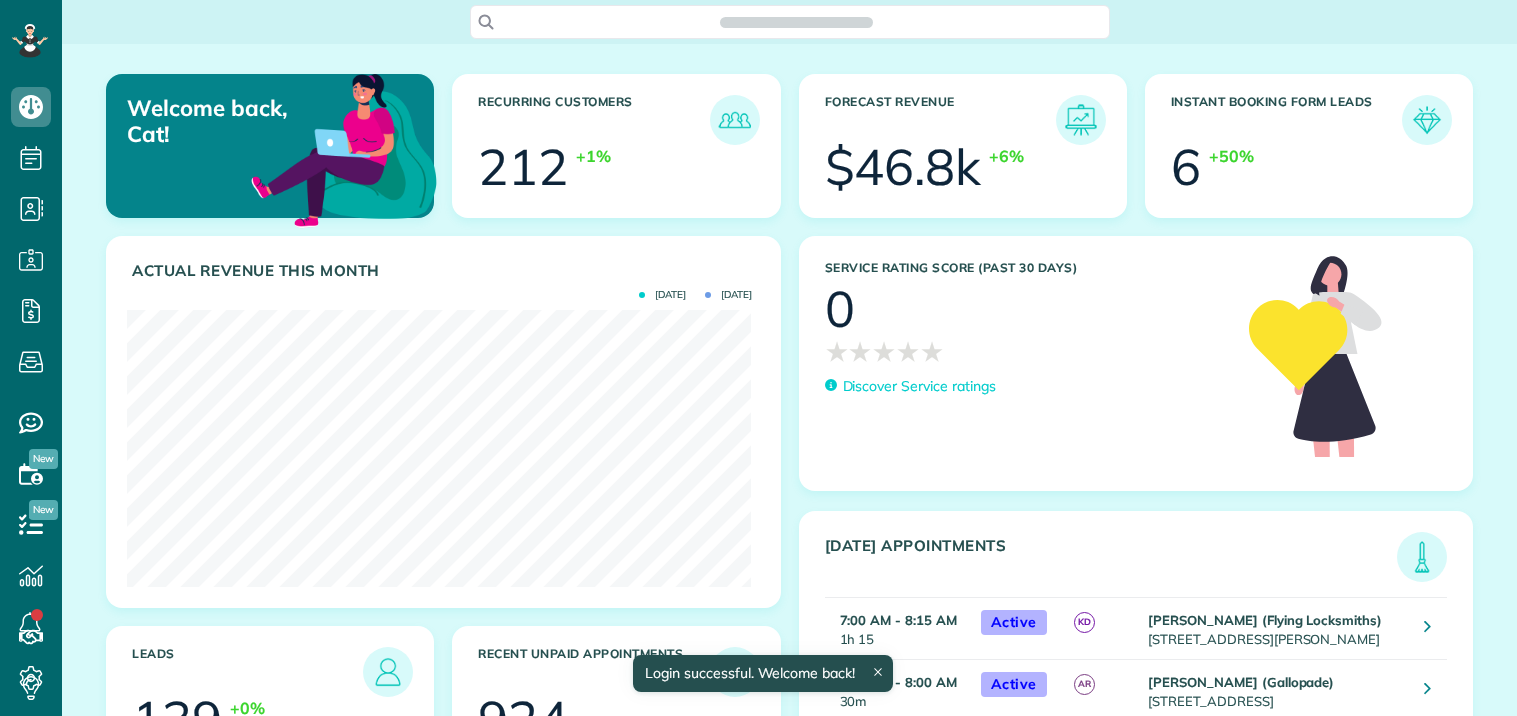 scroll, scrollTop: 0, scrollLeft: 0, axis: both 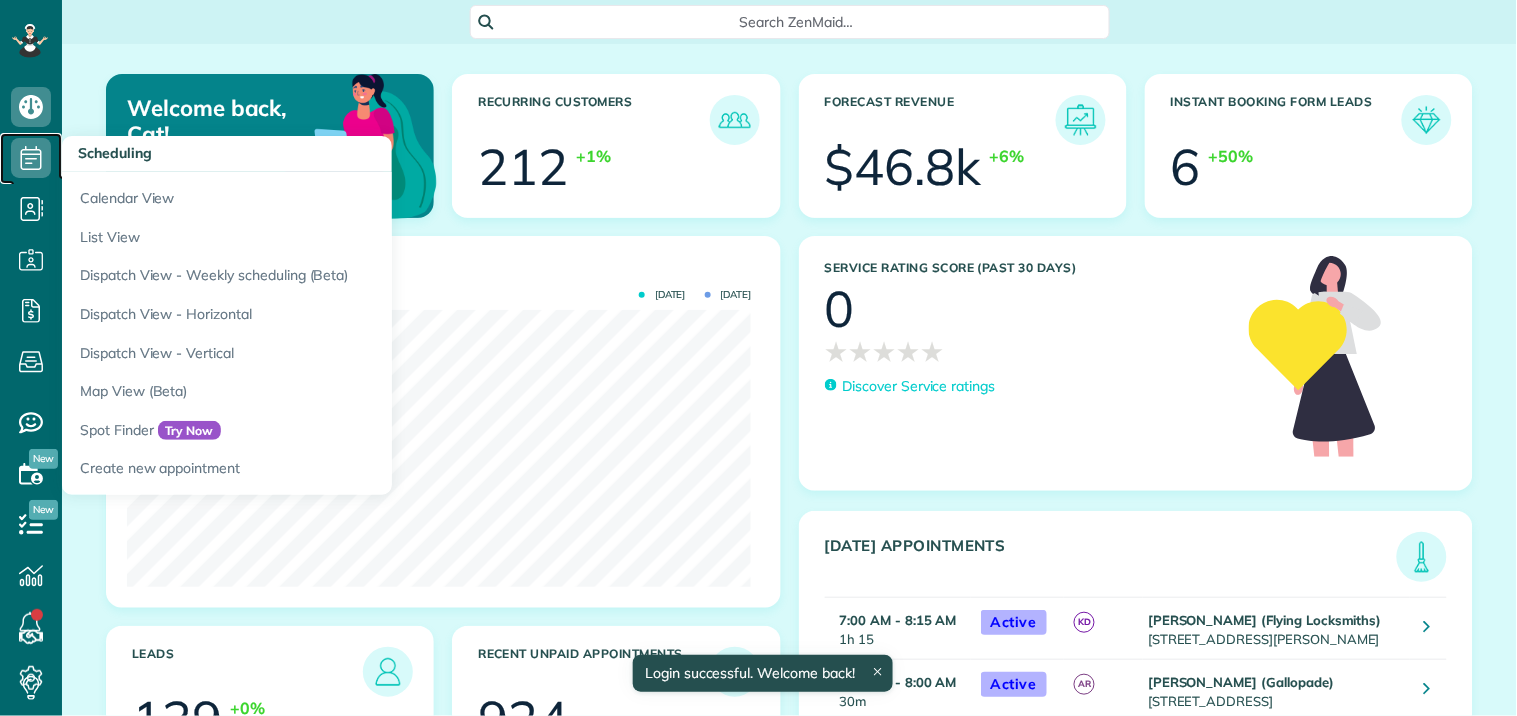 click 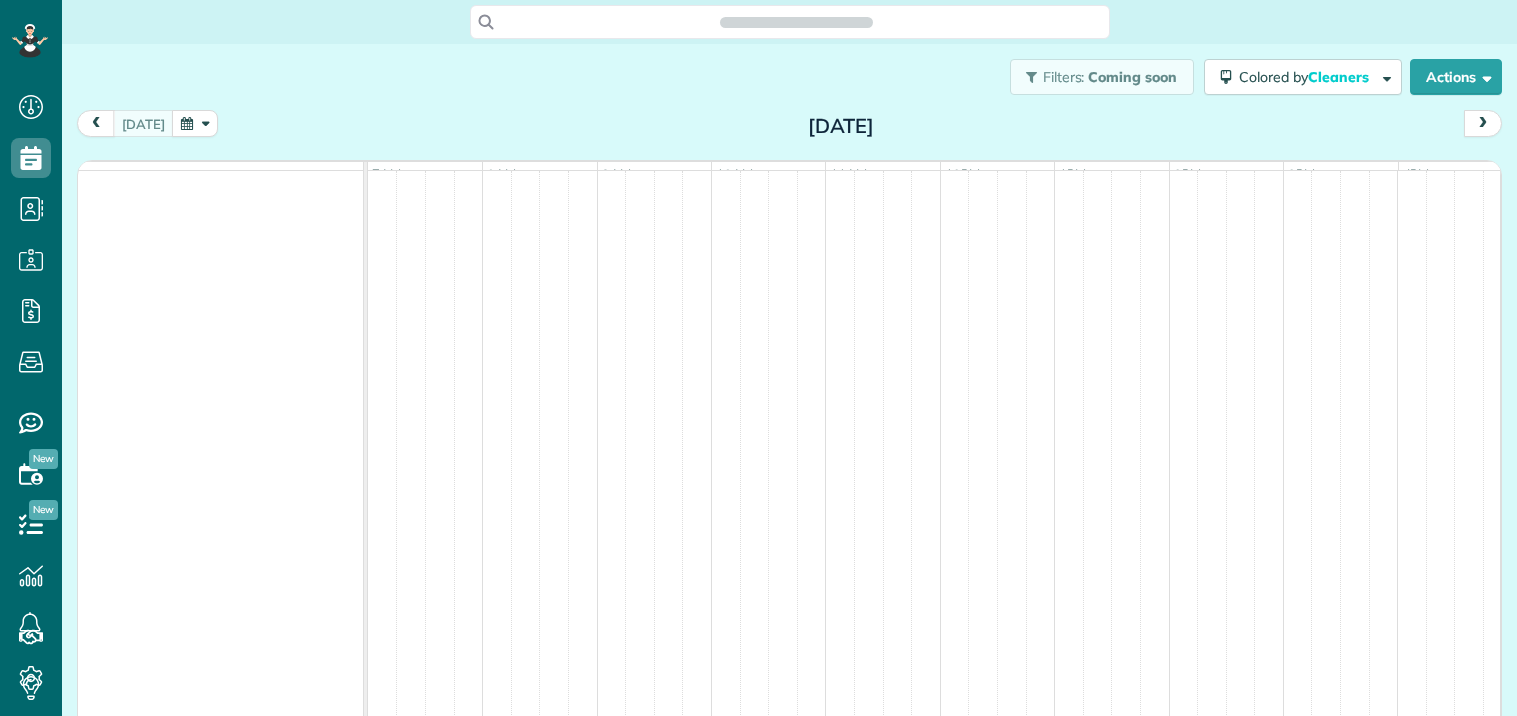 scroll, scrollTop: 0, scrollLeft: 0, axis: both 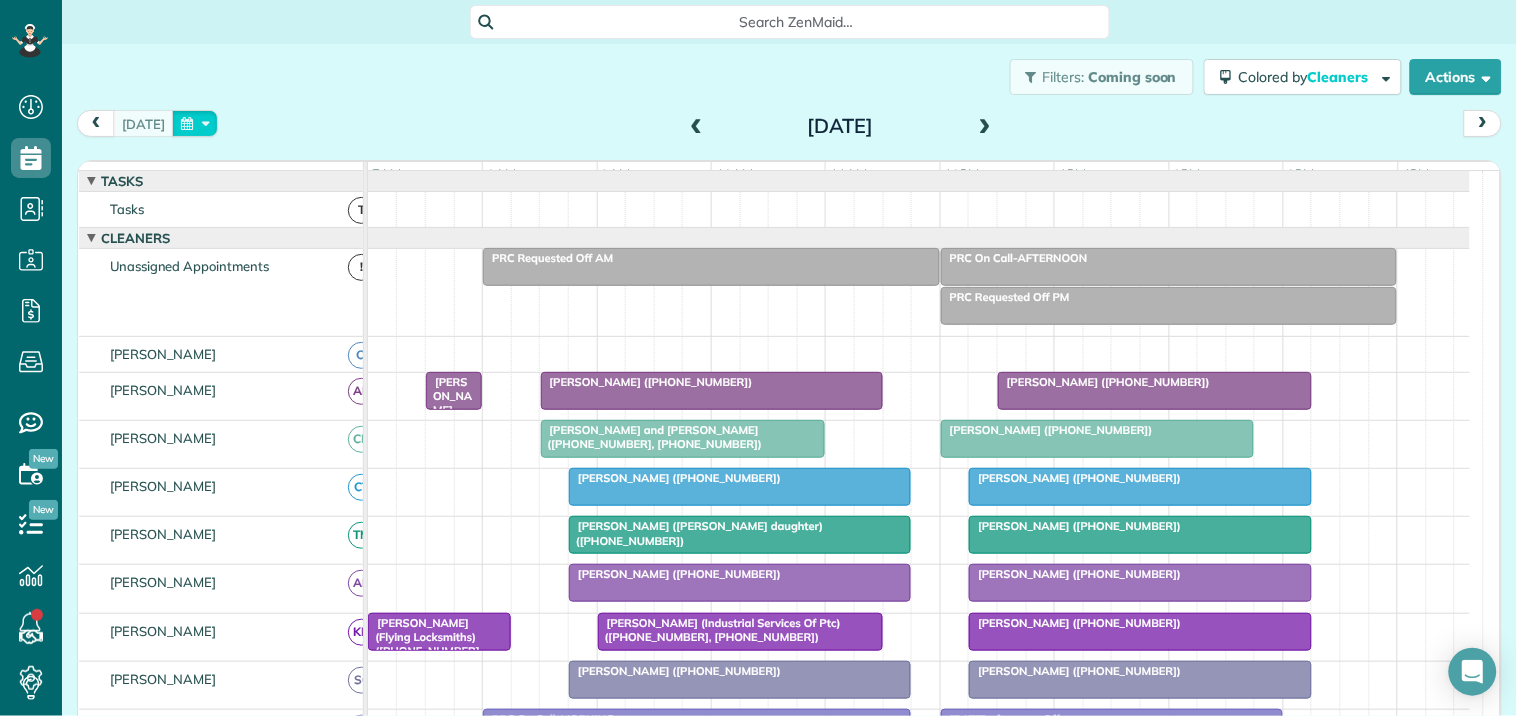 click at bounding box center (195, 123) 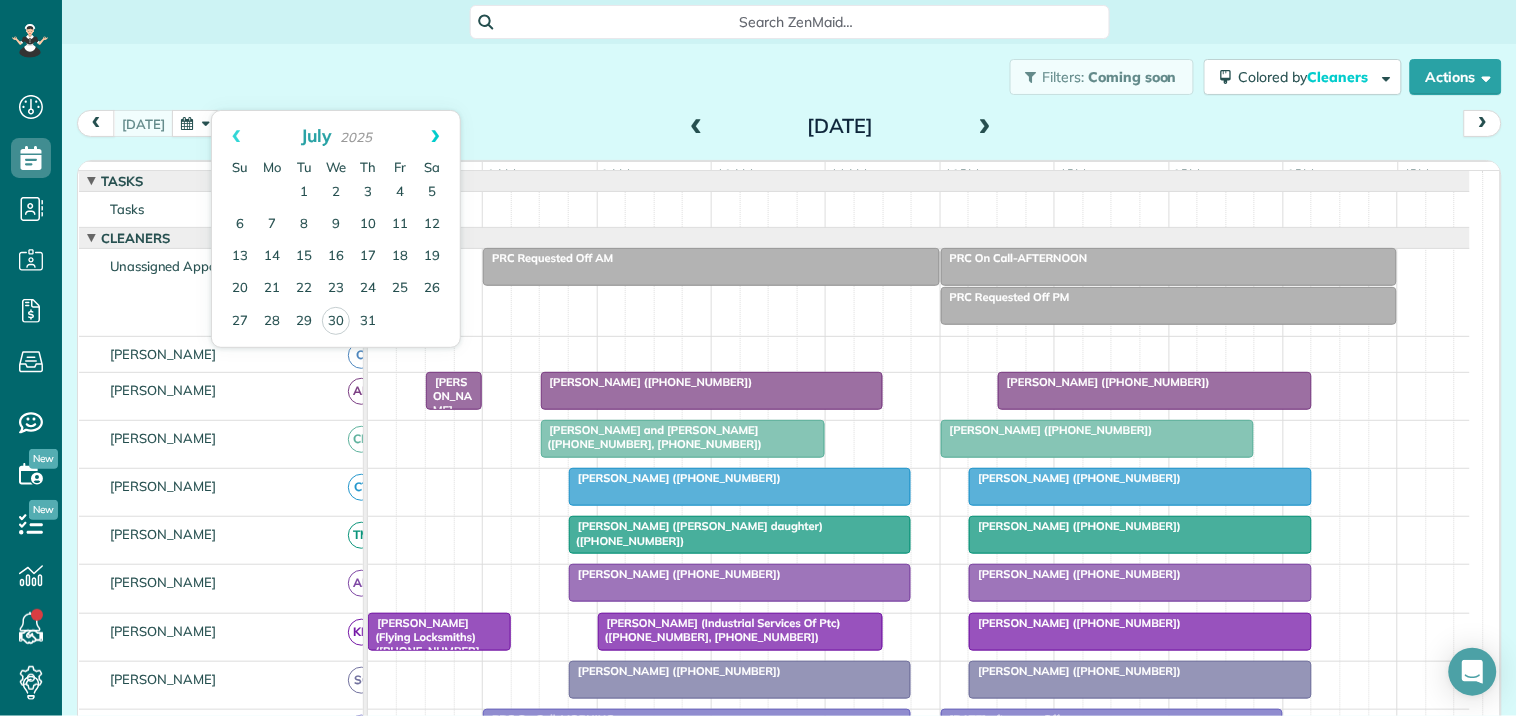 click on "Next" at bounding box center [435, 136] 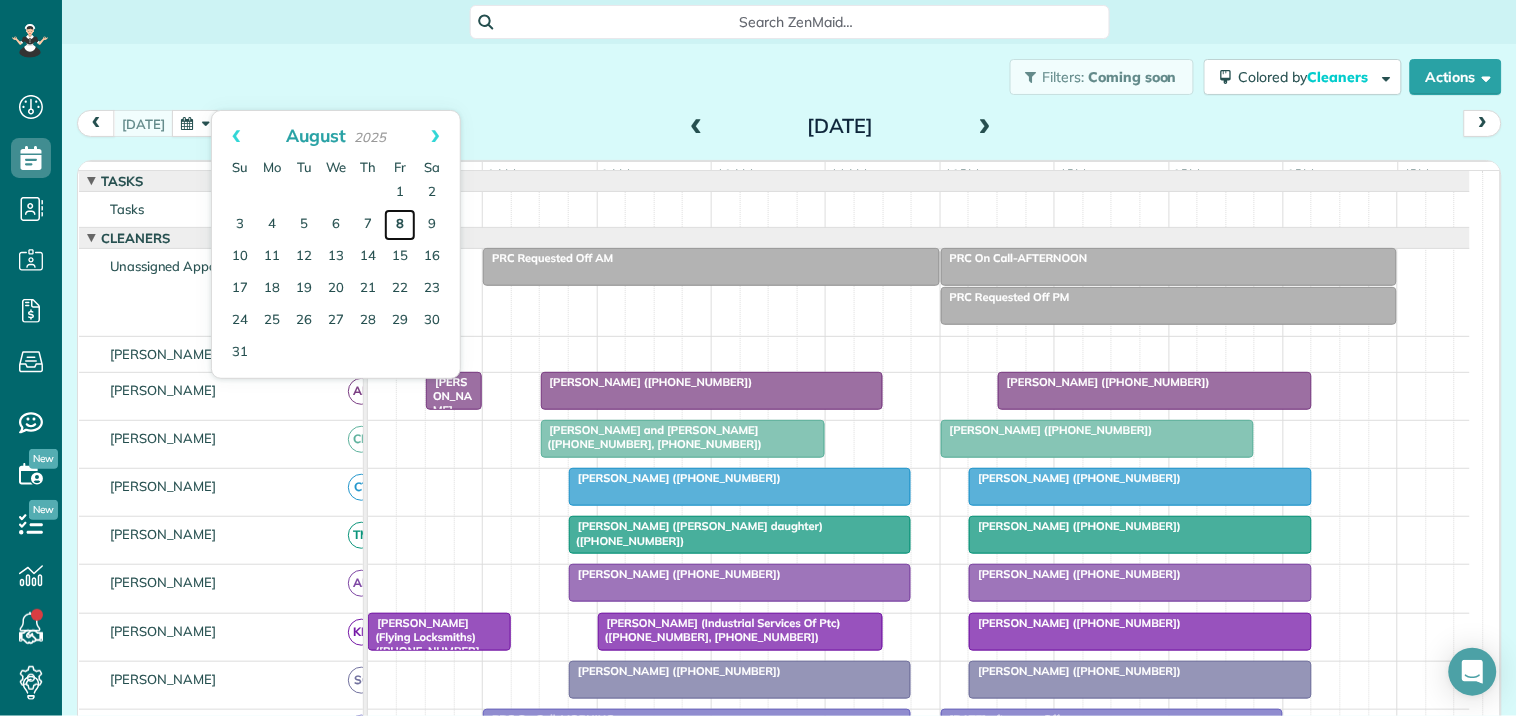 click on "8" at bounding box center [400, 225] 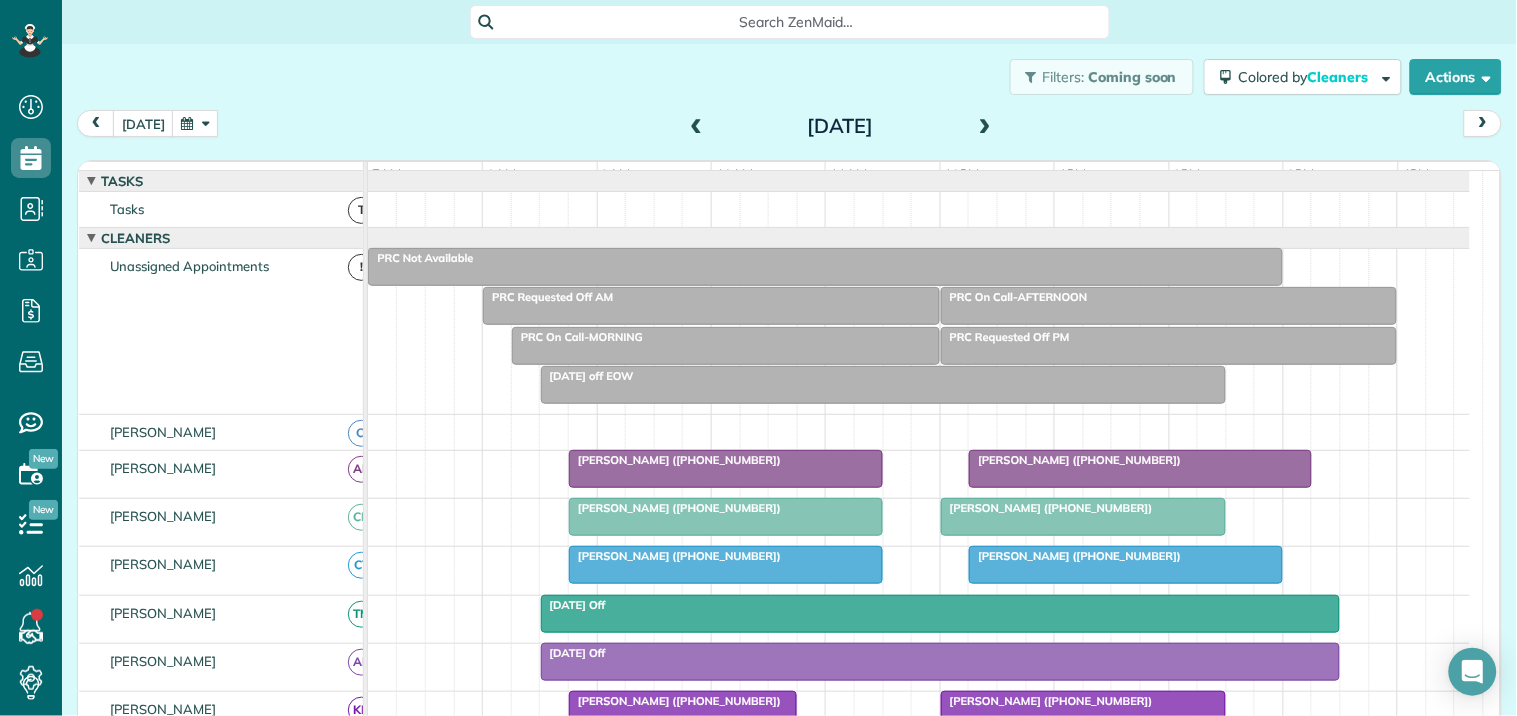 scroll, scrollTop: 72, scrollLeft: 0, axis: vertical 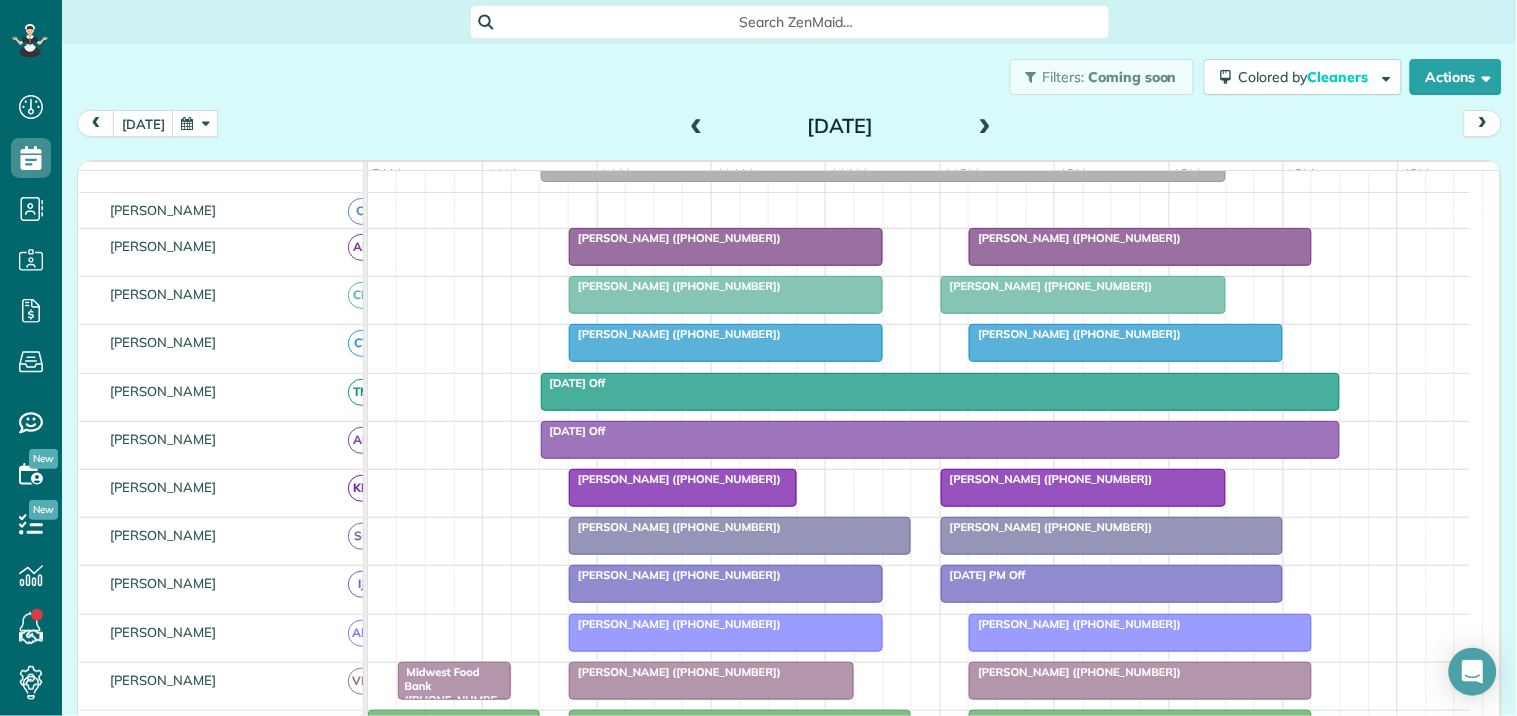 click at bounding box center [195, 123] 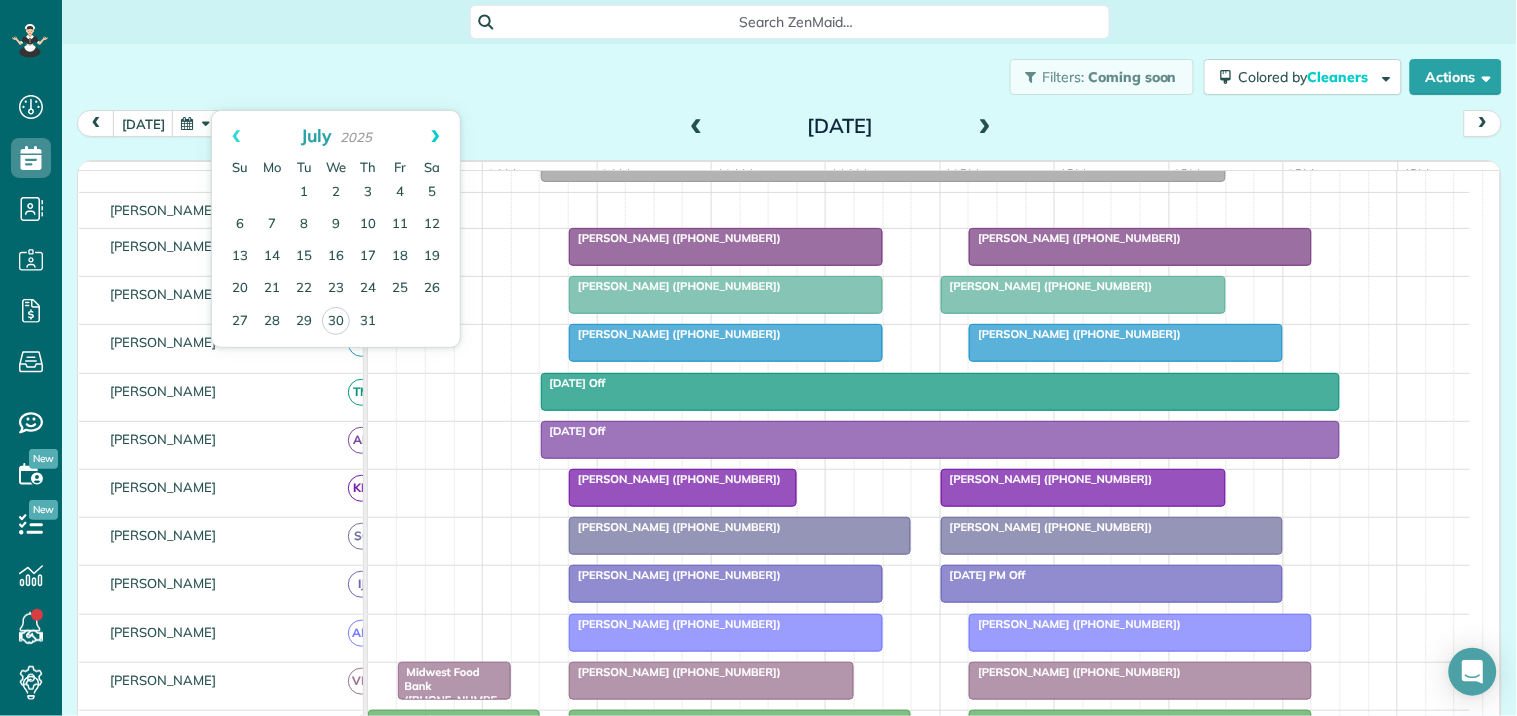 click on "Next" at bounding box center [435, 136] 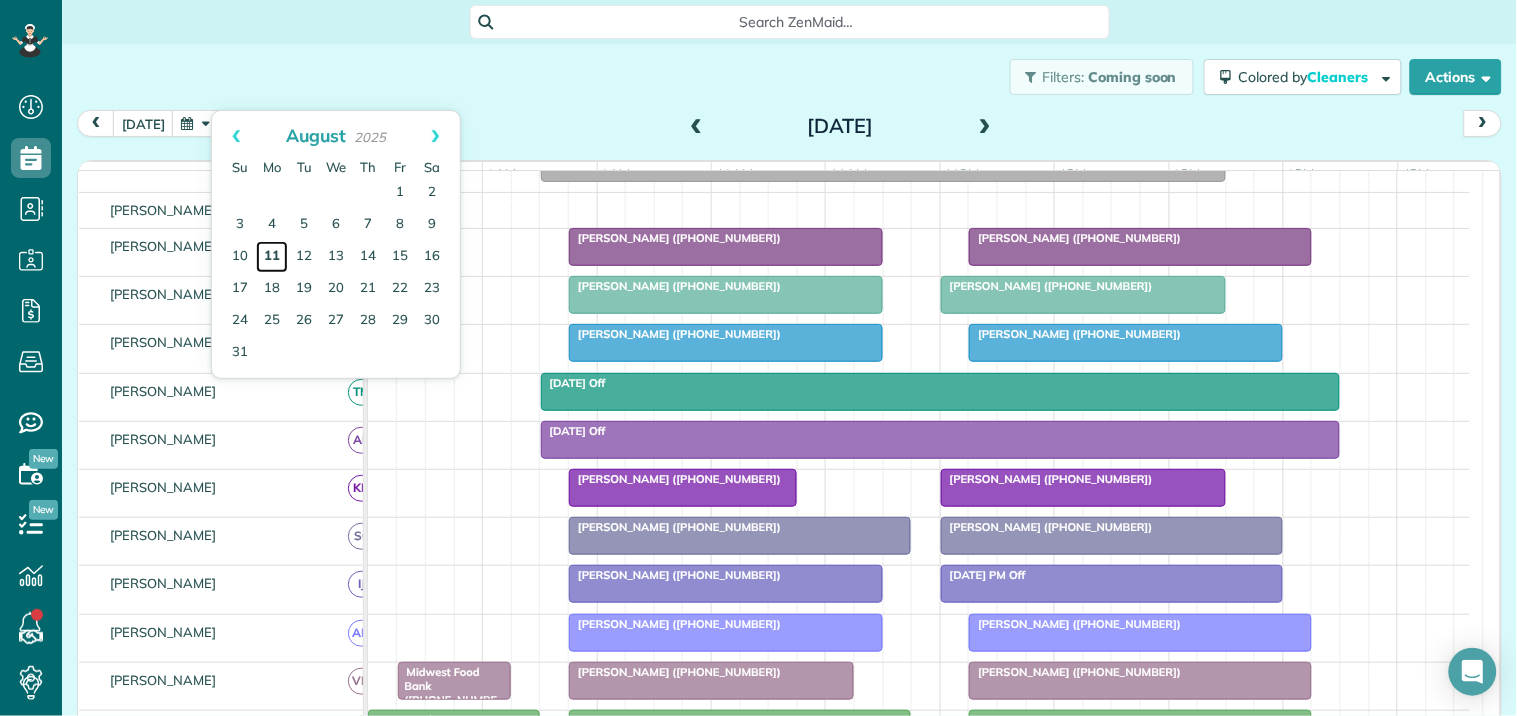 click on "11" at bounding box center (272, 257) 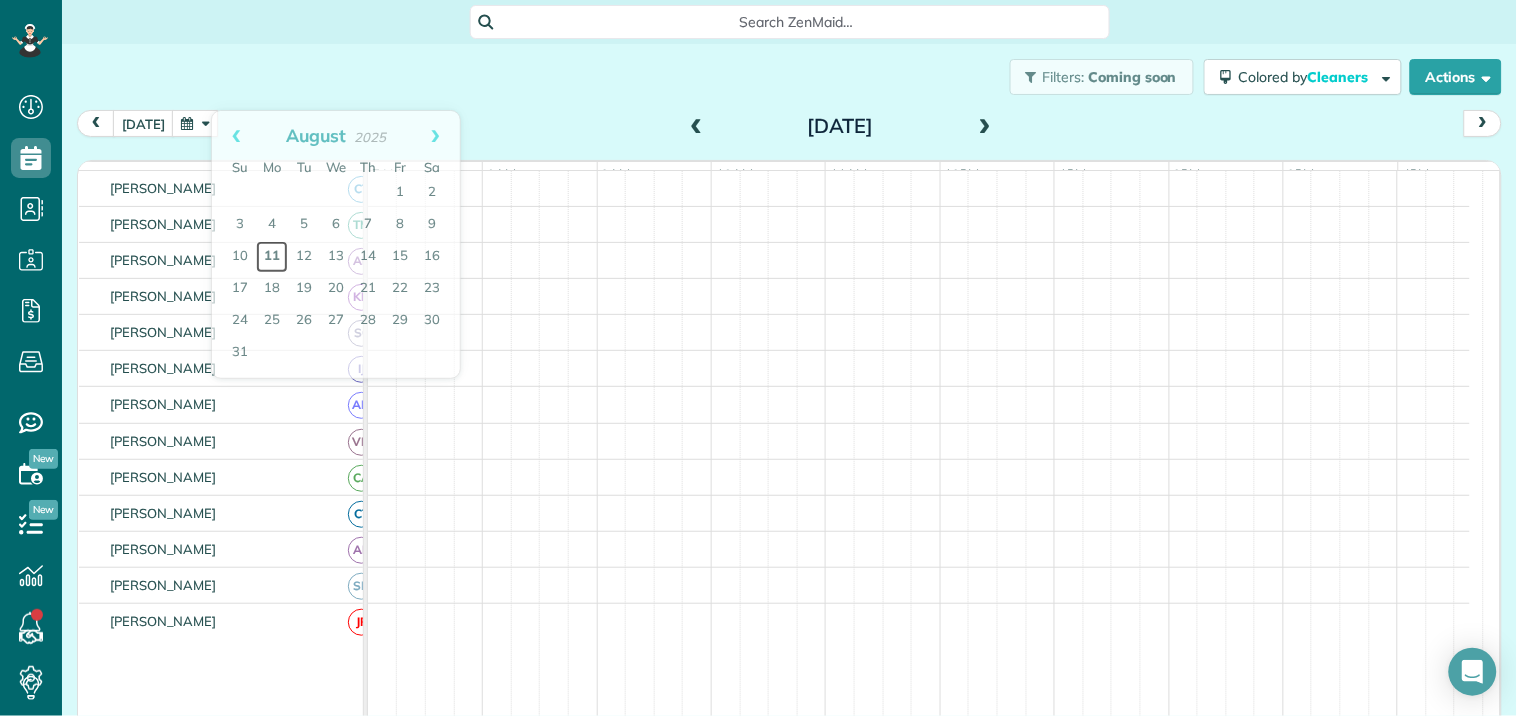 scroll, scrollTop: 92, scrollLeft: 0, axis: vertical 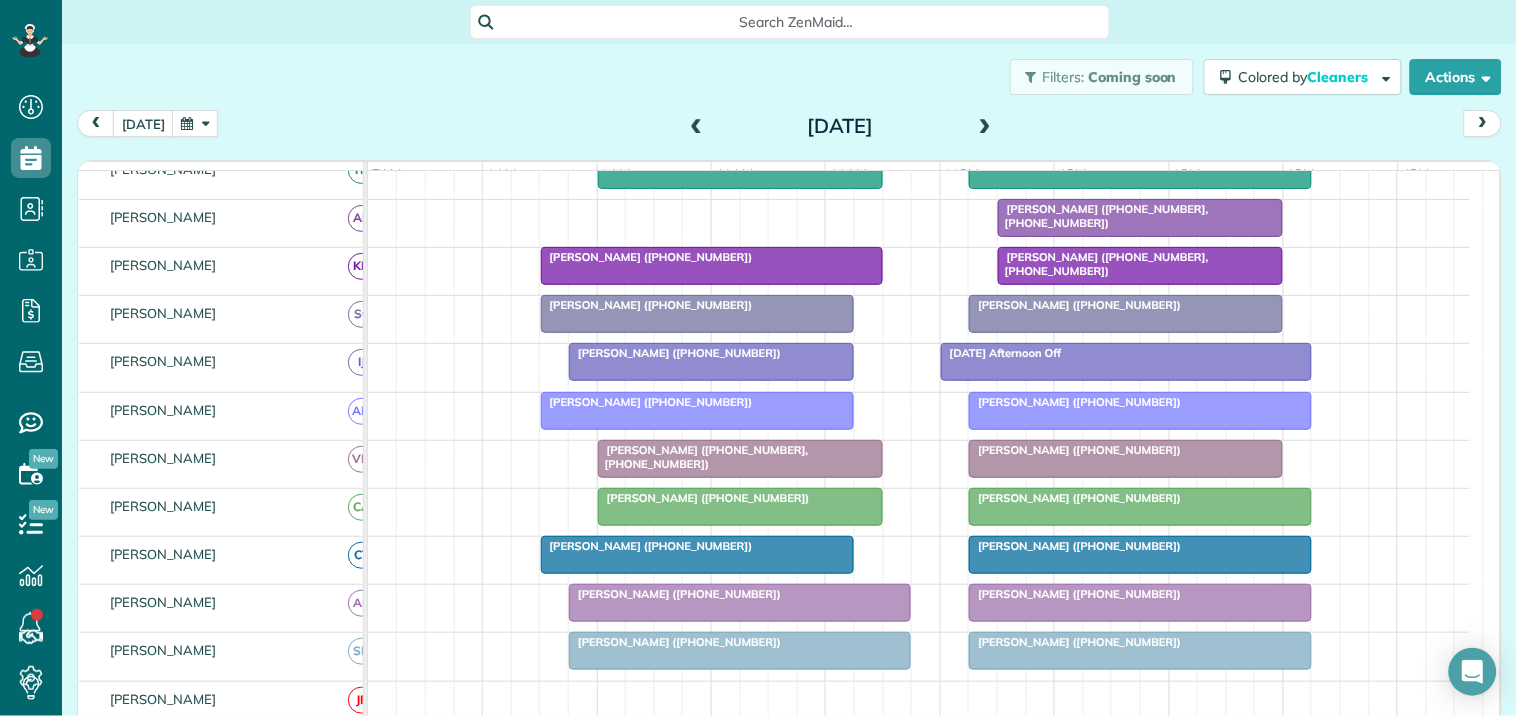 click at bounding box center [985, 127] 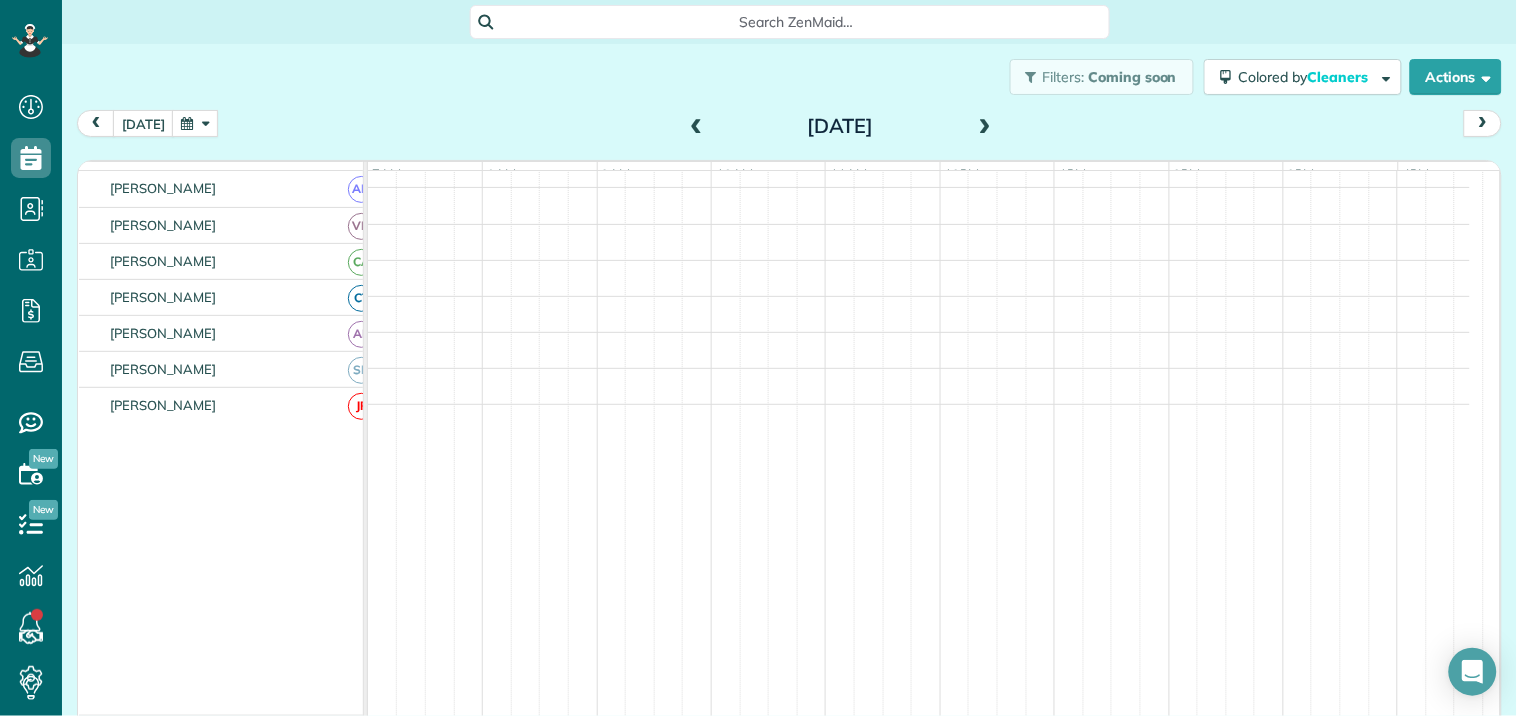 scroll, scrollTop: 265, scrollLeft: 0, axis: vertical 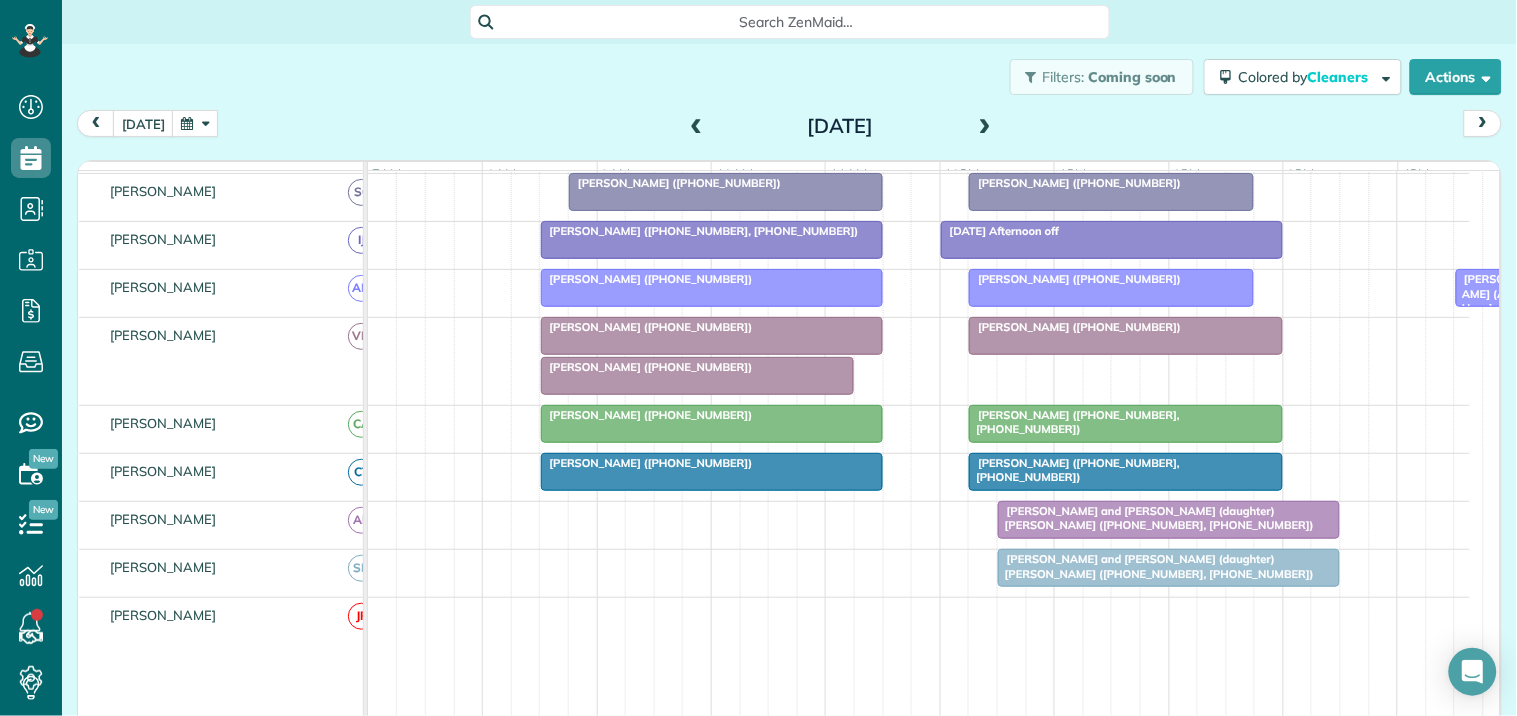 click at bounding box center (697, 127) 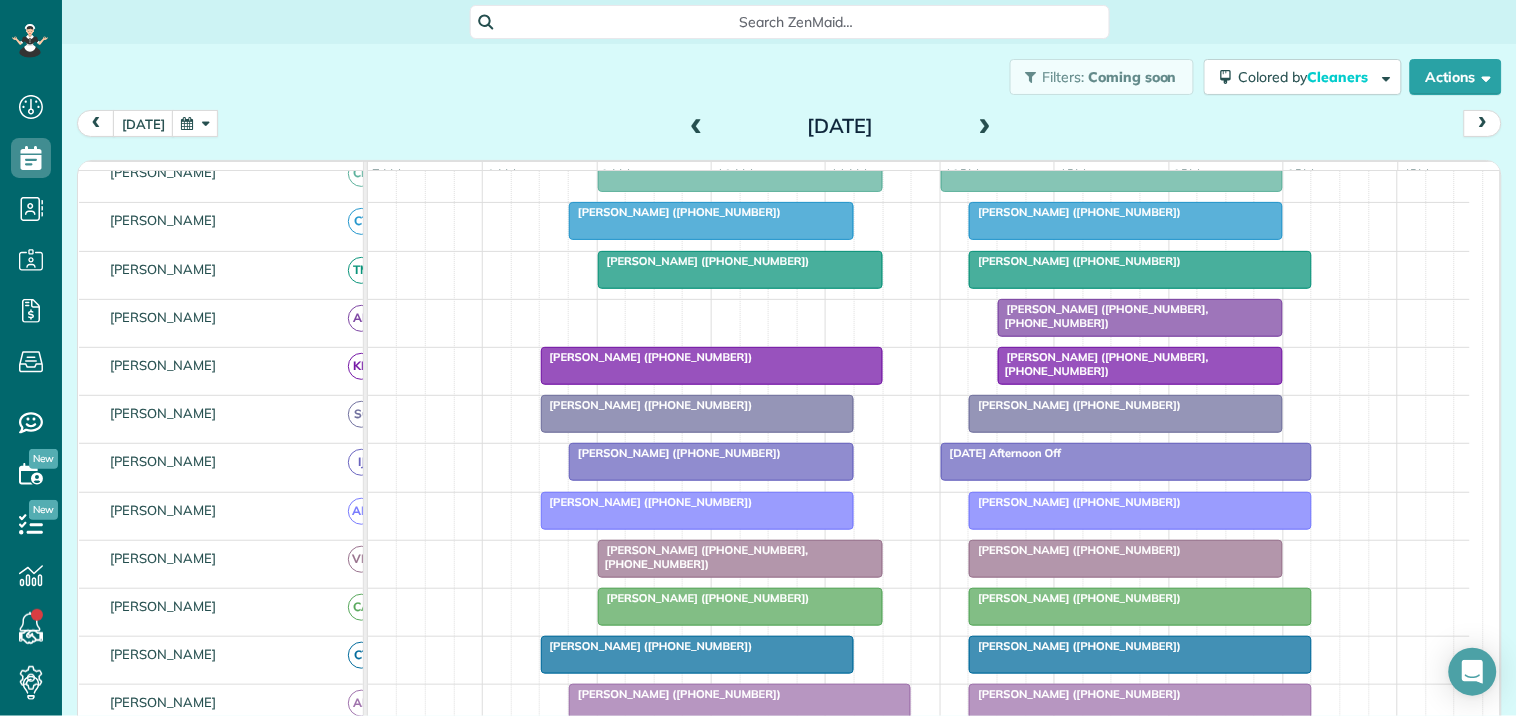 scroll, scrollTop: 423, scrollLeft: 0, axis: vertical 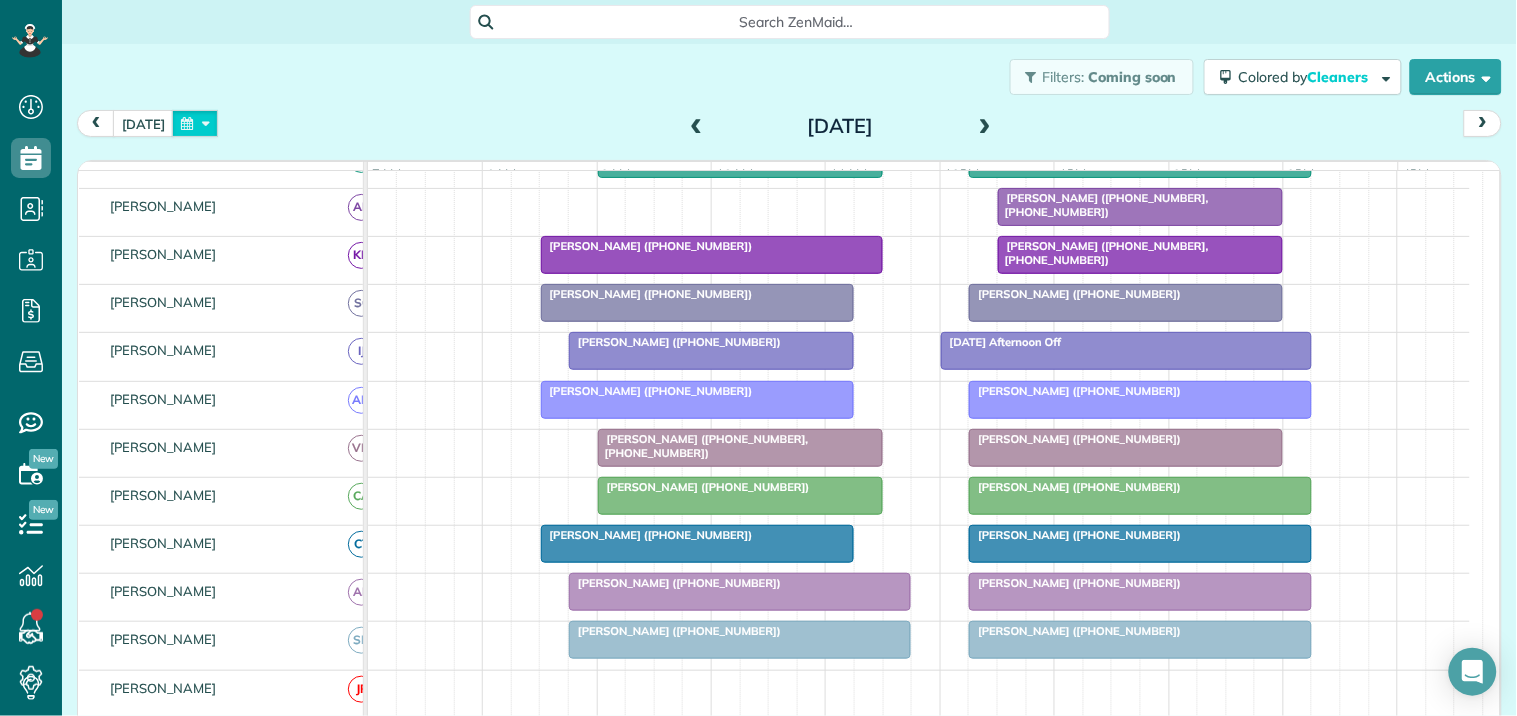 click at bounding box center (195, 123) 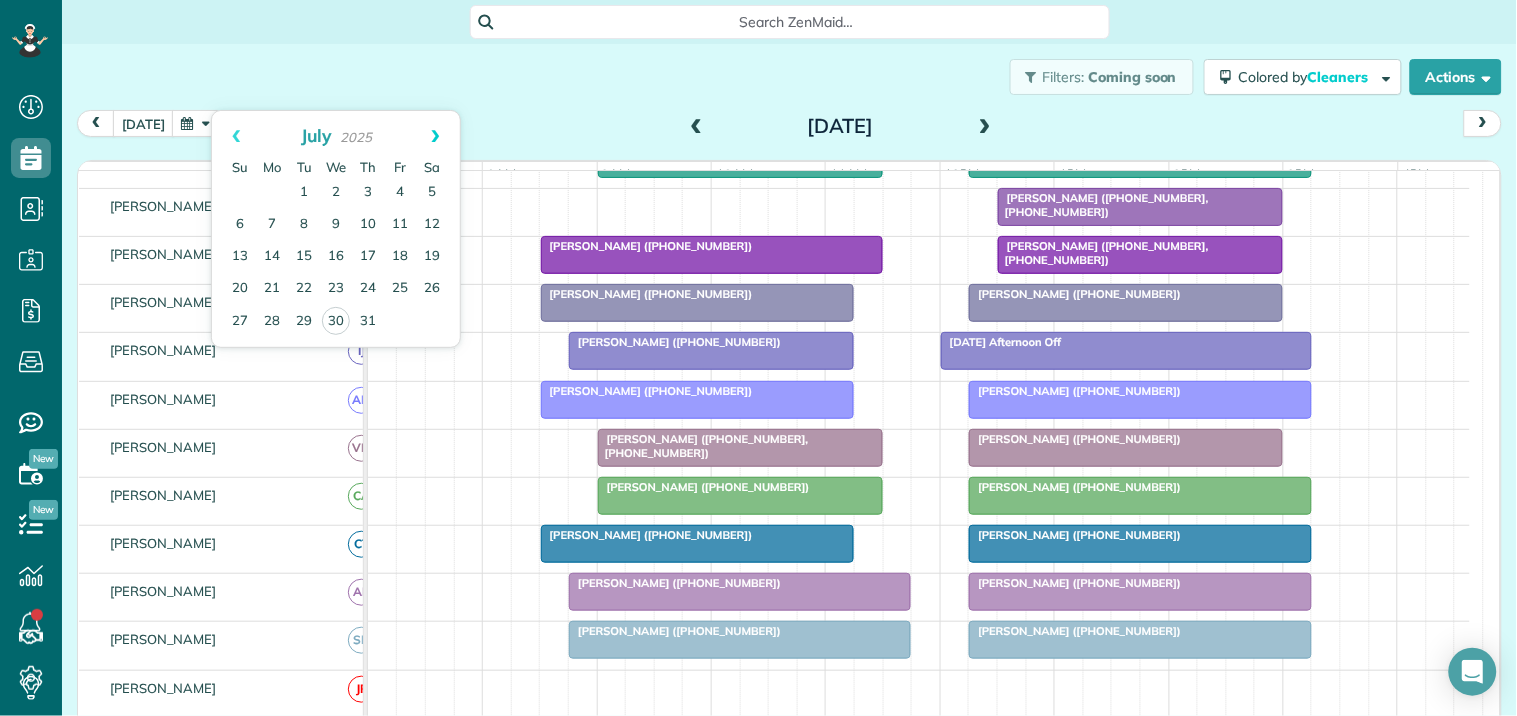 click on "Next" at bounding box center (435, 136) 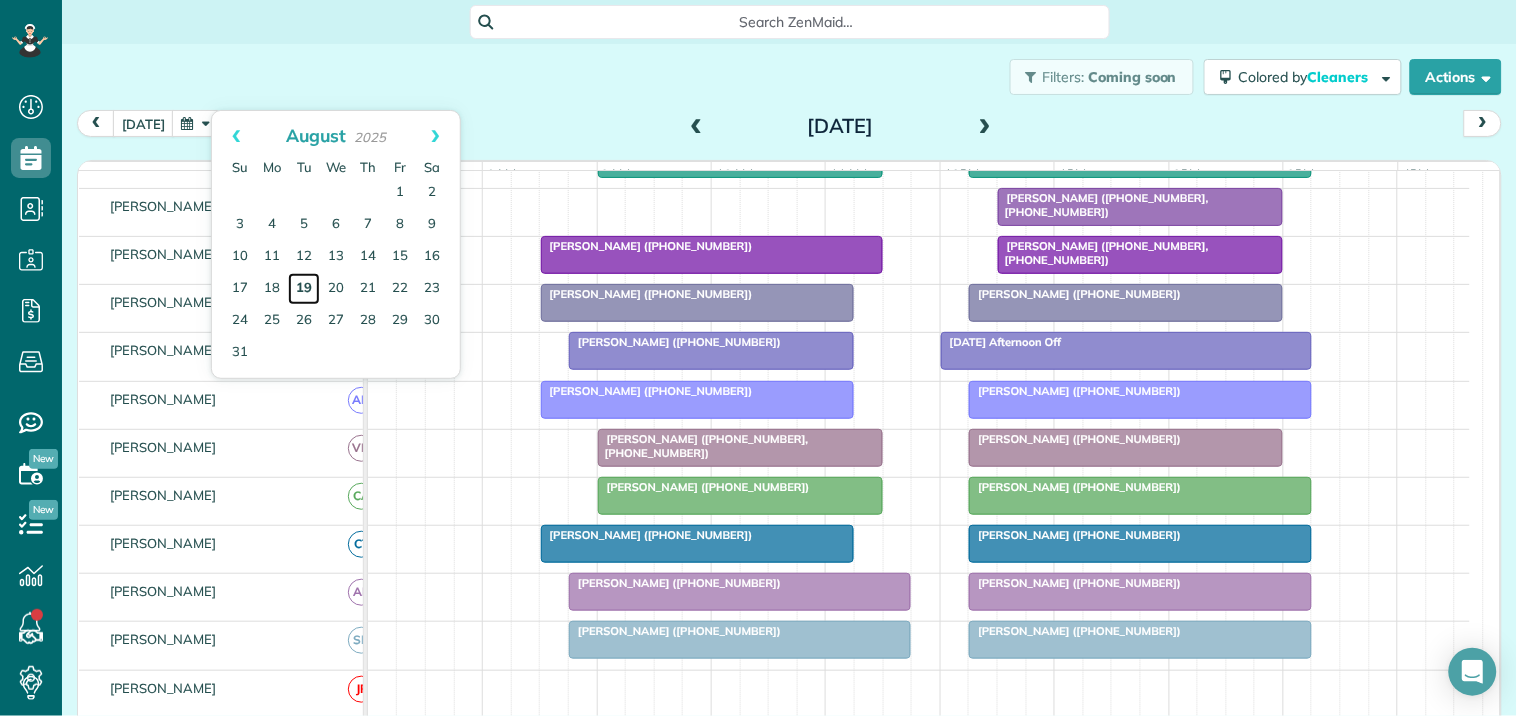 click on "19" at bounding box center (304, 289) 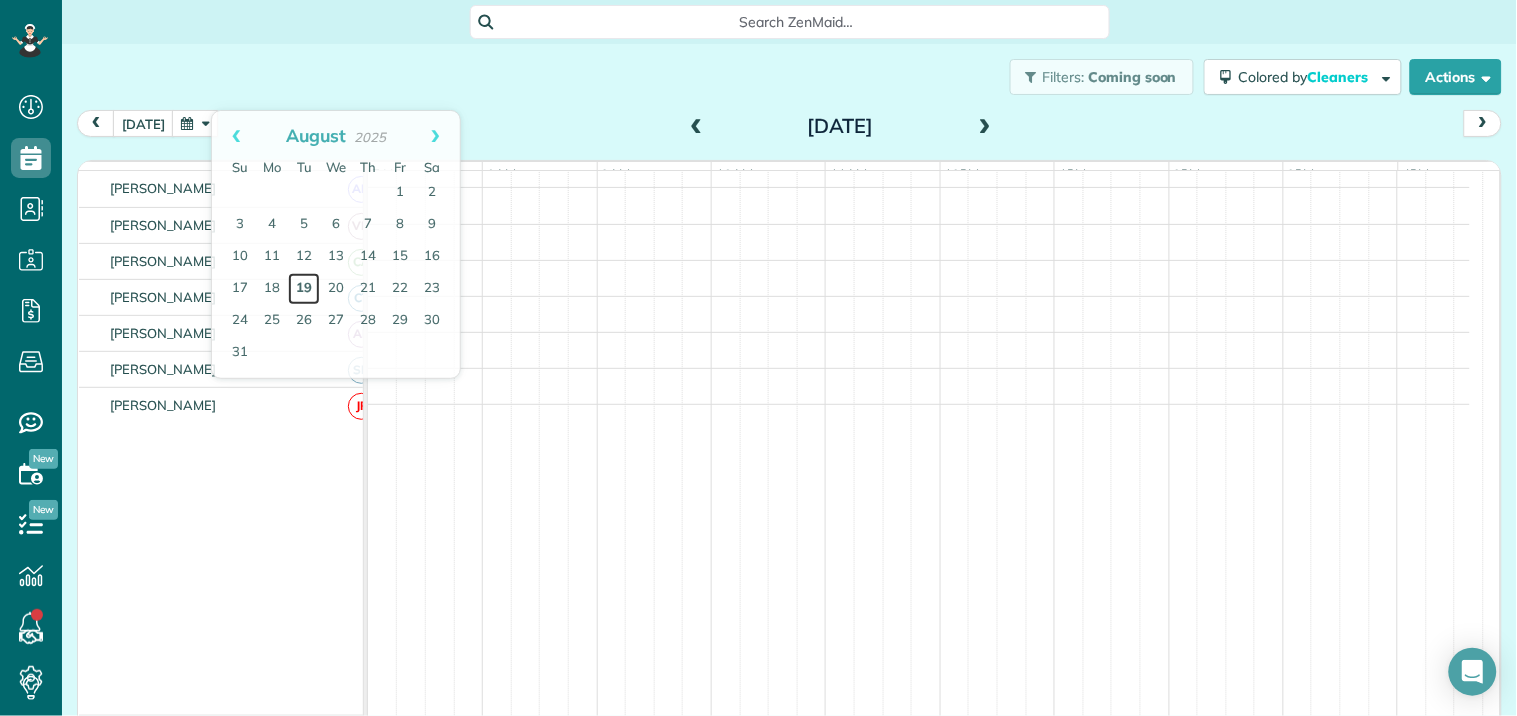 scroll, scrollTop: 276, scrollLeft: 0, axis: vertical 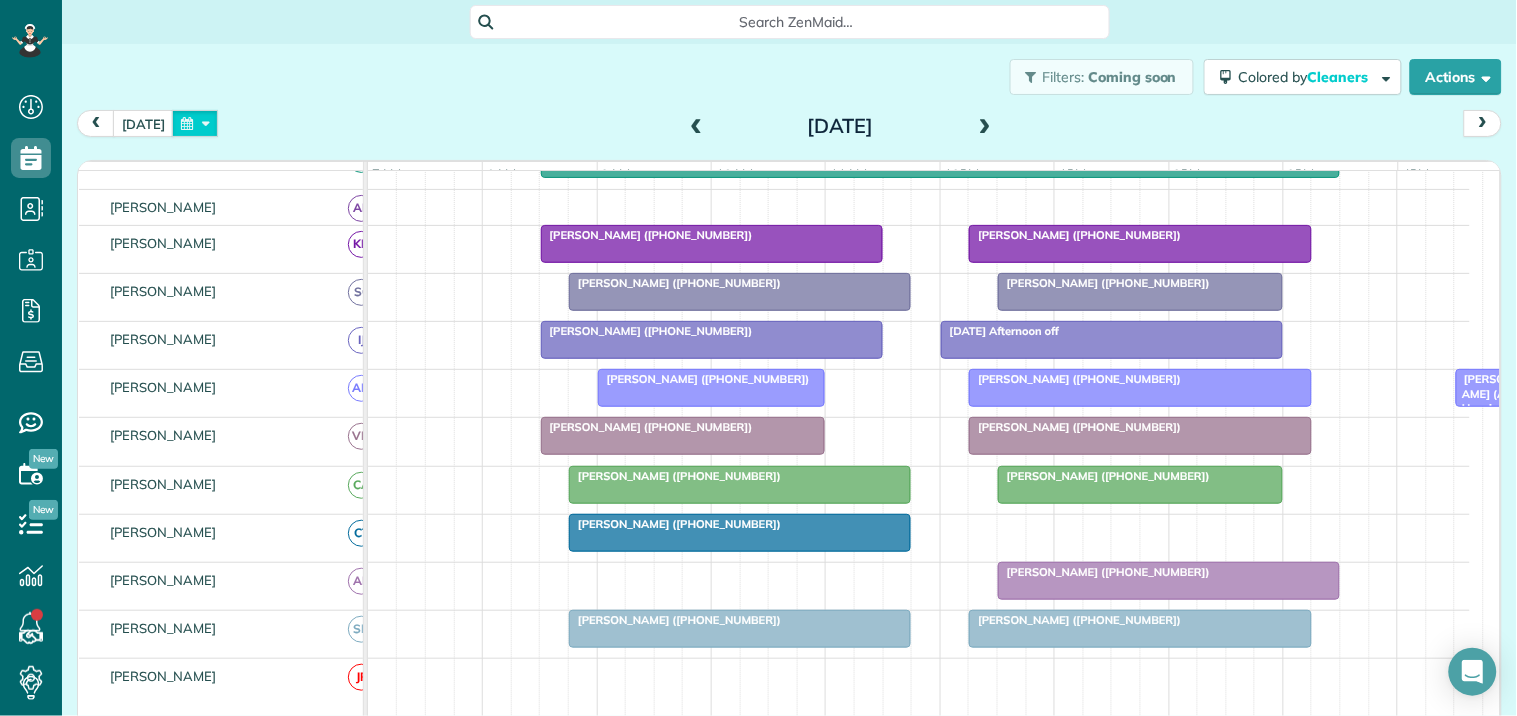 click at bounding box center (195, 123) 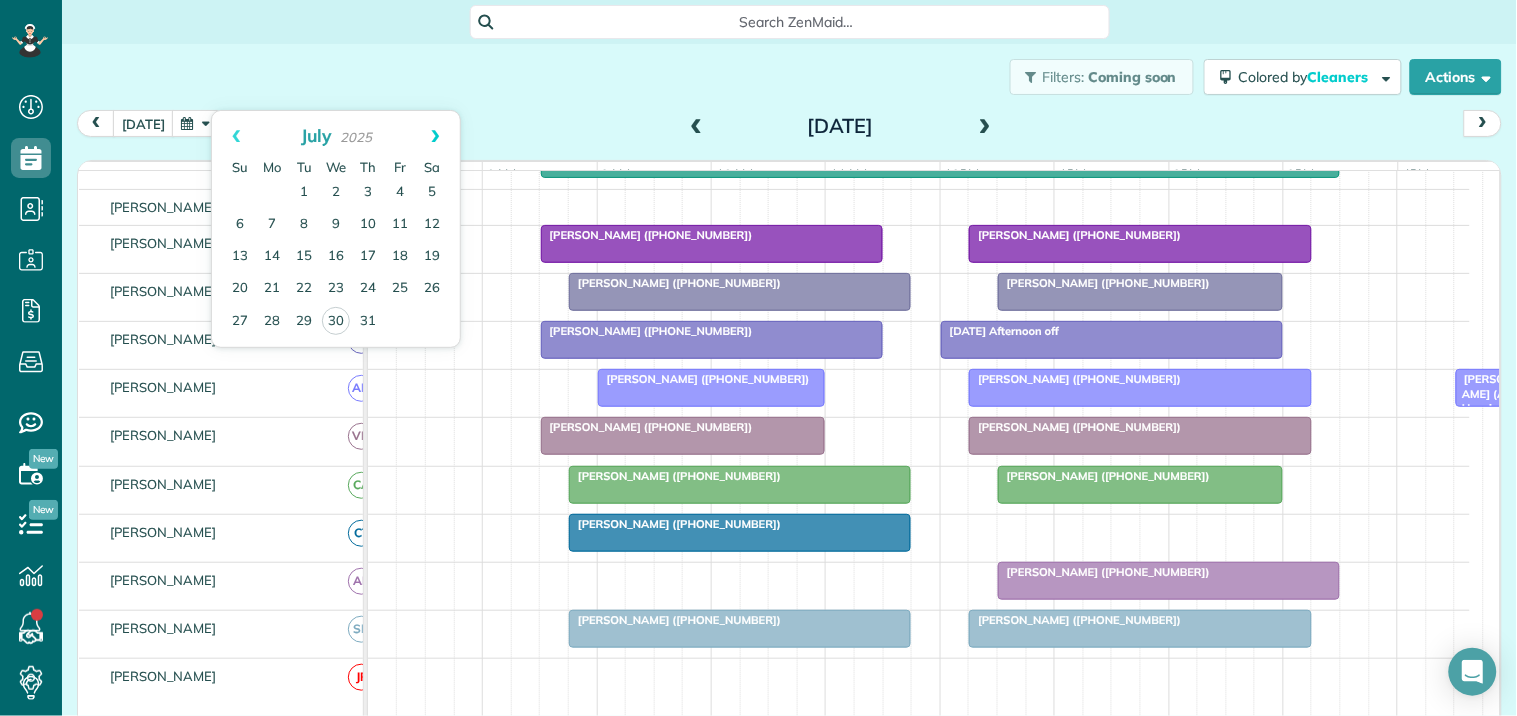click on "Next" at bounding box center (435, 136) 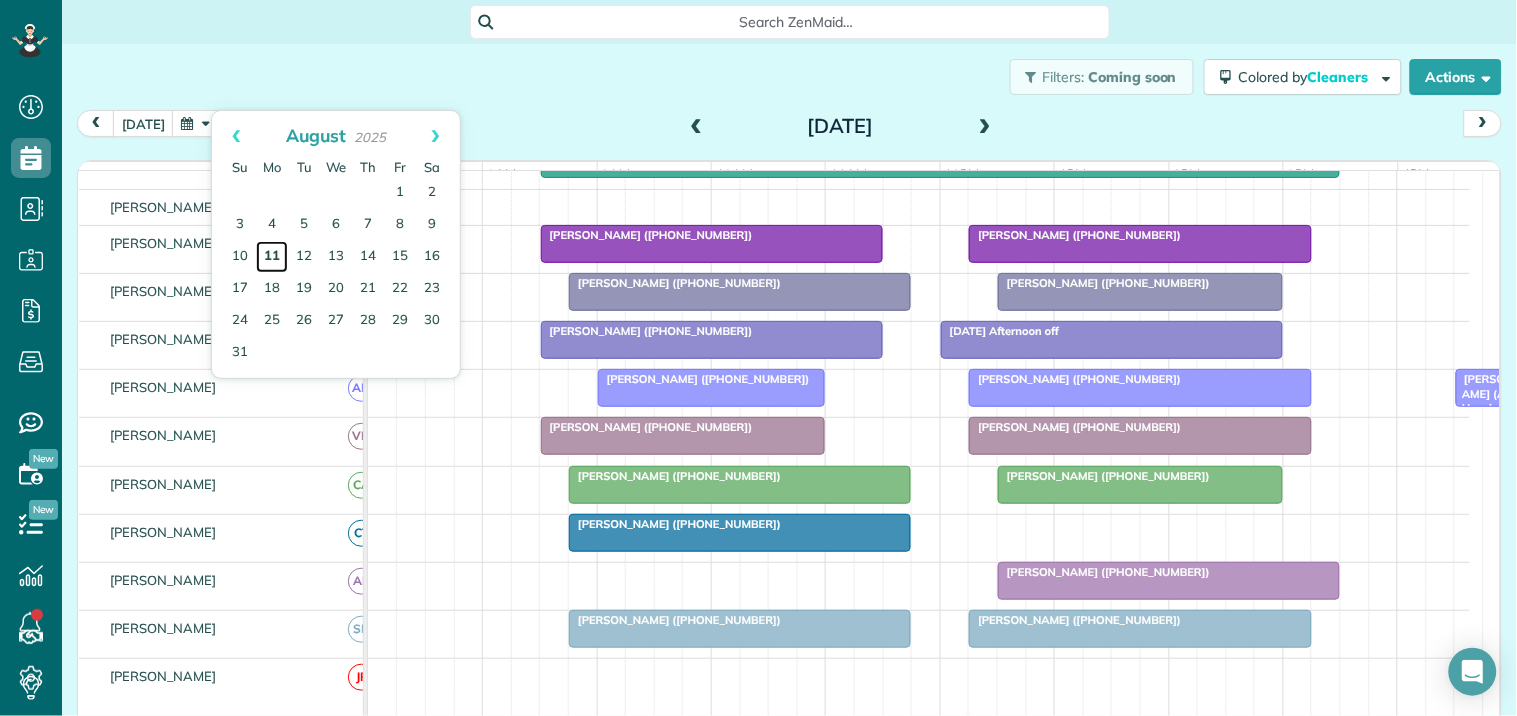 click on "11" at bounding box center [272, 257] 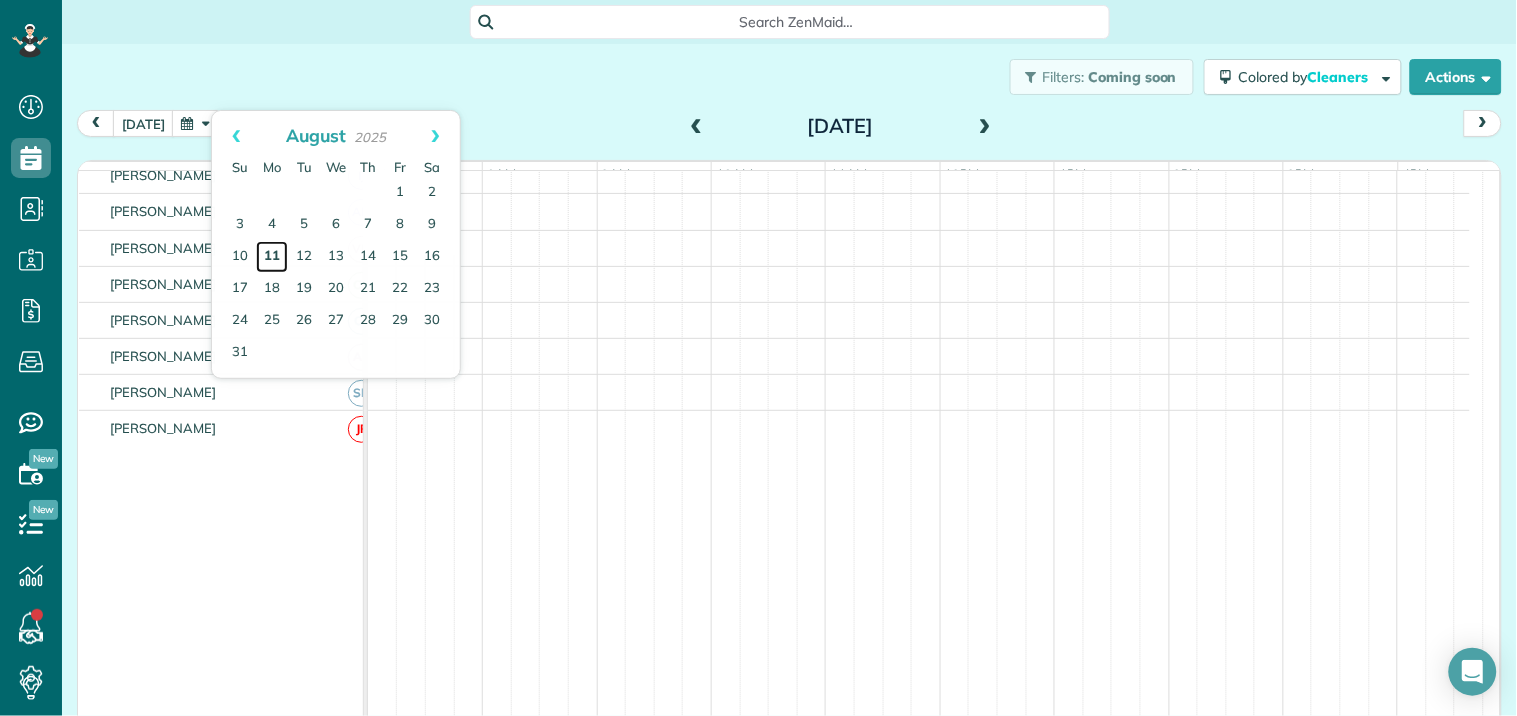 scroll, scrollTop: 276, scrollLeft: 0, axis: vertical 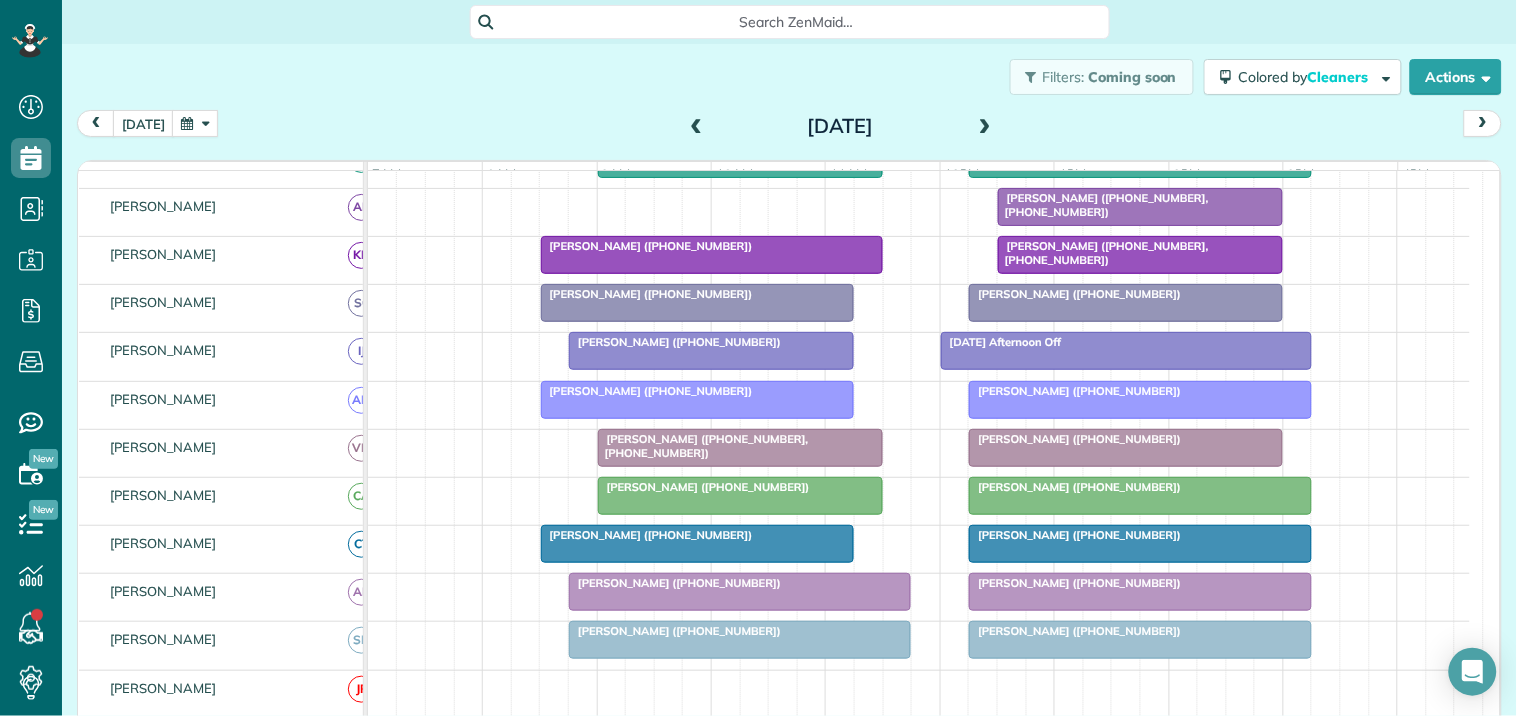click at bounding box center [985, 127] 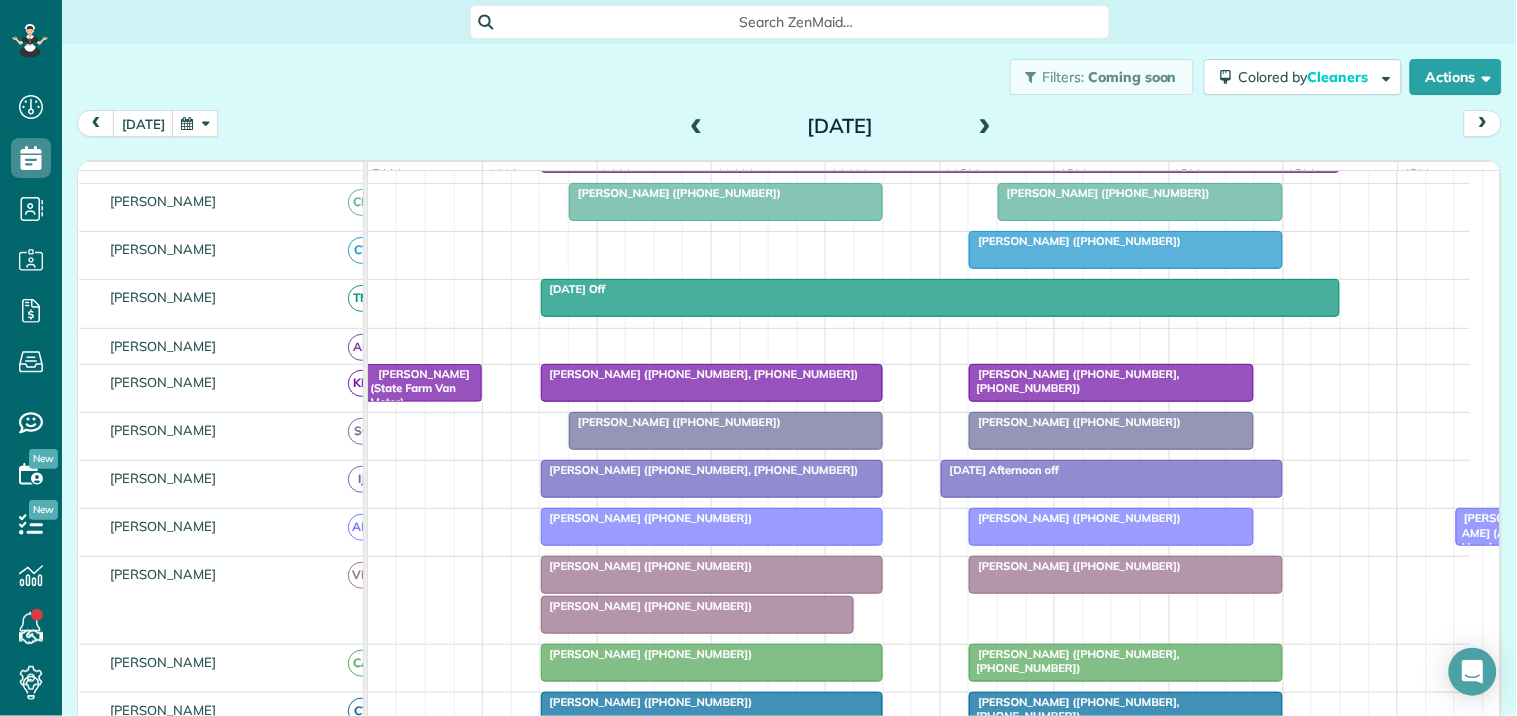 scroll, scrollTop: 415, scrollLeft: 0, axis: vertical 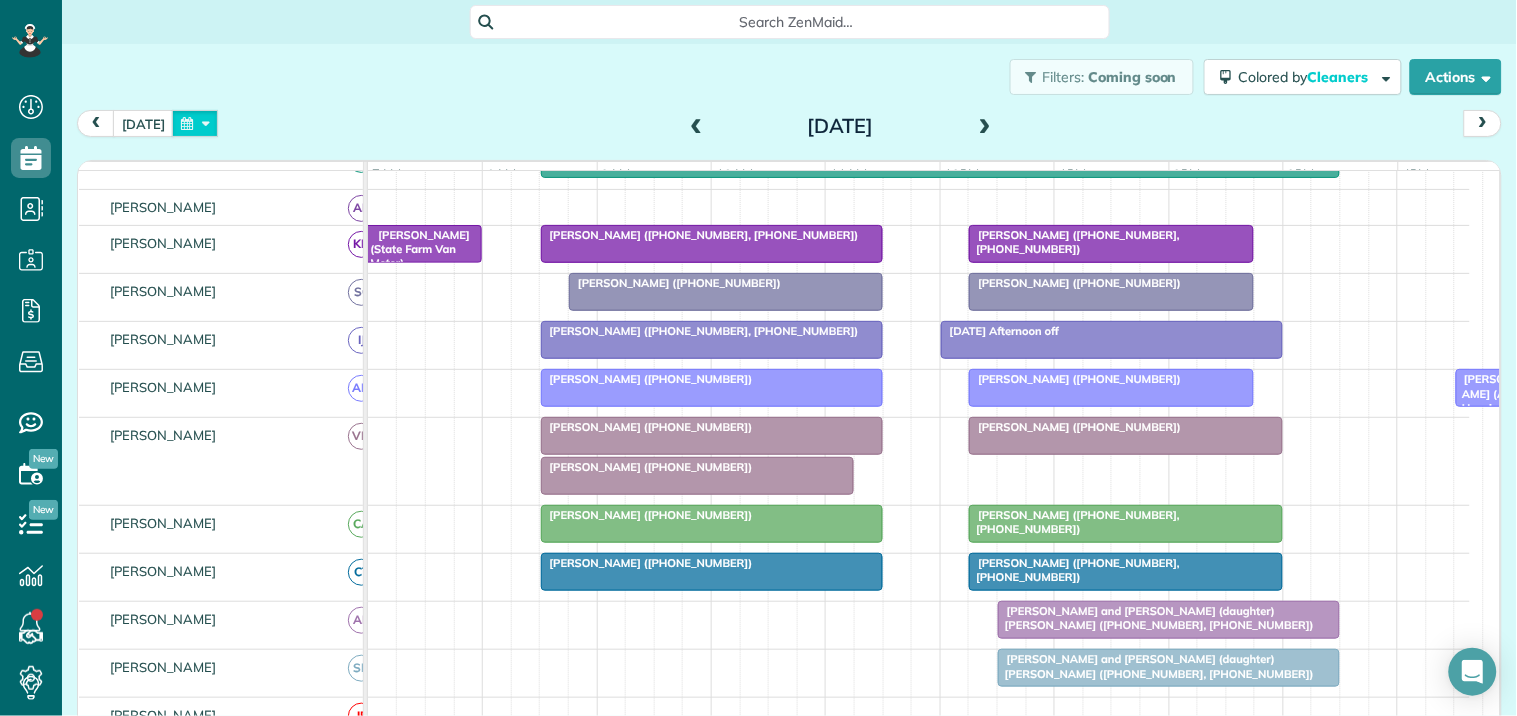 click at bounding box center (195, 123) 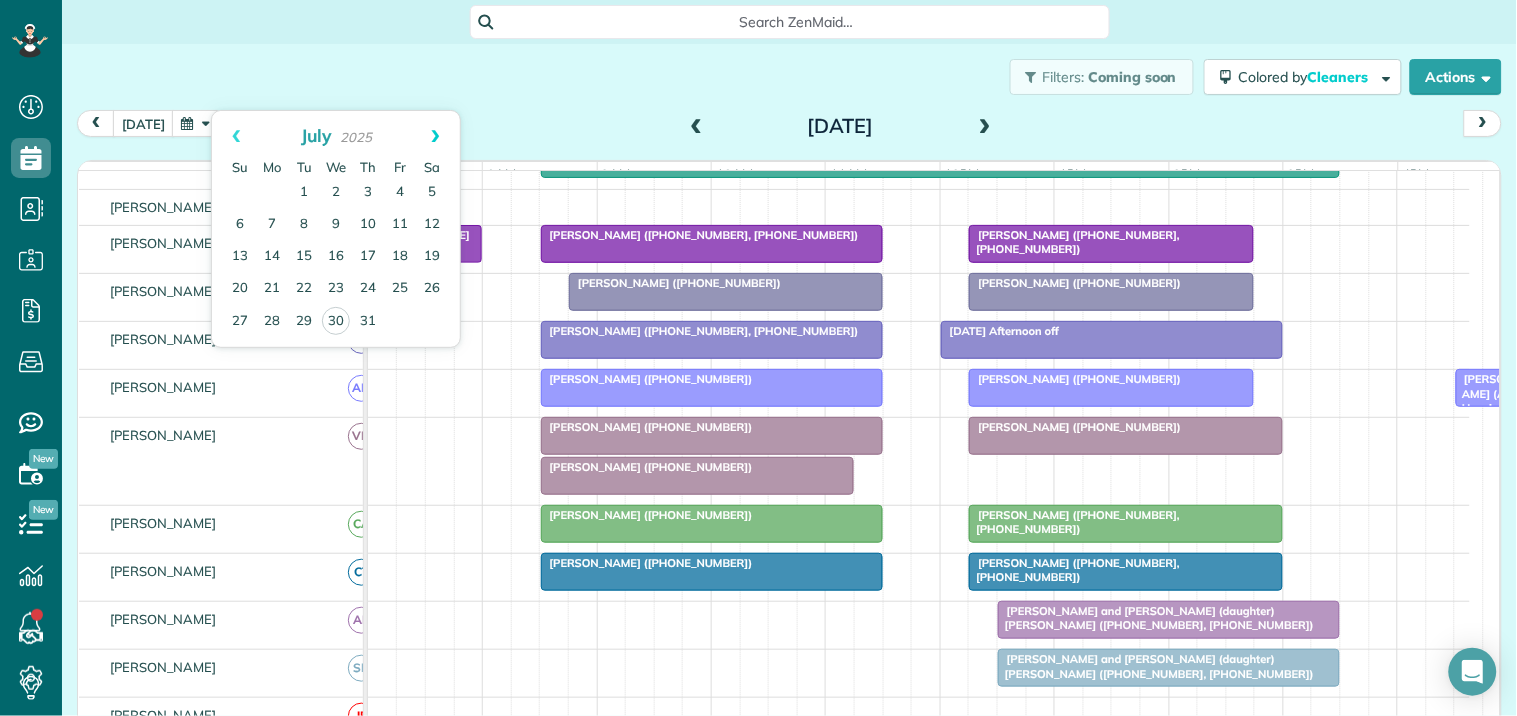 click on "Next" at bounding box center [435, 136] 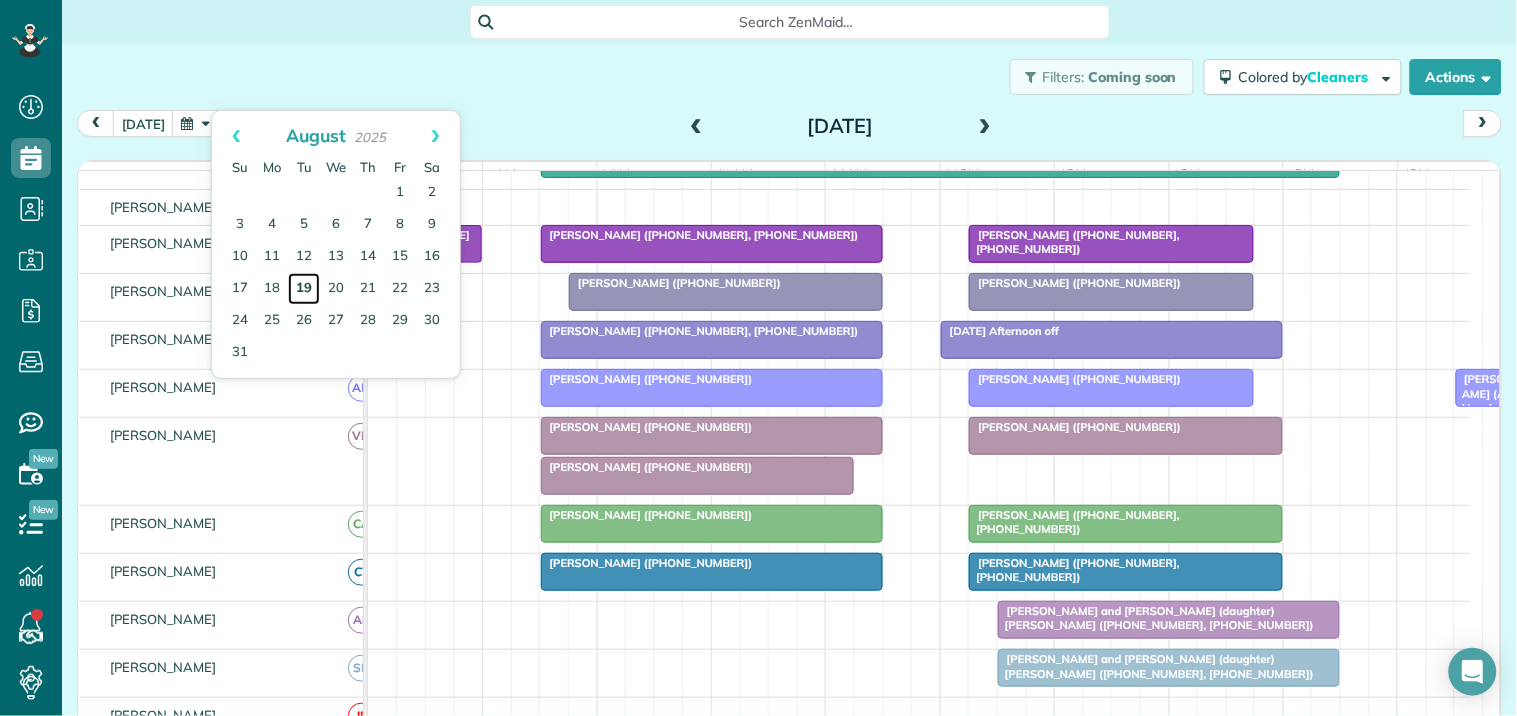 click on "19" at bounding box center [304, 289] 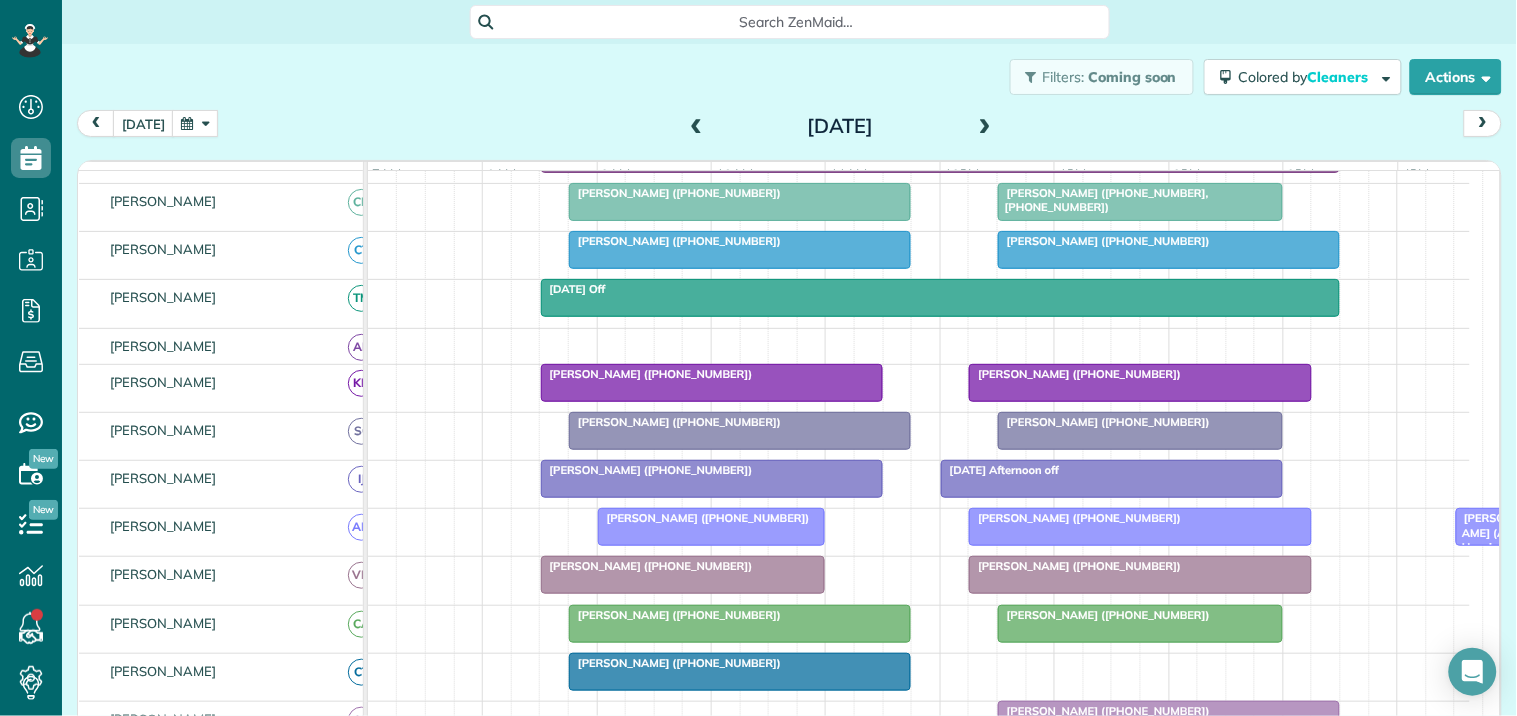 scroll, scrollTop: 415, scrollLeft: 0, axis: vertical 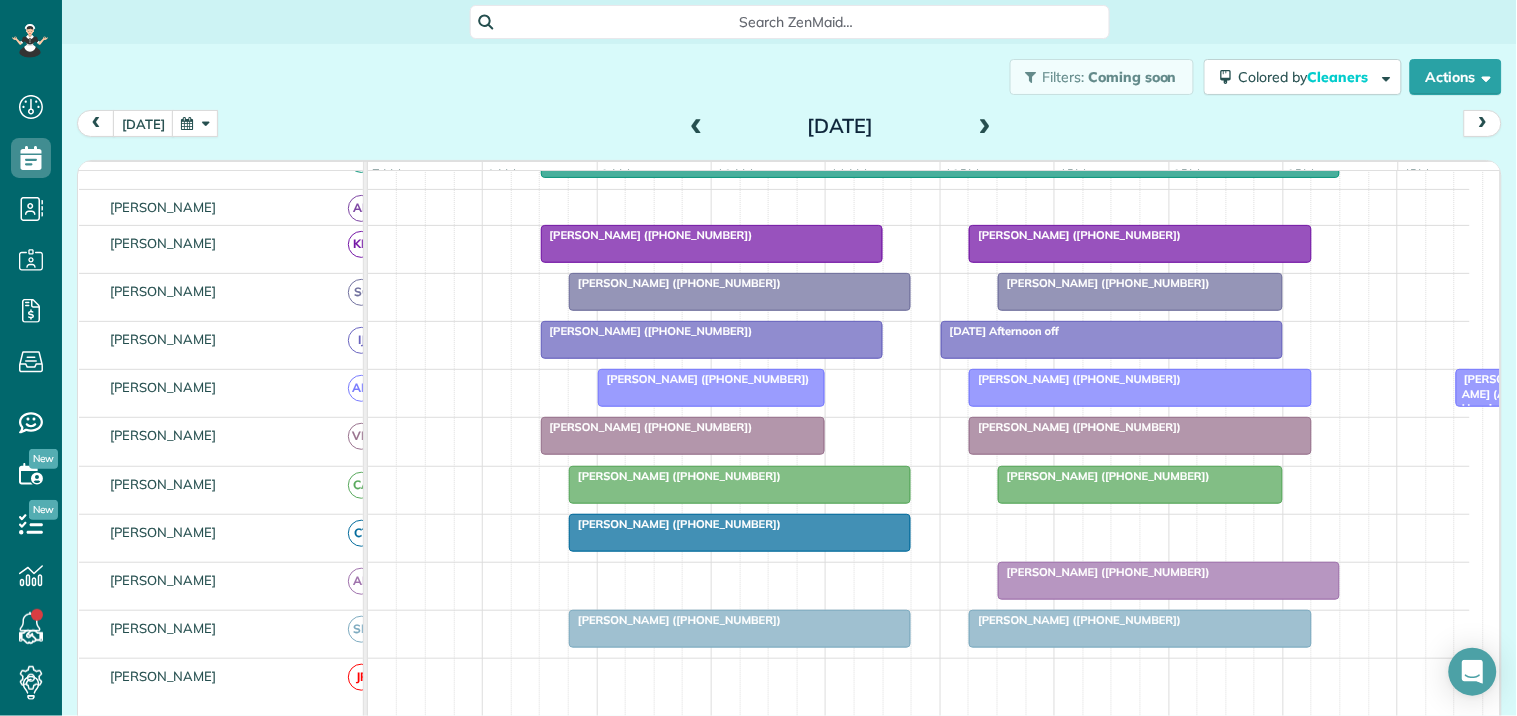 click on "Jeff Tuckfelt (+12028410760) Samantha (Affinis Hospice Newnan) (+14048324232, +16789143566) Holly Garner (+17708610468)" at bounding box center (919, 393) 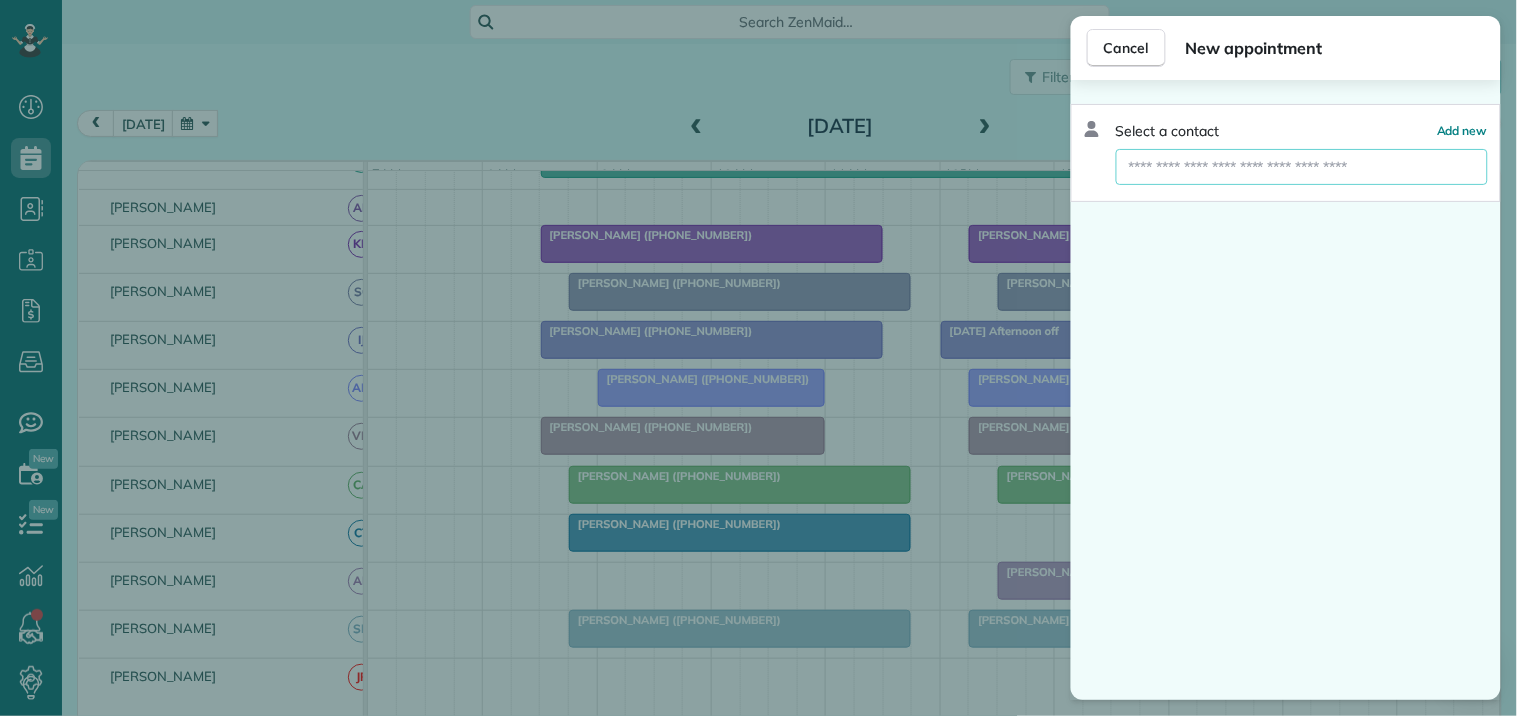 click at bounding box center (1302, 167) 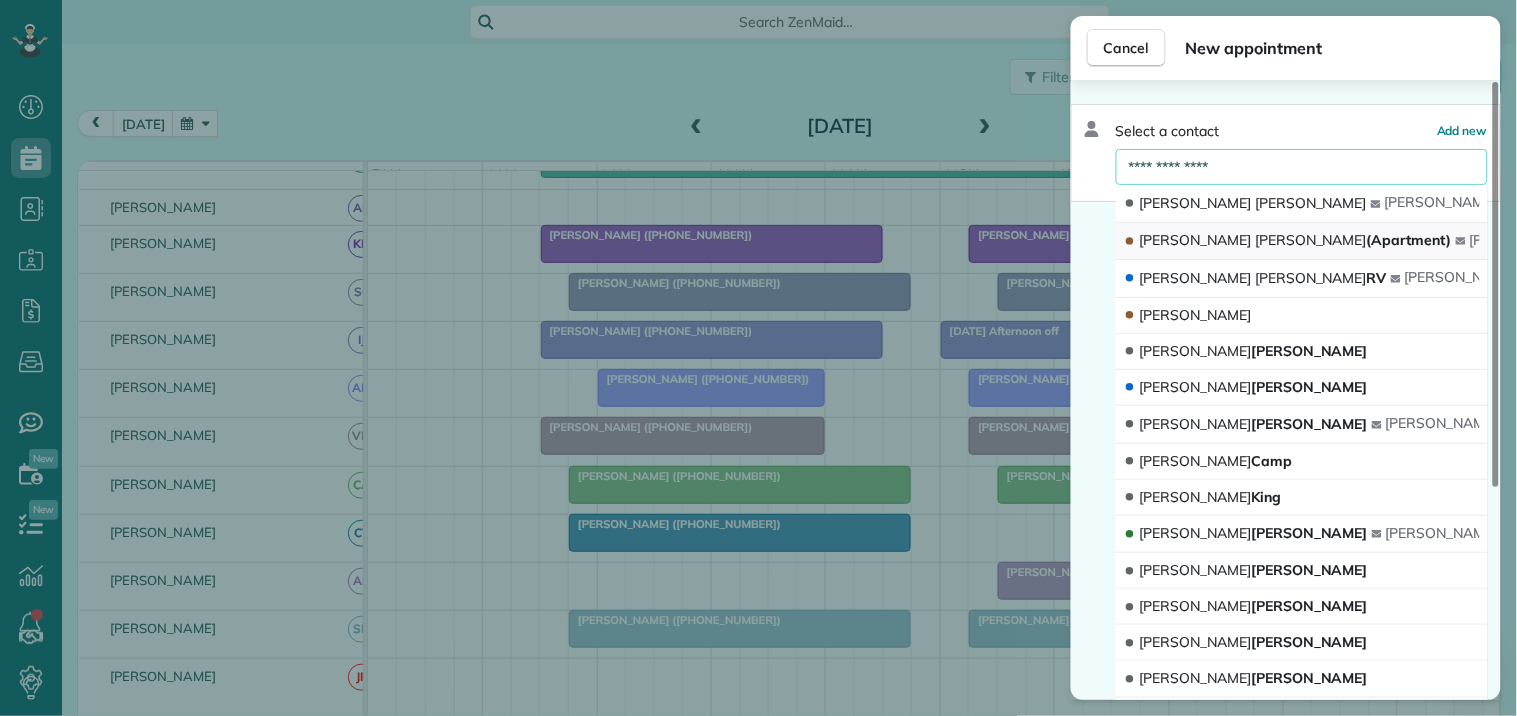 type on "**********" 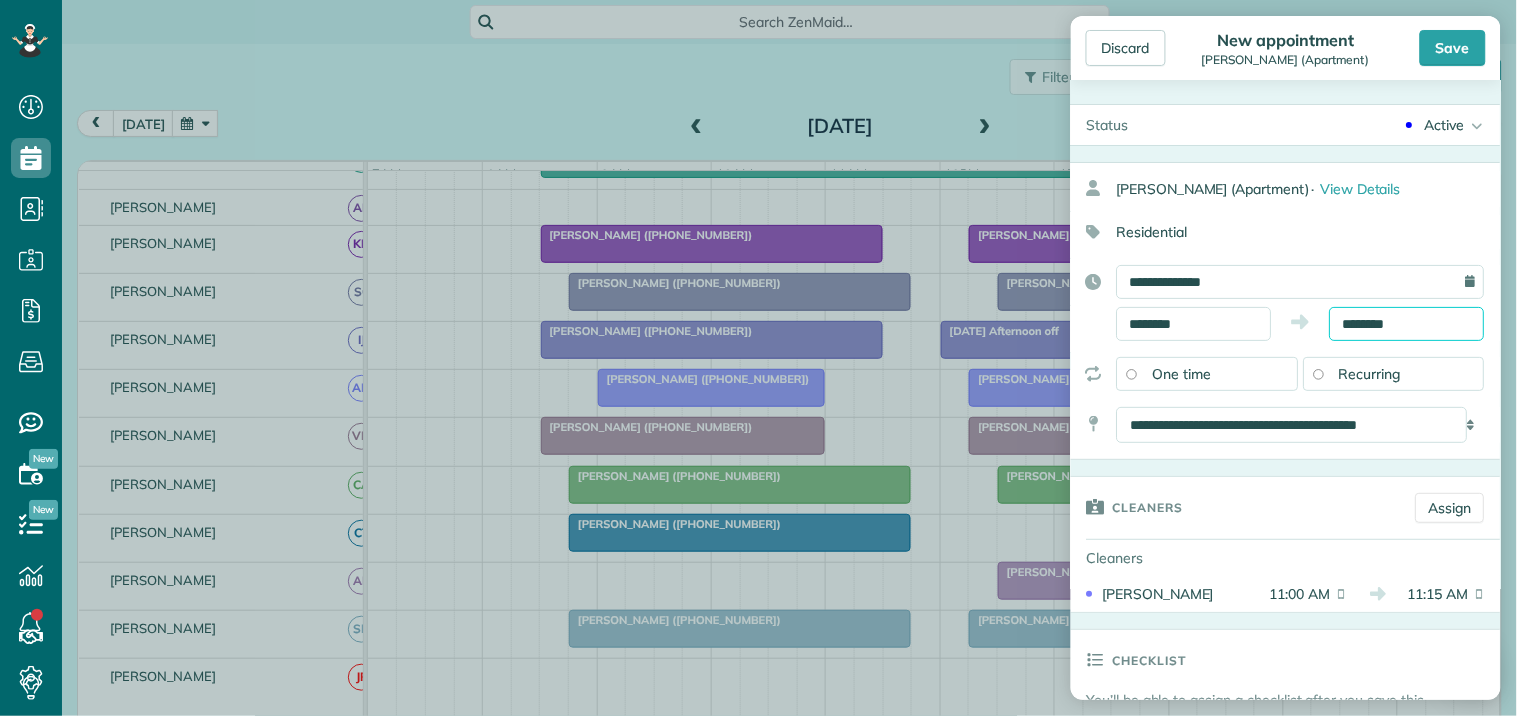 click on "********" at bounding box center (1407, 324) 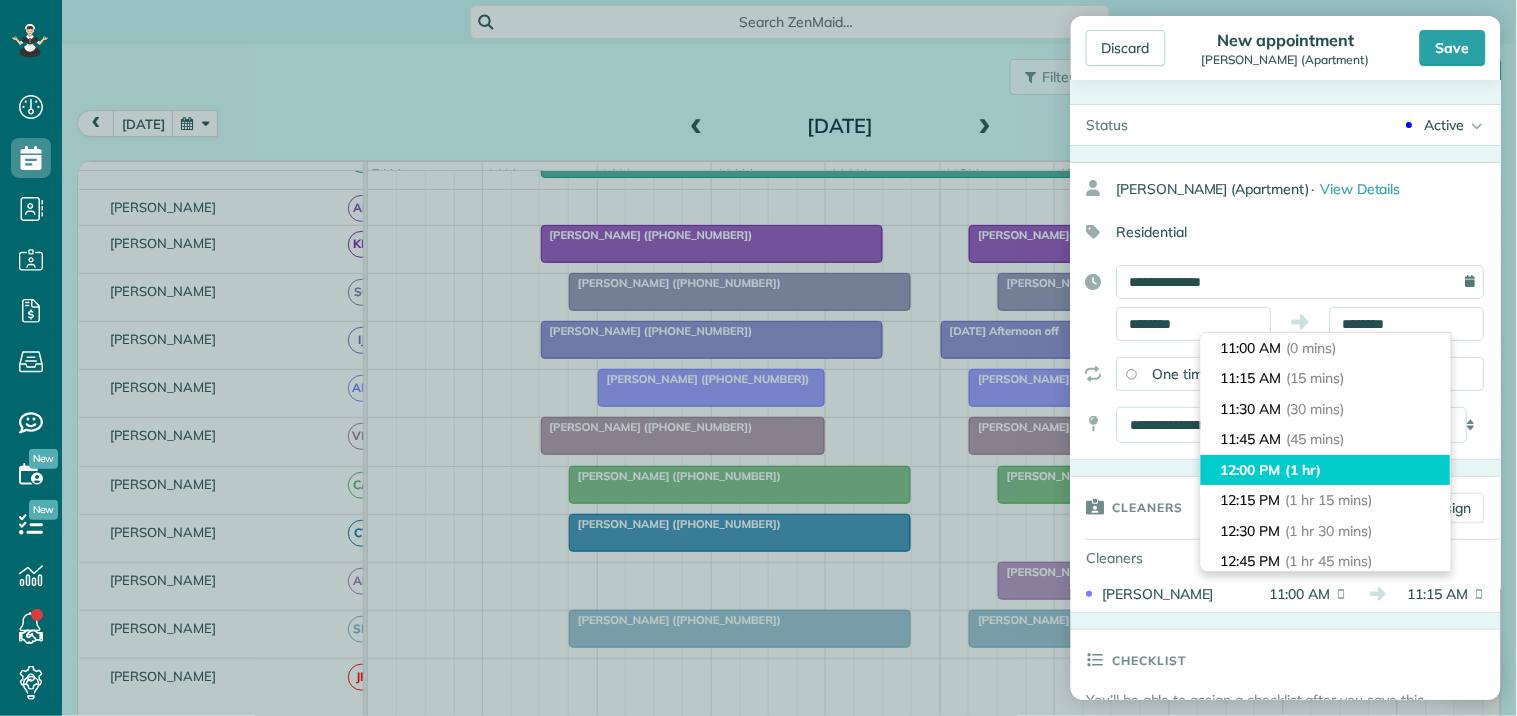 type on "********" 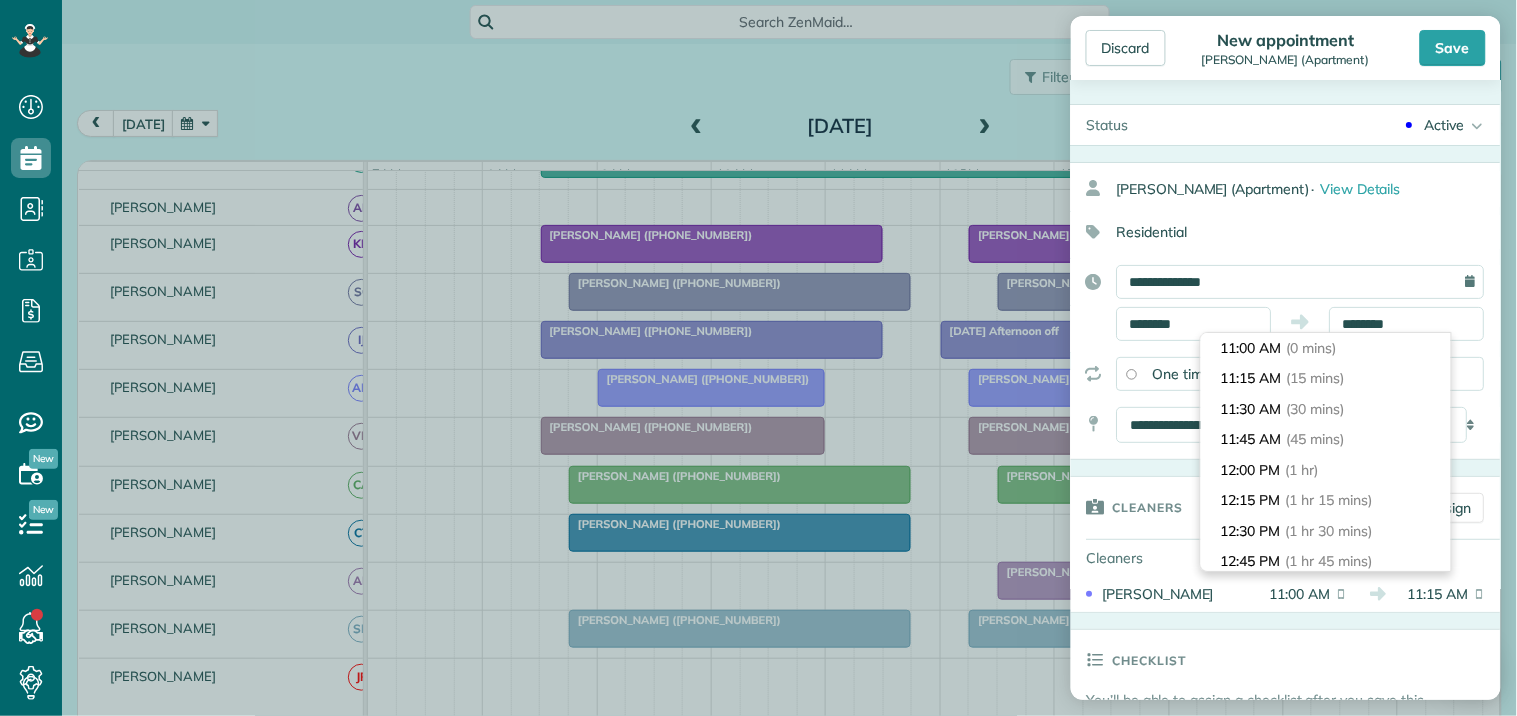 click on "(1 hr)" at bounding box center [1302, 470] 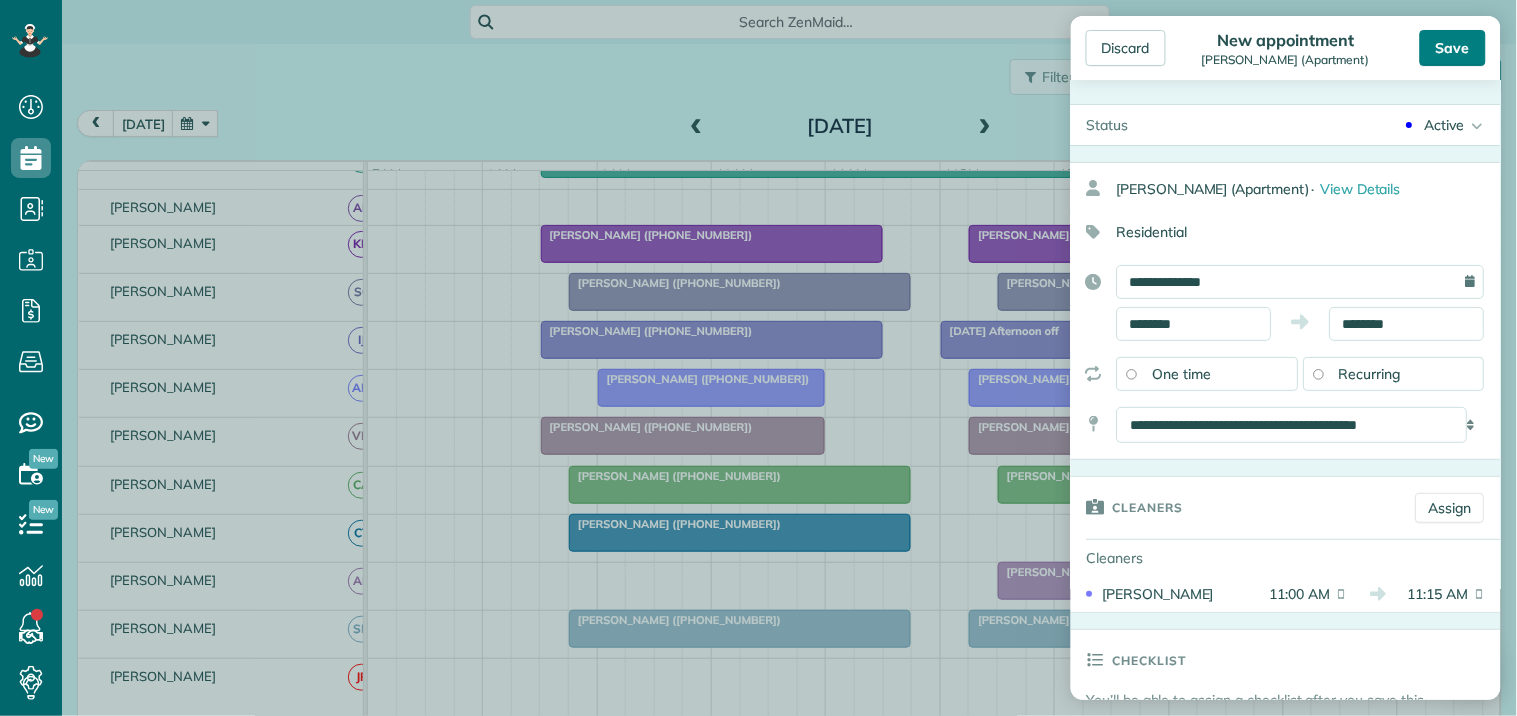 click on "Save" at bounding box center (1453, 48) 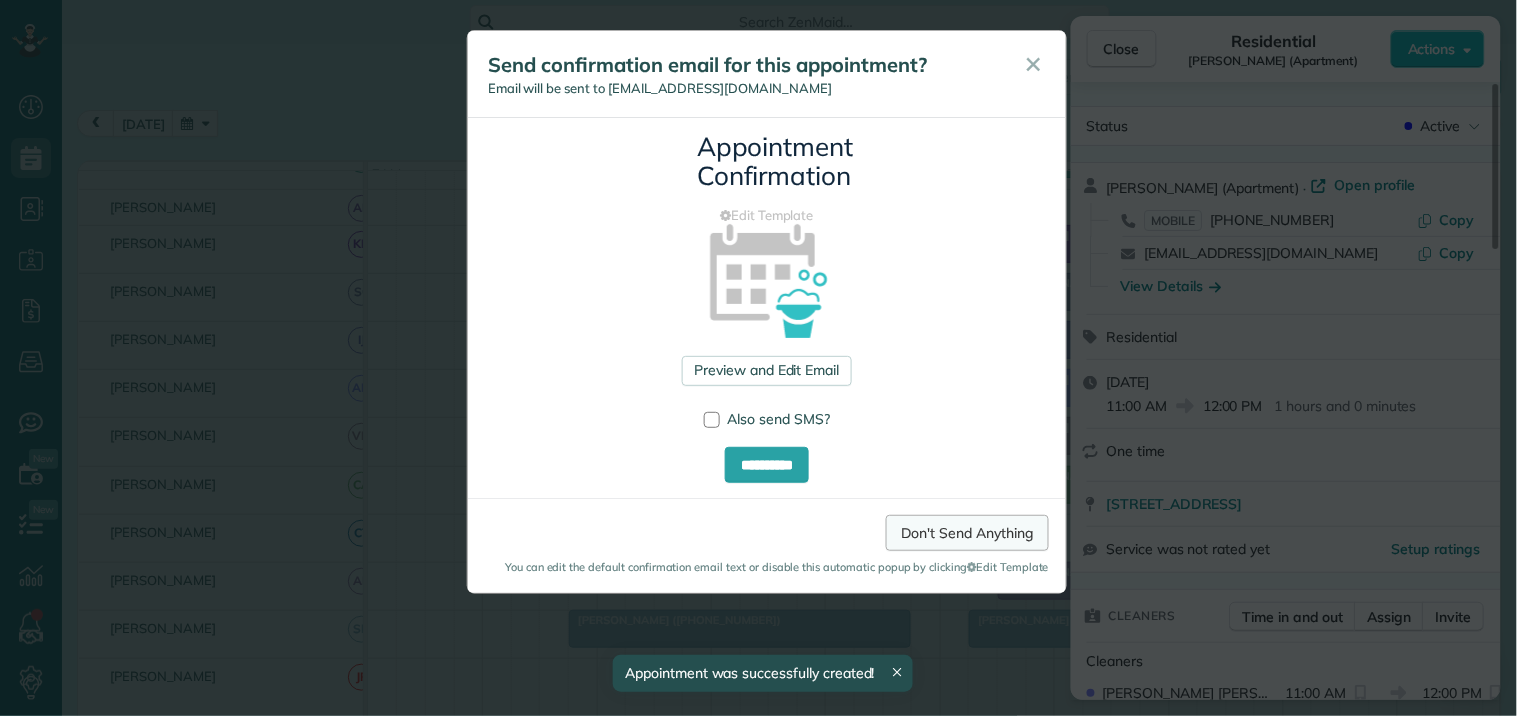 click on "Don't Send Anything" at bounding box center (967, 533) 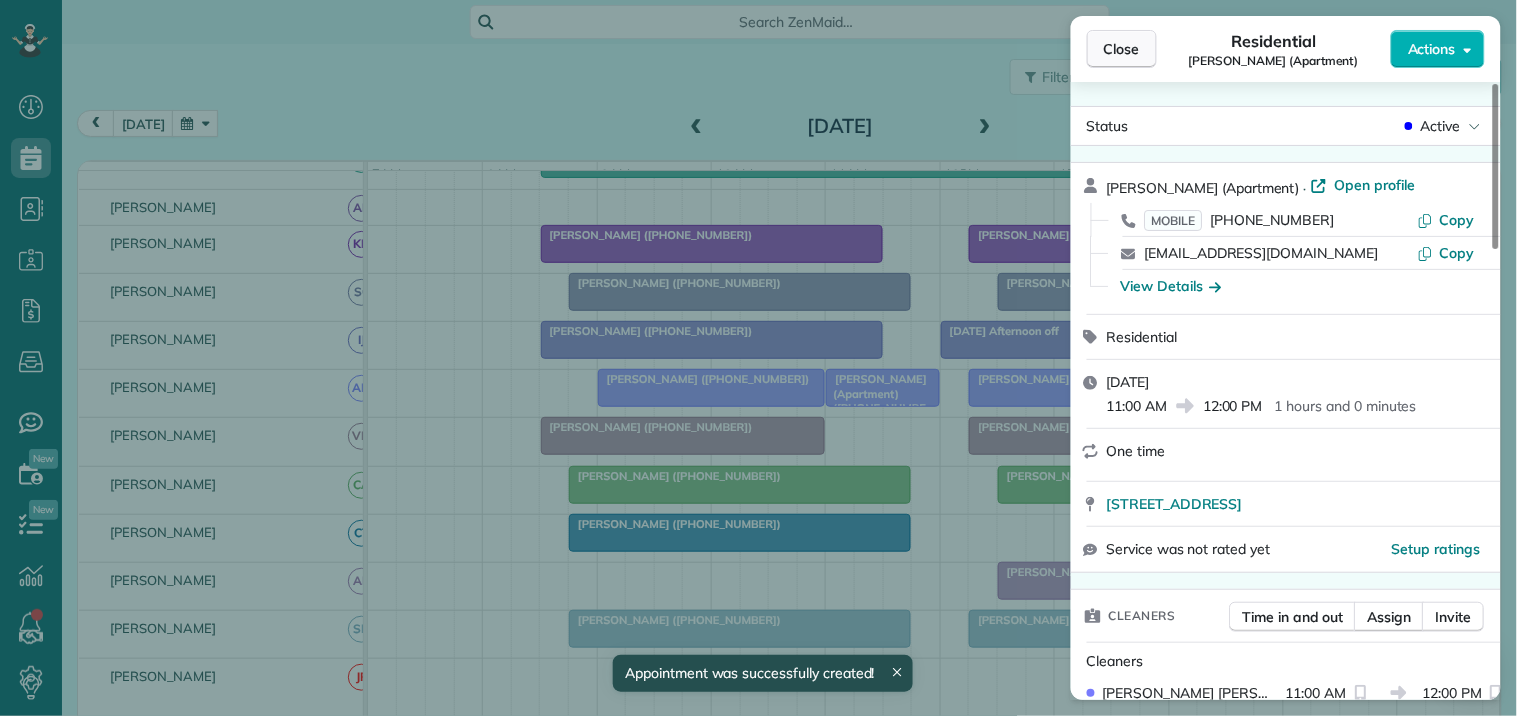 click on "Close" at bounding box center [1122, 49] 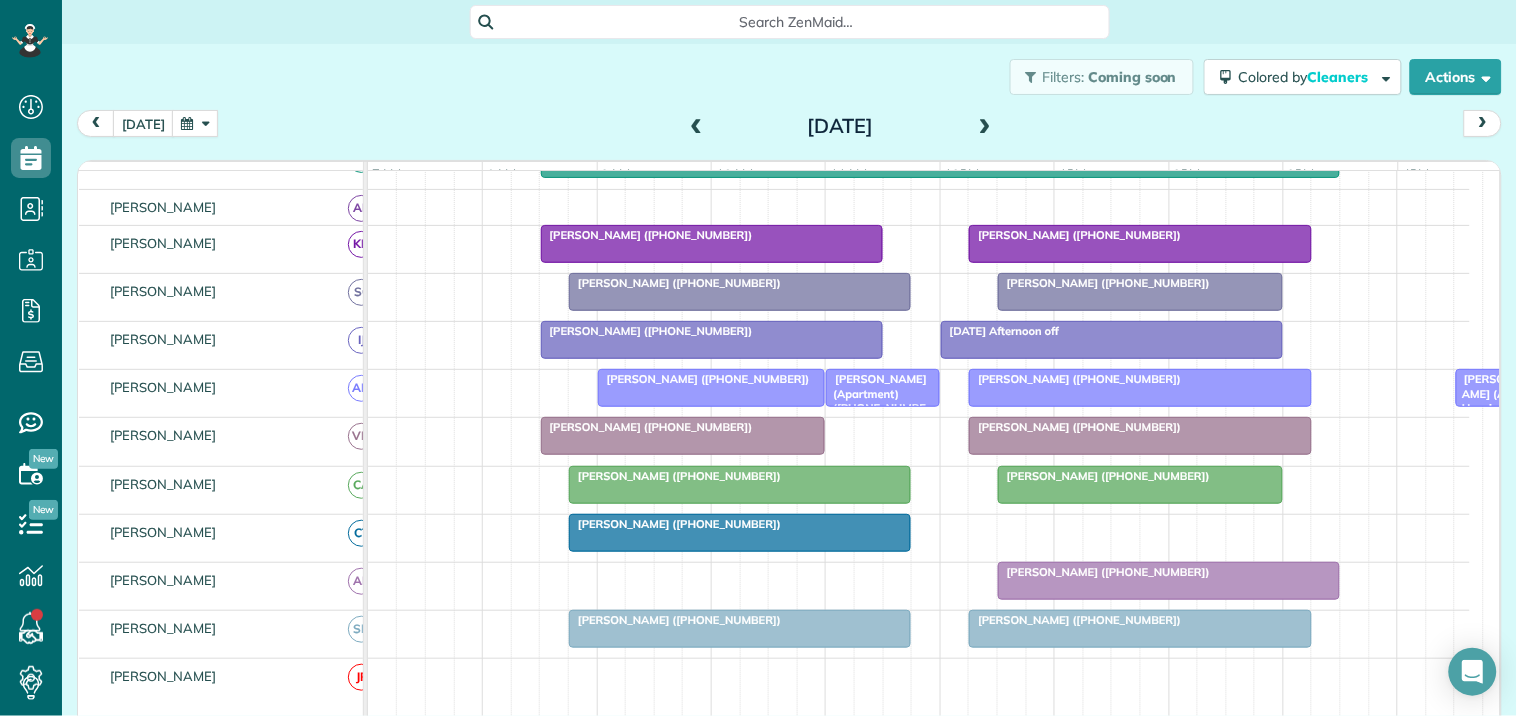 click at bounding box center (195, 123) 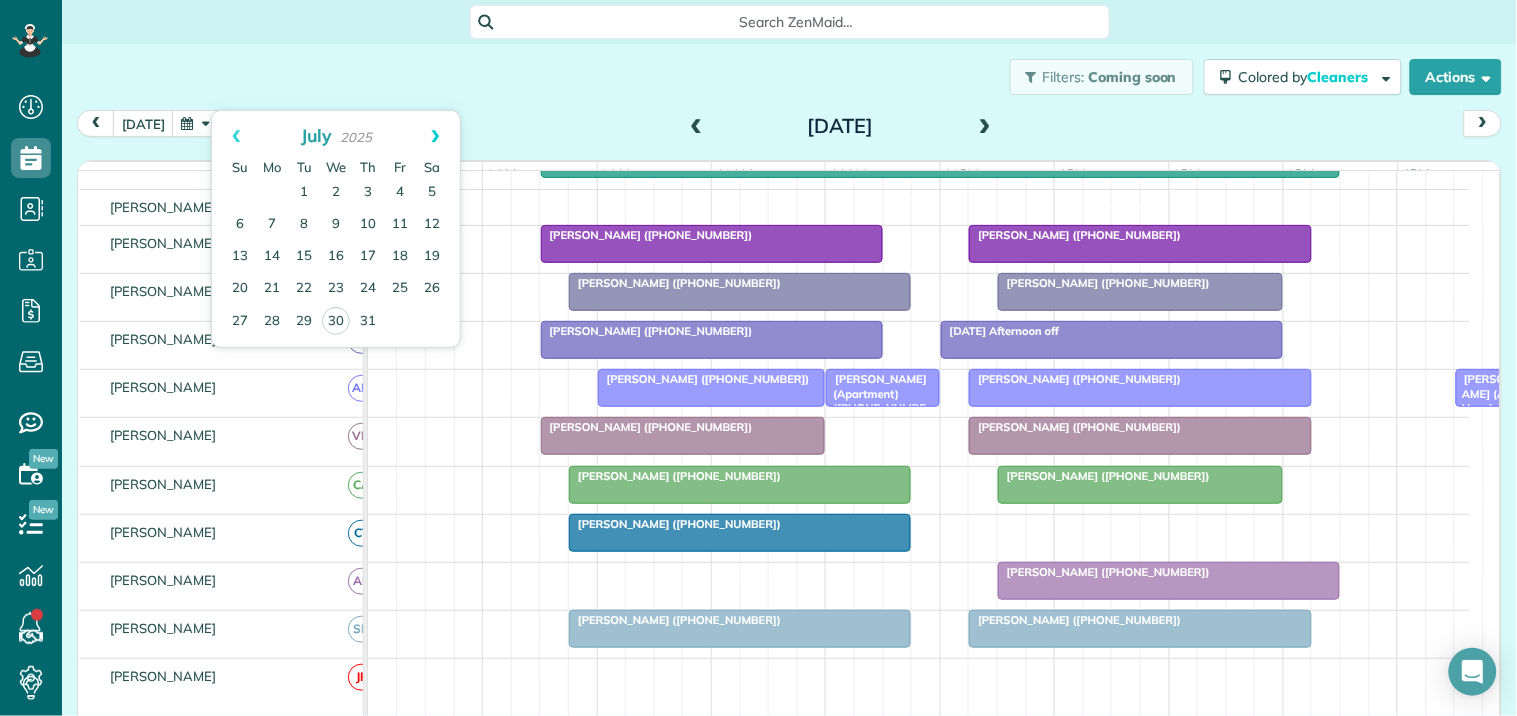 click on "Next" at bounding box center [435, 136] 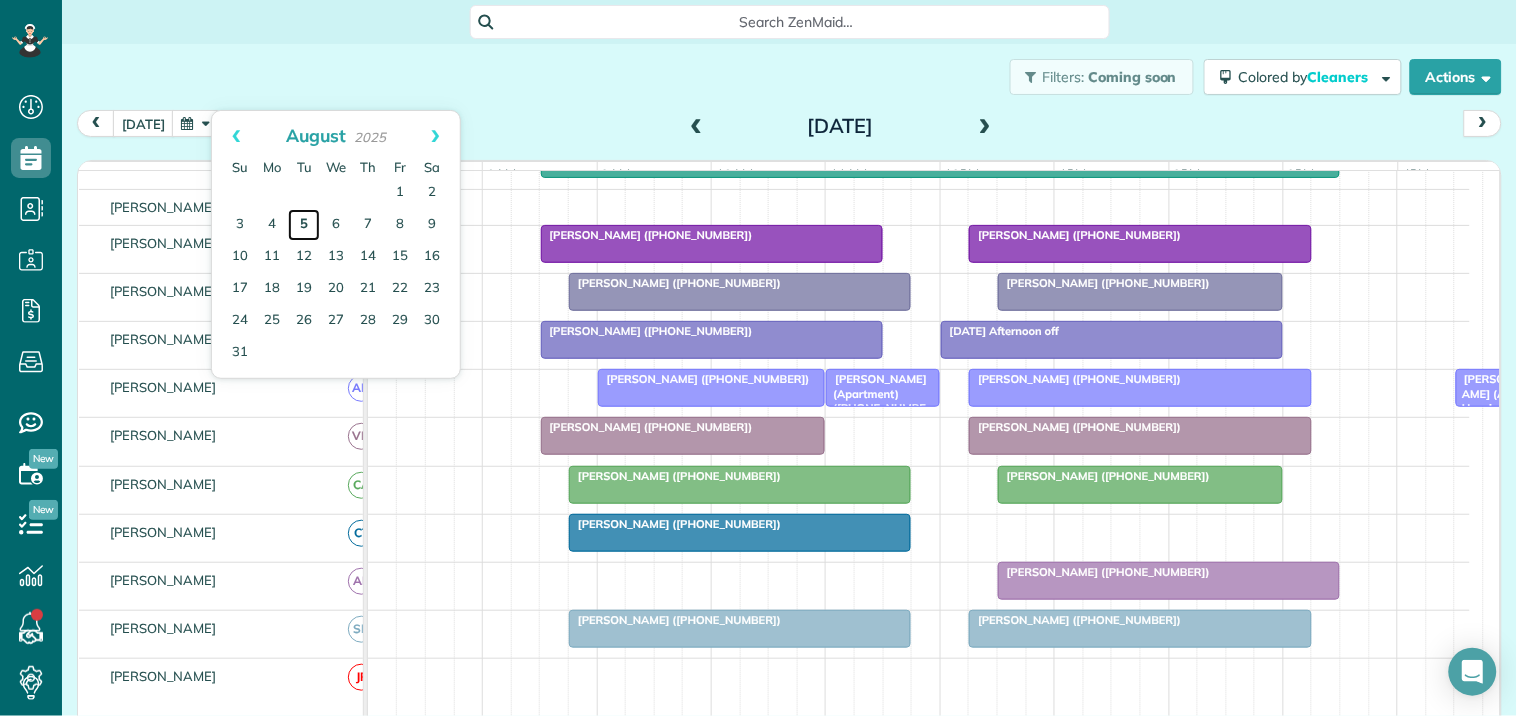 click on "5" at bounding box center (304, 225) 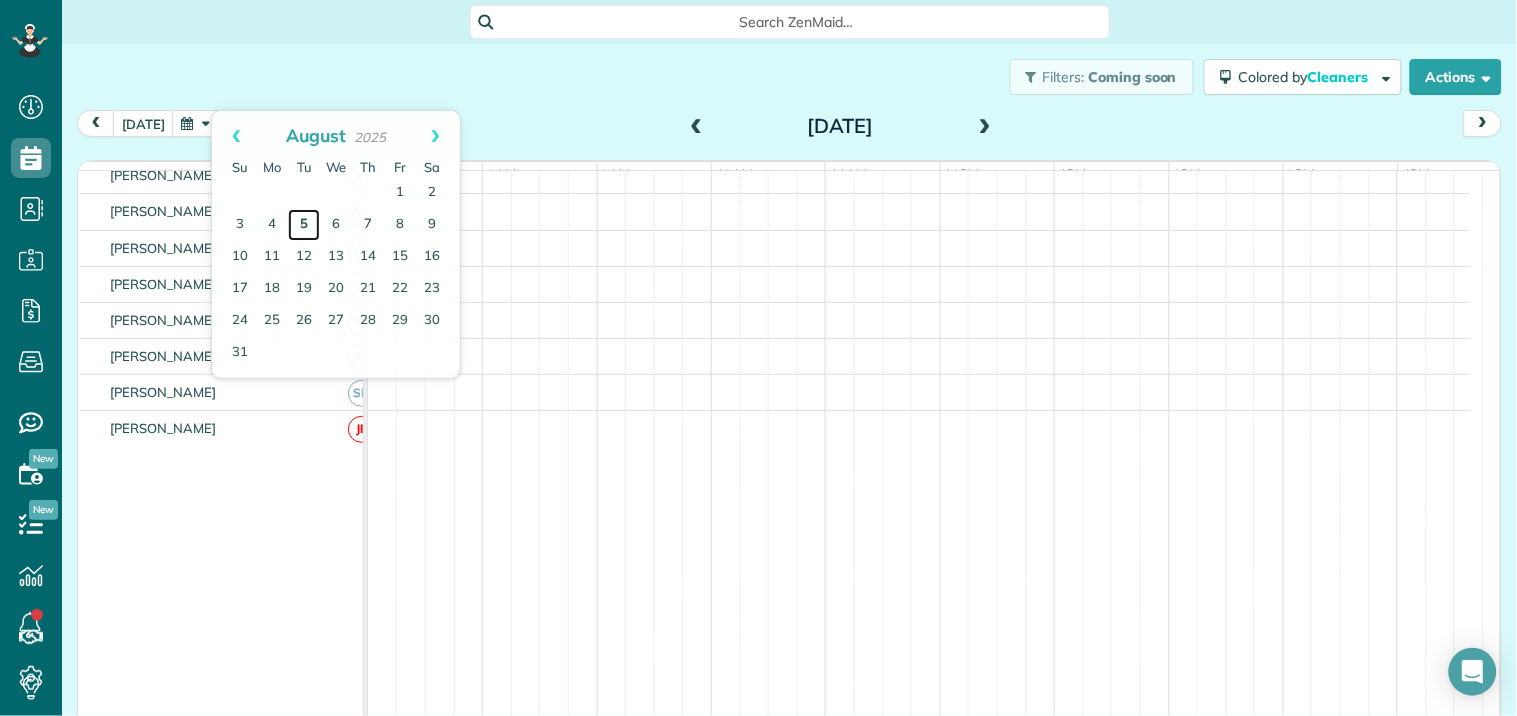 scroll, scrollTop: 276, scrollLeft: 0, axis: vertical 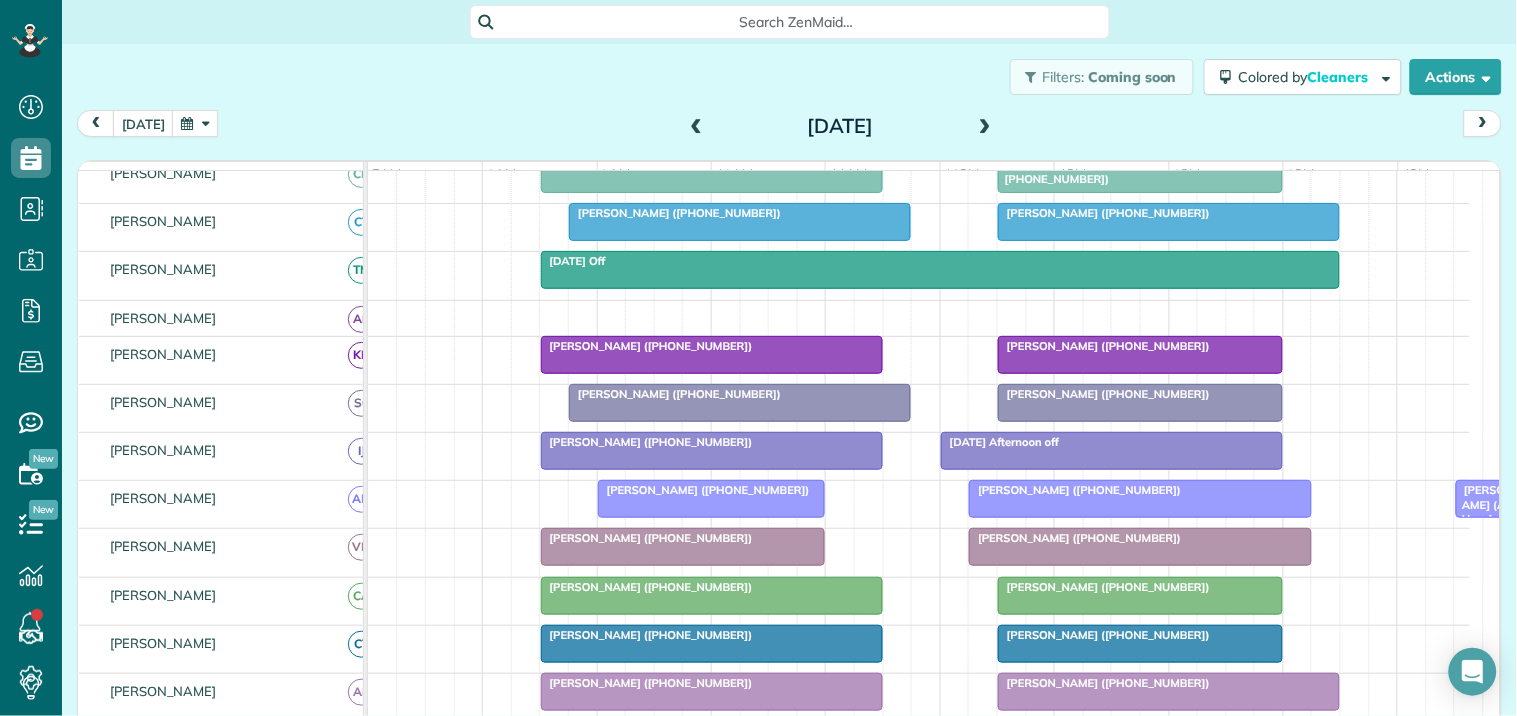click at bounding box center (985, 127) 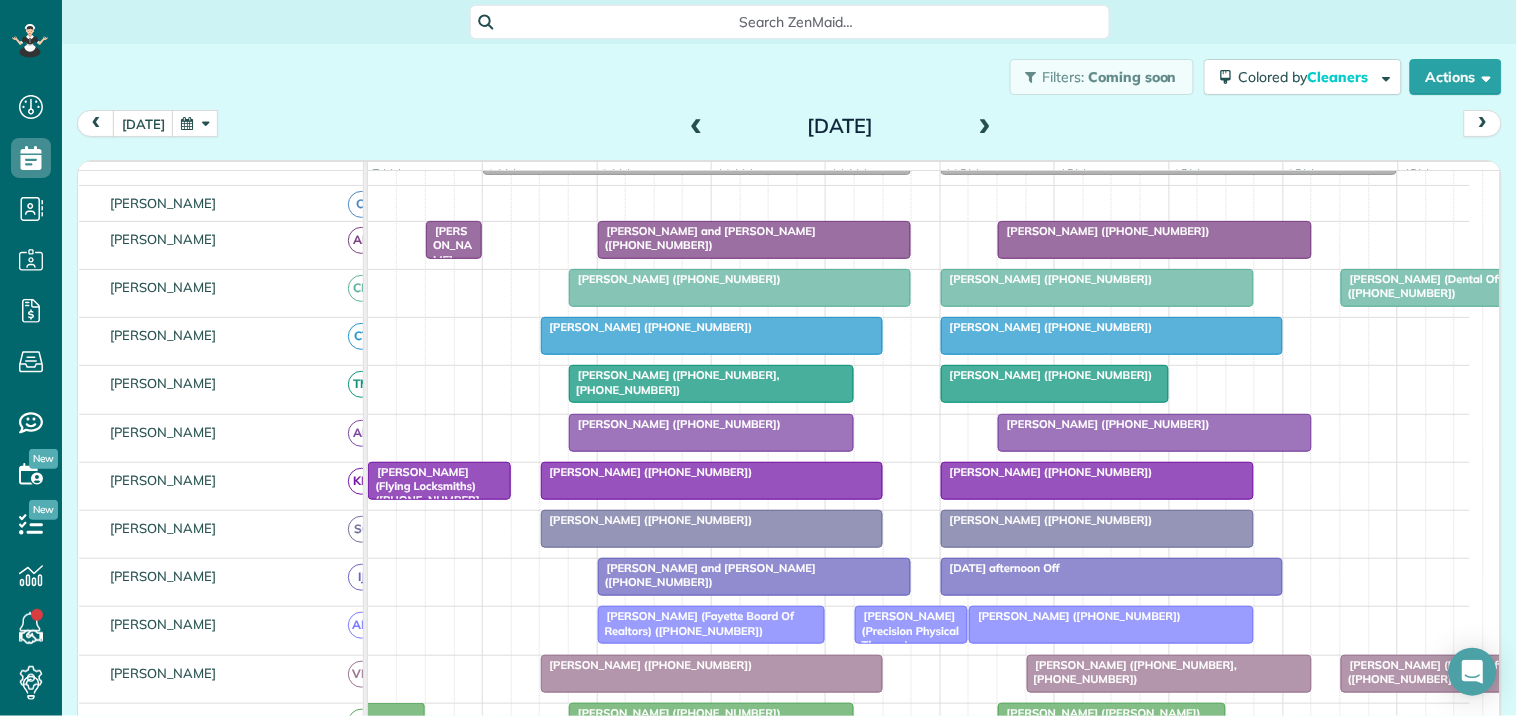 scroll, scrollTop: 304, scrollLeft: 0, axis: vertical 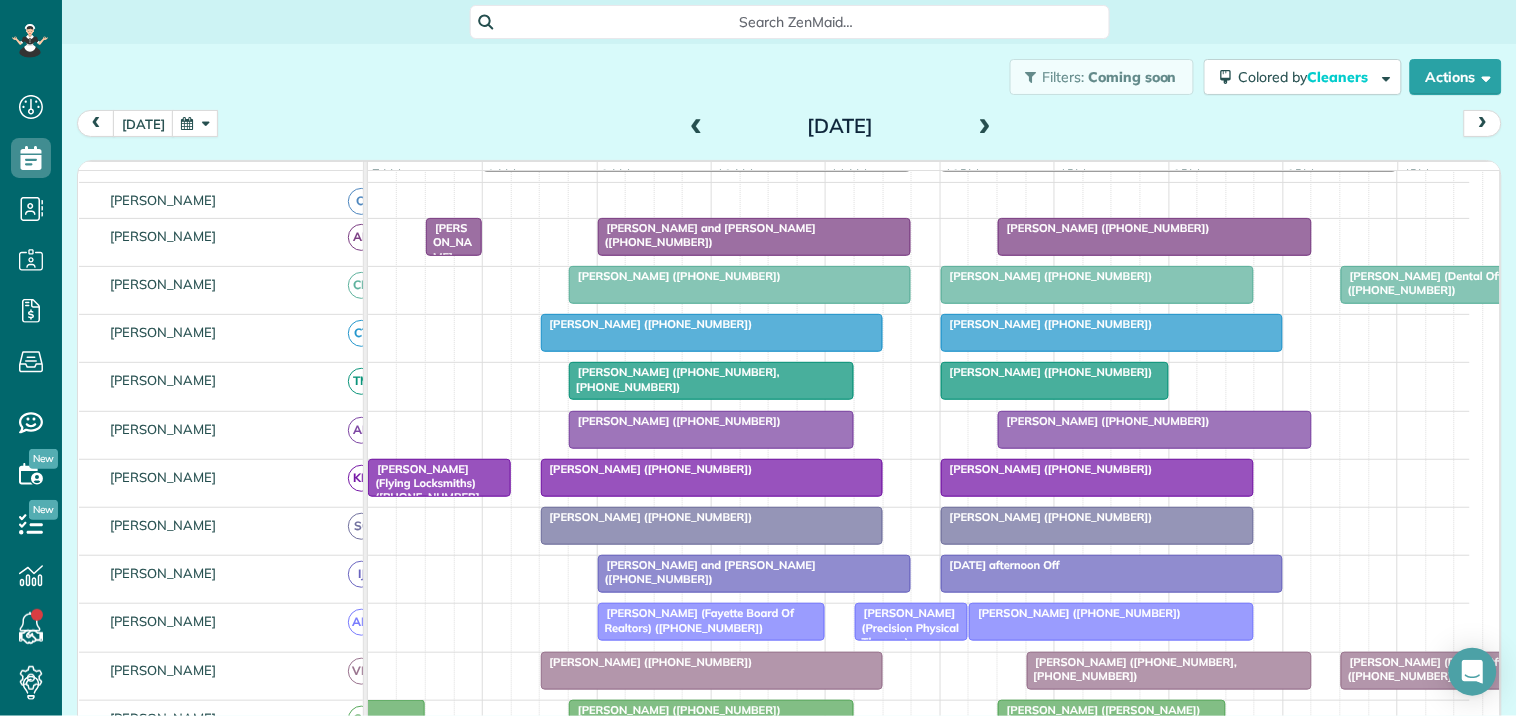 click at bounding box center [985, 127] 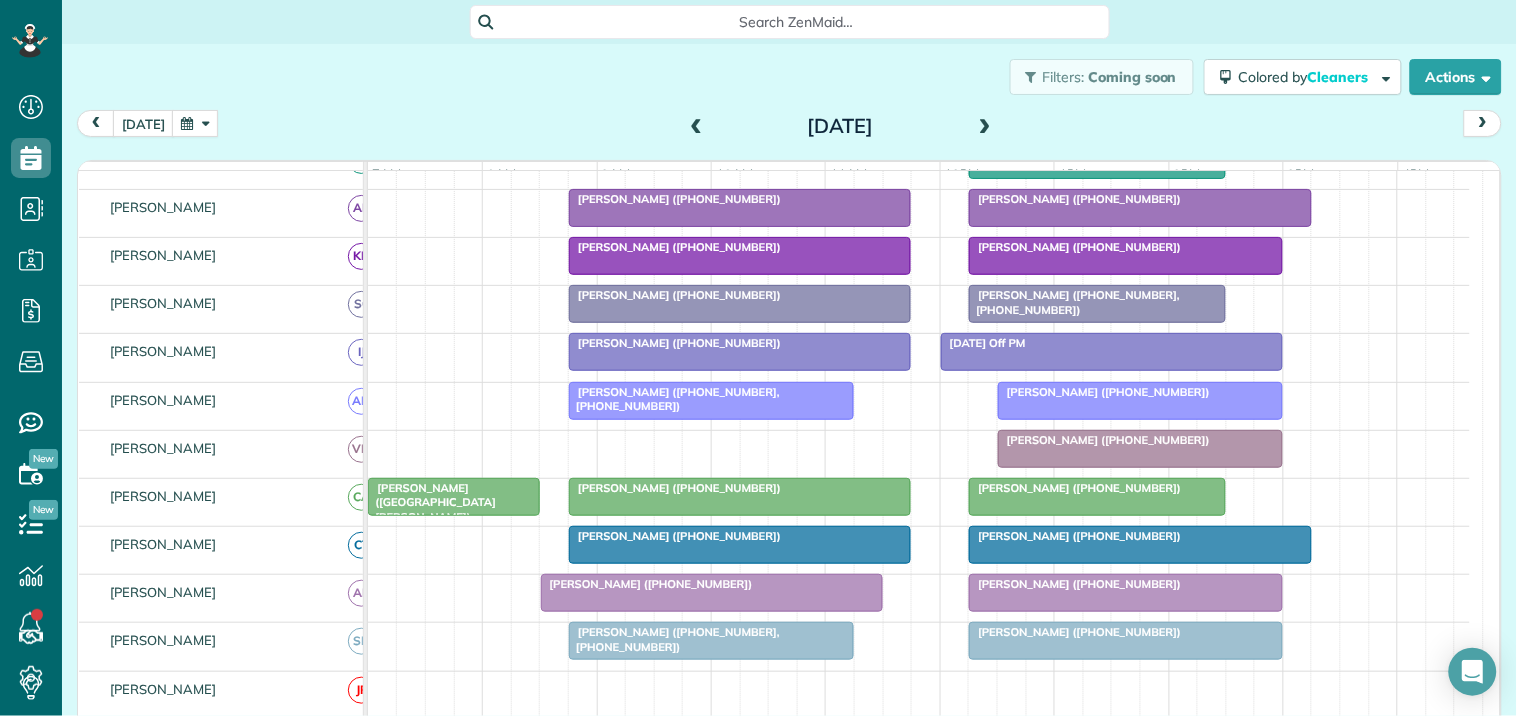 click at bounding box center (697, 127) 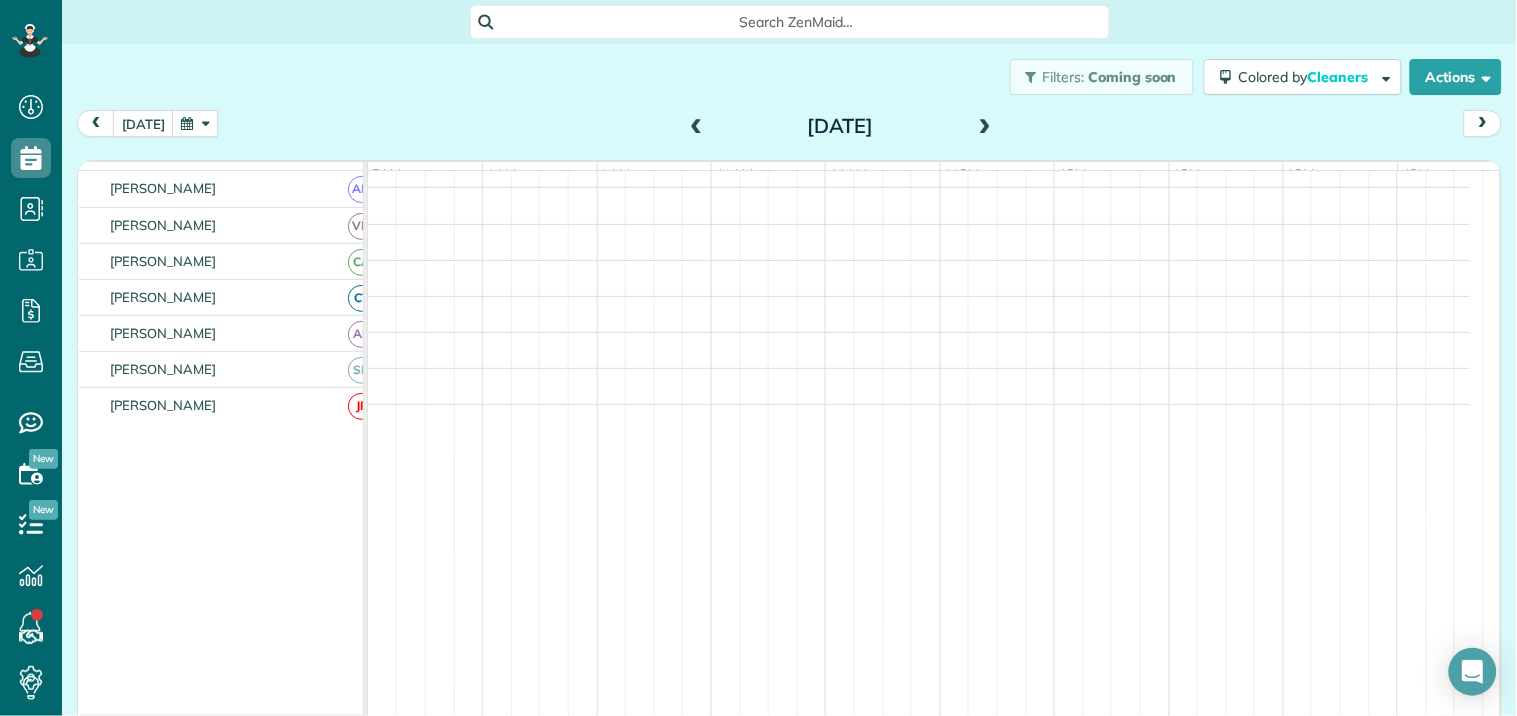 scroll, scrollTop: 275, scrollLeft: 0, axis: vertical 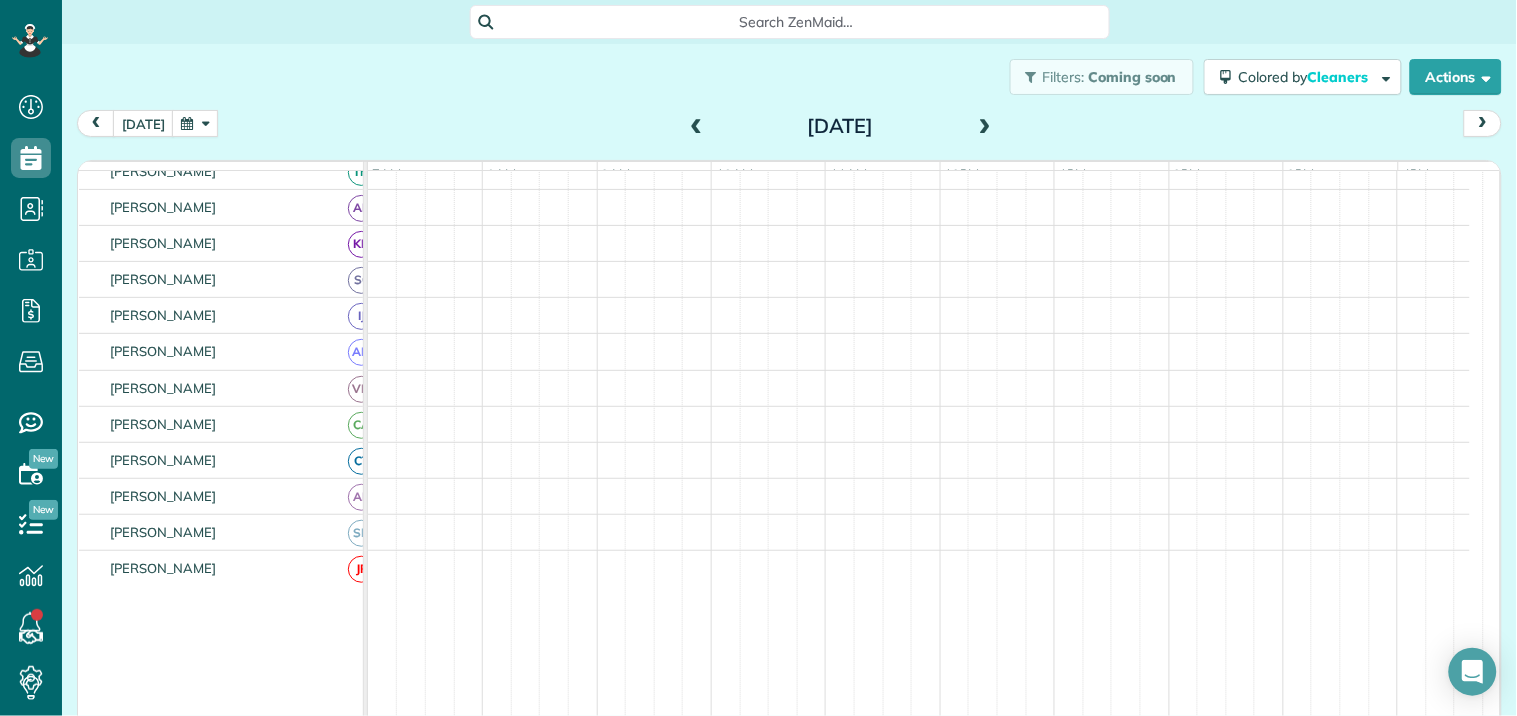 click at bounding box center [697, 127] 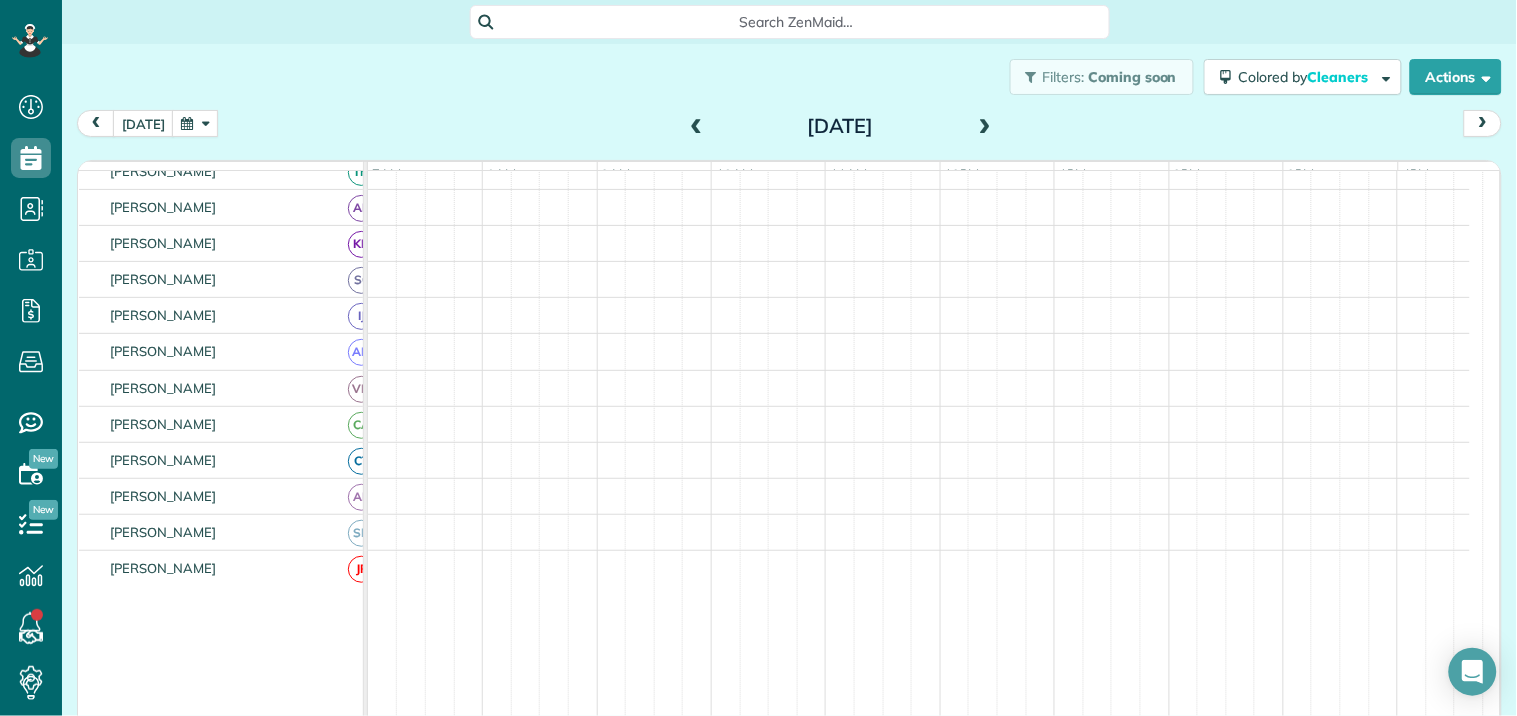 click at bounding box center [985, 127] 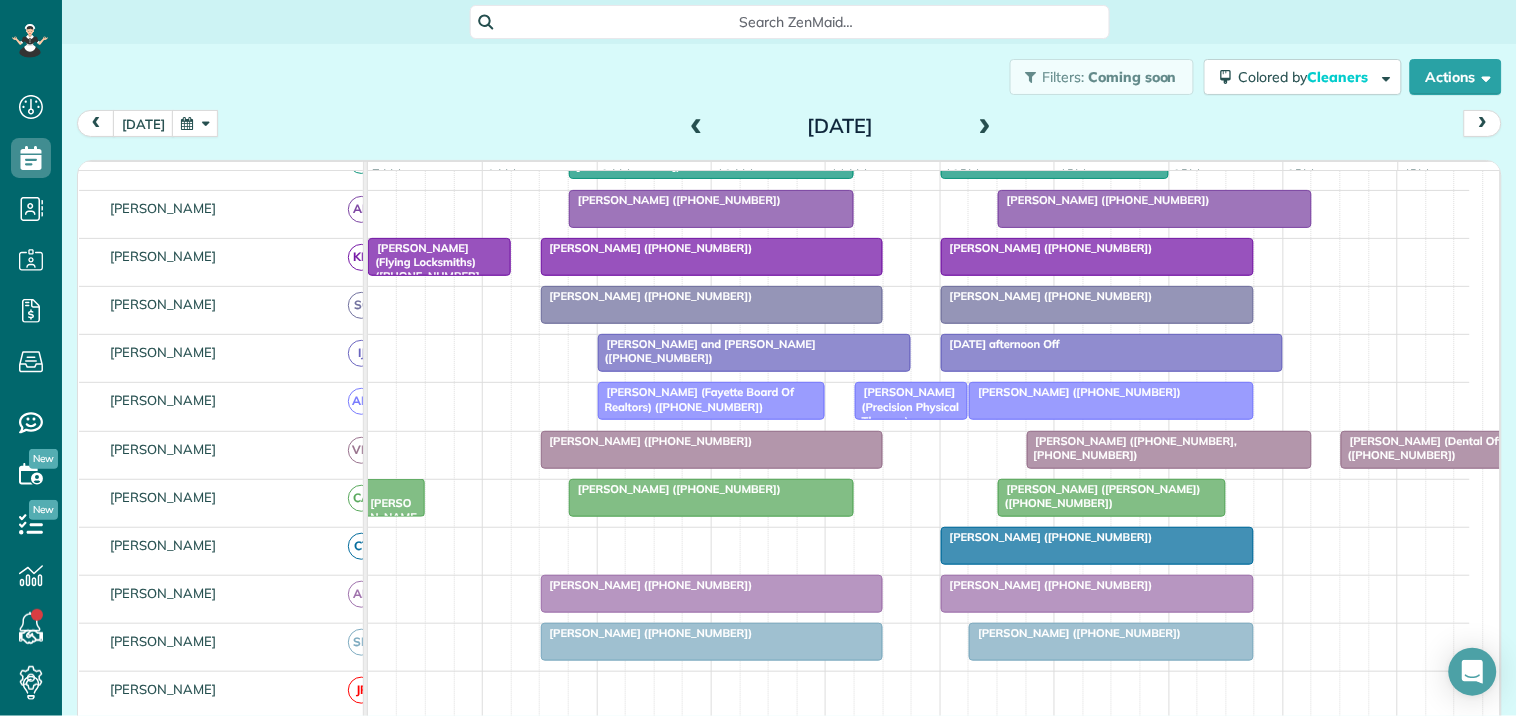 click at bounding box center (697, 127) 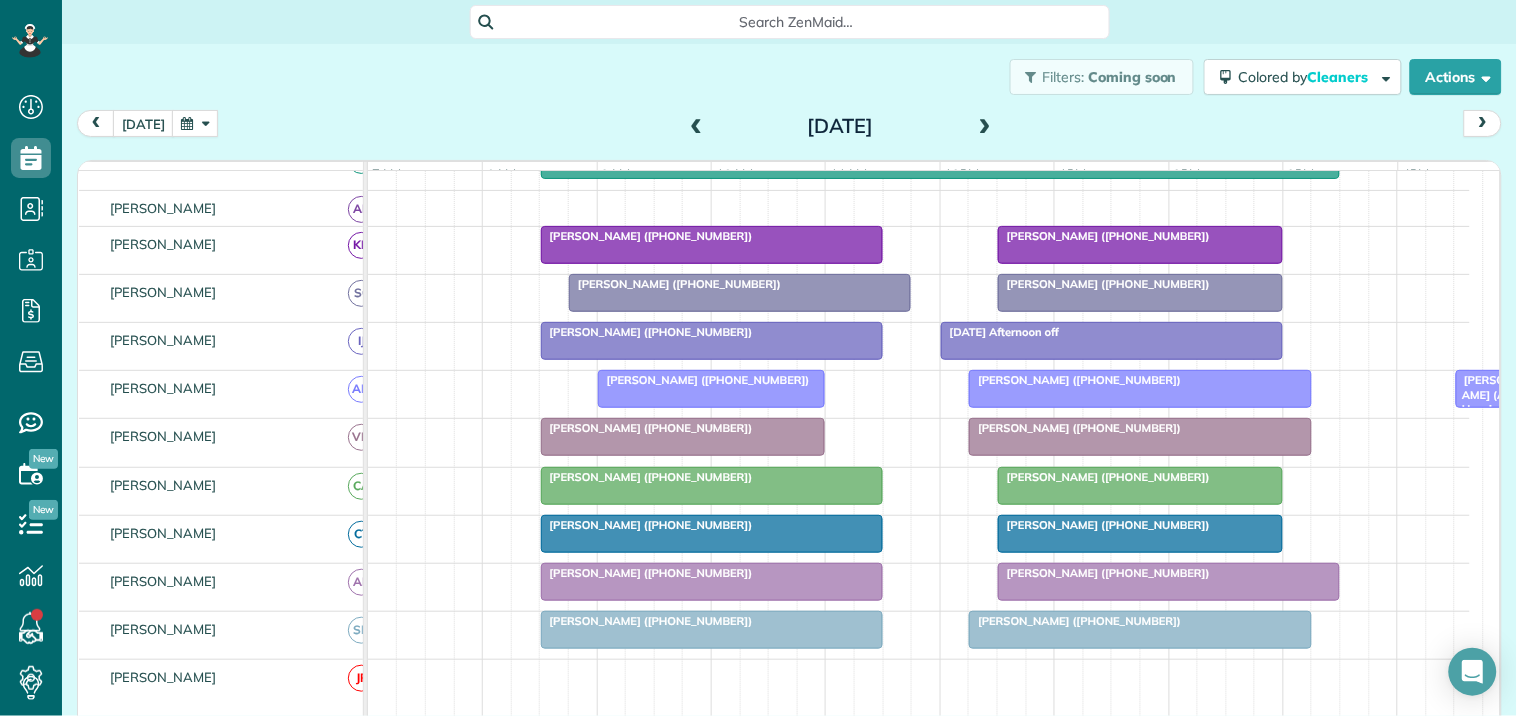 click at bounding box center [195, 123] 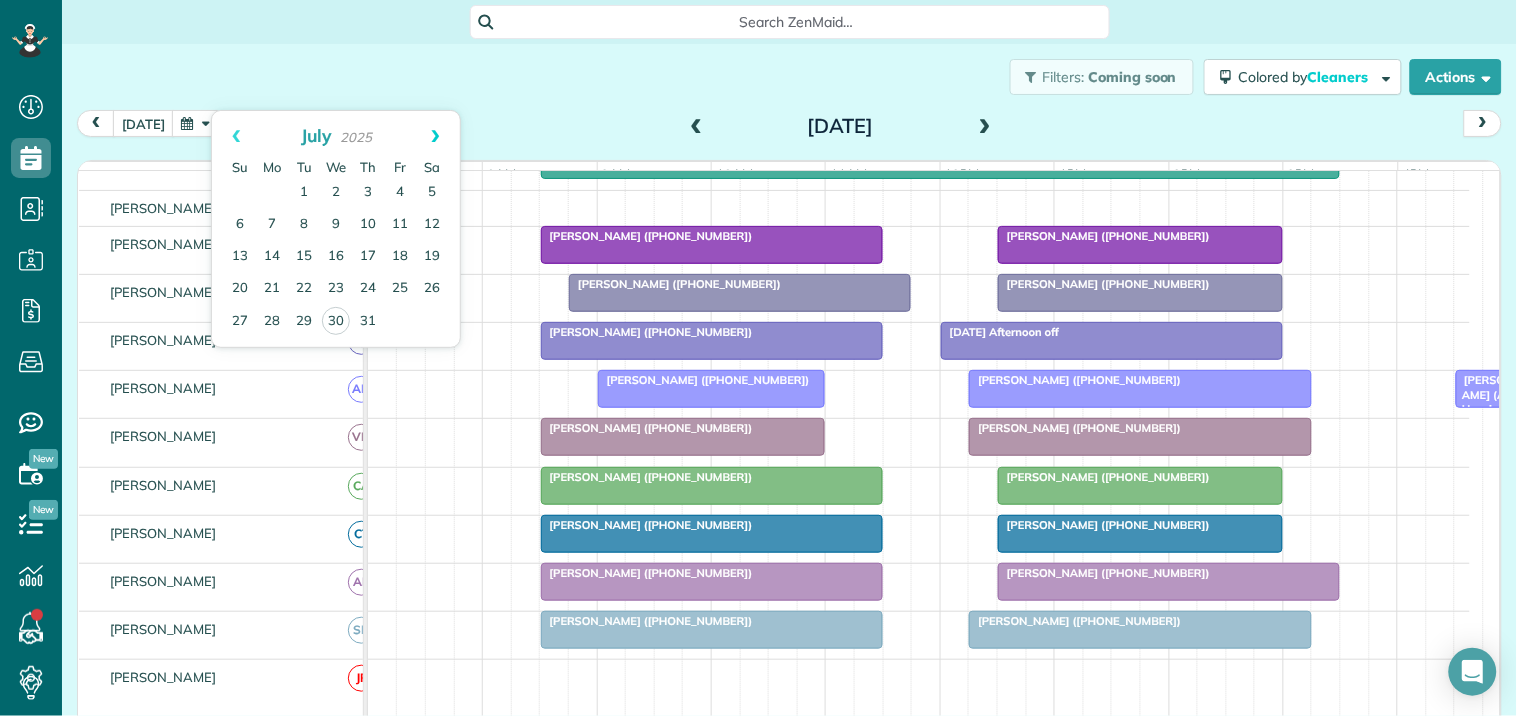click on "Next" at bounding box center (435, 136) 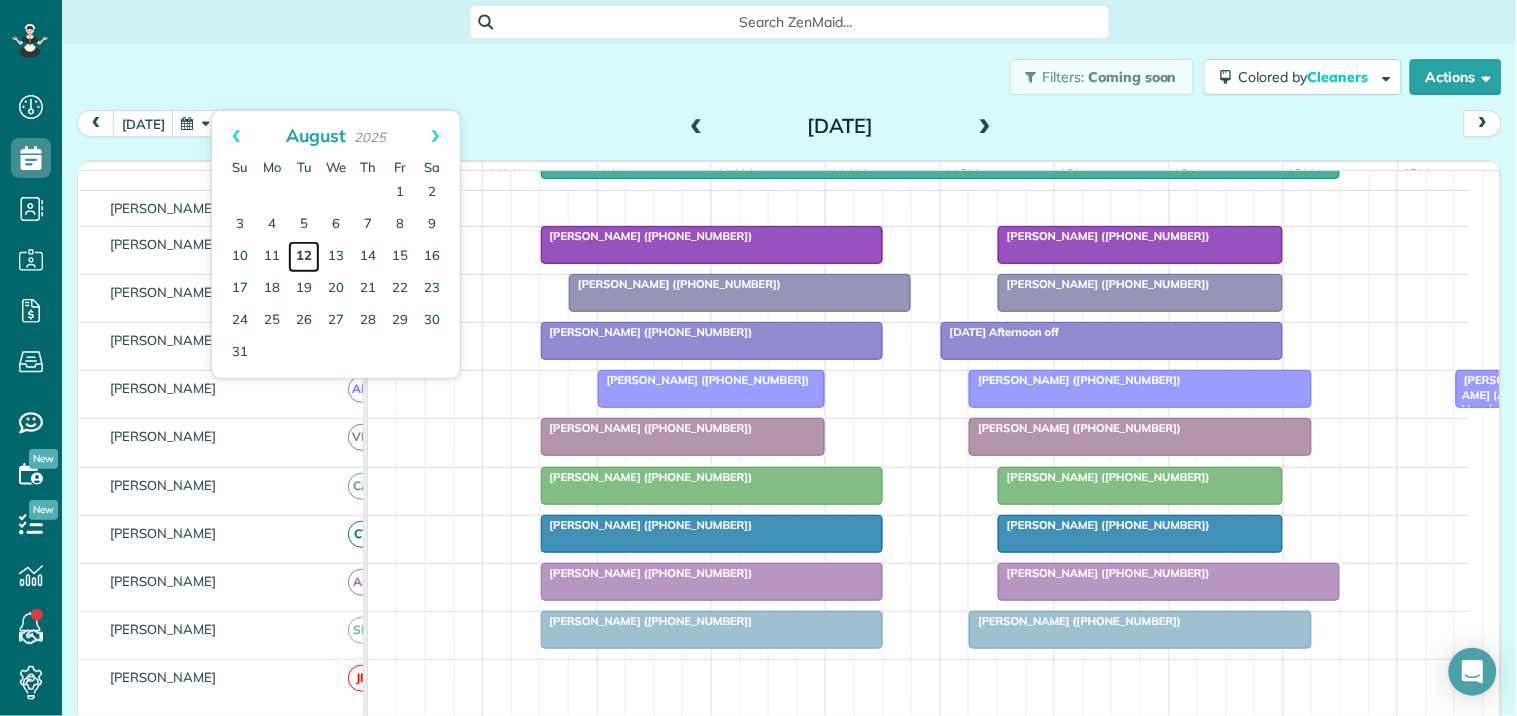 click on "12" at bounding box center [304, 257] 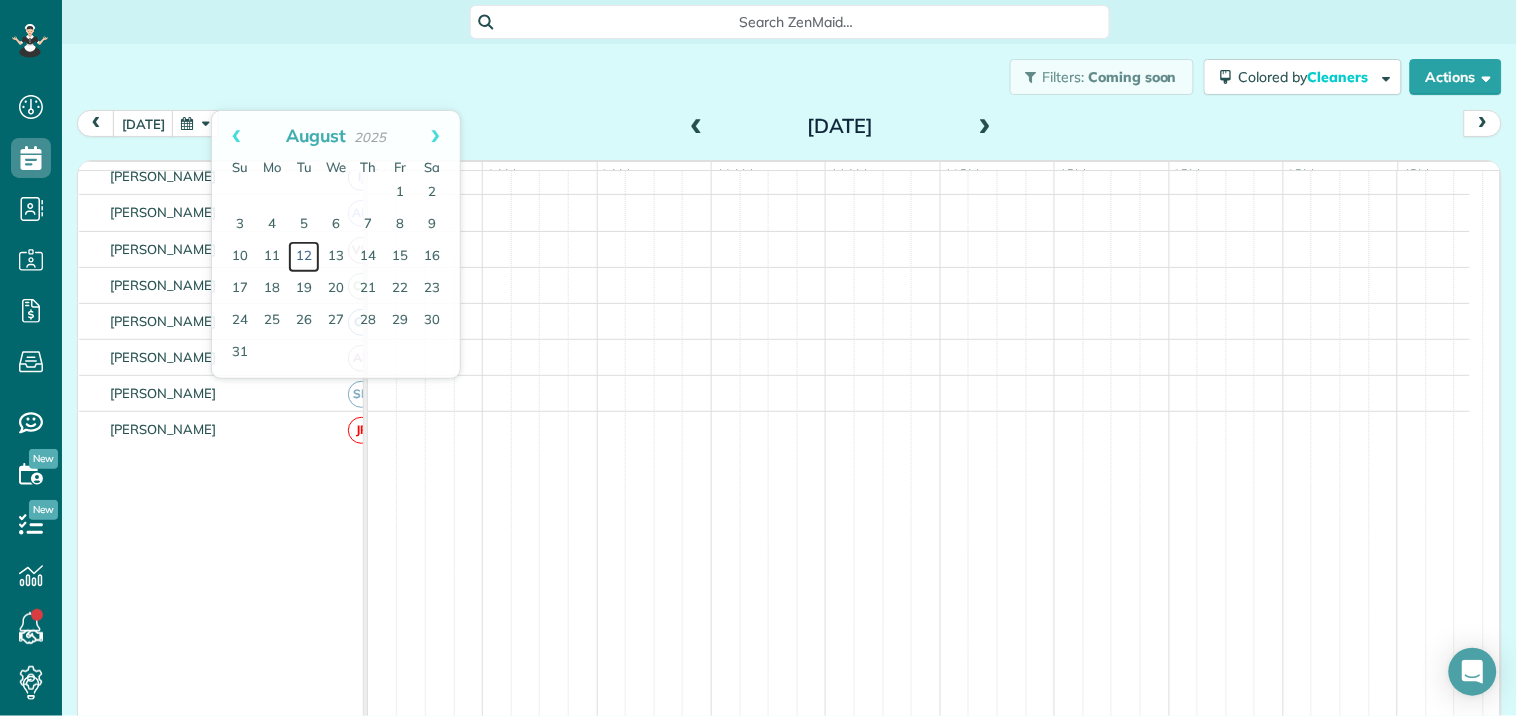 scroll, scrollTop: 275, scrollLeft: 0, axis: vertical 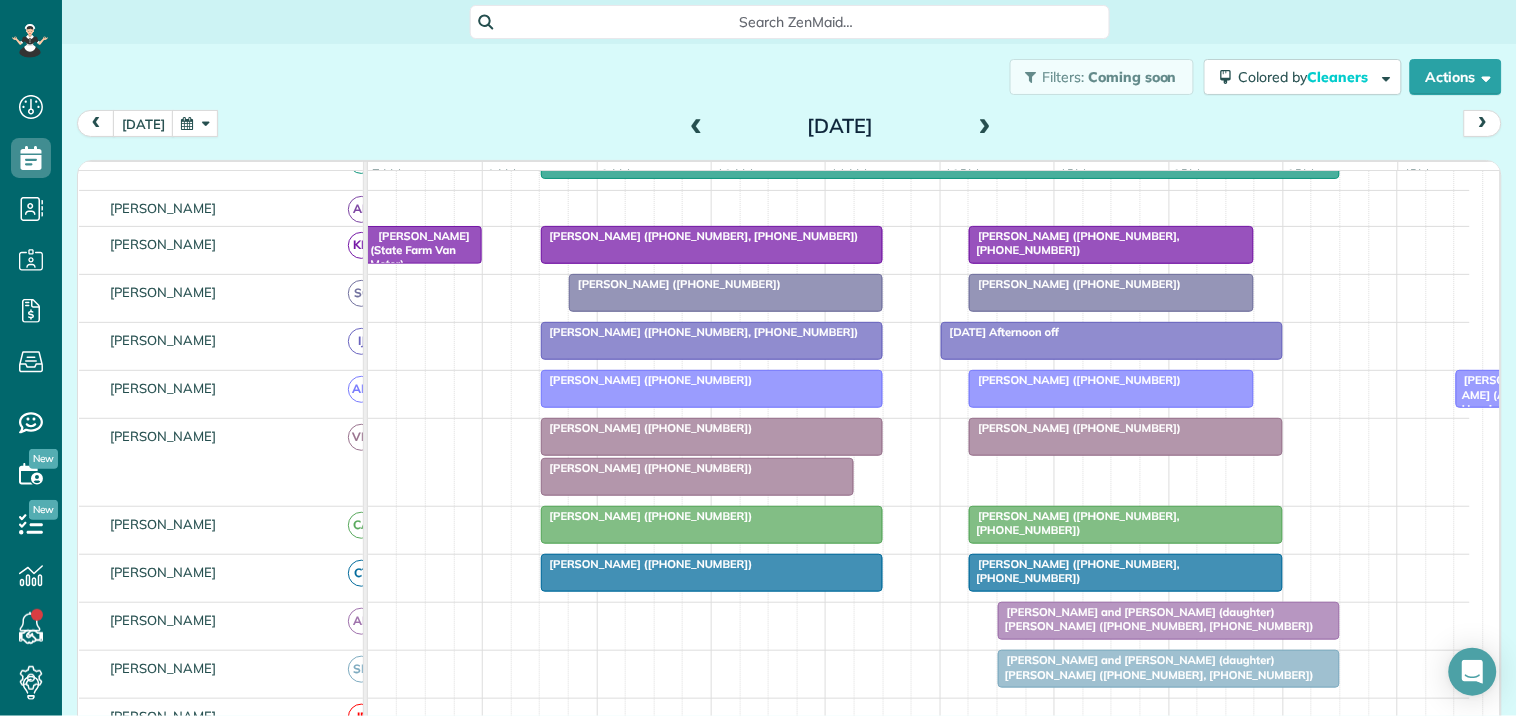 click on "[PERSON_NAME] ([PHONE_NUMBER])" at bounding box center [712, 380] 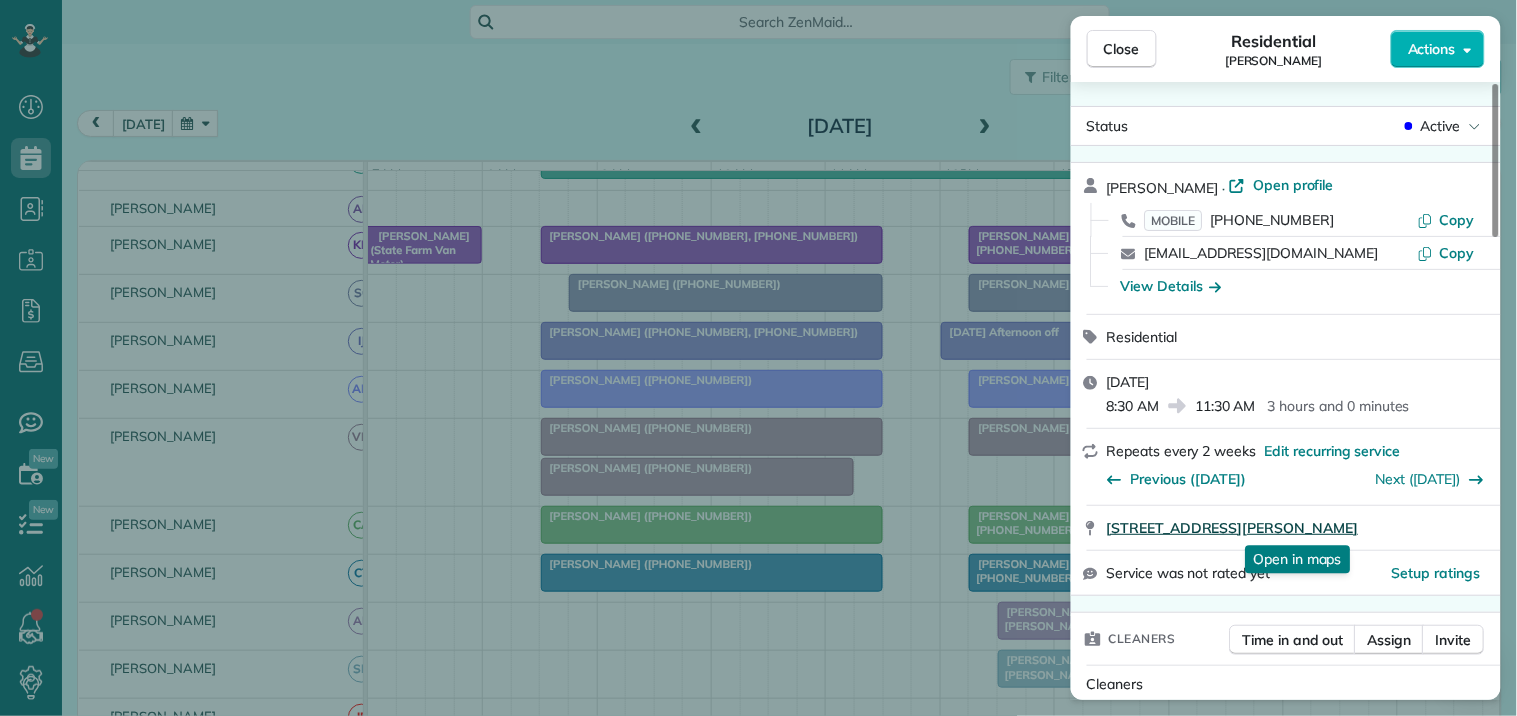 click on "1400 Creston Hill Peachtree City GA 30269" at bounding box center (1233, 528) 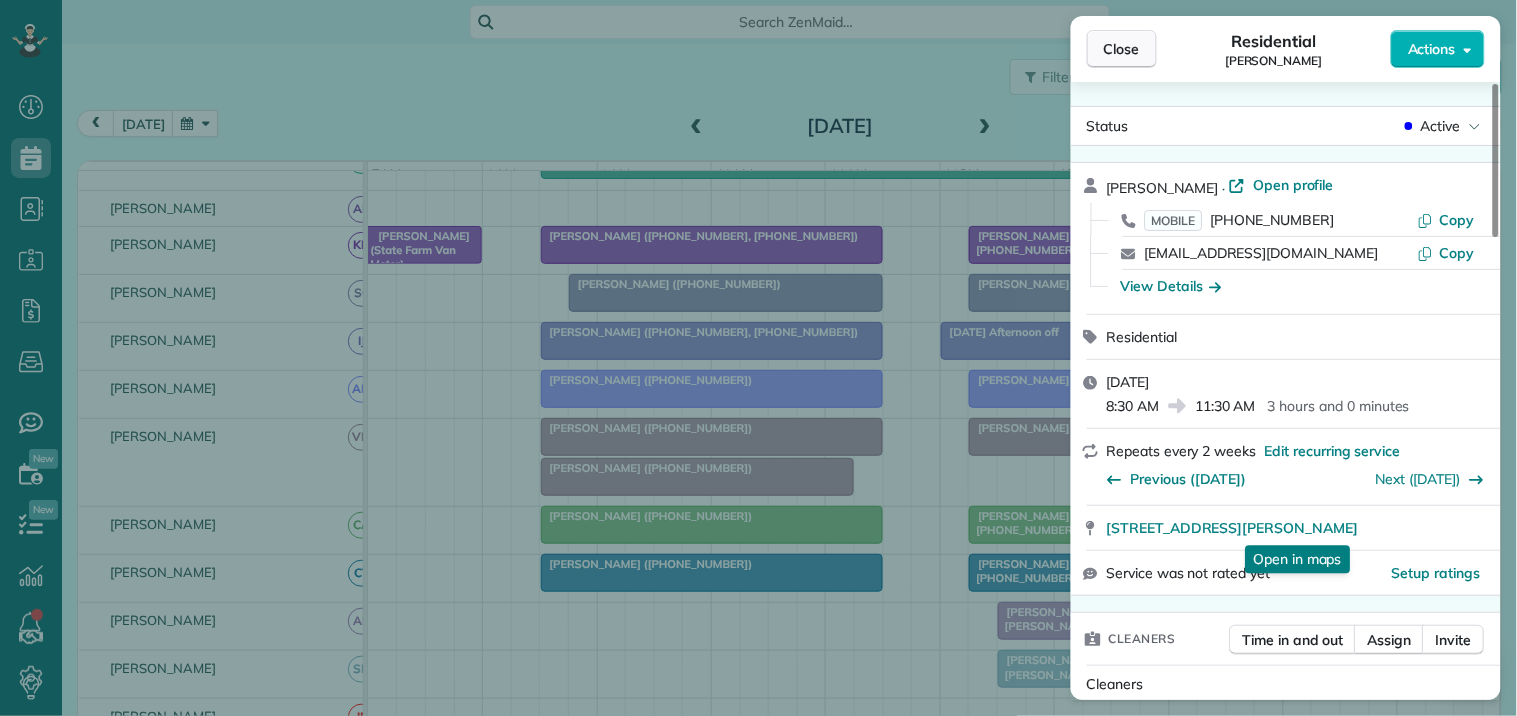click on "Close" at bounding box center [1122, 49] 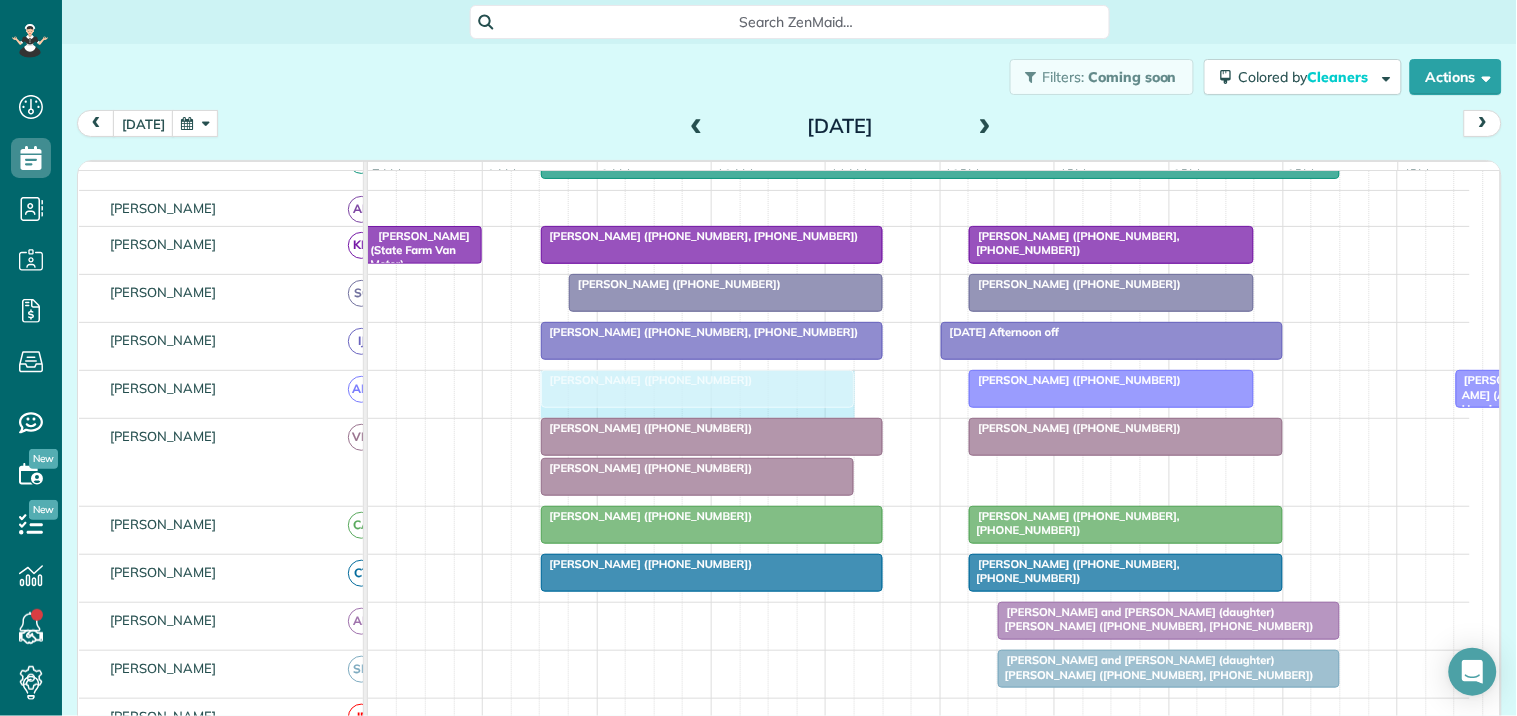 drag, startPoint x: 874, startPoint y: 407, endPoint x: 842, endPoint y: 410, distance: 32.140316 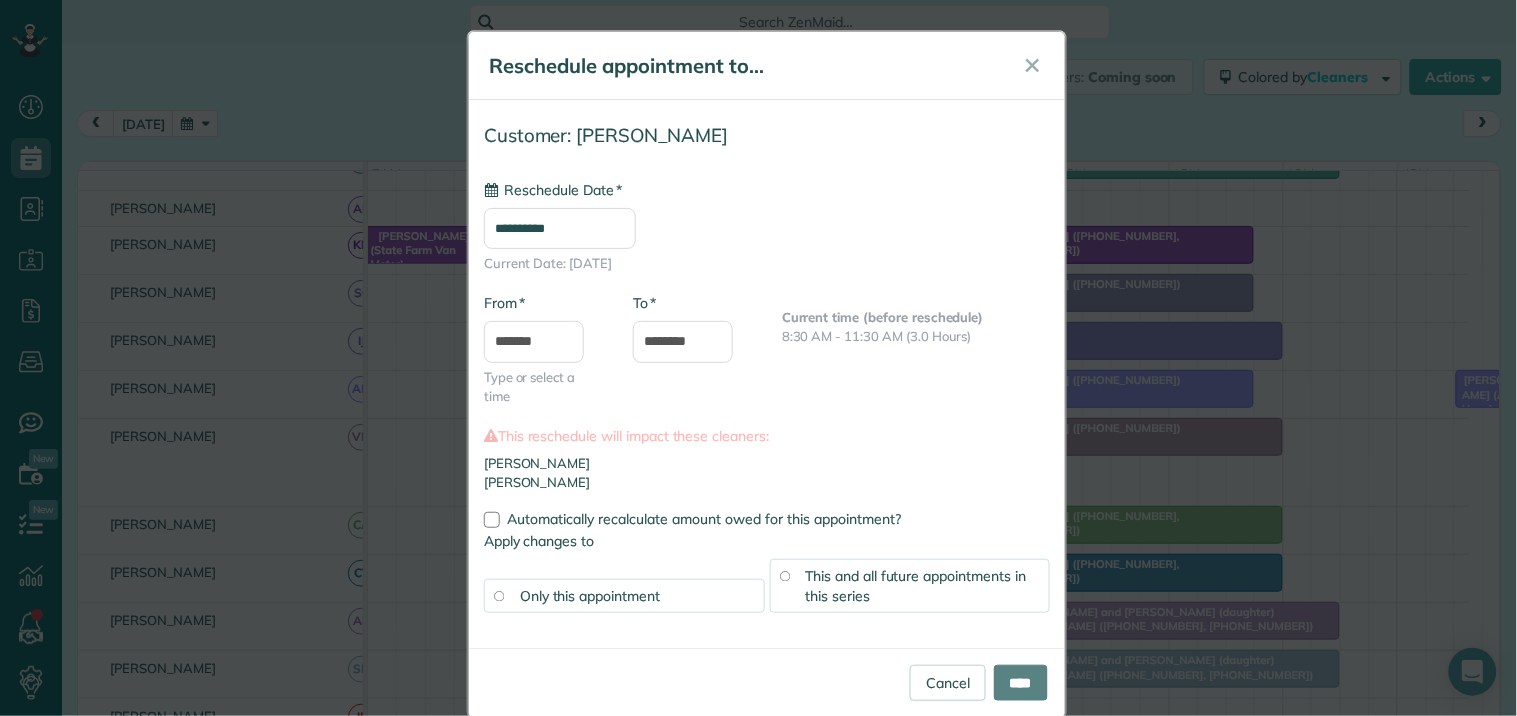type on "**********" 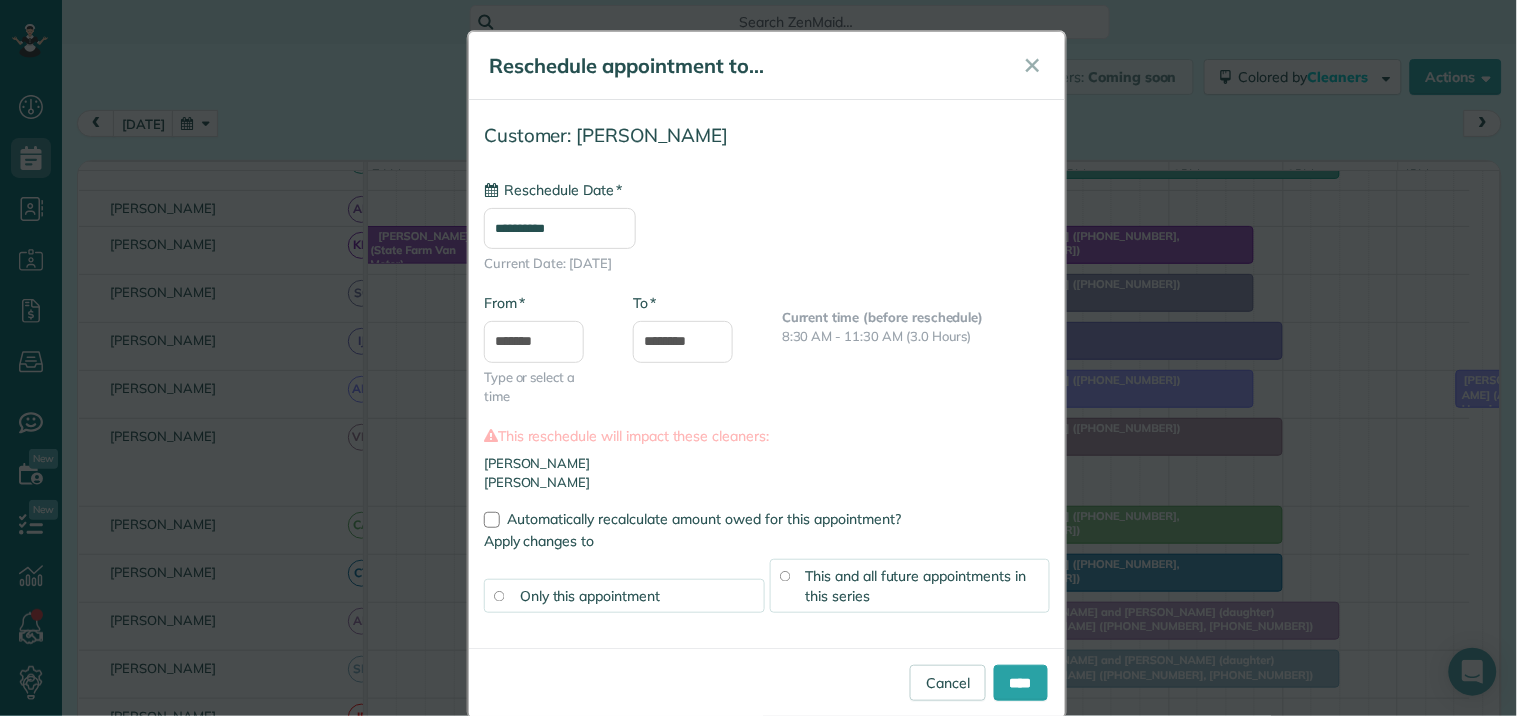click on "This and all future appointments in this series" at bounding box center (916, 586) 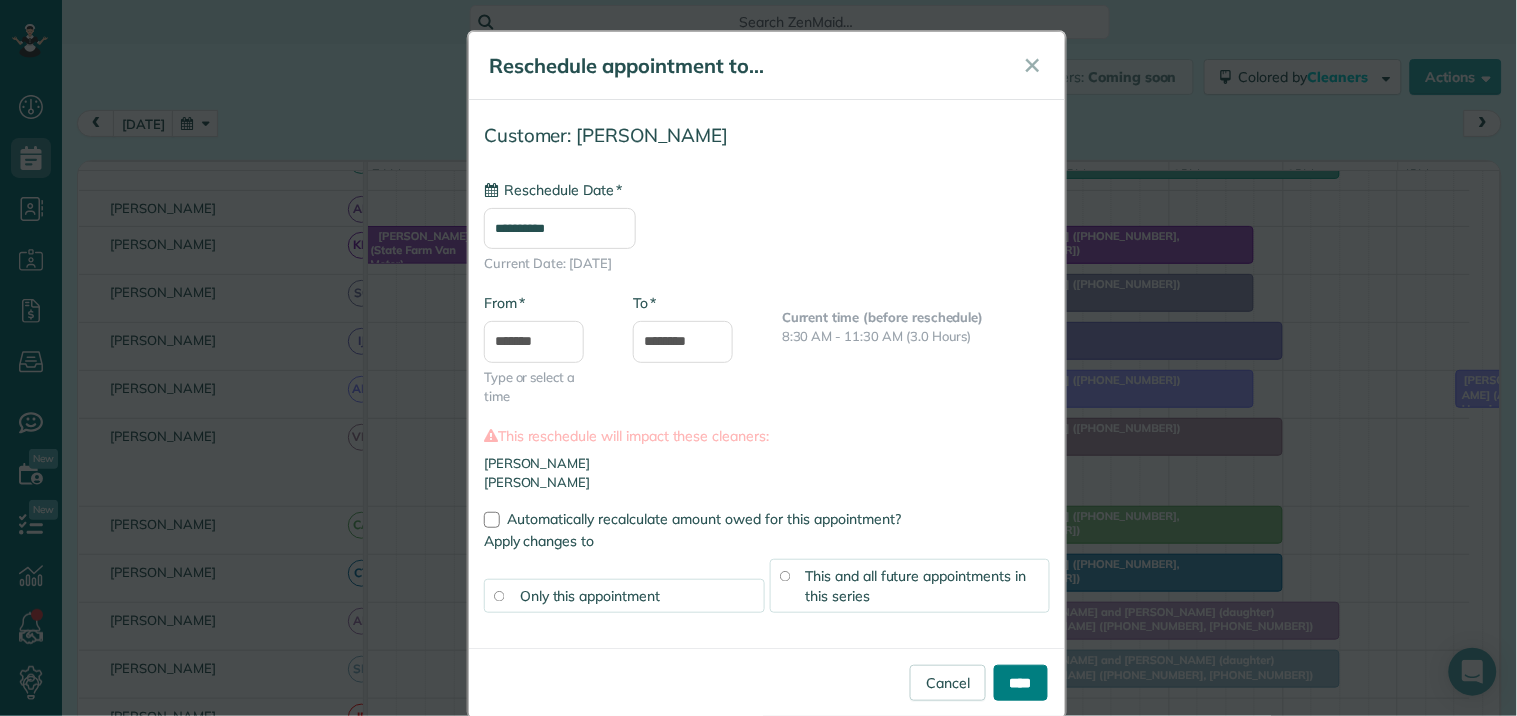 click on "****" at bounding box center [1021, 683] 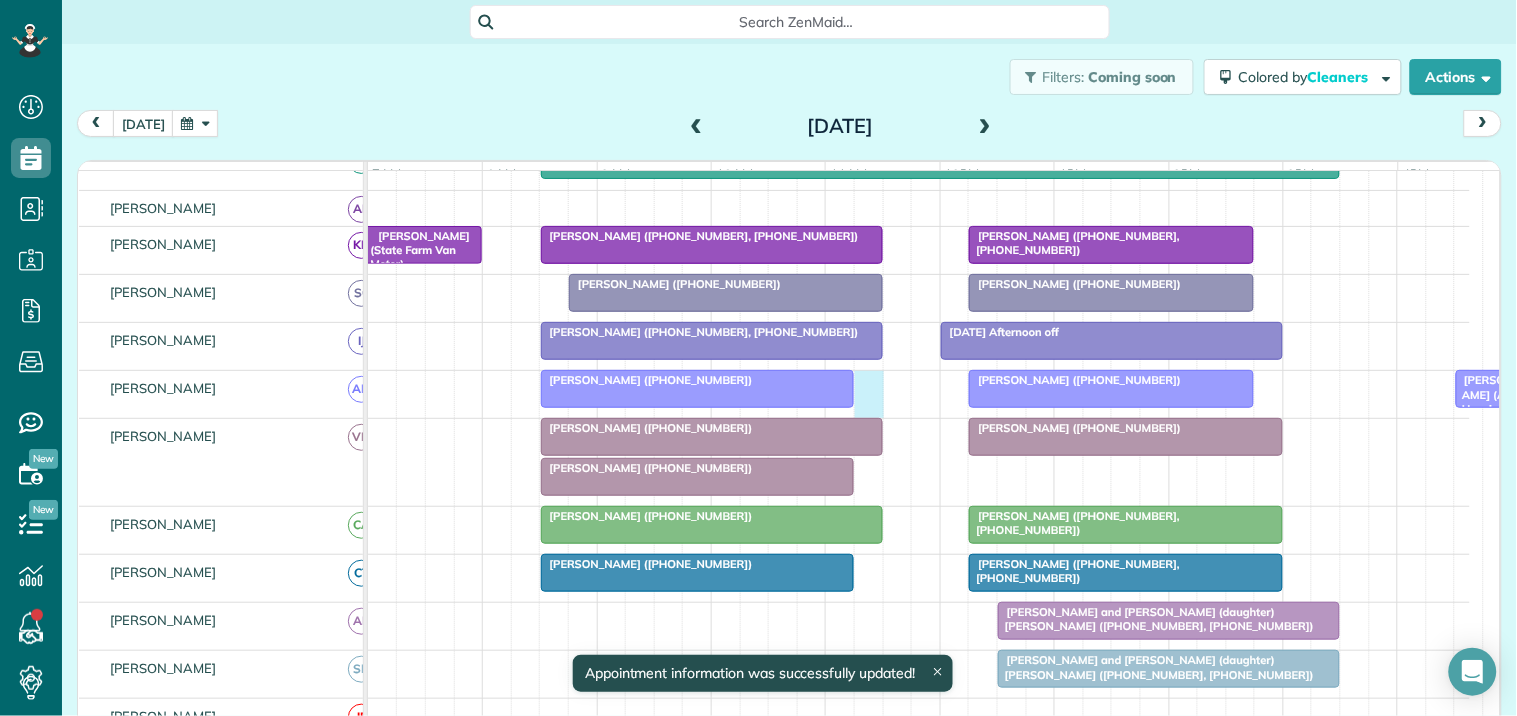 click on "Julie Lane (+14173881897) Samantha (Affinis Hospice Newnan) (+14048324232, +16789143566) Cheryl Cooper (+17707578097)" at bounding box center [919, 394] 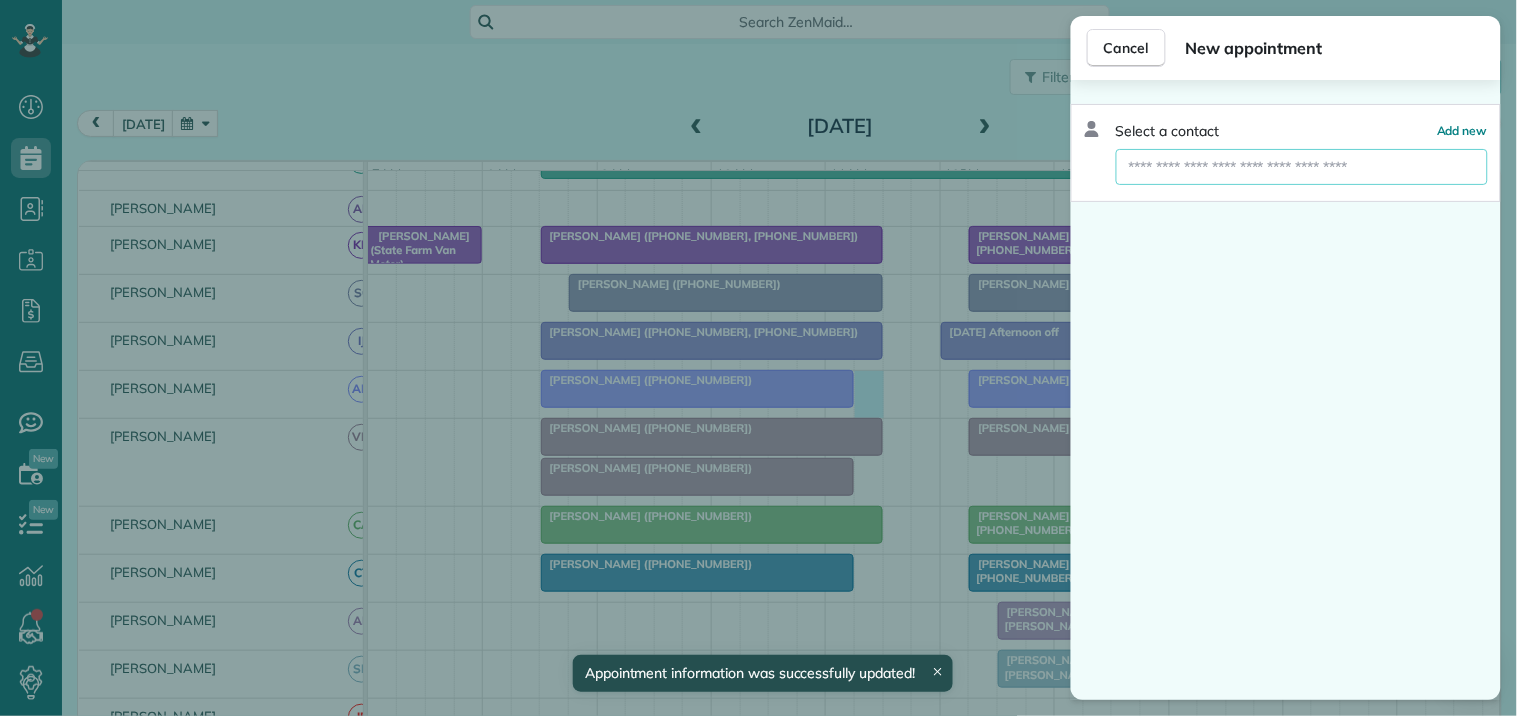 click at bounding box center [1302, 167] 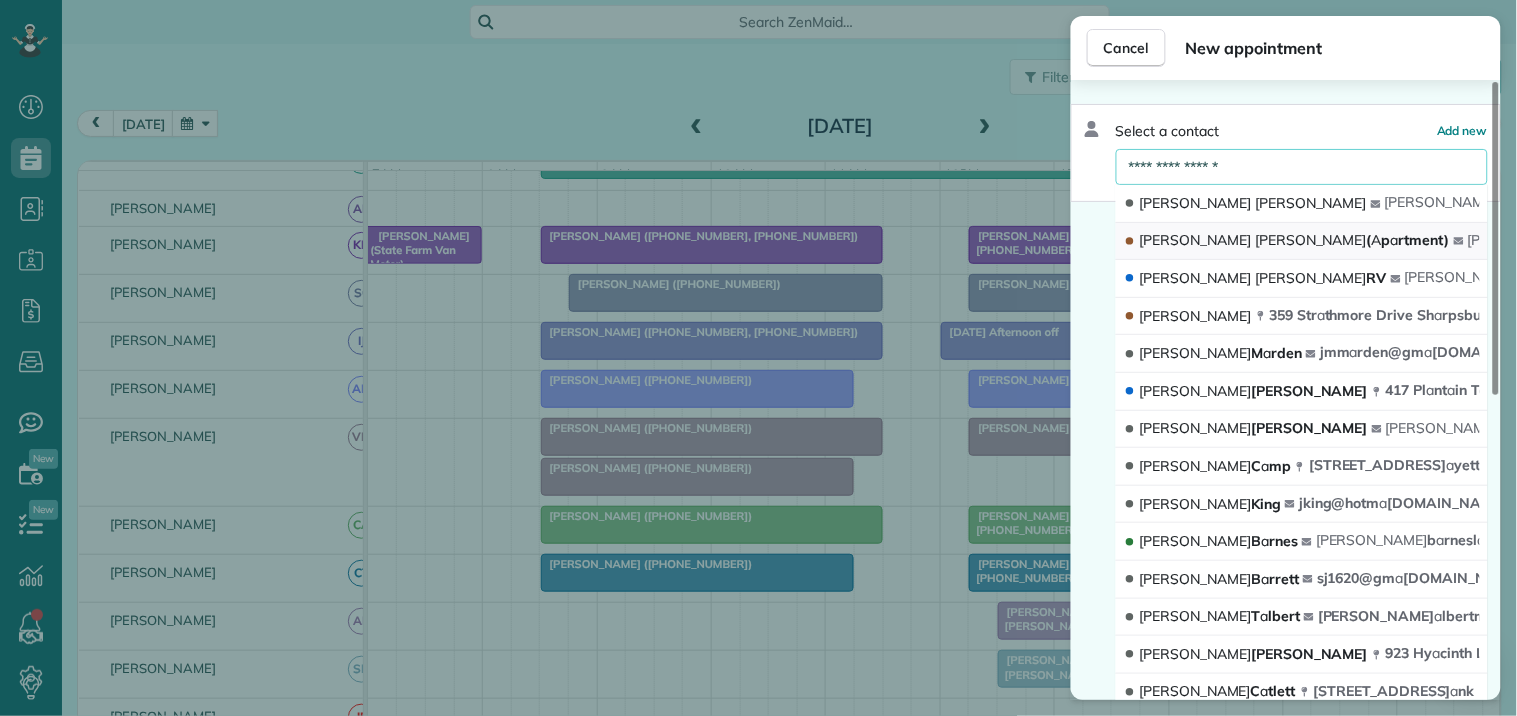 type on "**********" 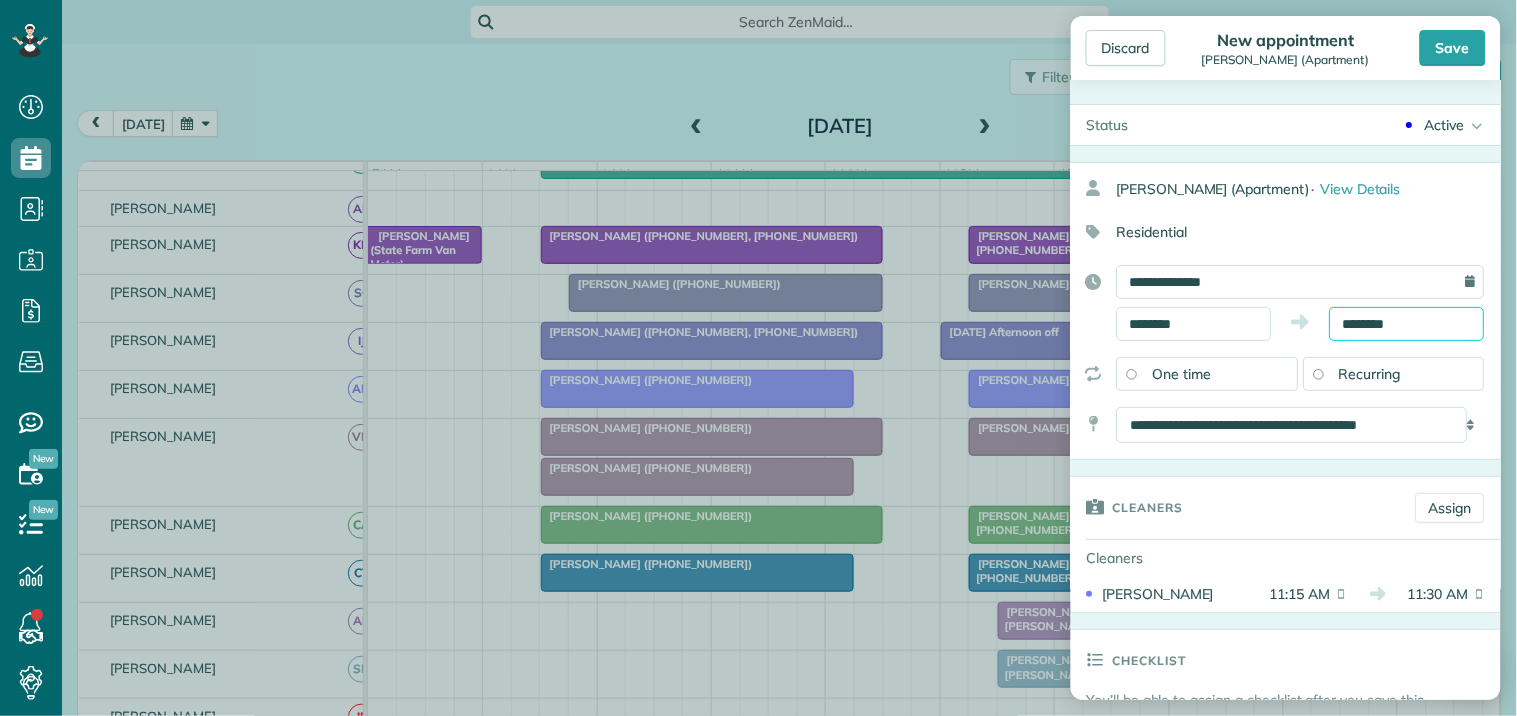 click on "********" at bounding box center [1407, 324] 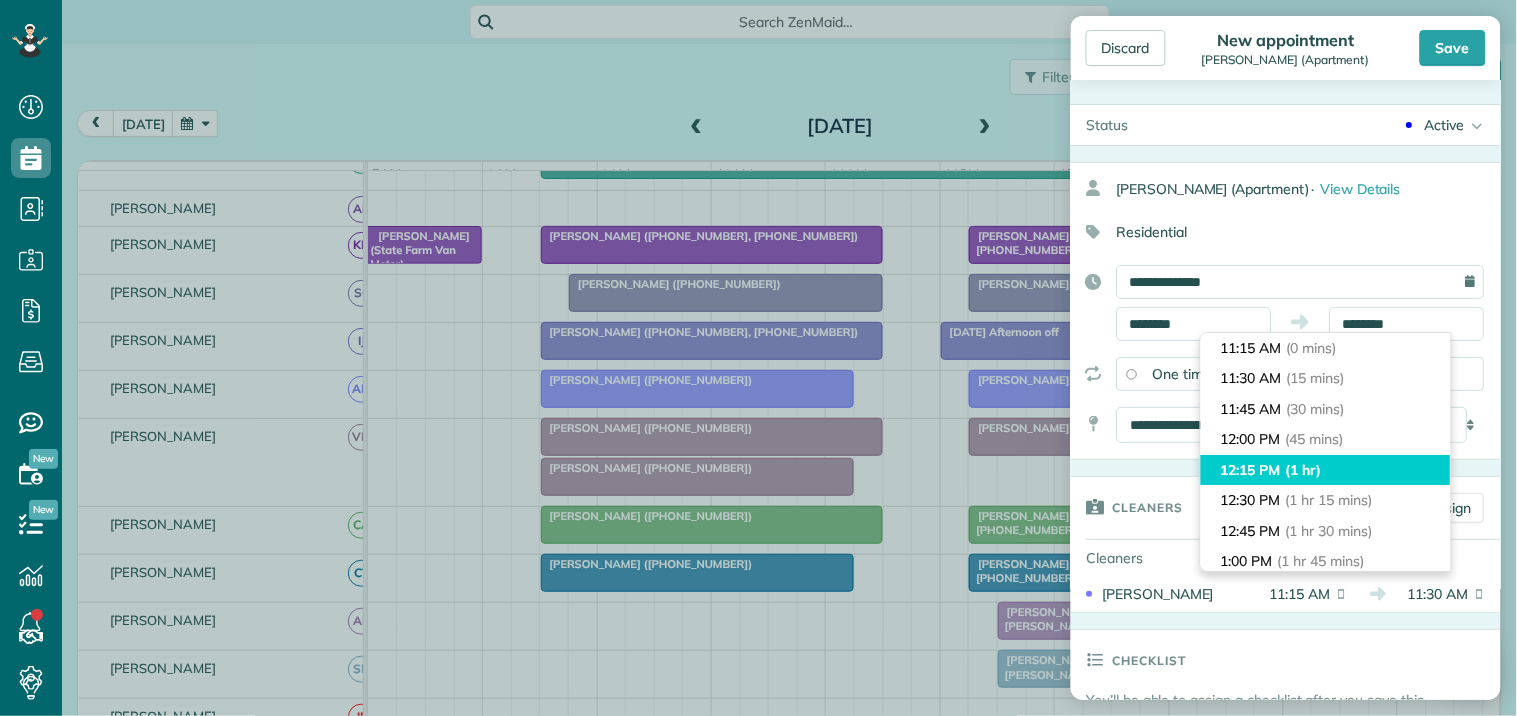 type on "********" 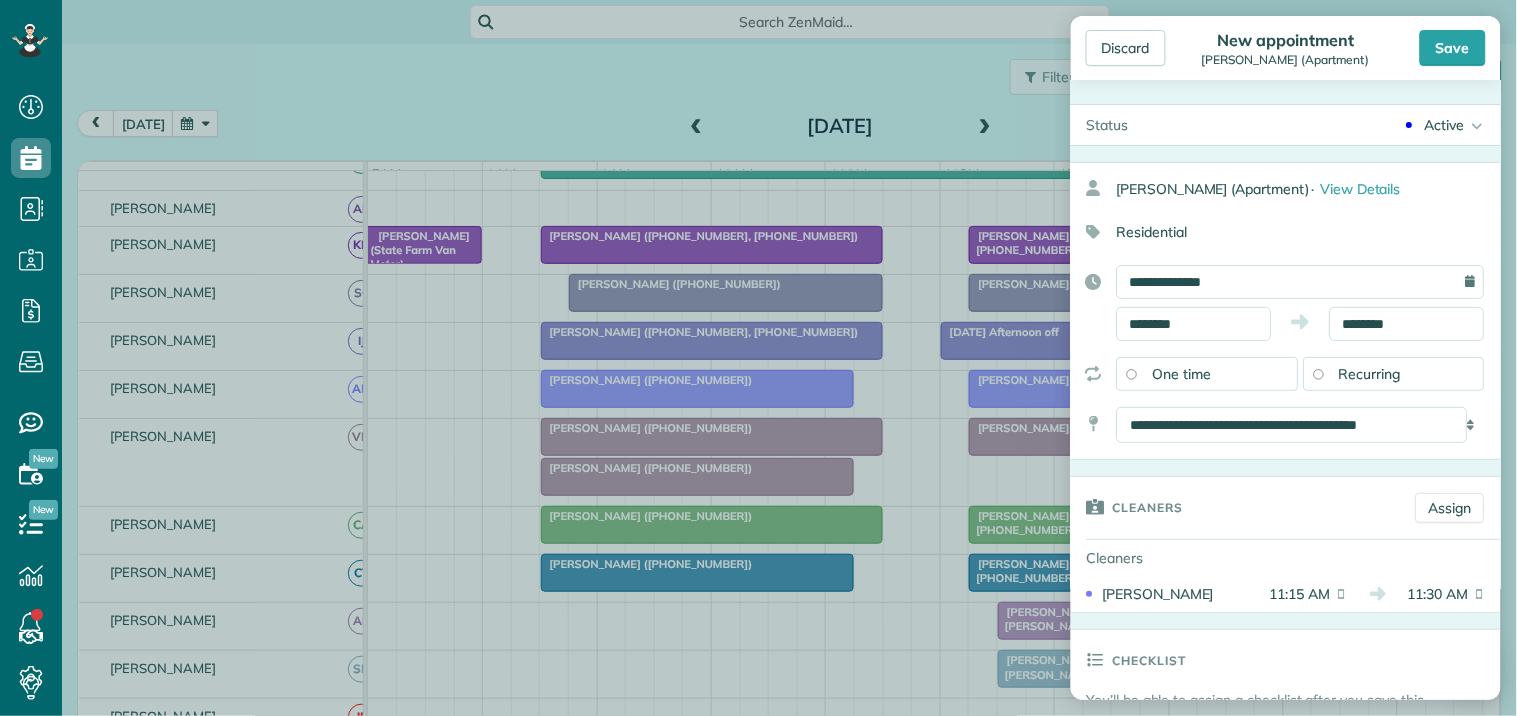click on "Save" at bounding box center (1453, 48) 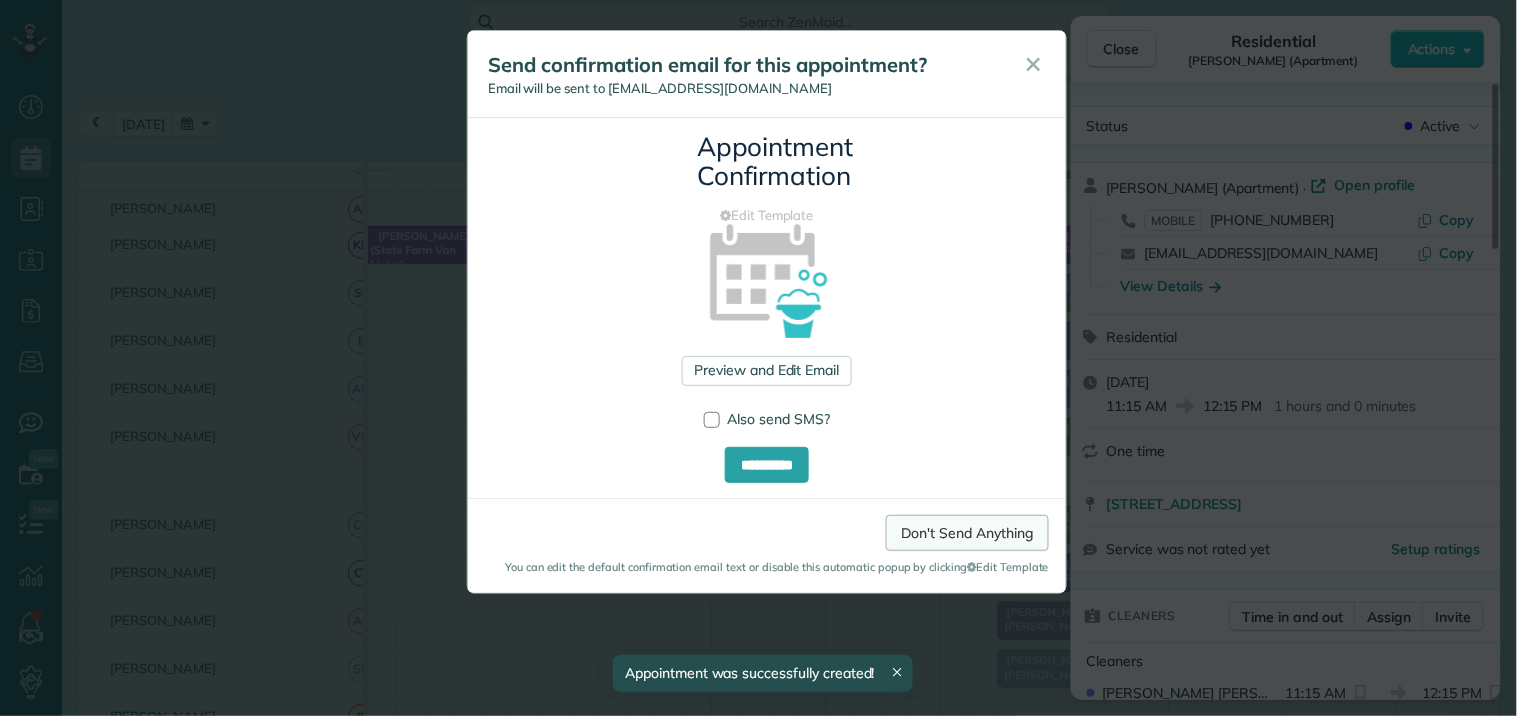 click on "Don't Send Anything" at bounding box center (967, 533) 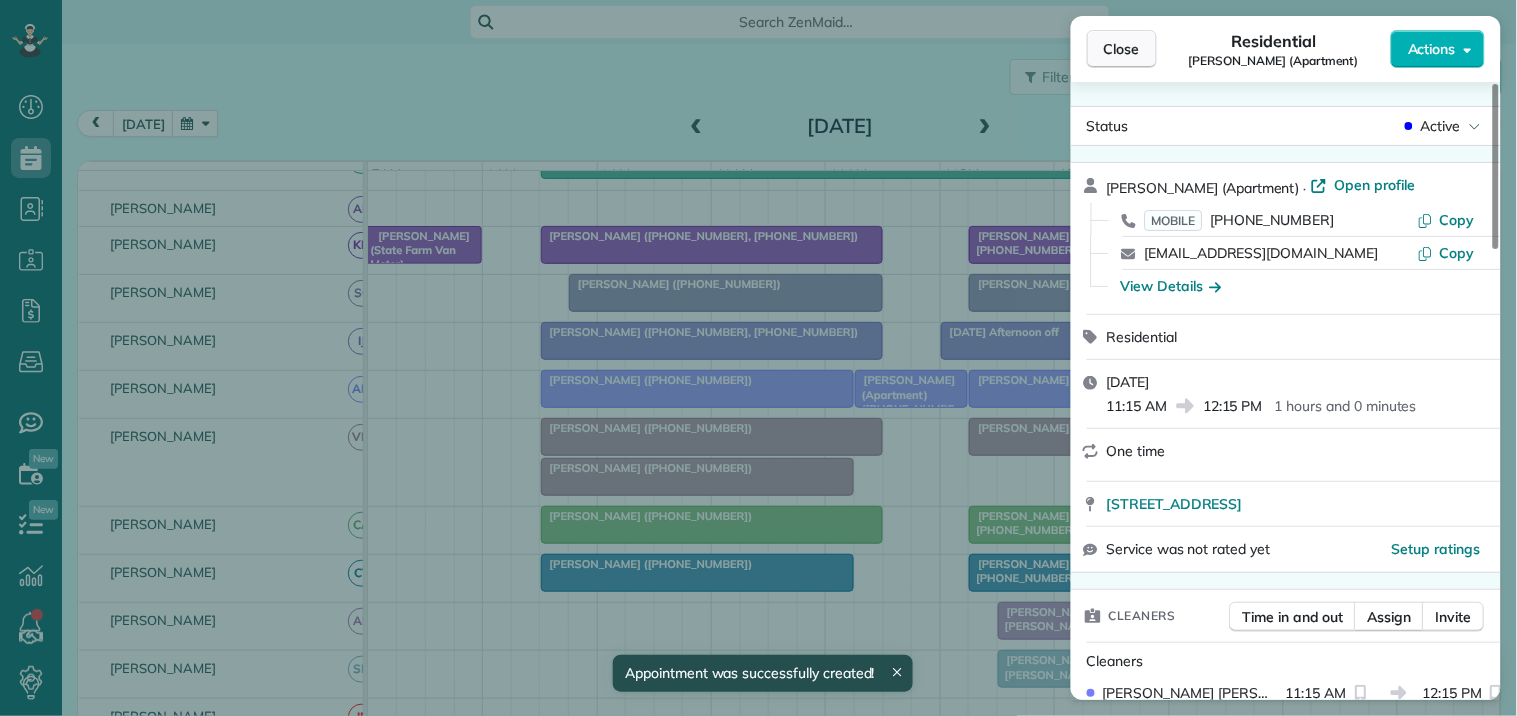 click on "Close" at bounding box center (1122, 49) 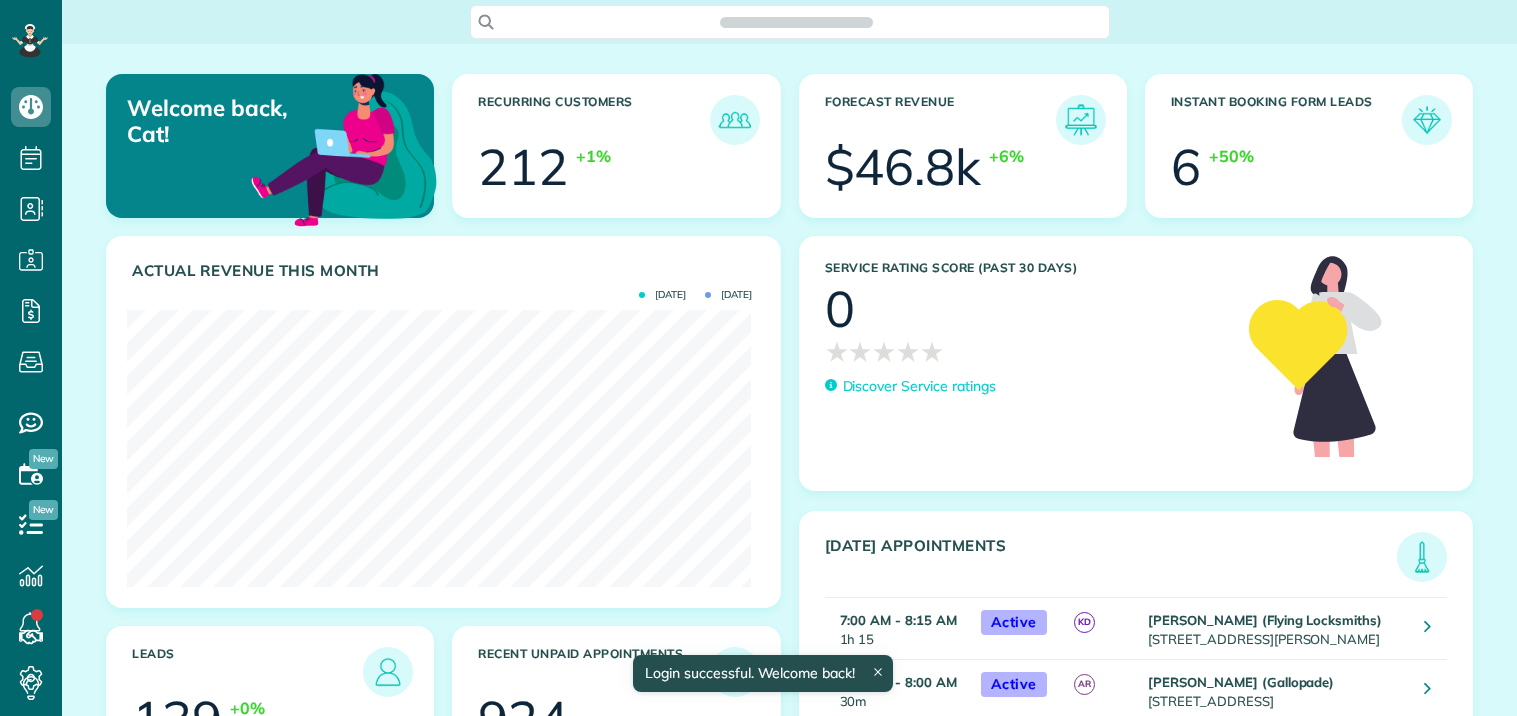 scroll, scrollTop: 0, scrollLeft: 0, axis: both 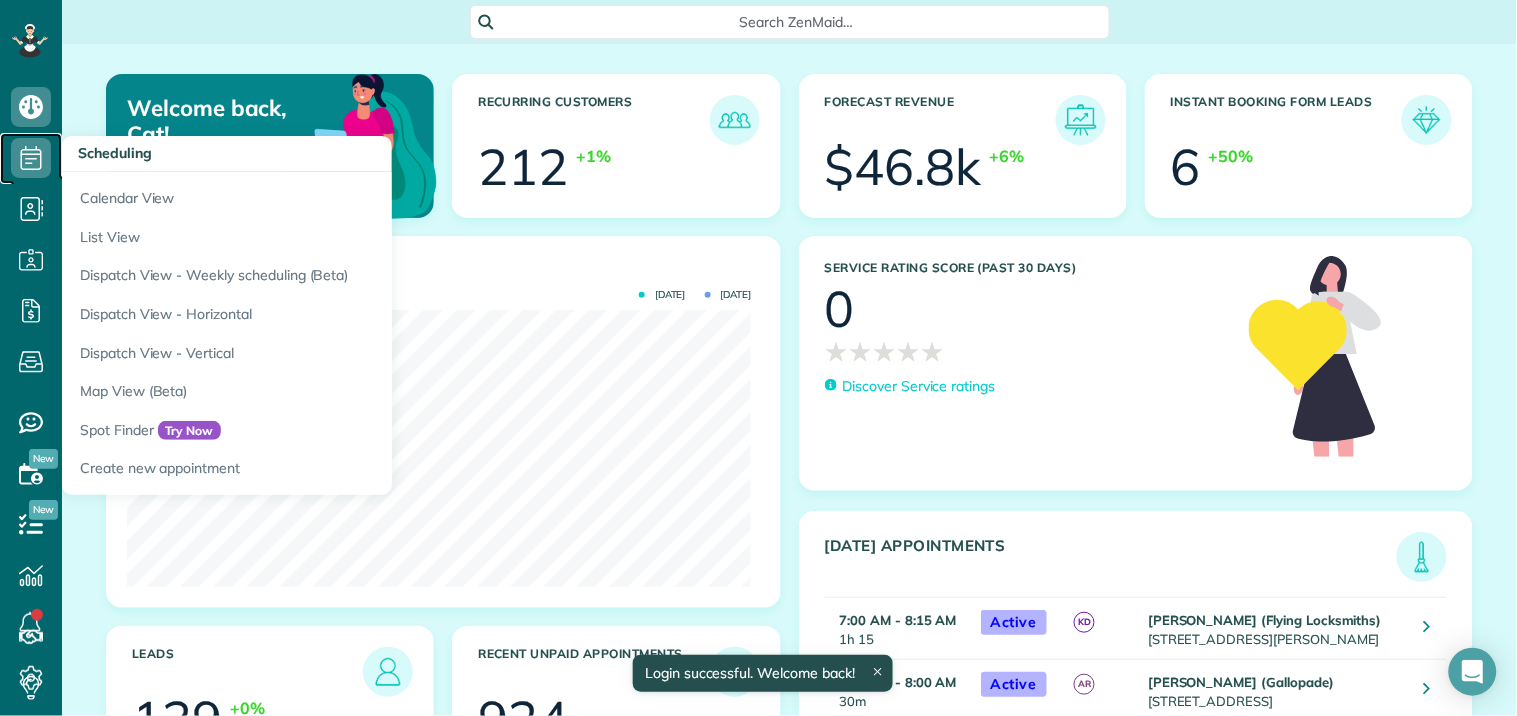 click 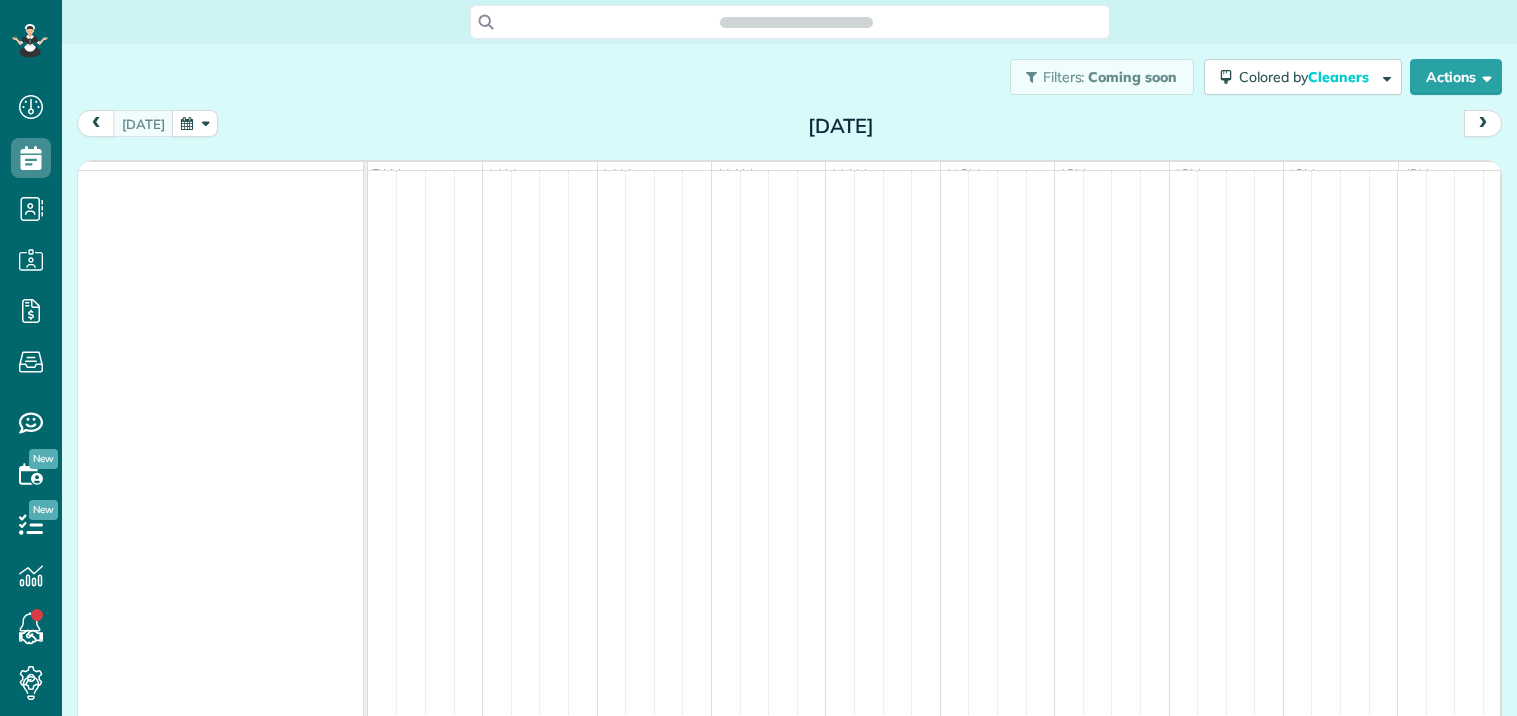 scroll, scrollTop: 0, scrollLeft: 0, axis: both 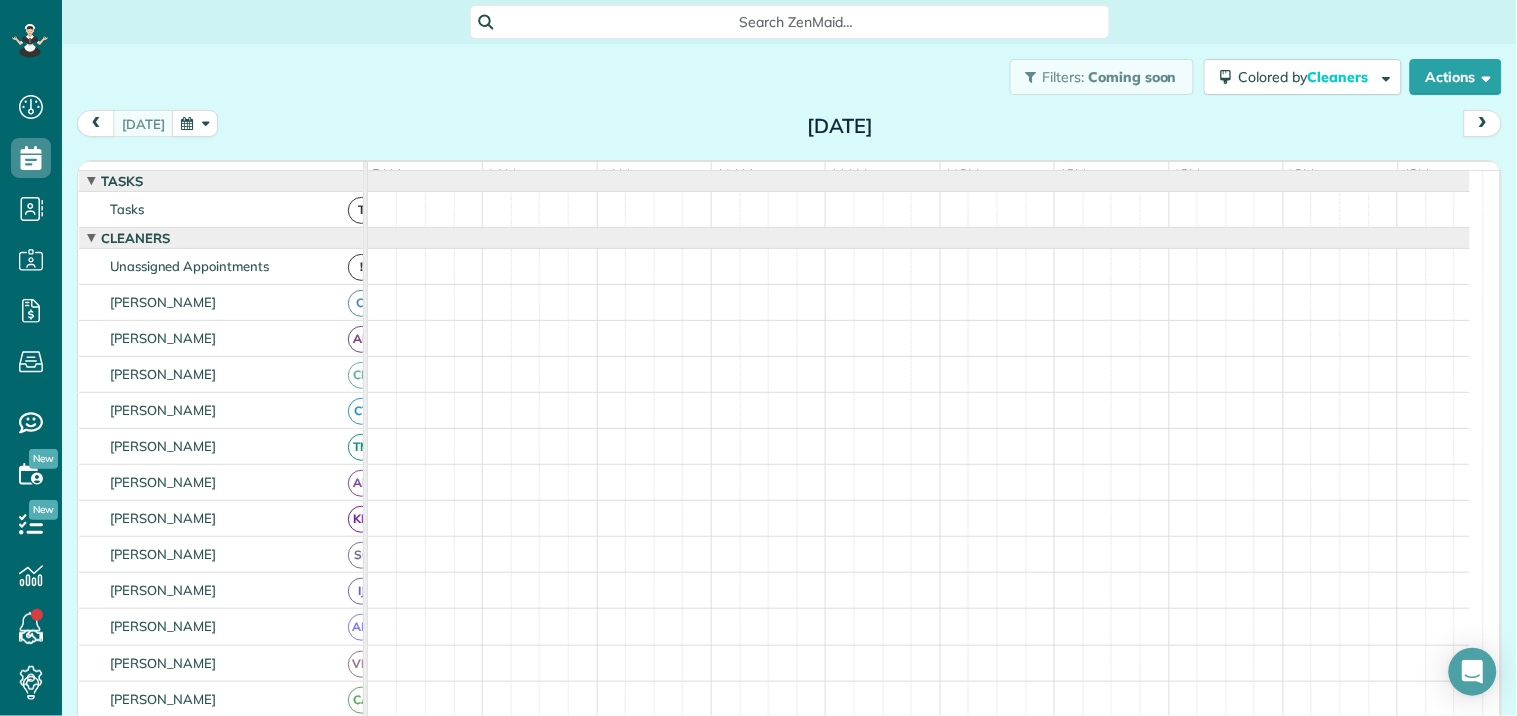 click at bounding box center [195, 123] 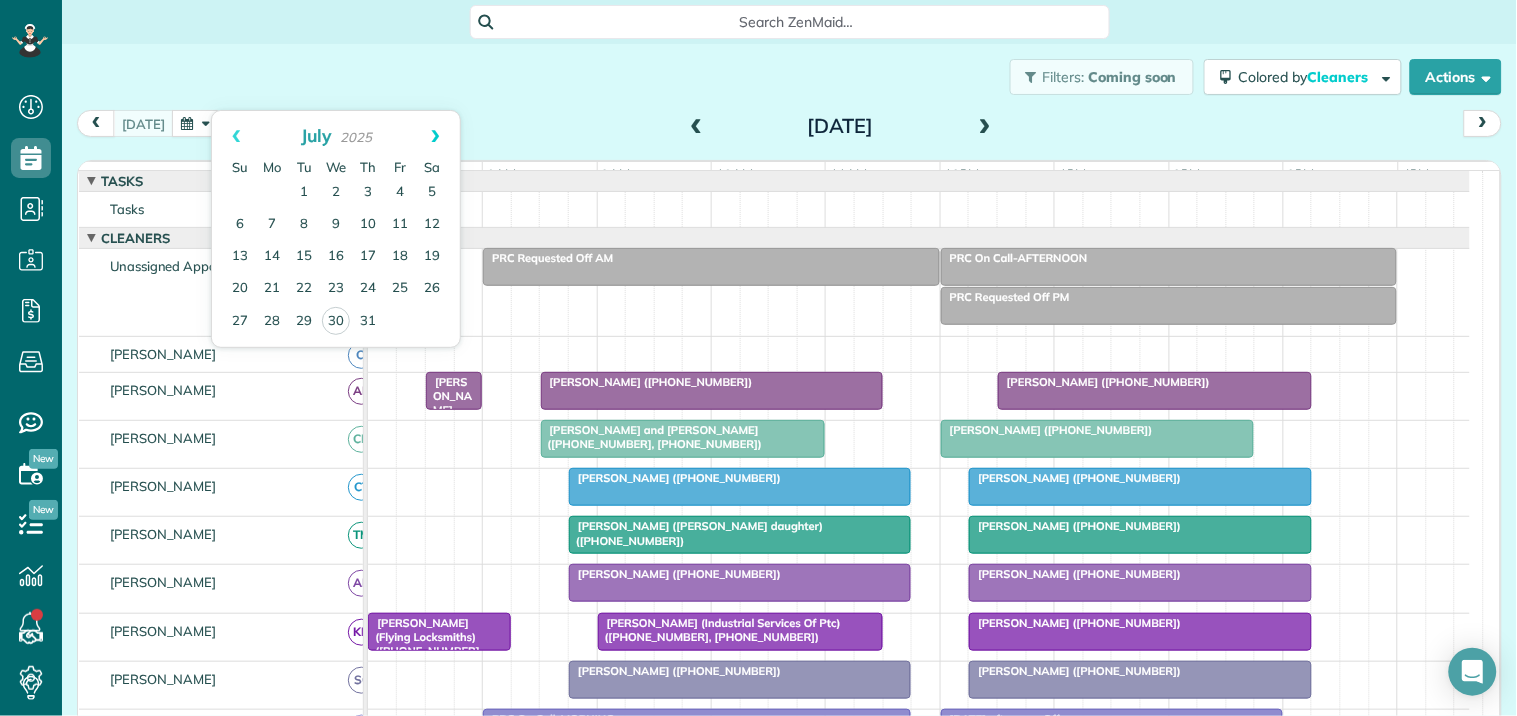 click on "Next" at bounding box center (435, 136) 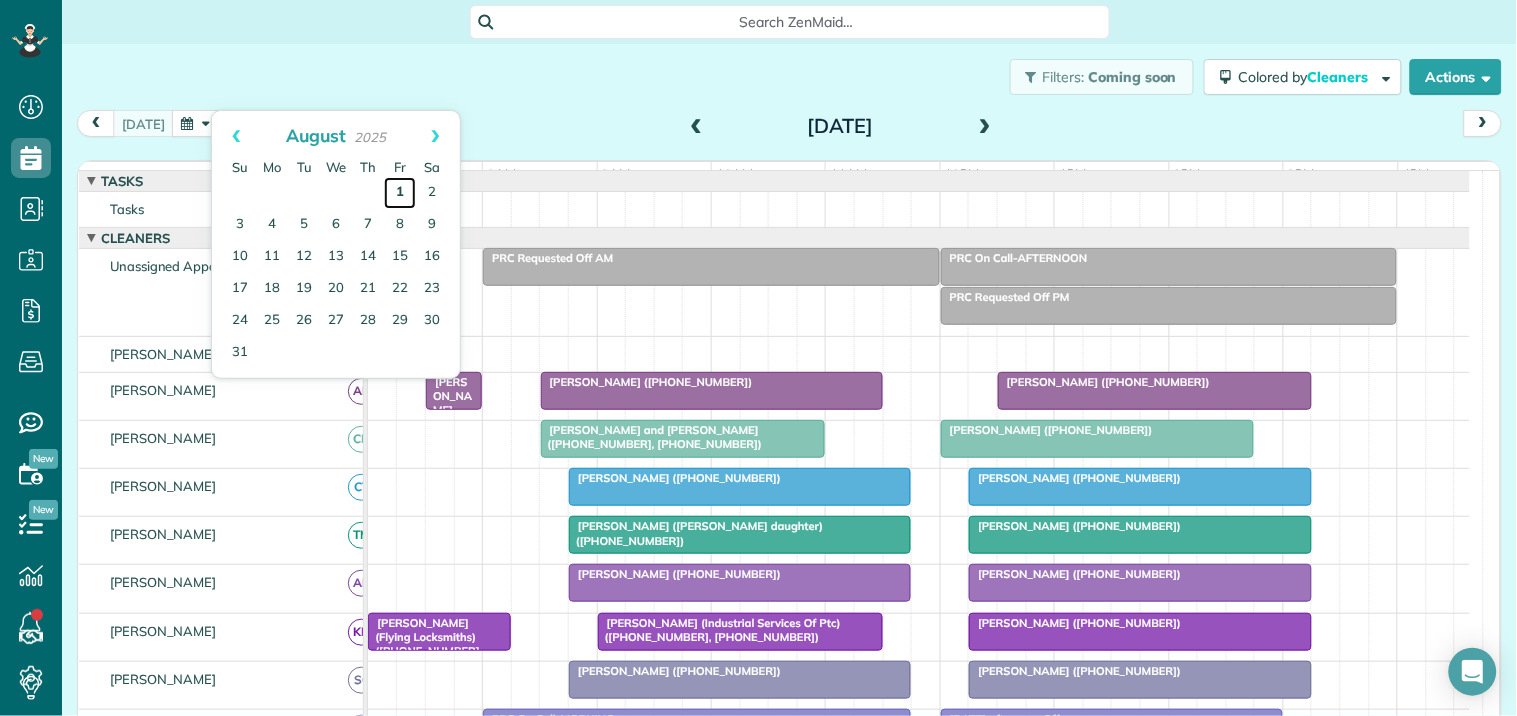 click on "1" at bounding box center (400, 193) 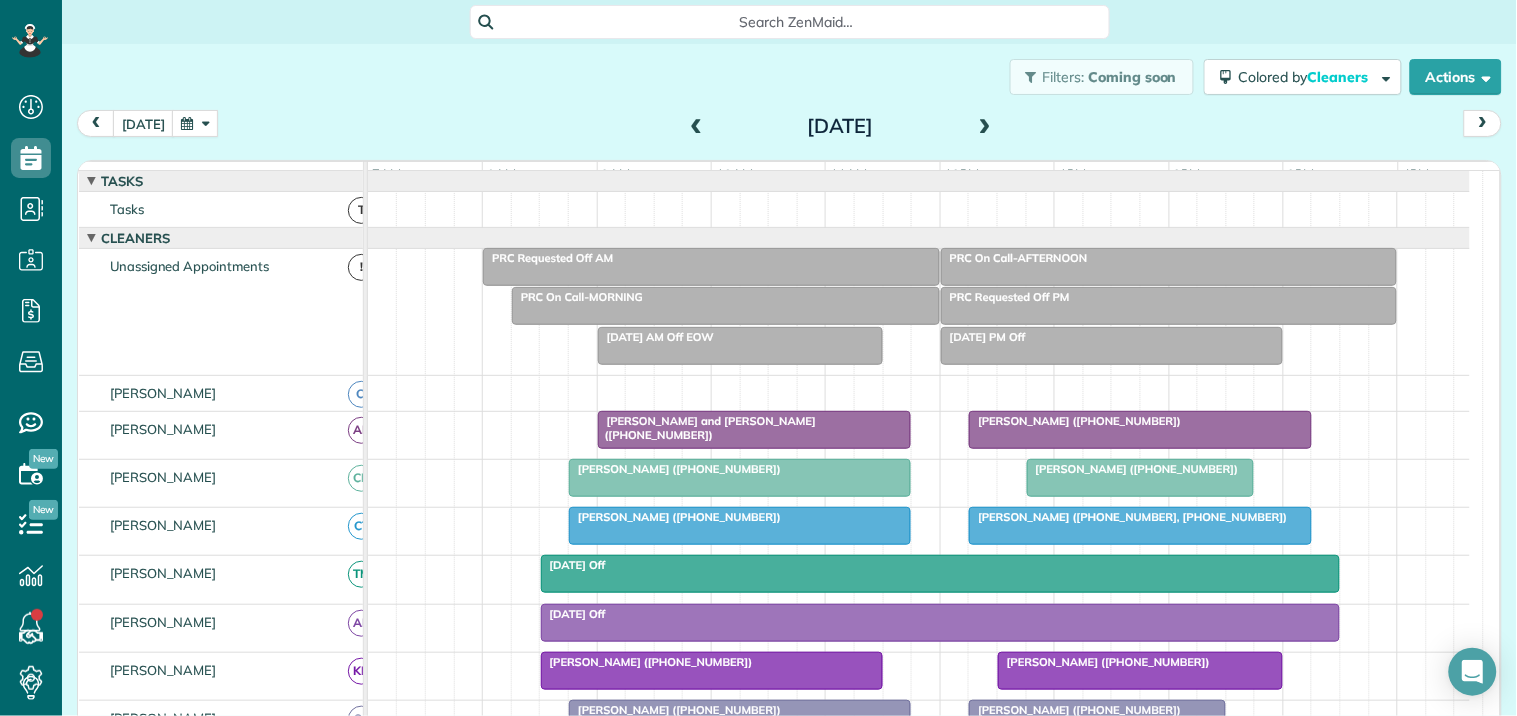 scroll, scrollTop: 83, scrollLeft: 0, axis: vertical 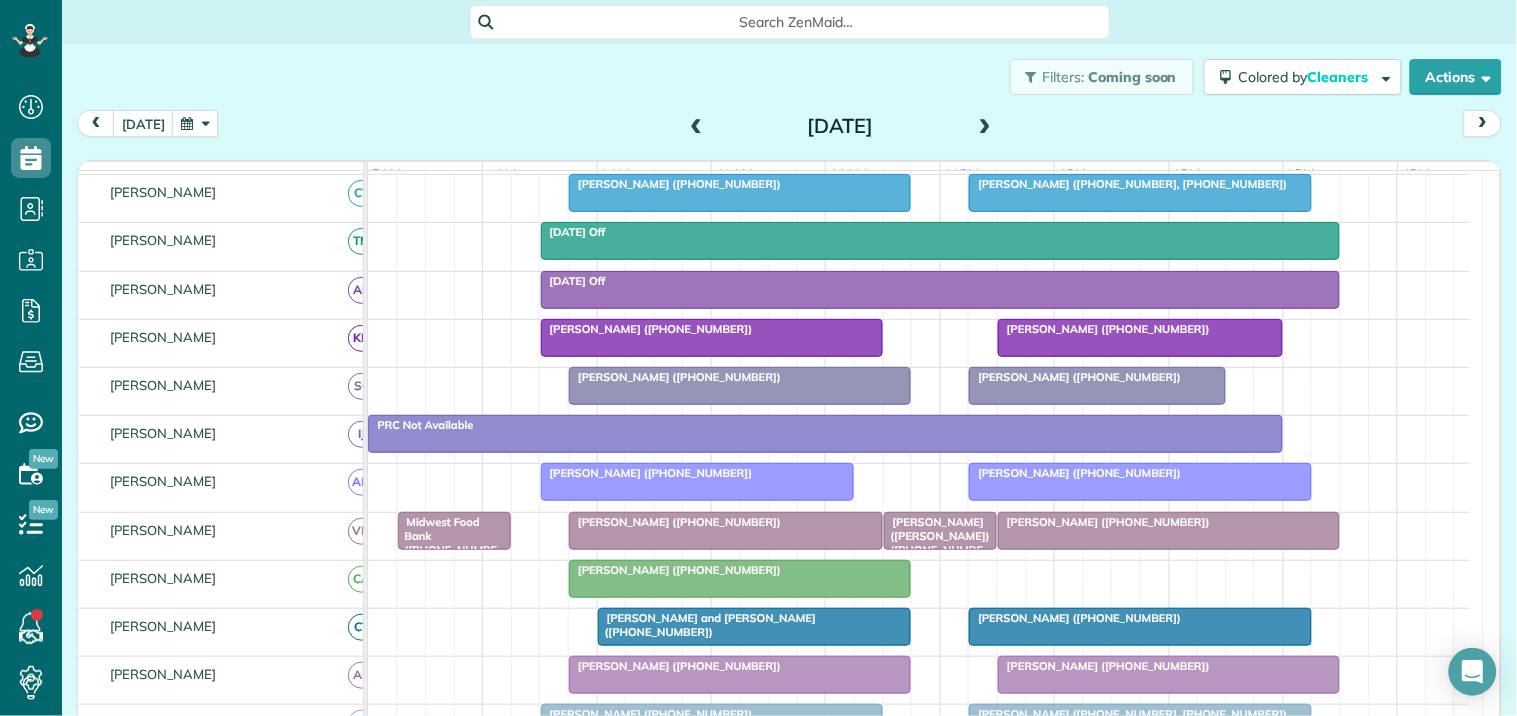 click at bounding box center [1097, 386] 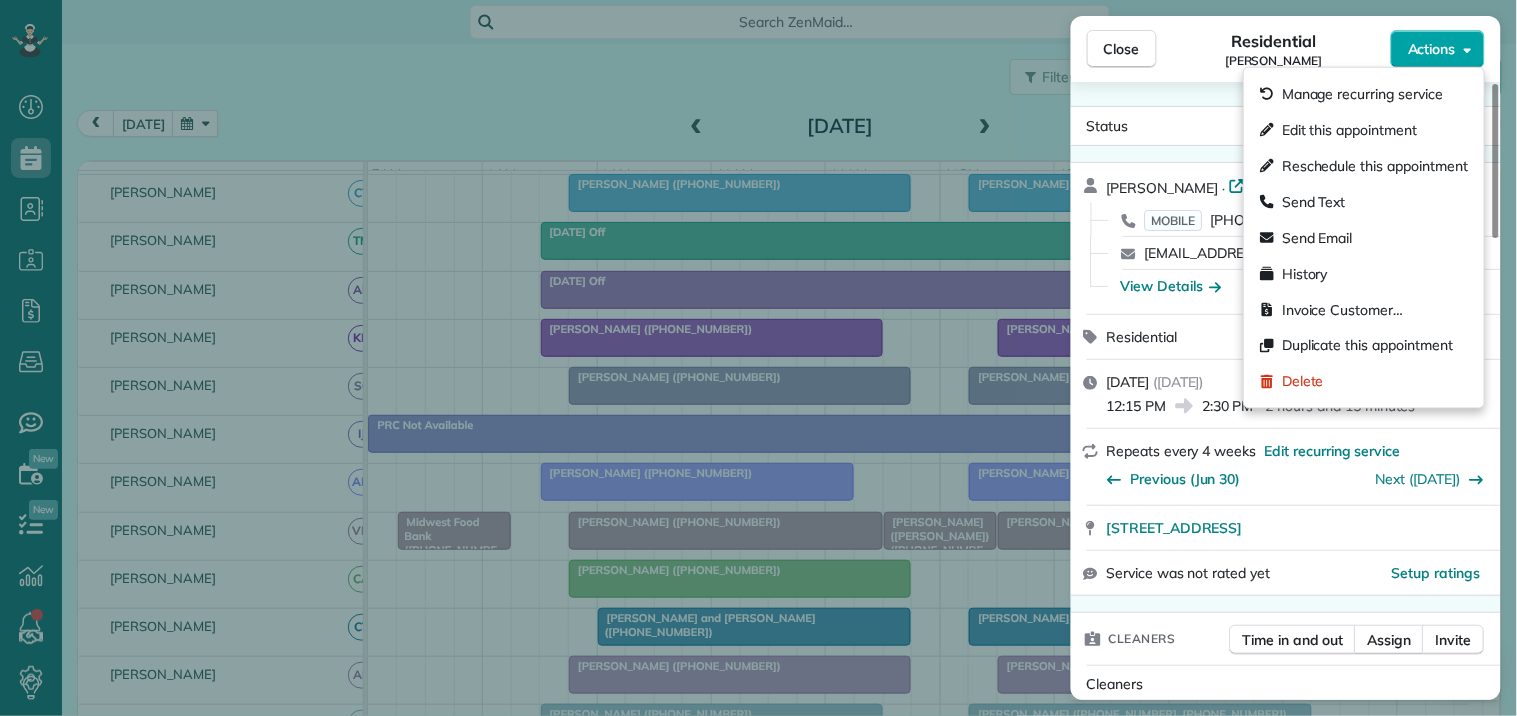 click on "Actions" at bounding box center (1432, 49) 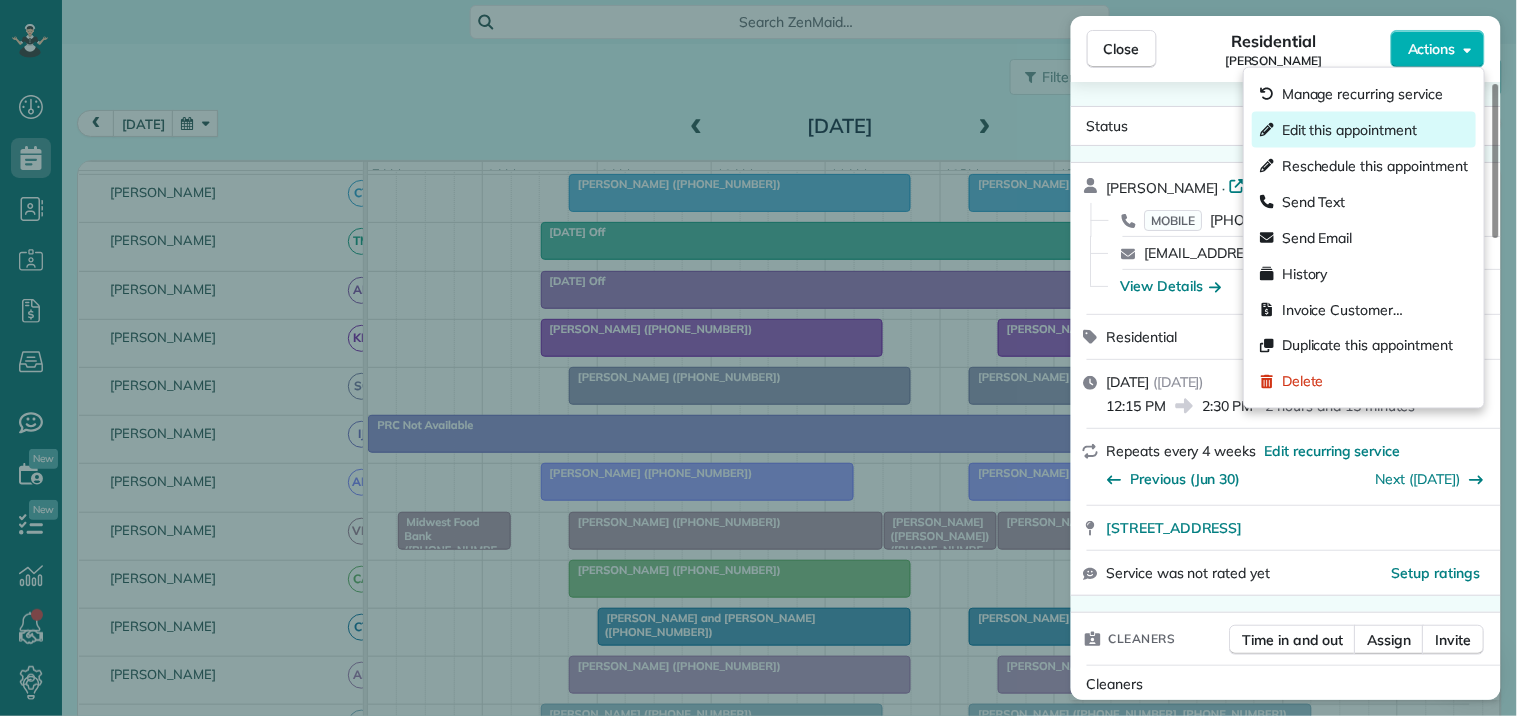click on "Edit this appointment" at bounding box center [1349, 130] 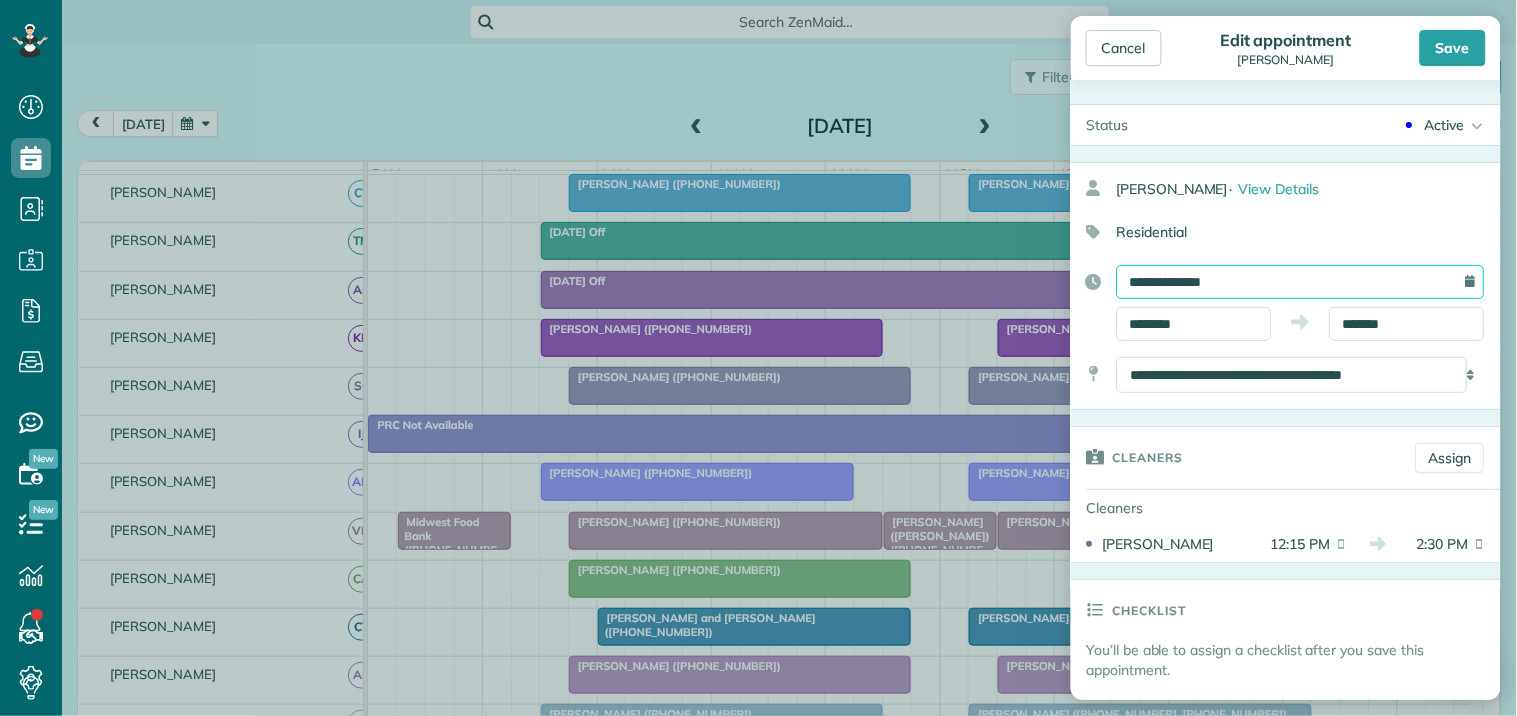 click on "**********" at bounding box center [1301, 282] 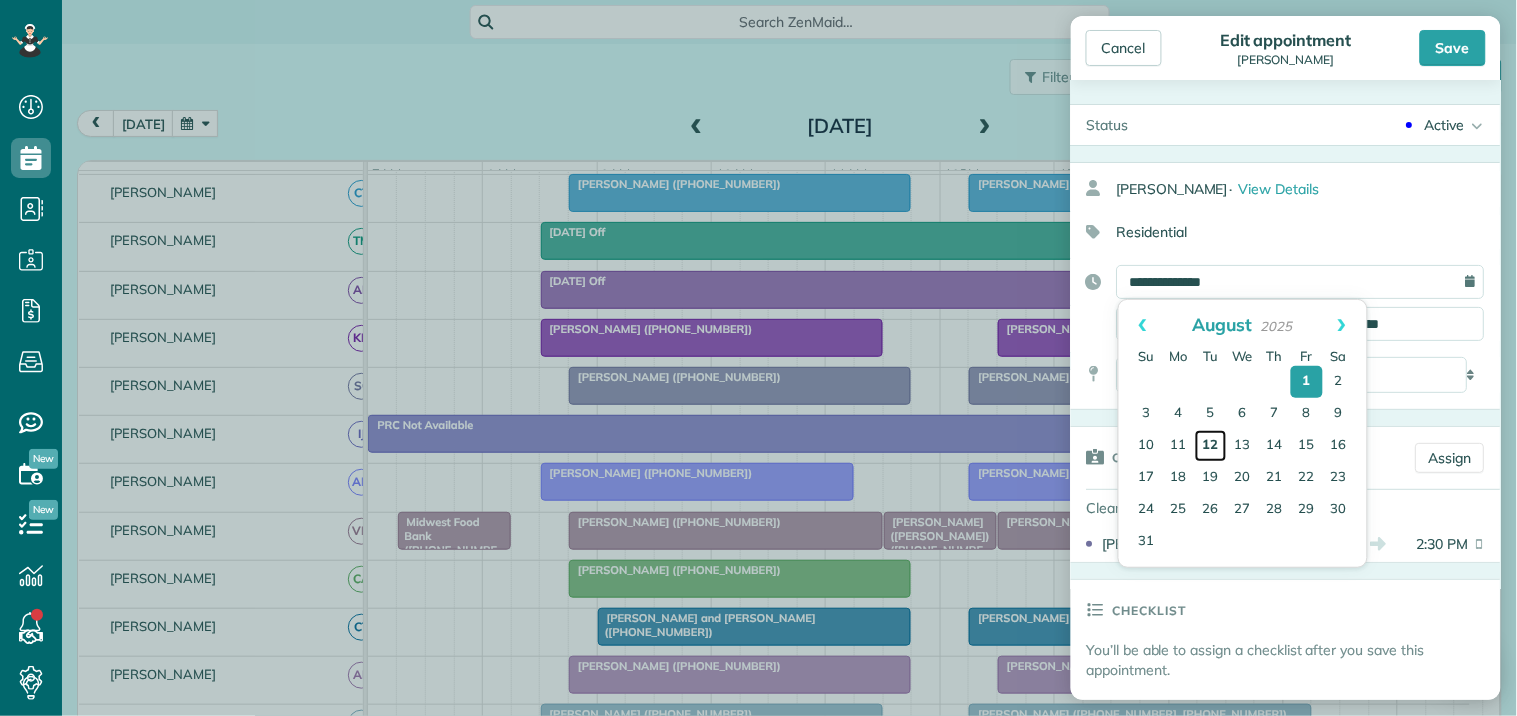 click on "12" at bounding box center (1211, 446) 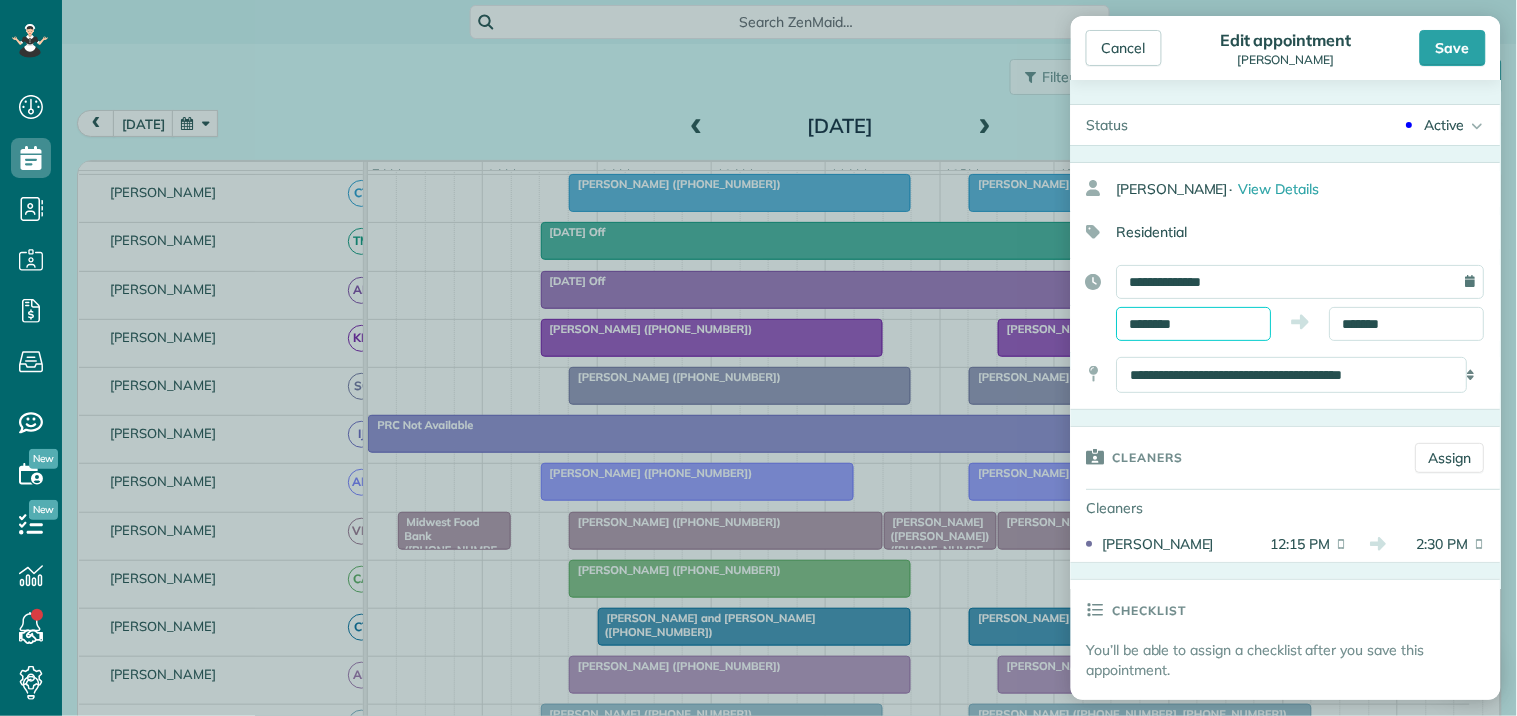click on "********" at bounding box center [1194, 324] 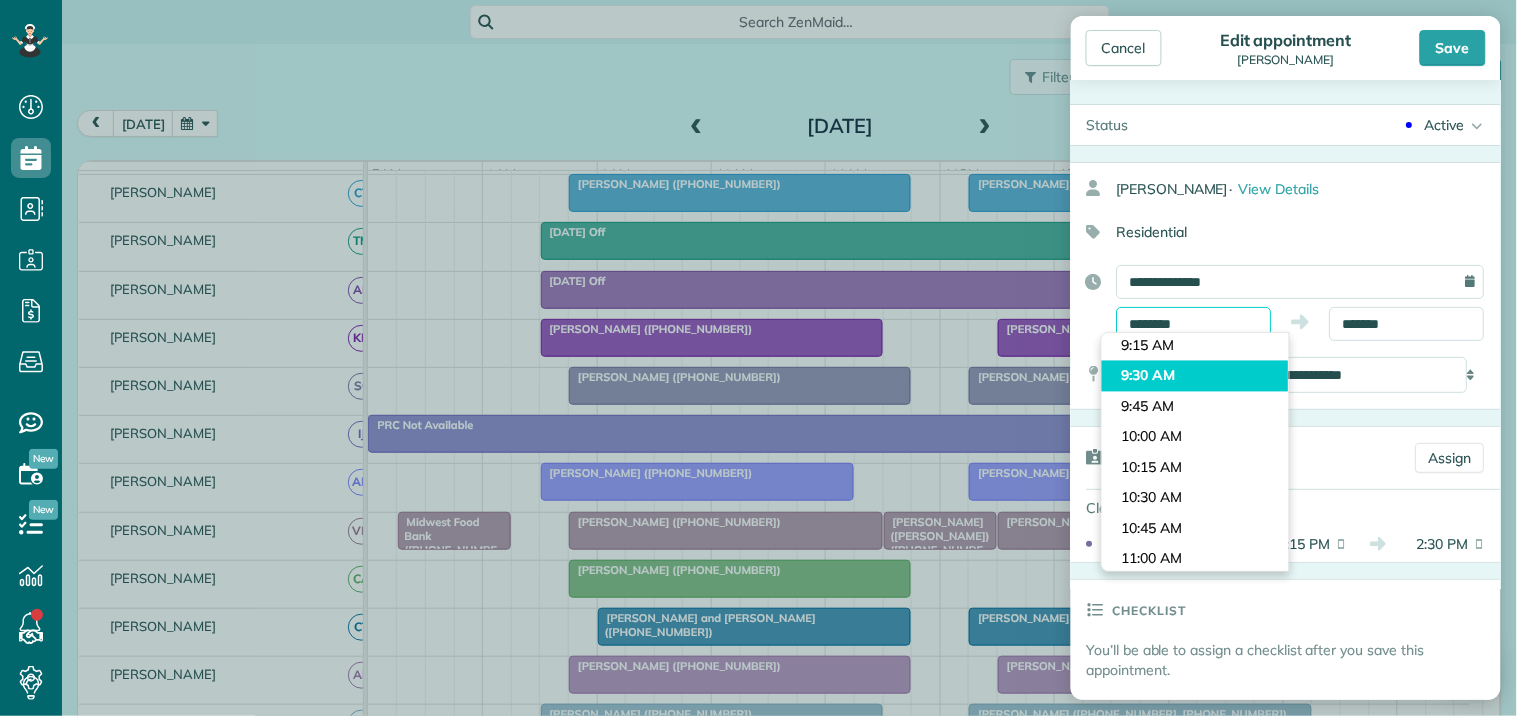 scroll, scrollTop: 990, scrollLeft: 0, axis: vertical 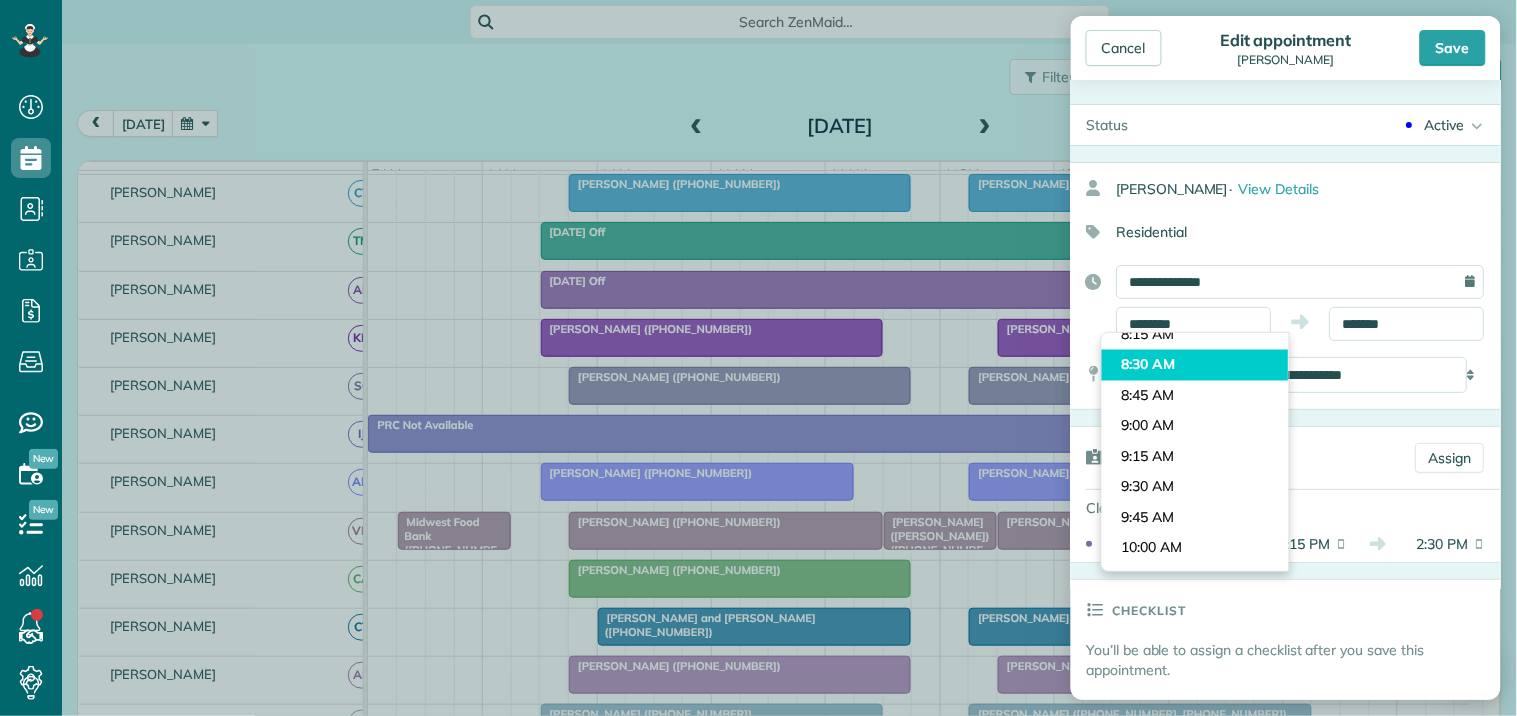 type on "*******" 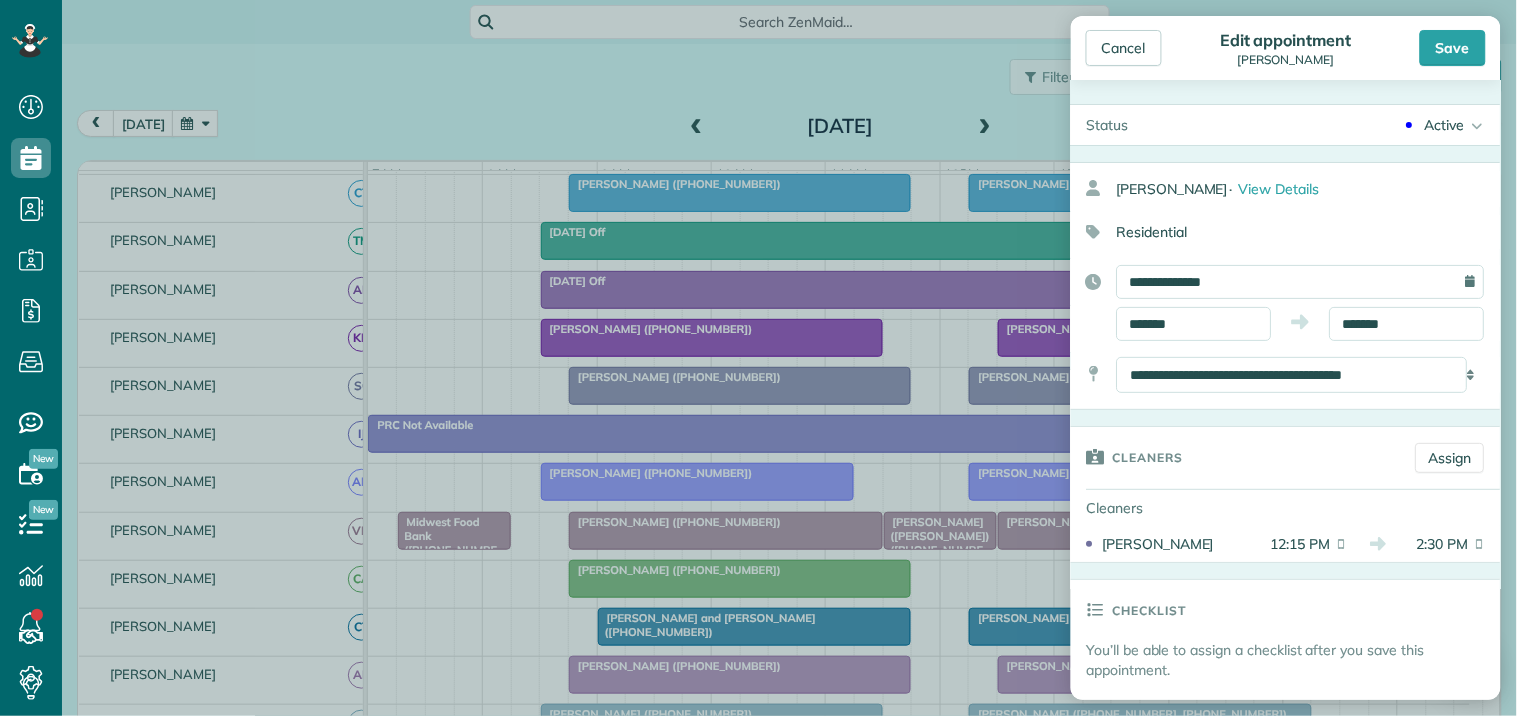 click on "Dashboard
Scheduling
Calendar View
List View
Dispatch View - Weekly scheduling (Beta)" at bounding box center (758, 358) 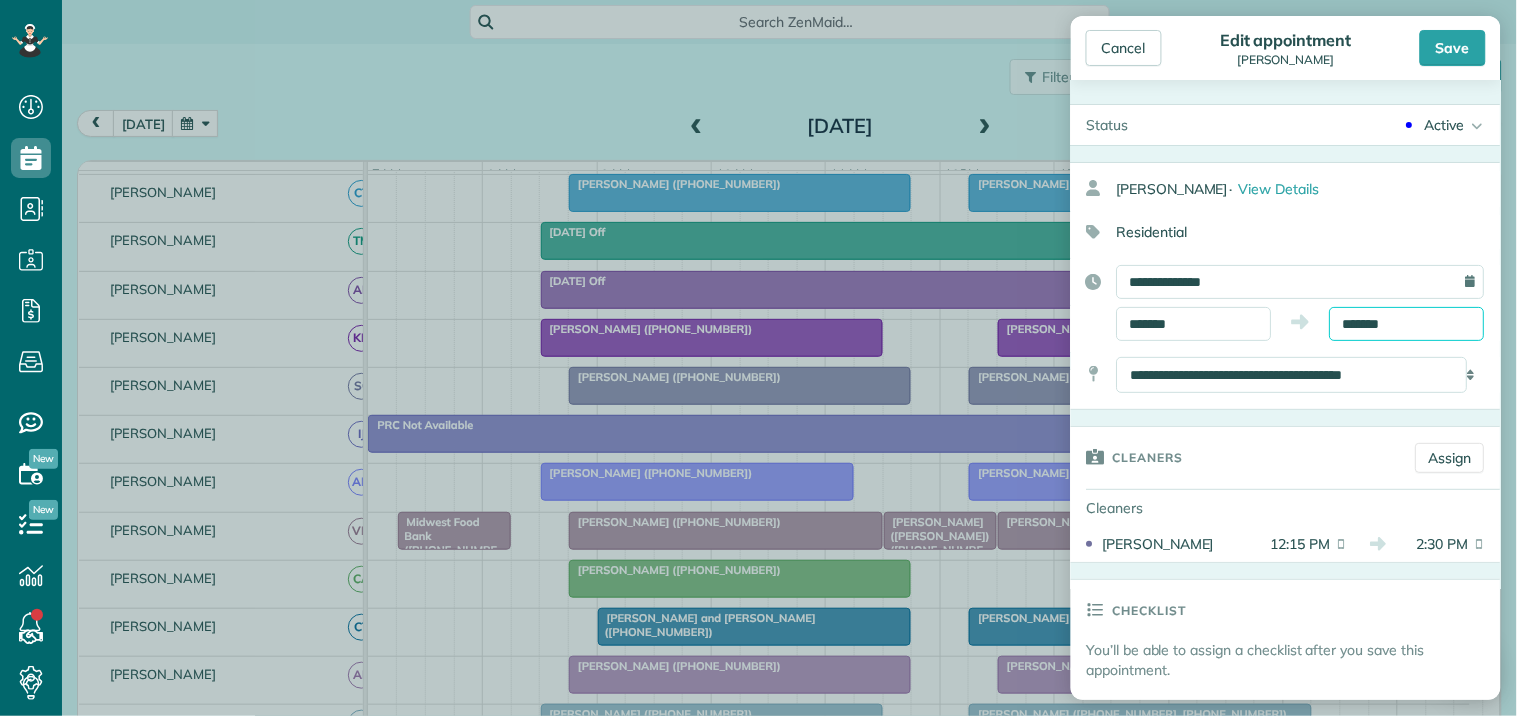click on "*******" at bounding box center (1407, 324) 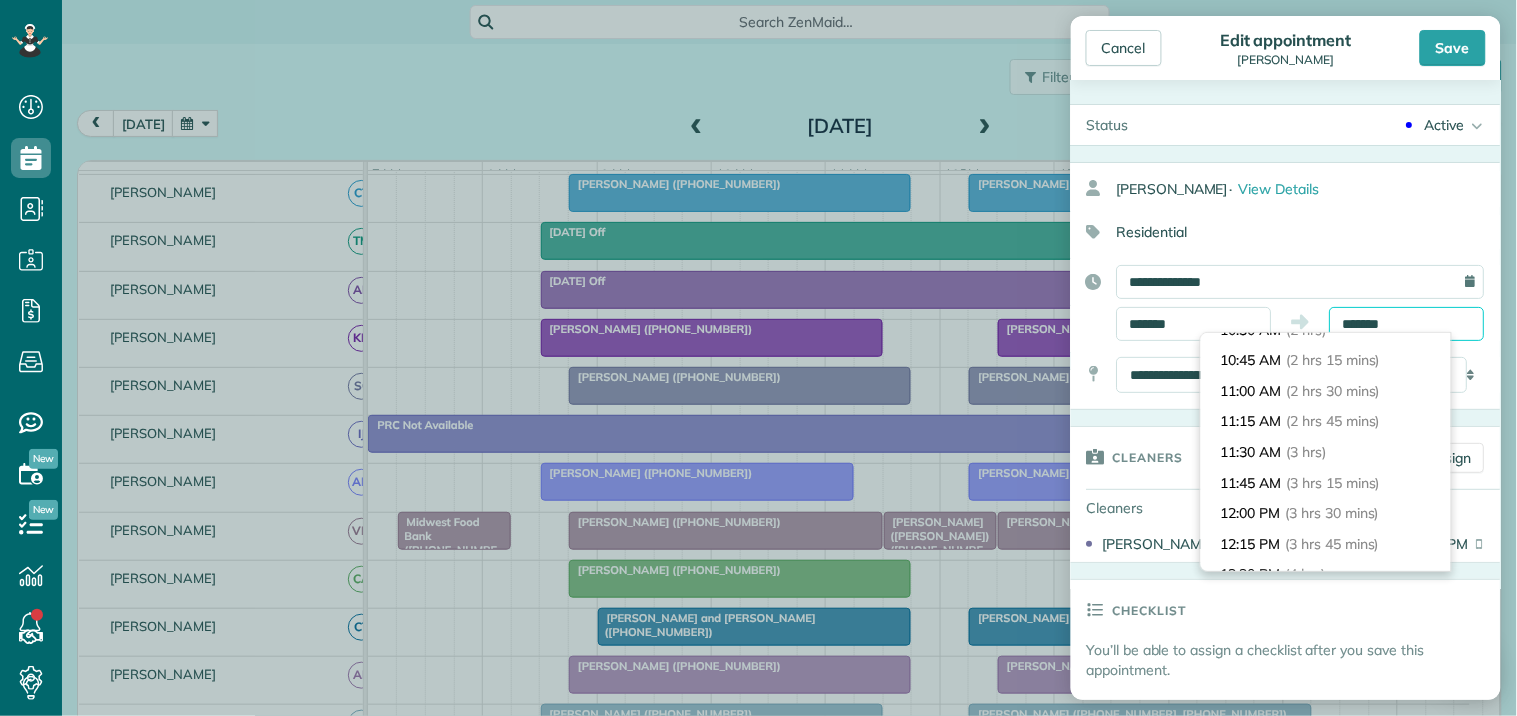 scroll, scrollTop: 257, scrollLeft: 0, axis: vertical 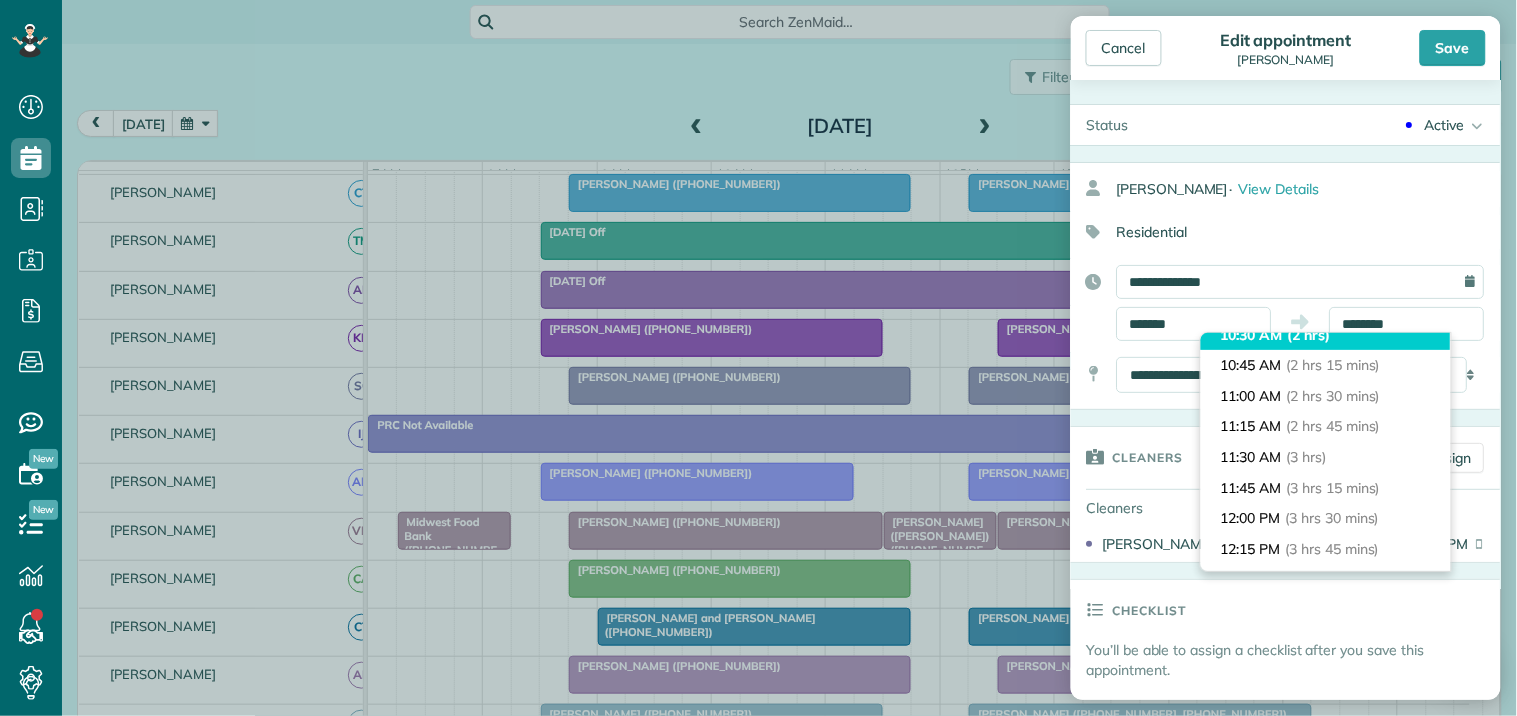 click on "(2 hrs)" at bounding box center [1309, 335] 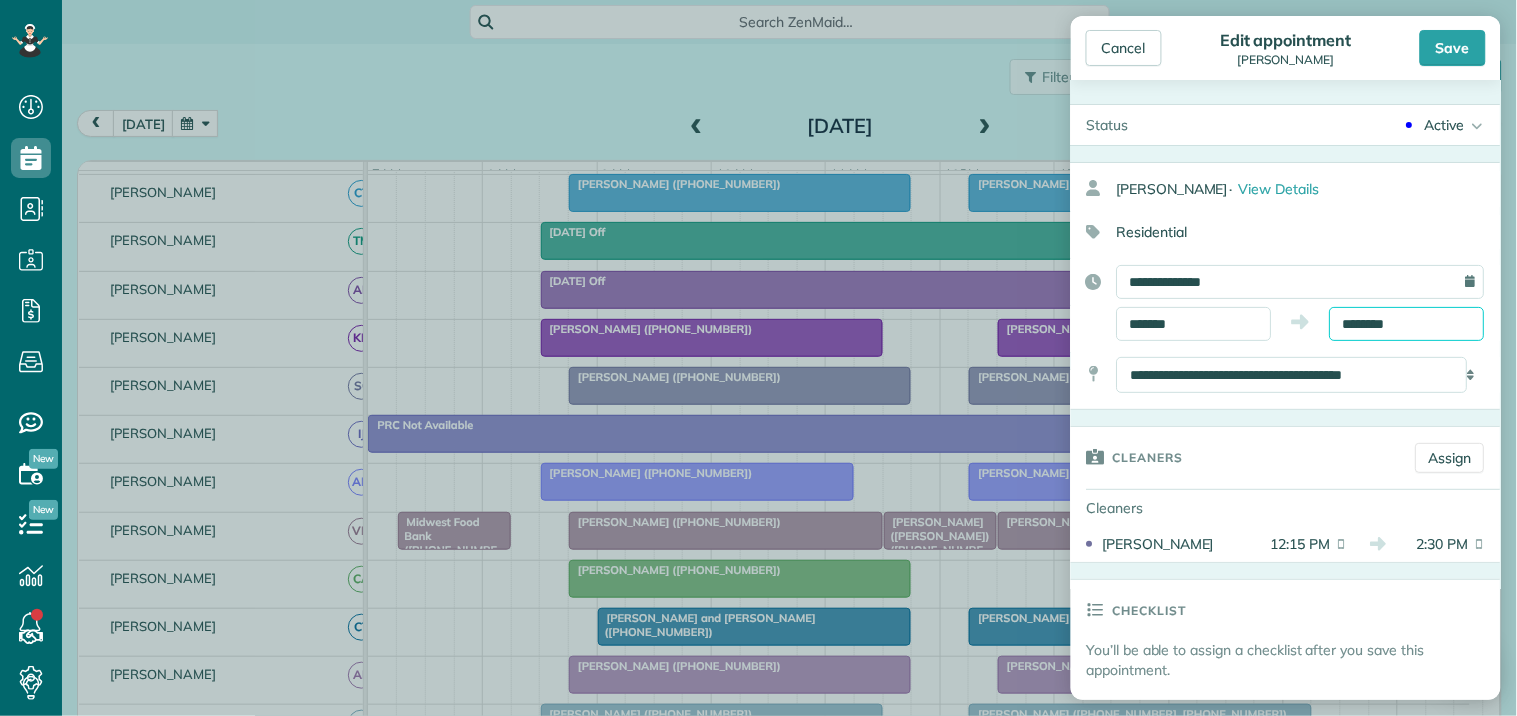 click on "********" at bounding box center [1407, 324] 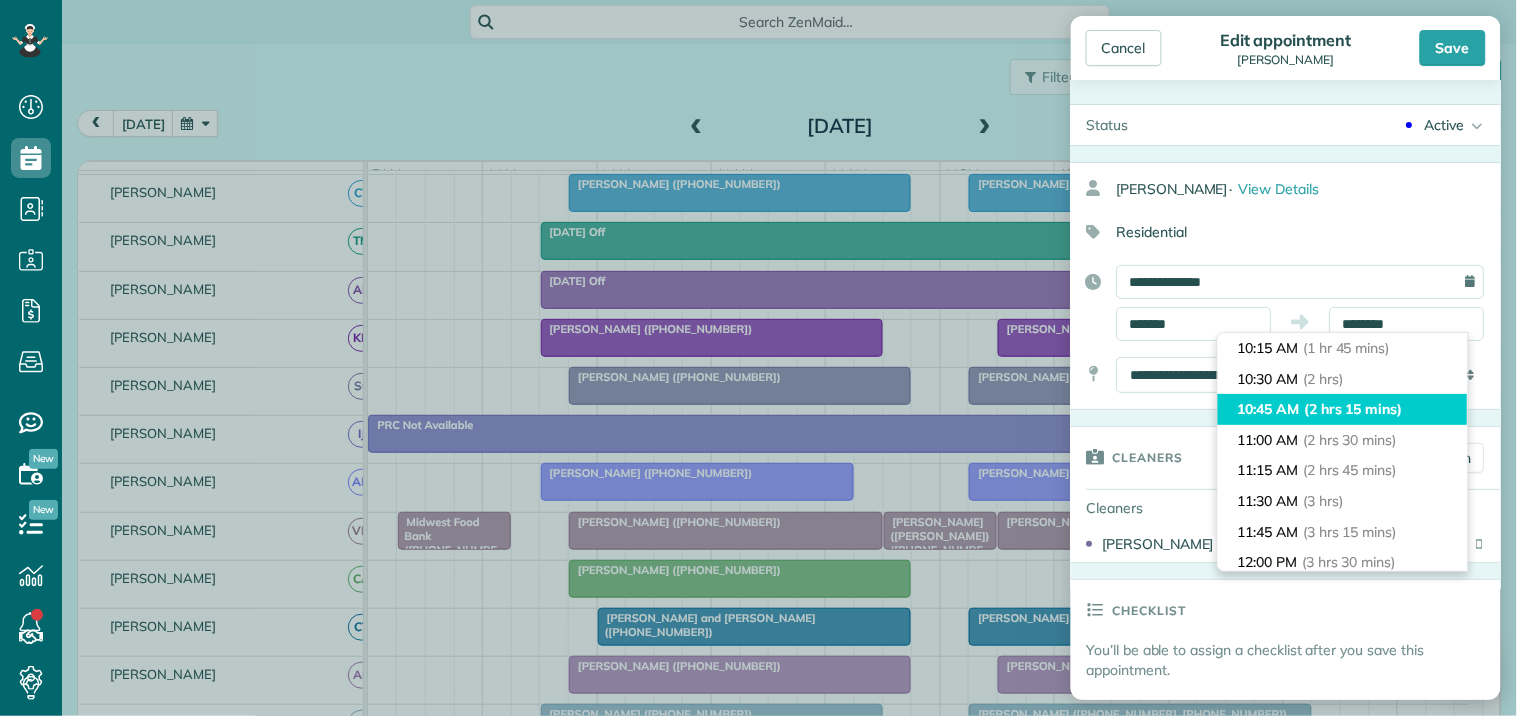 type on "********" 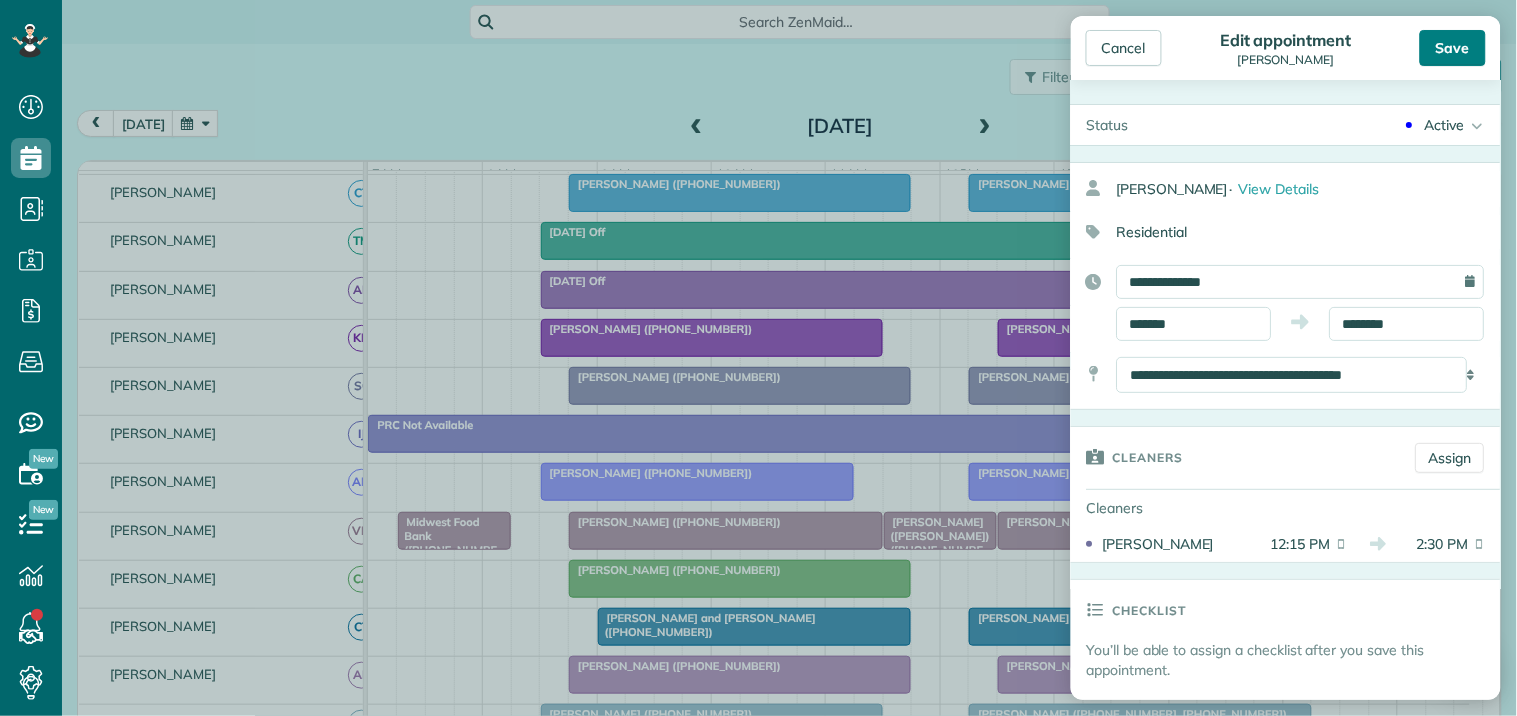 click on "Save" at bounding box center [1453, 48] 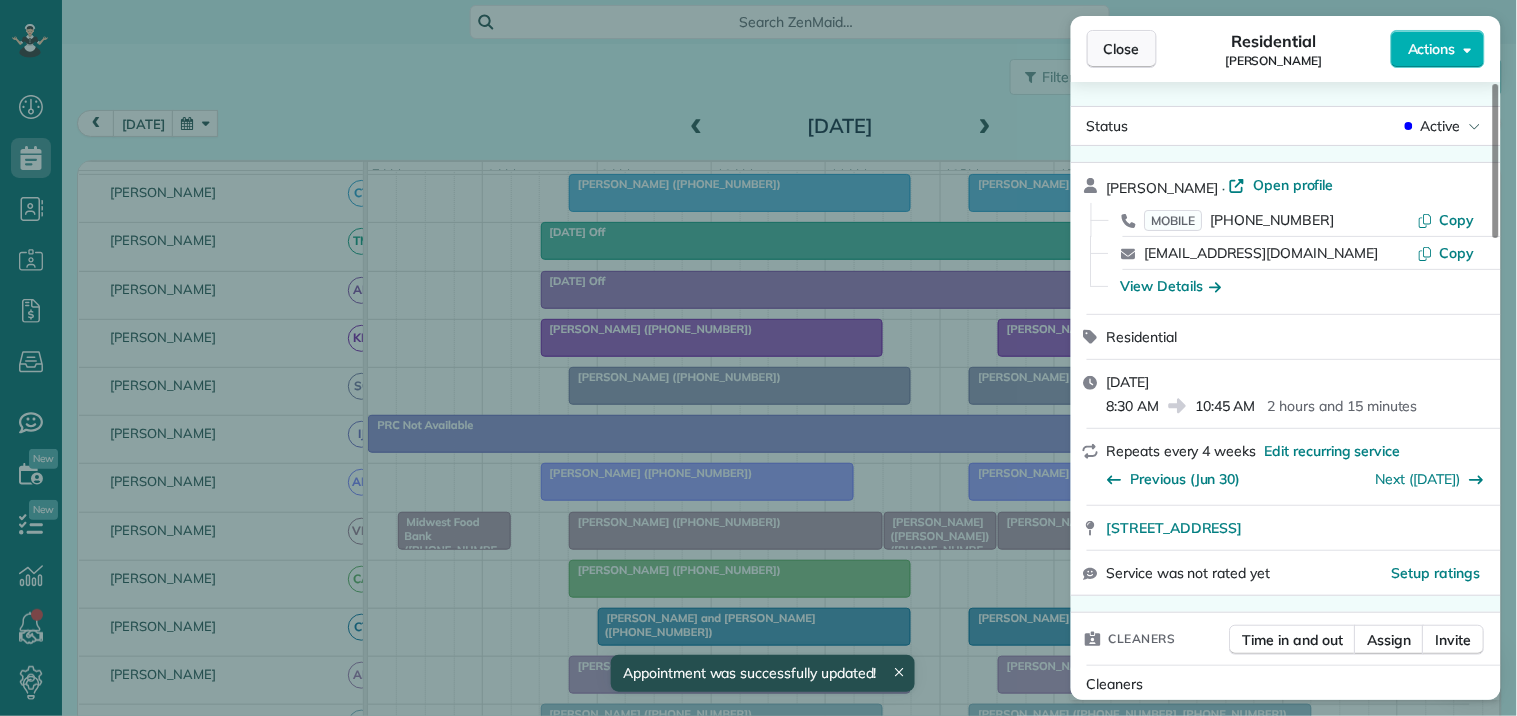 click on "Close" at bounding box center (1122, 49) 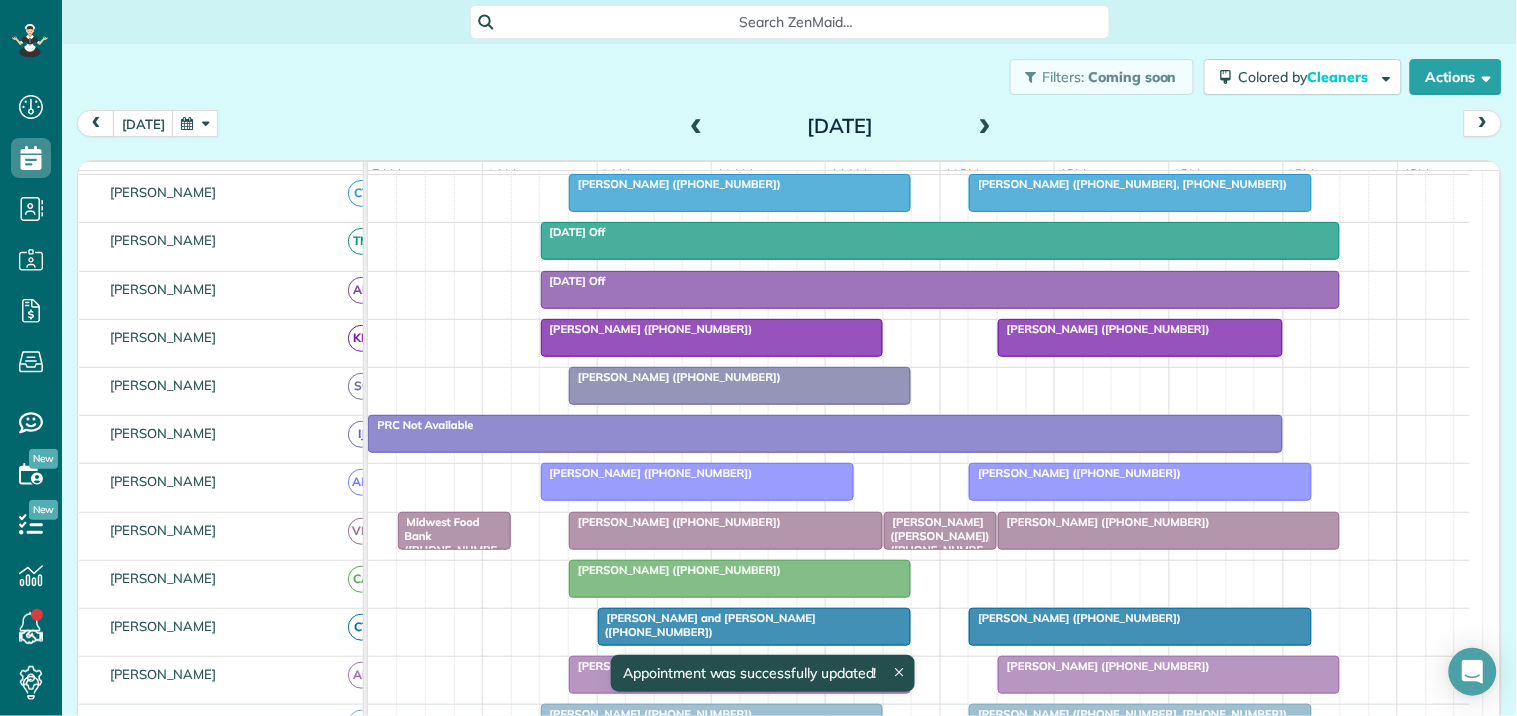 scroll, scrollTop: 213, scrollLeft: 0, axis: vertical 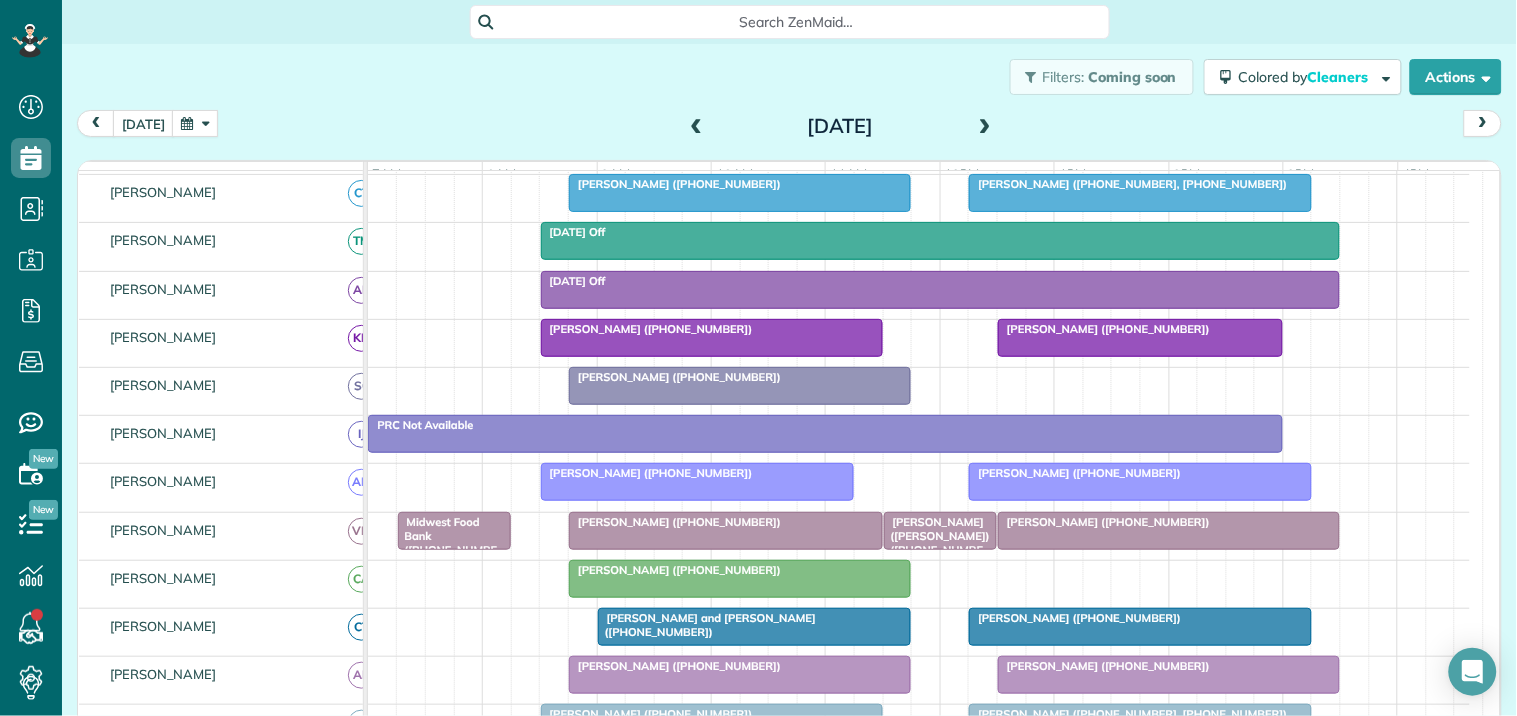 click on "Patti Olszowka (+14706354291)" at bounding box center [1104, 329] 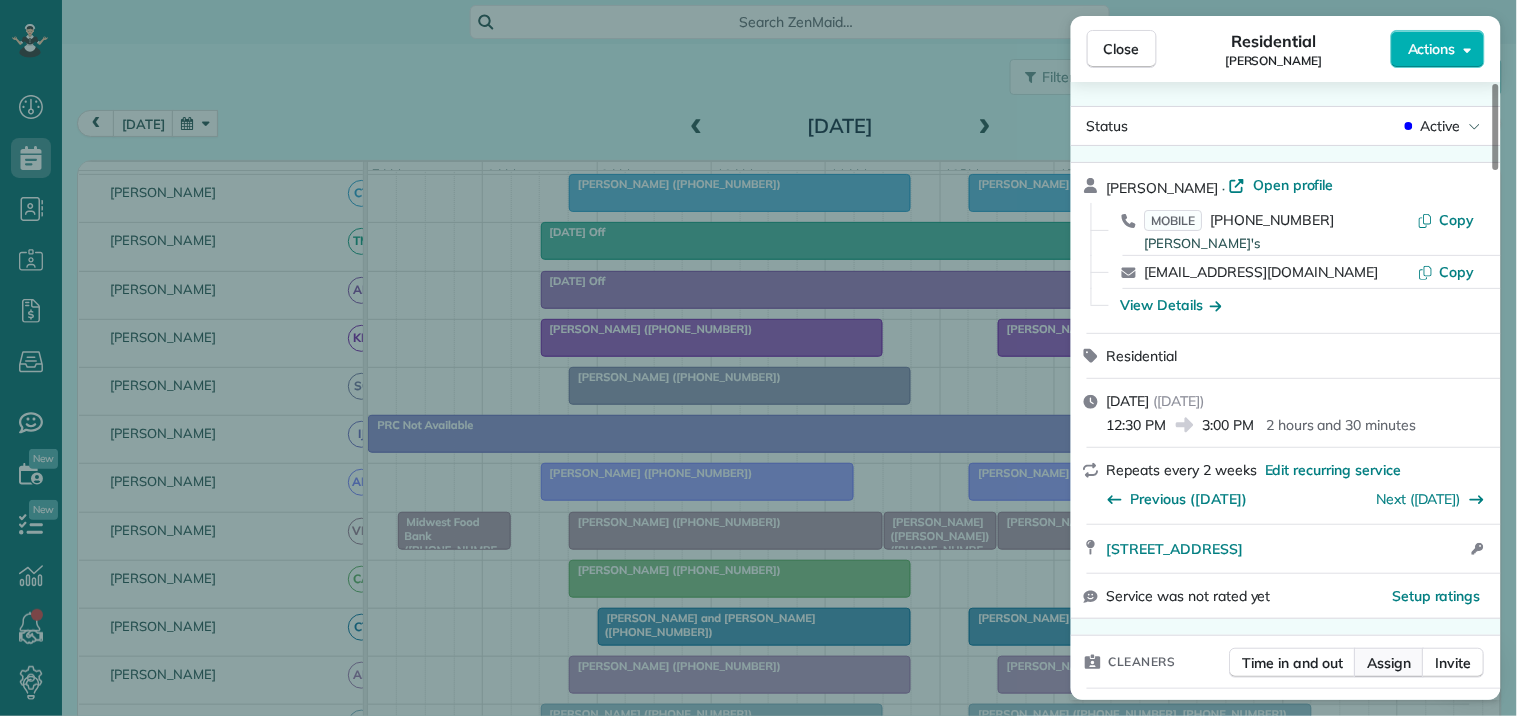 click on "Assign" at bounding box center (1390, 663) 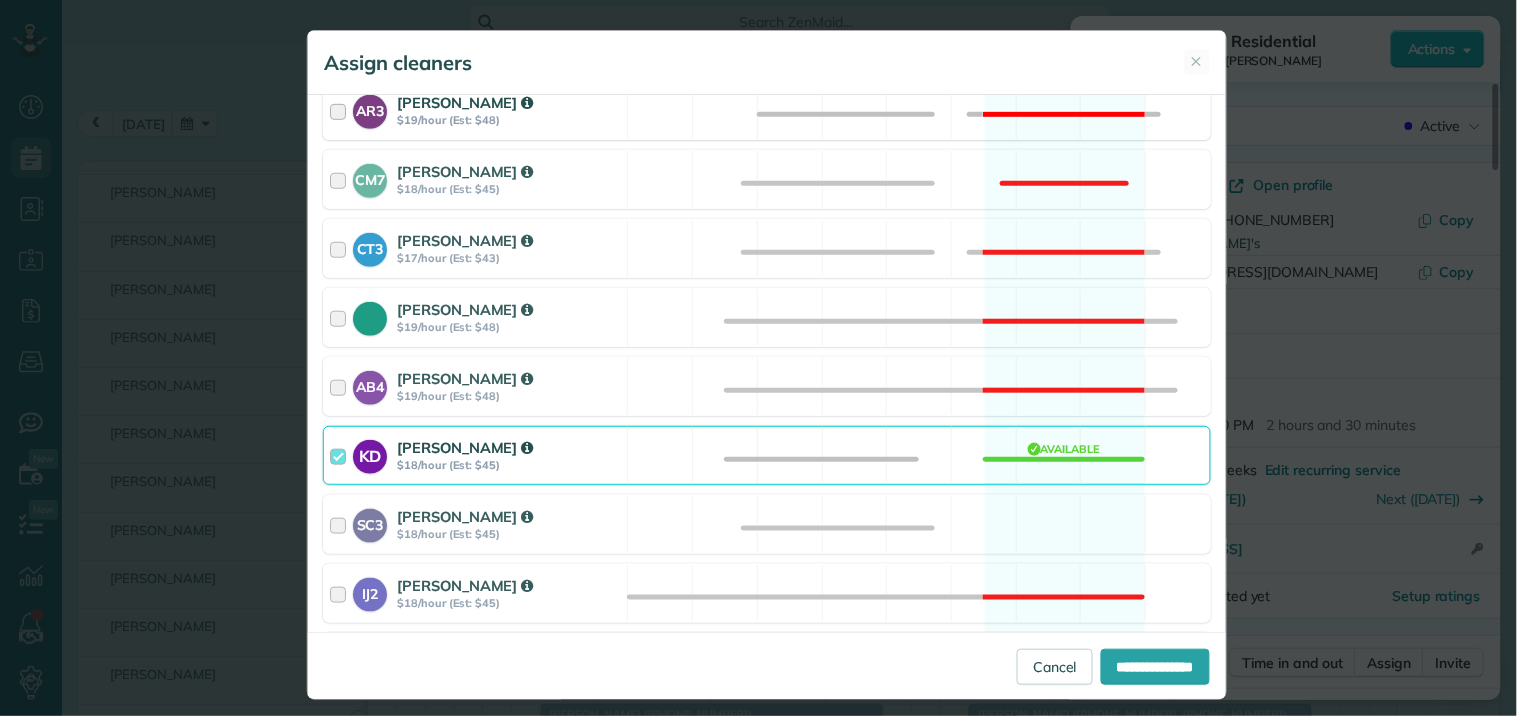 scroll, scrollTop: 666, scrollLeft: 0, axis: vertical 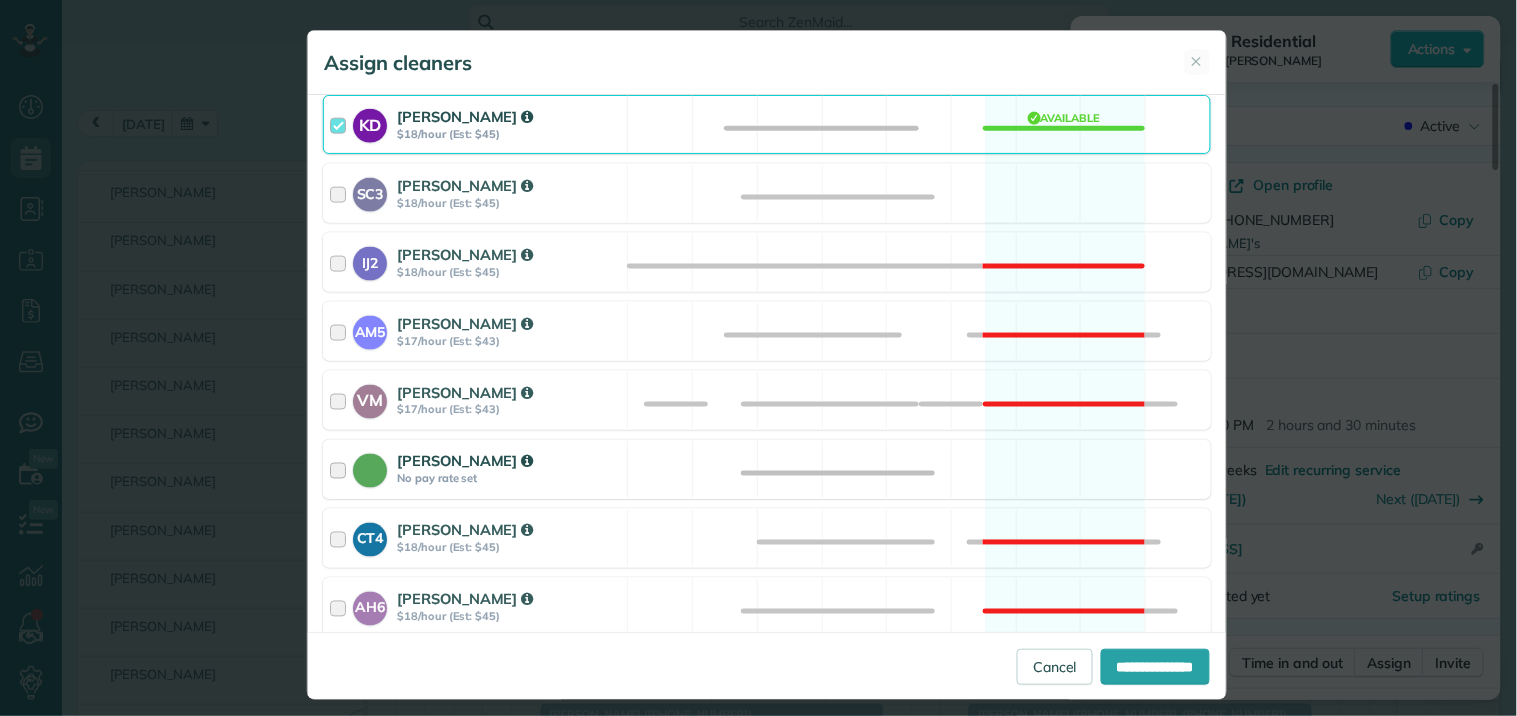 click on "Catherine Altman
No pay rate set
Available" at bounding box center (767, 469) 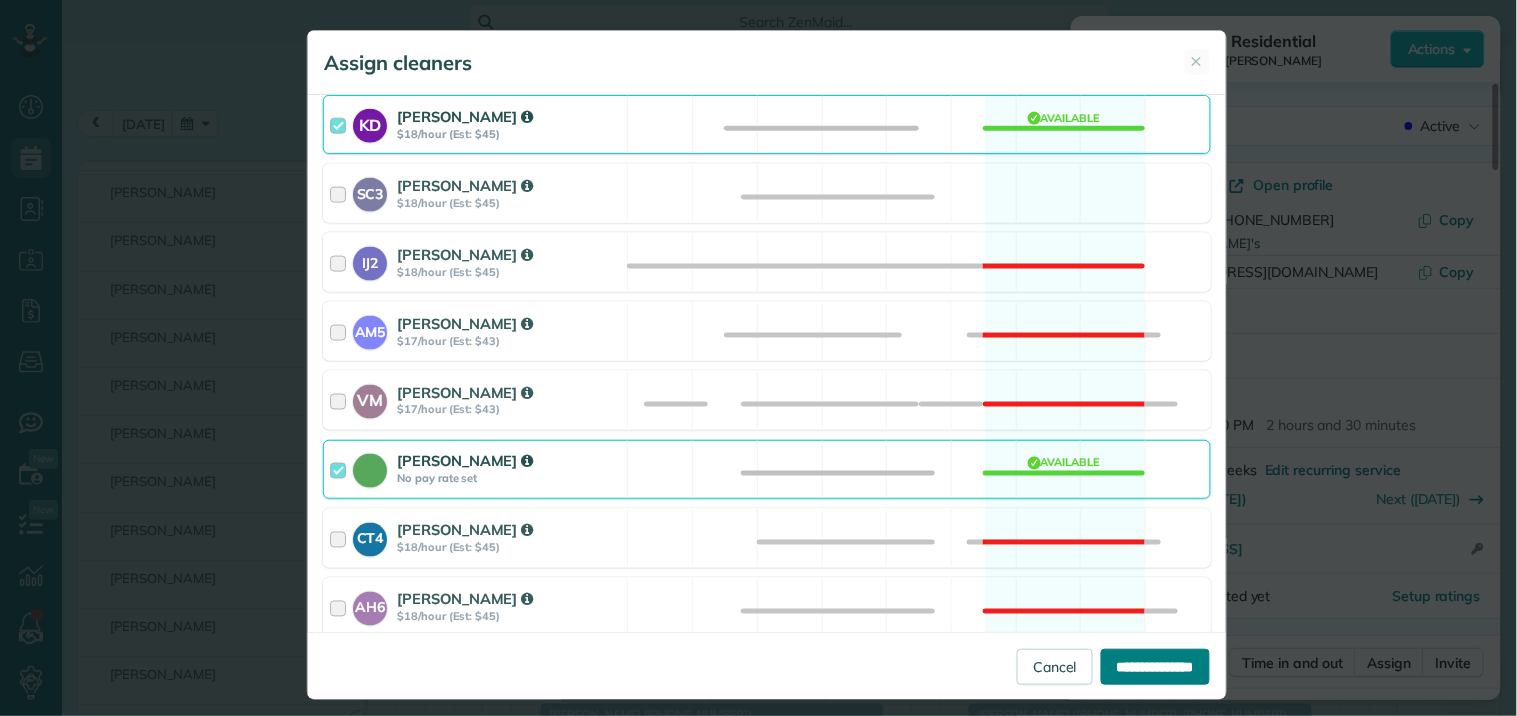 click on "**********" at bounding box center [1155, 667] 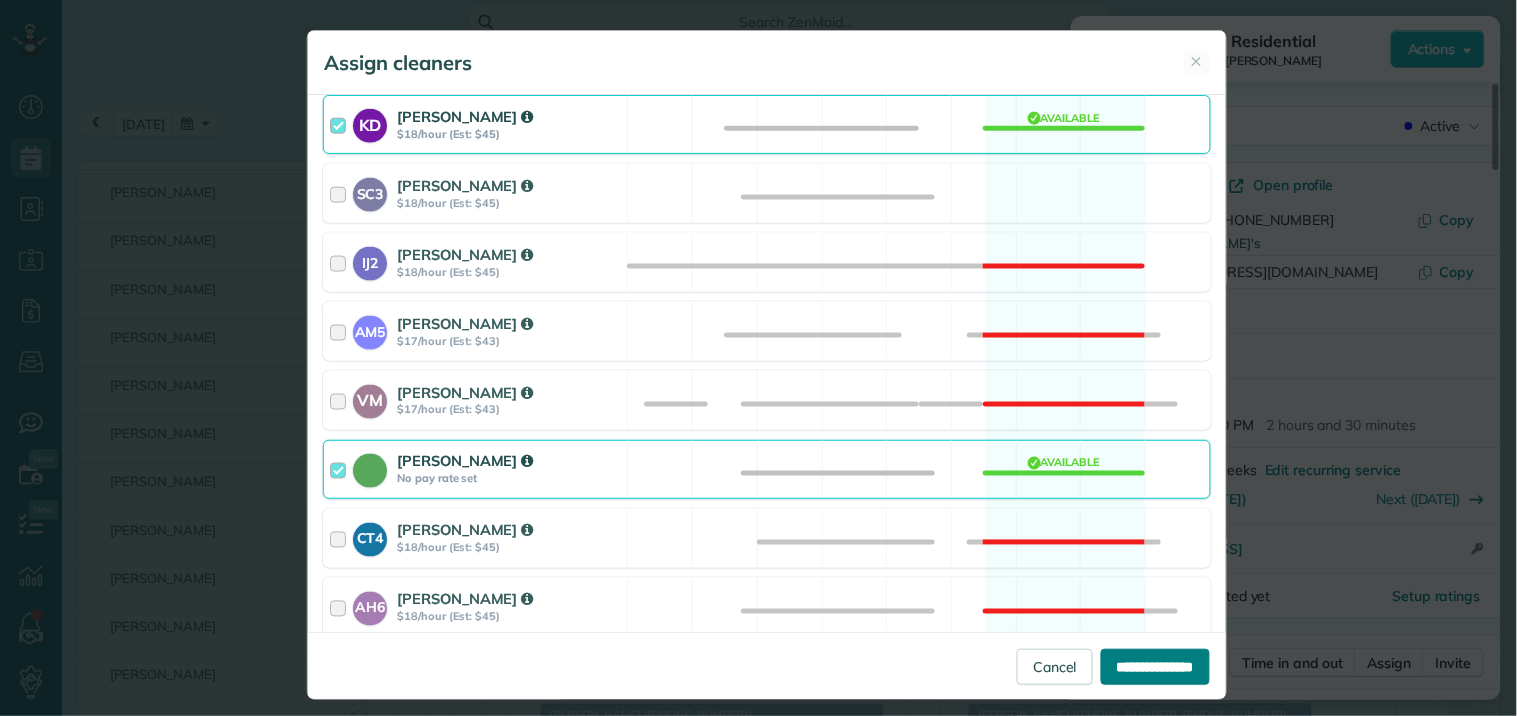 type on "**********" 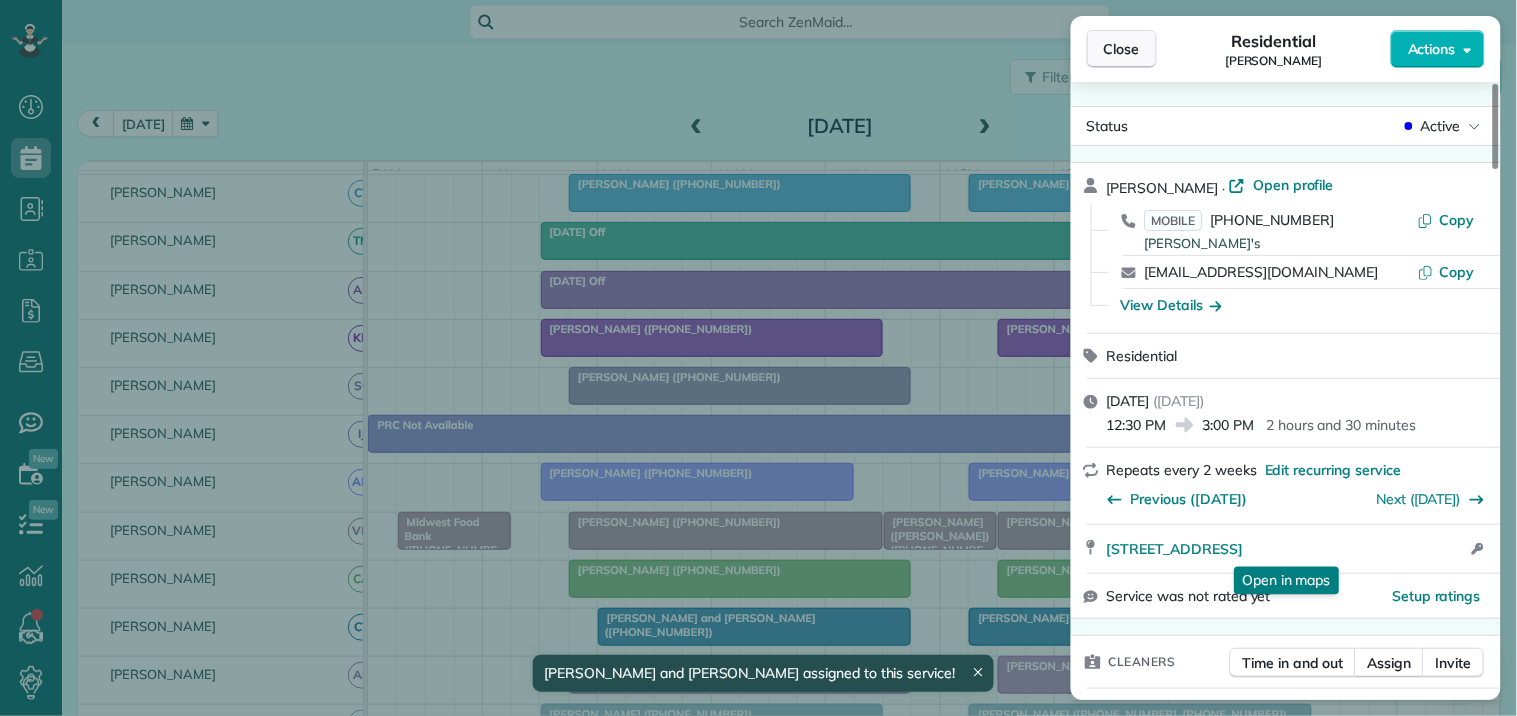 click on "Close" at bounding box center [1122, 49] 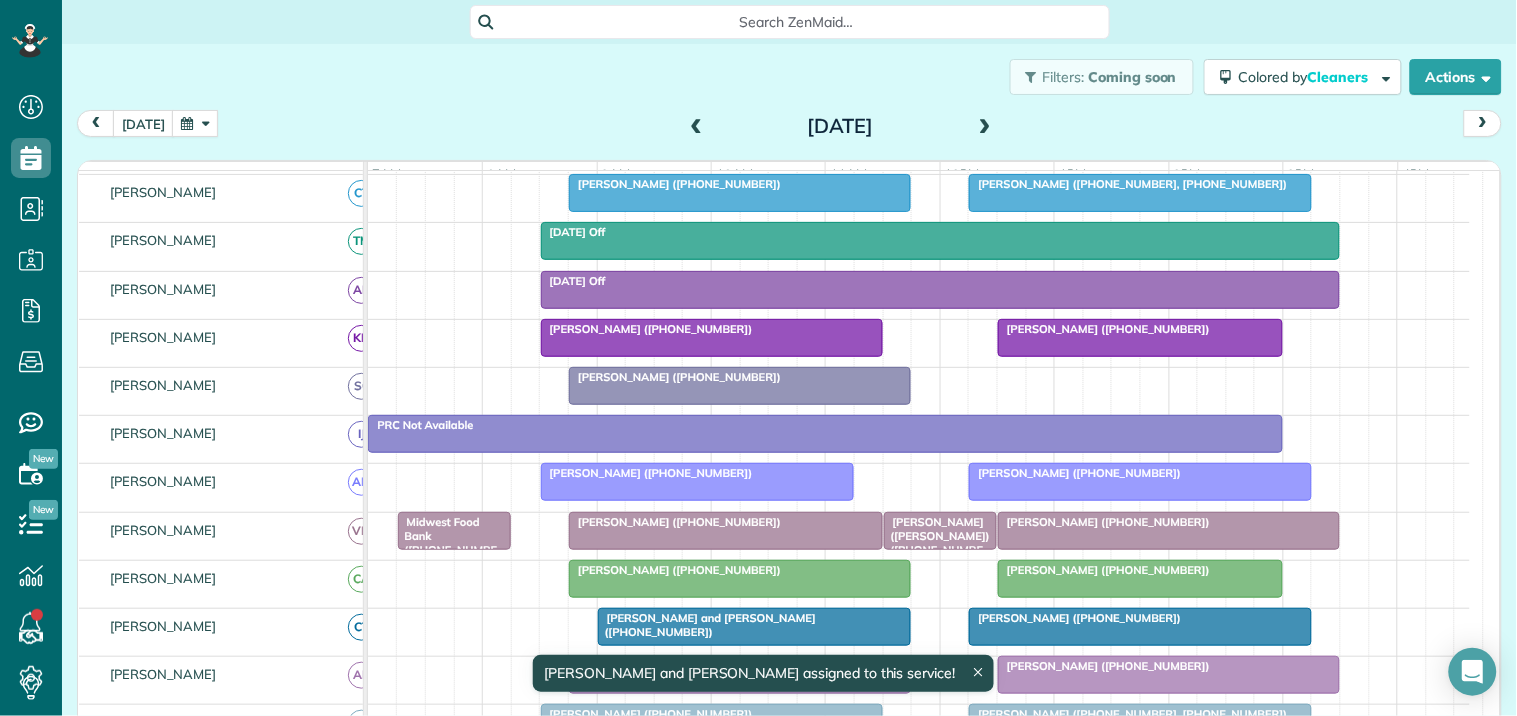 scroll, scrollTop: 410, scrollLeft: 0, axis: vertical 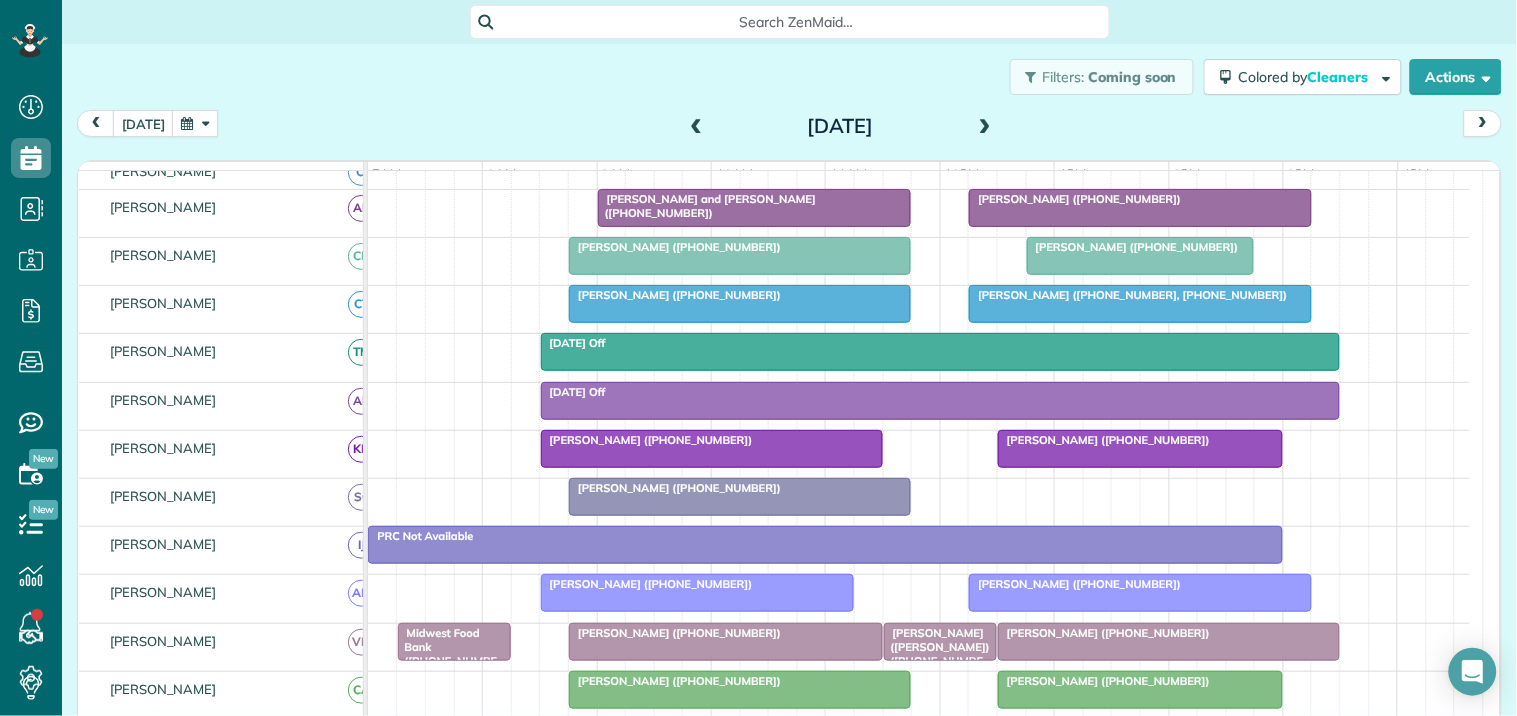 click at bounding box center (697, 127) 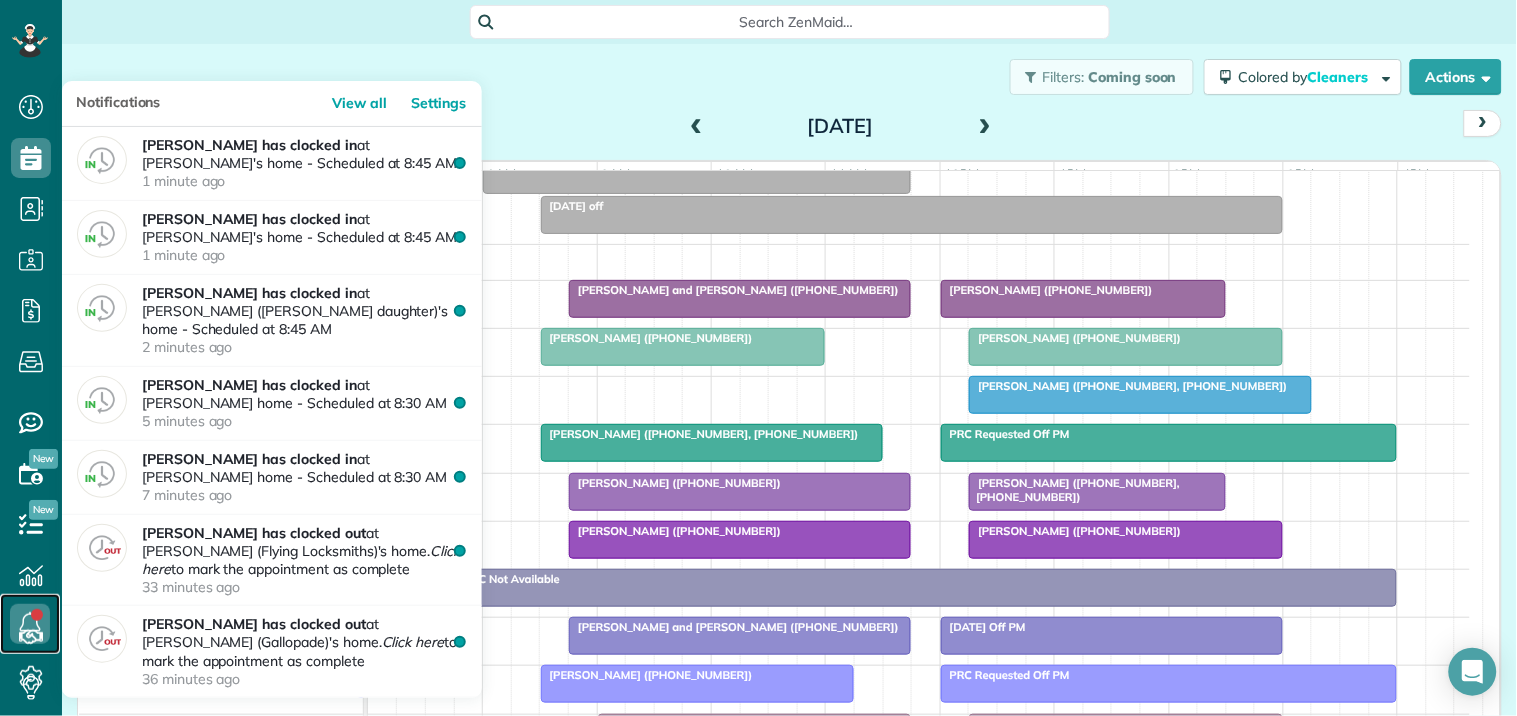 click 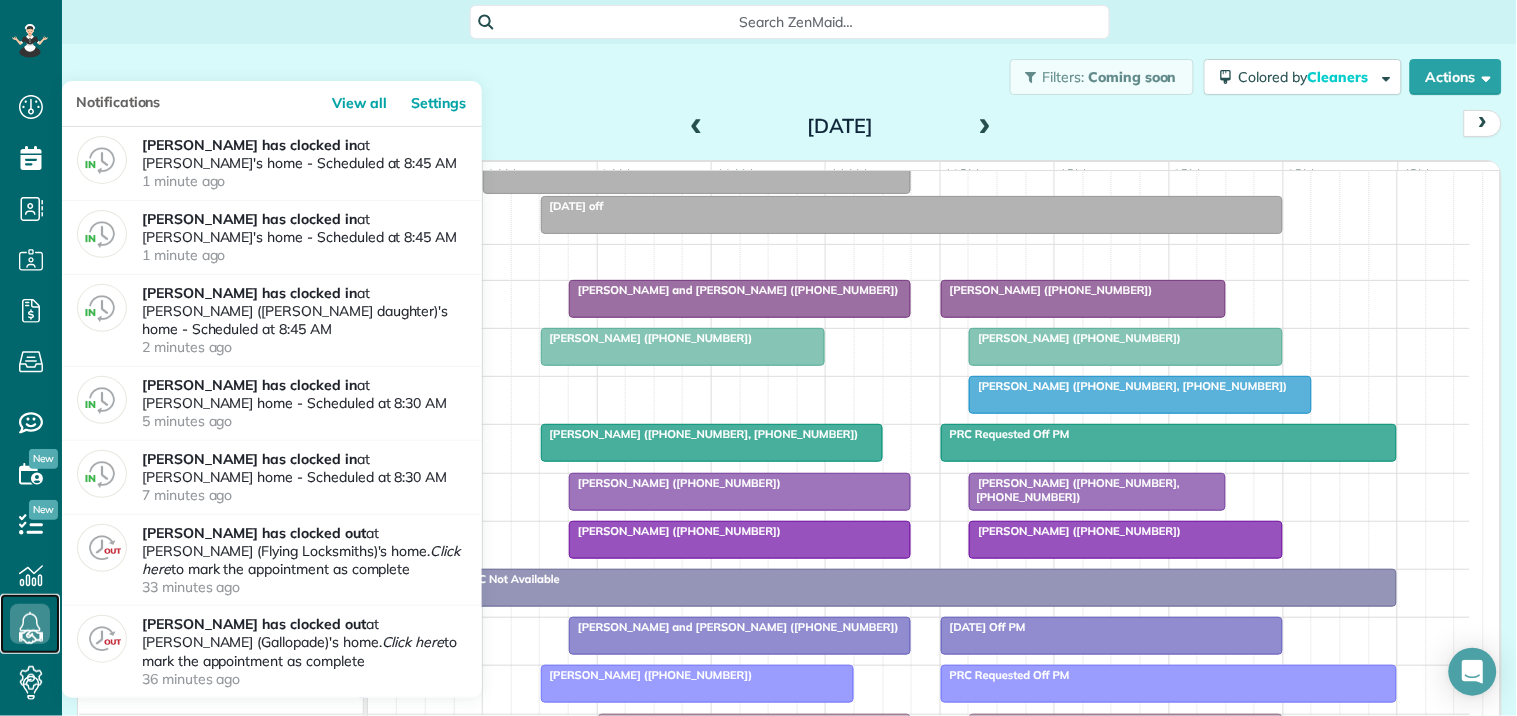 click 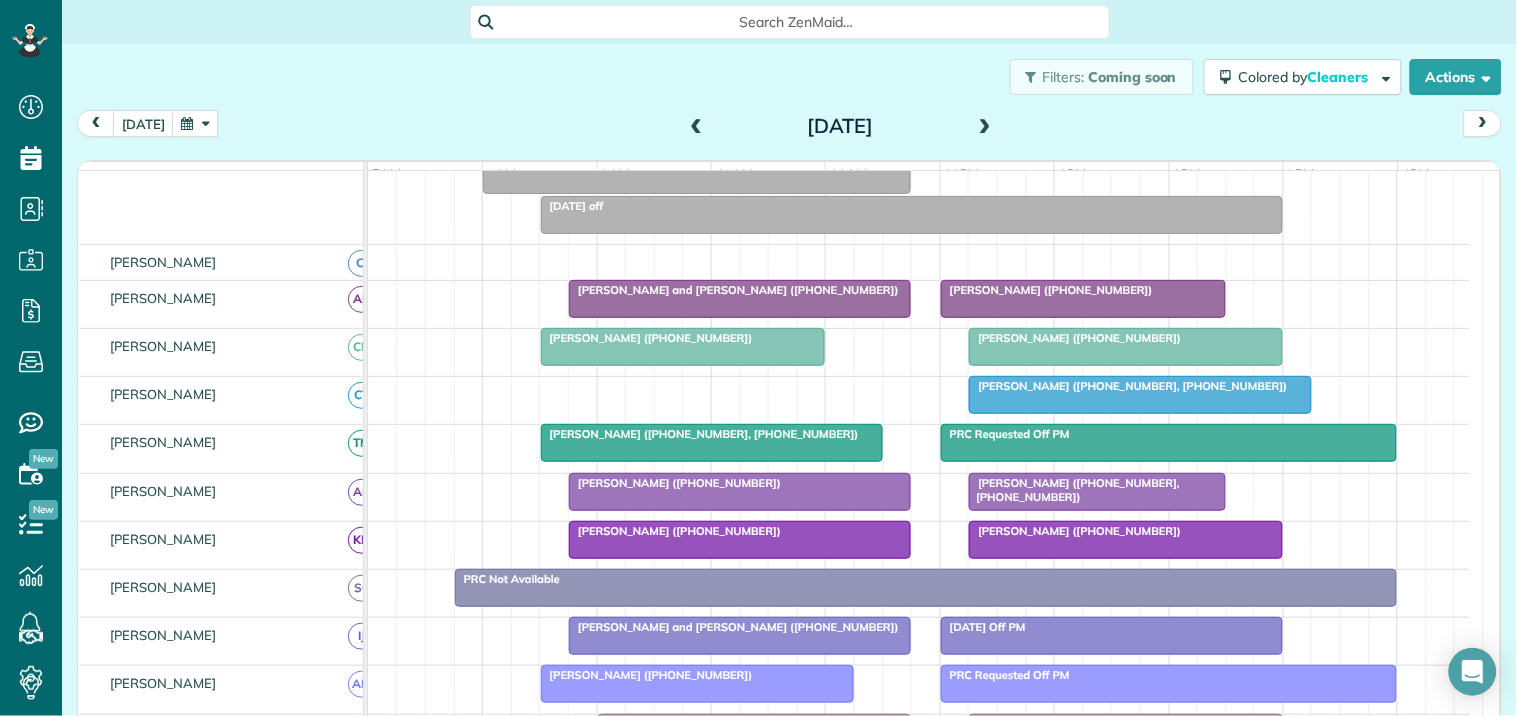click on "Filters:   Coming soon
Colored by  Cleaners
Color by Cleaner
Color by Team
Color by Status
Color by Recurrence
Color by Paid/Unpaid
Filters  Default
Schedule Changes
Actions
Create Appointment
Create Task
Clock In/Out
Send Work Orders
Print Route Sheets
Today's Emails/Texts
Export data.." at bounding box center (789, 77) 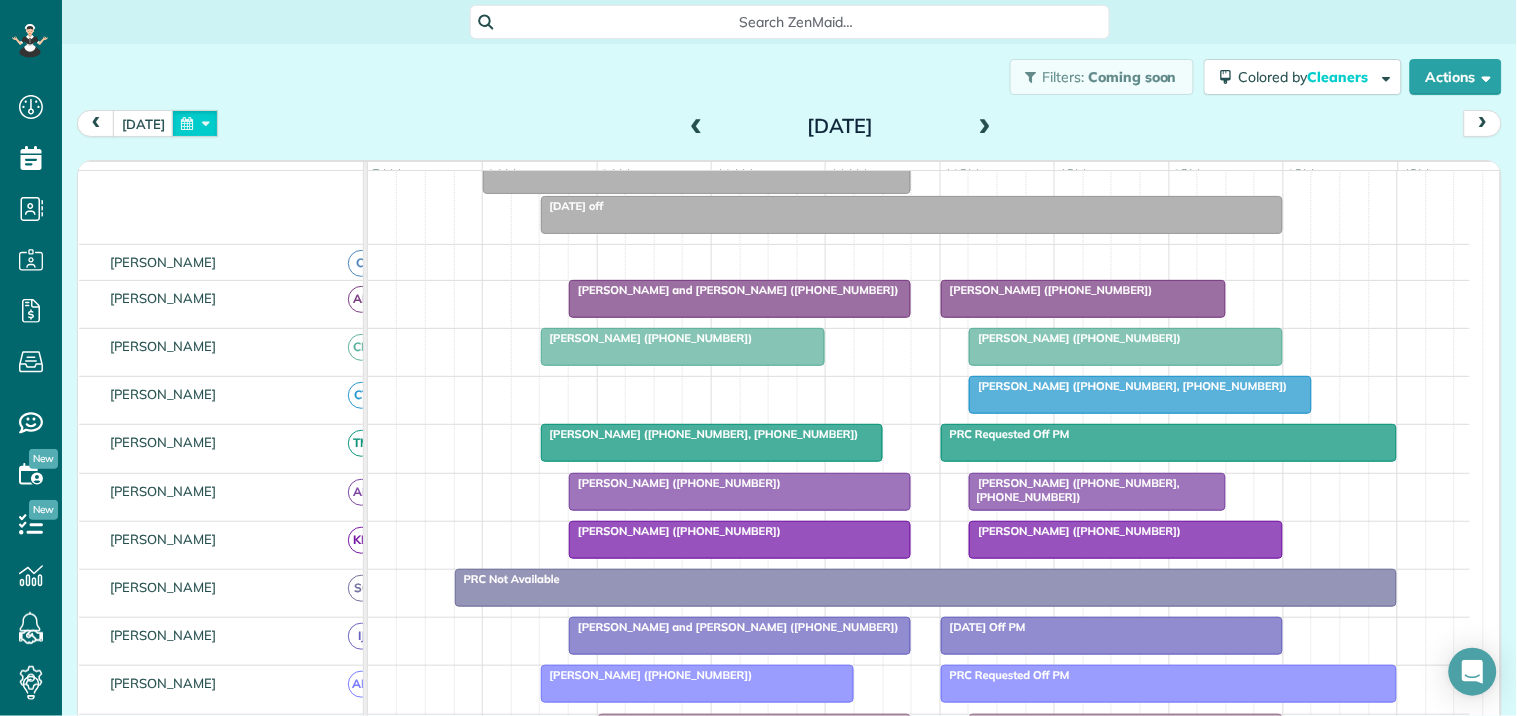 click at bounding box center [195, 123] 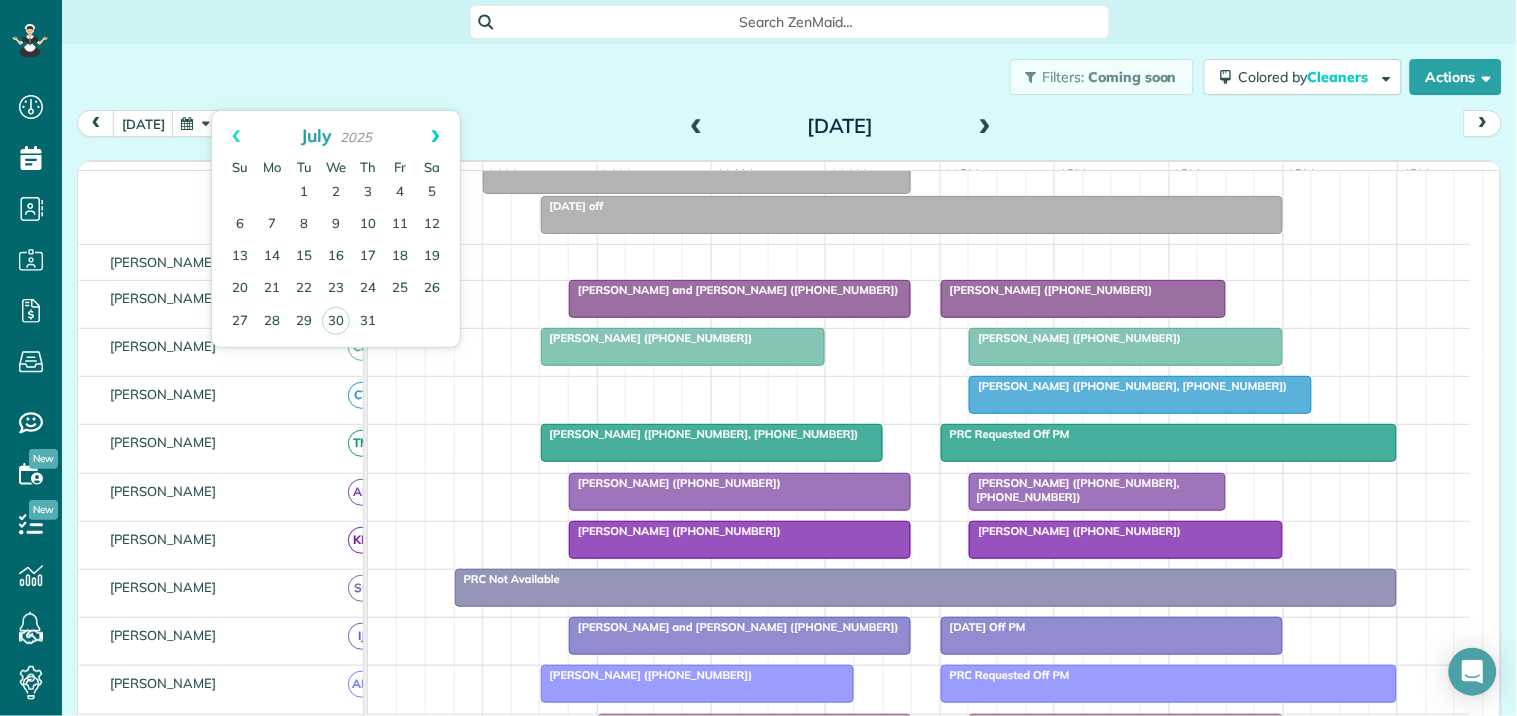 click on "Next" at bounding box center [435, 136] 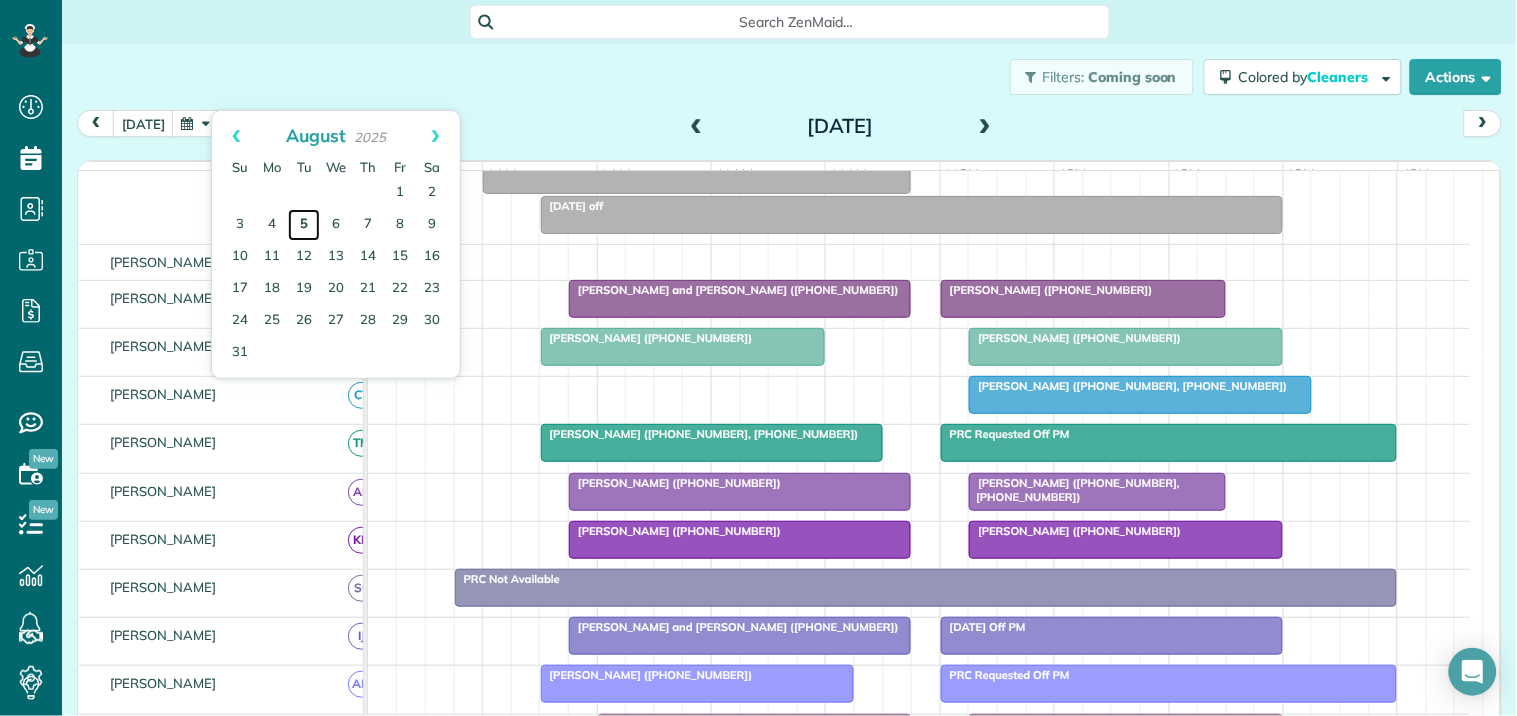 click on "5" at bounding box center (304, 225) 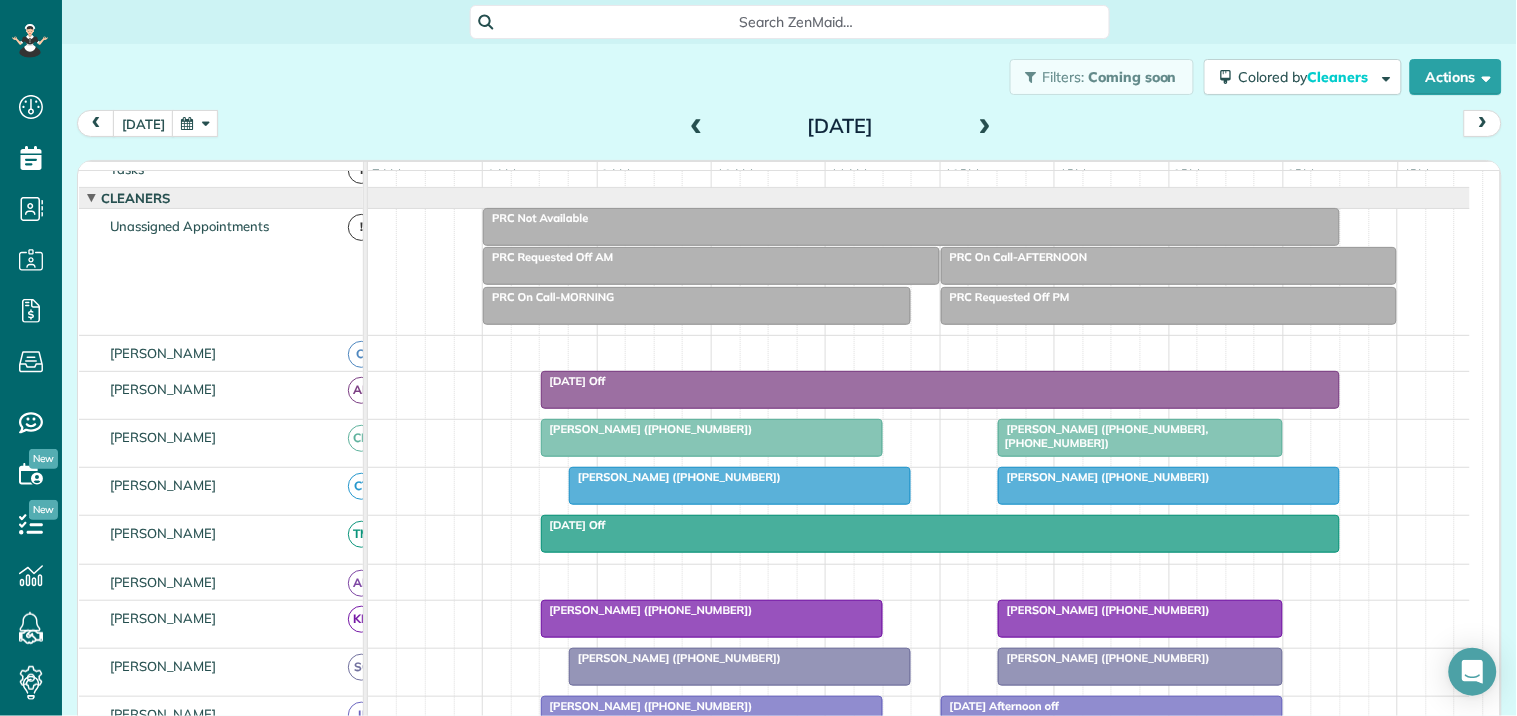 scroll, scrollTop: 484, scrollLeft: 0, axis: vertical 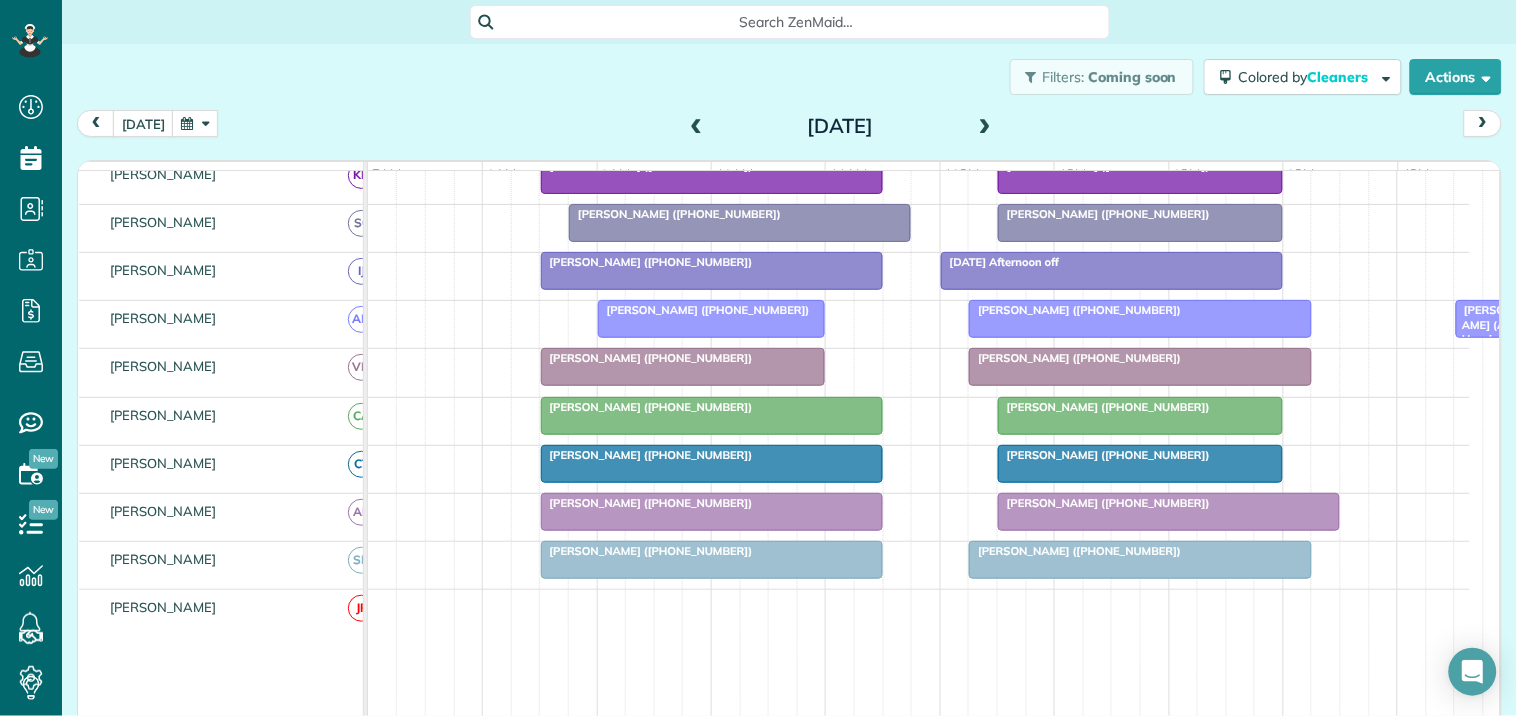 click at bounding box center (683, 367) 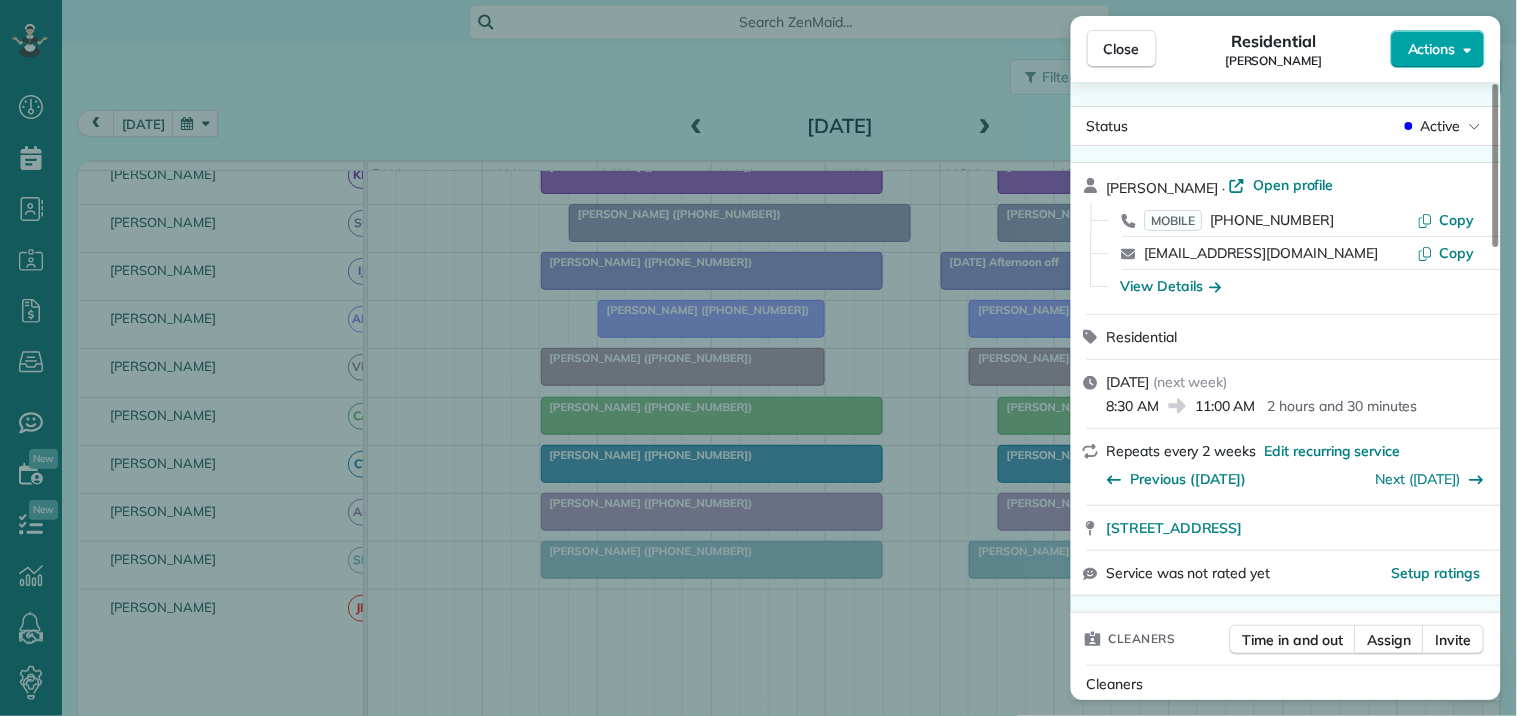 click on "Actions" at bounding box center [1432, 49] 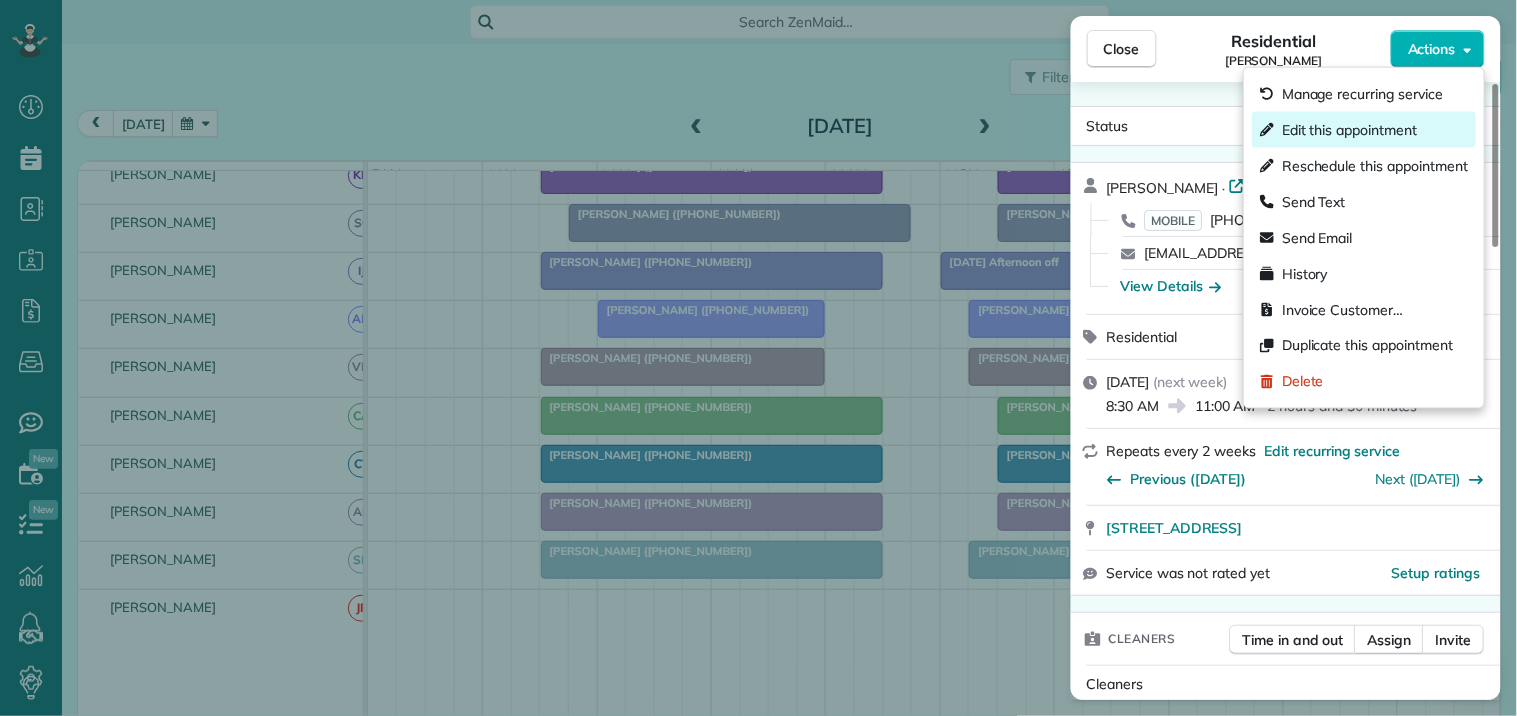 click on "Edit this appointment" at bounding box center [1349, 130] 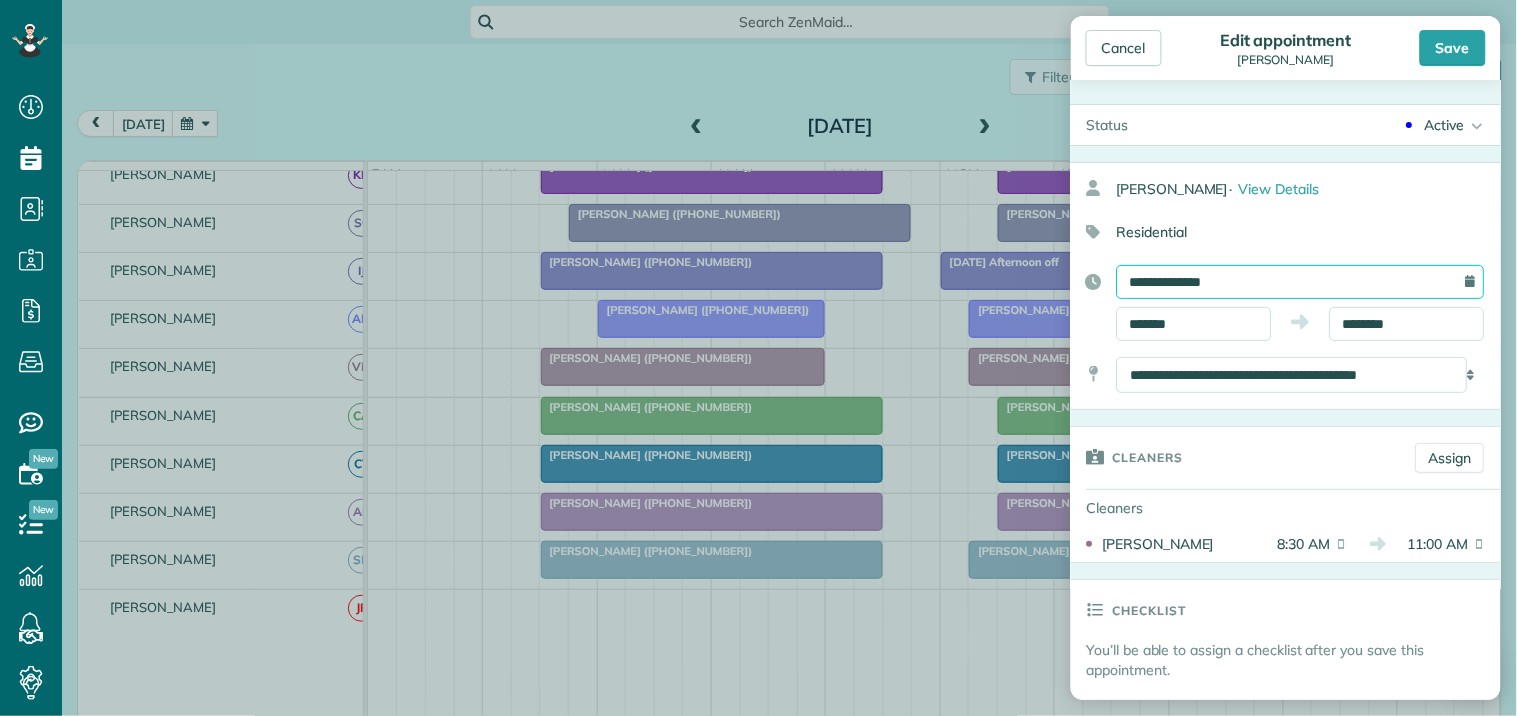 click on "**********" at bounding box center [1301, 282] 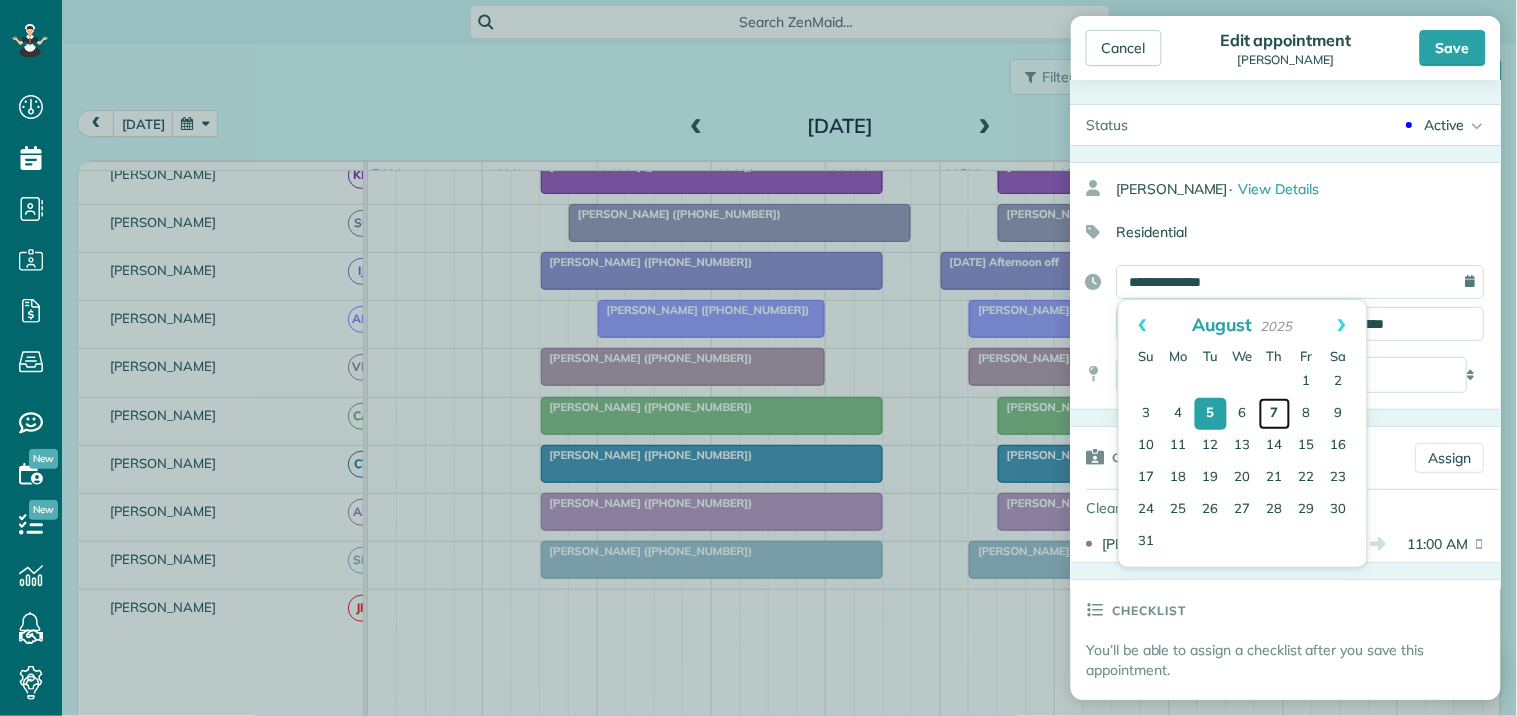 click on "7" at bounding box center [1275, 414] 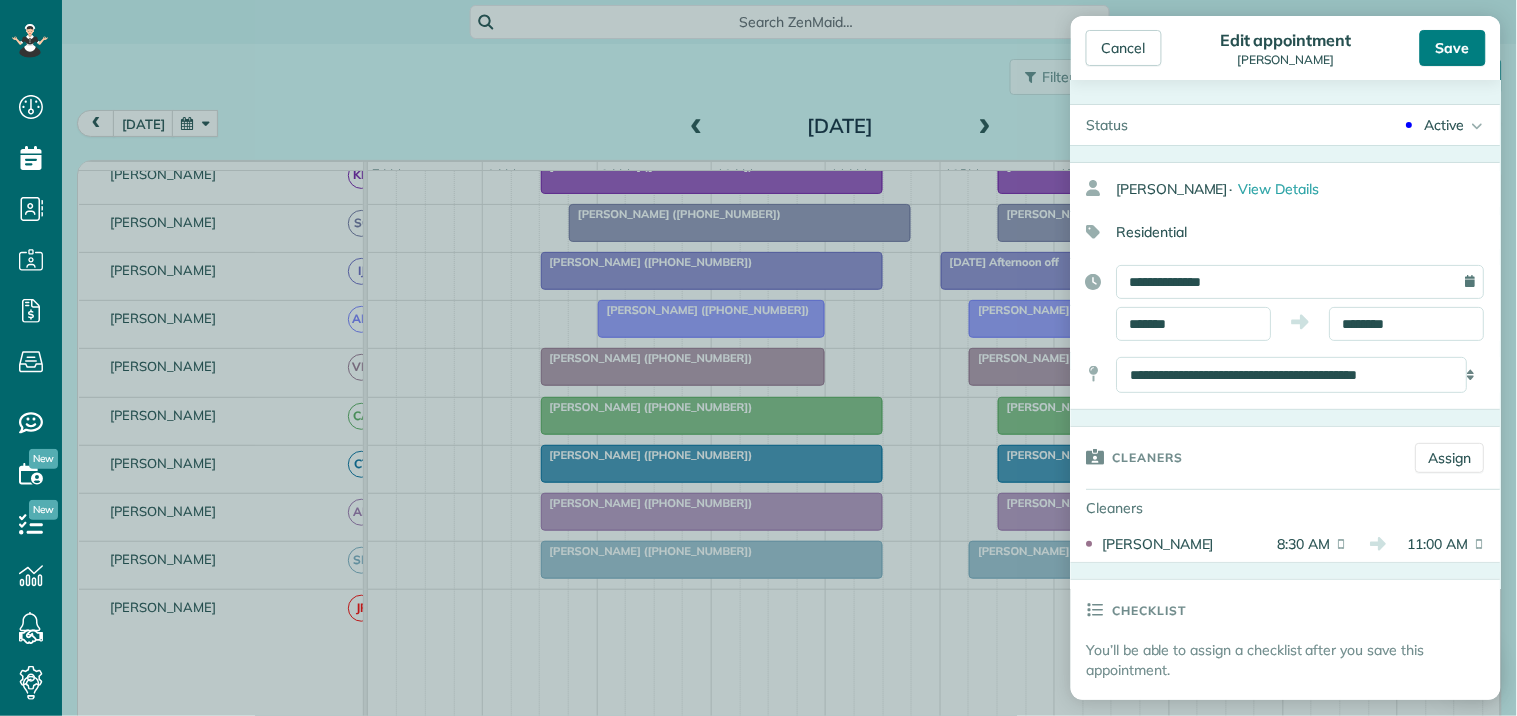 click on "Save" at bounding box center (1453, 48) 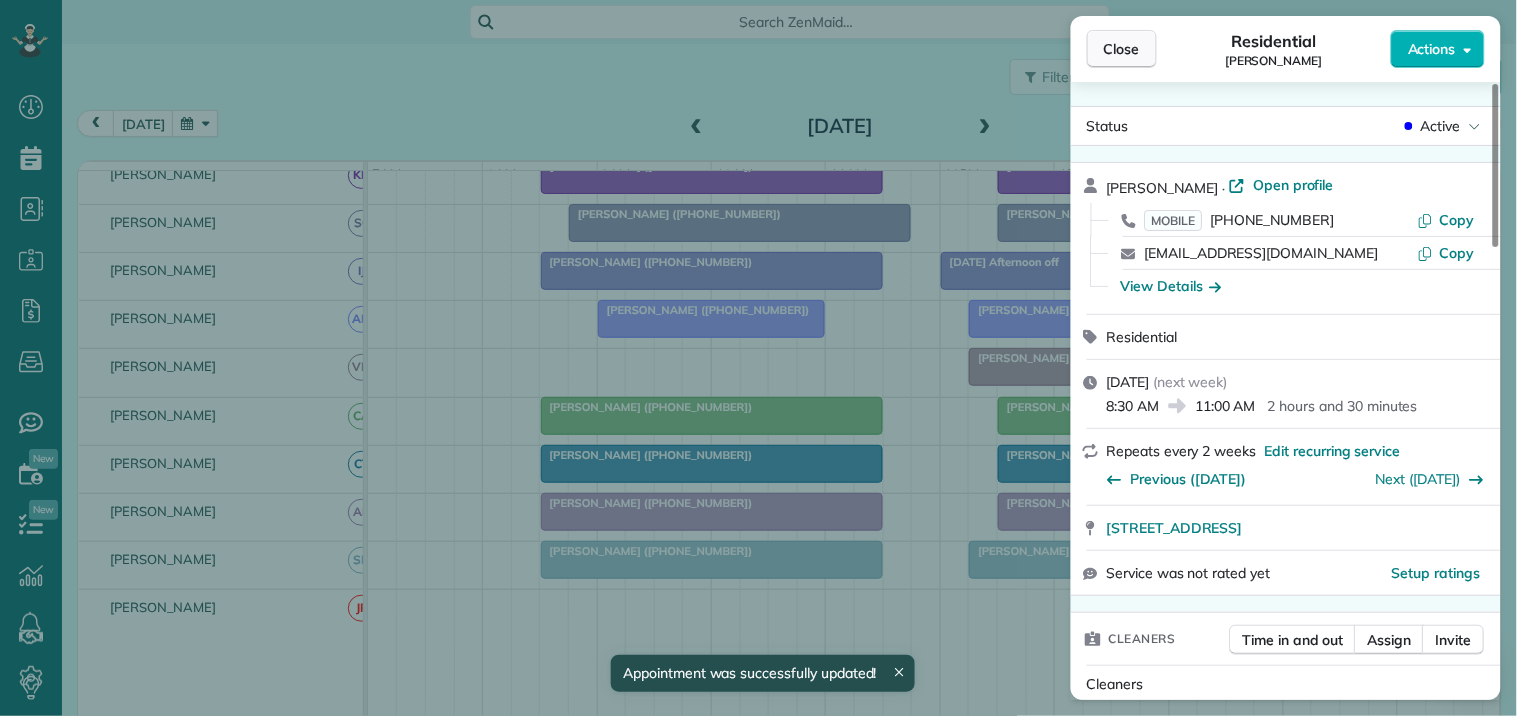 click on "Close" at bounding box center (1122, 49) 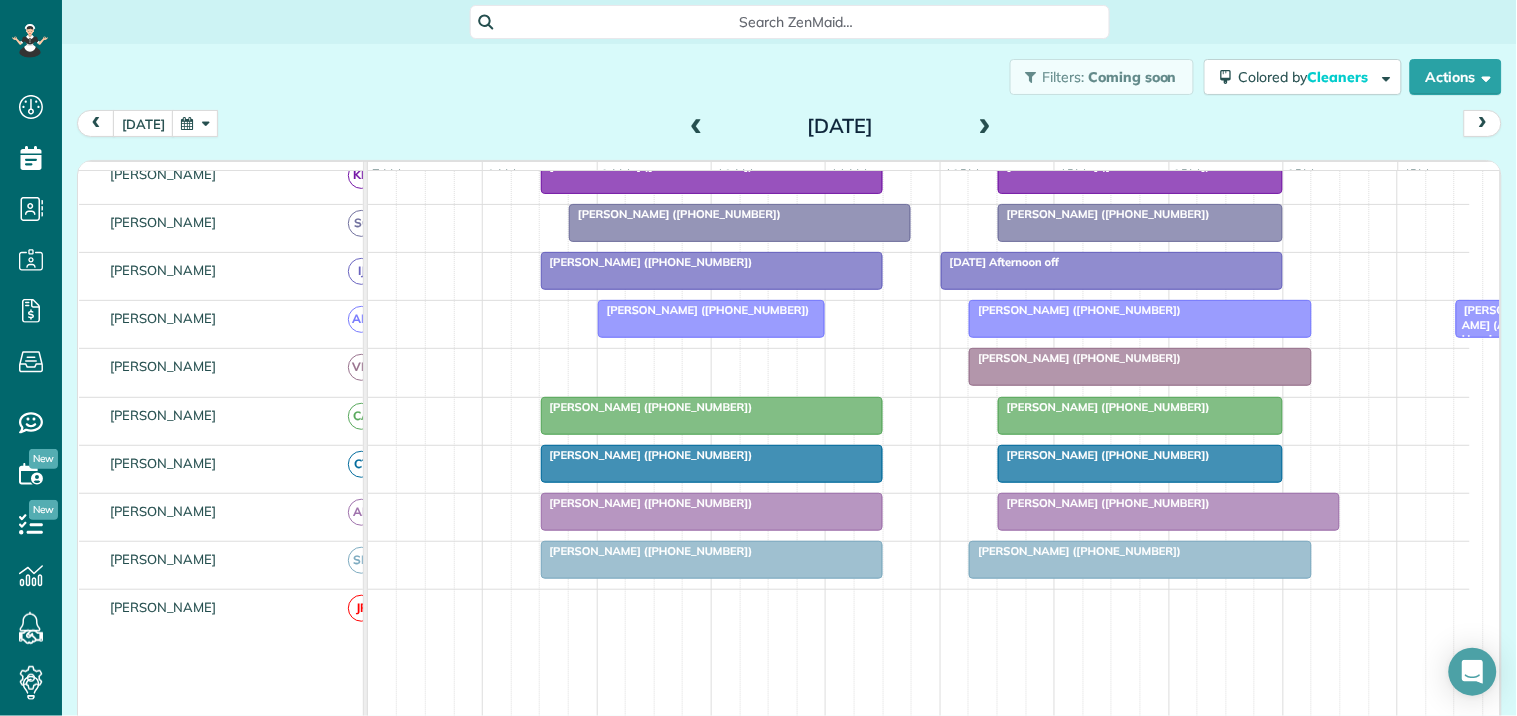 scroll, scrollTop: 248, scrollLeft: 0, axis: vertical 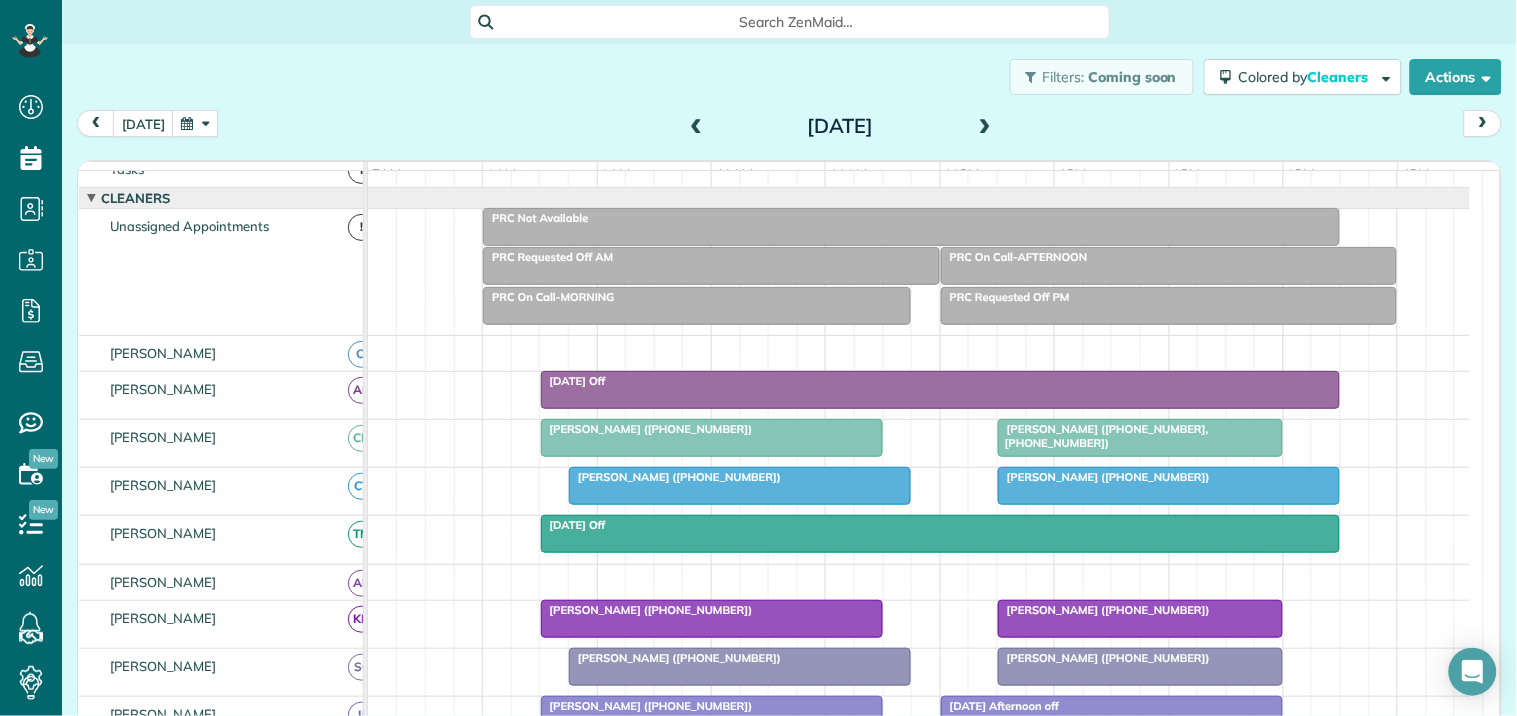 click on "Filters:   Coming soon
Colored by  Cleaners
Color by Cleaner
Color by Team
Color by Status
Color by Recurrence
Color by Paid/Unpaid
Filters  Default
Schedule Changes
Actions
Create Appointment
Create Task
Clock In/Out
Send Work Orders
Print Route Sheets
Today's Emails/Texts
Export data.." at bounding box center (789, 77) 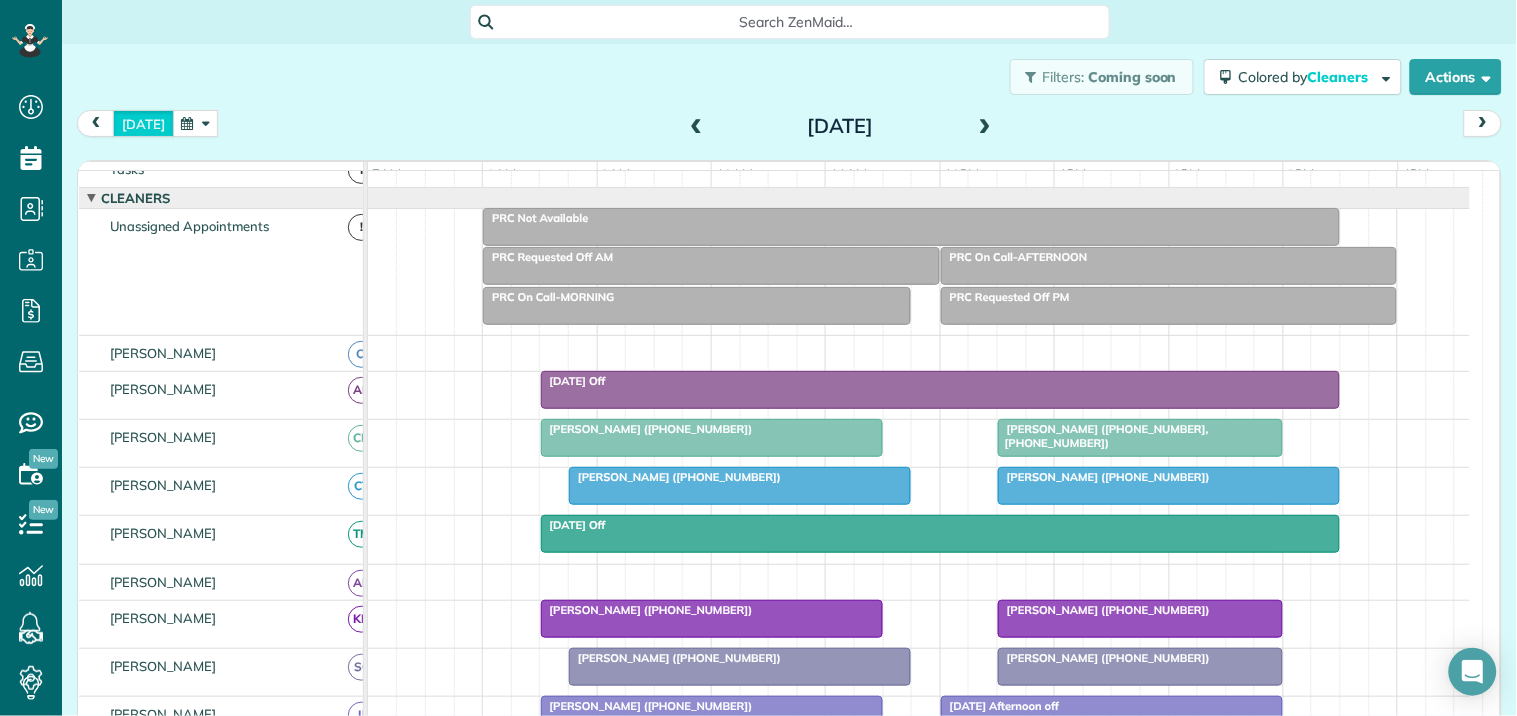 click on "[DATE]" at bounding box center (143, 123) 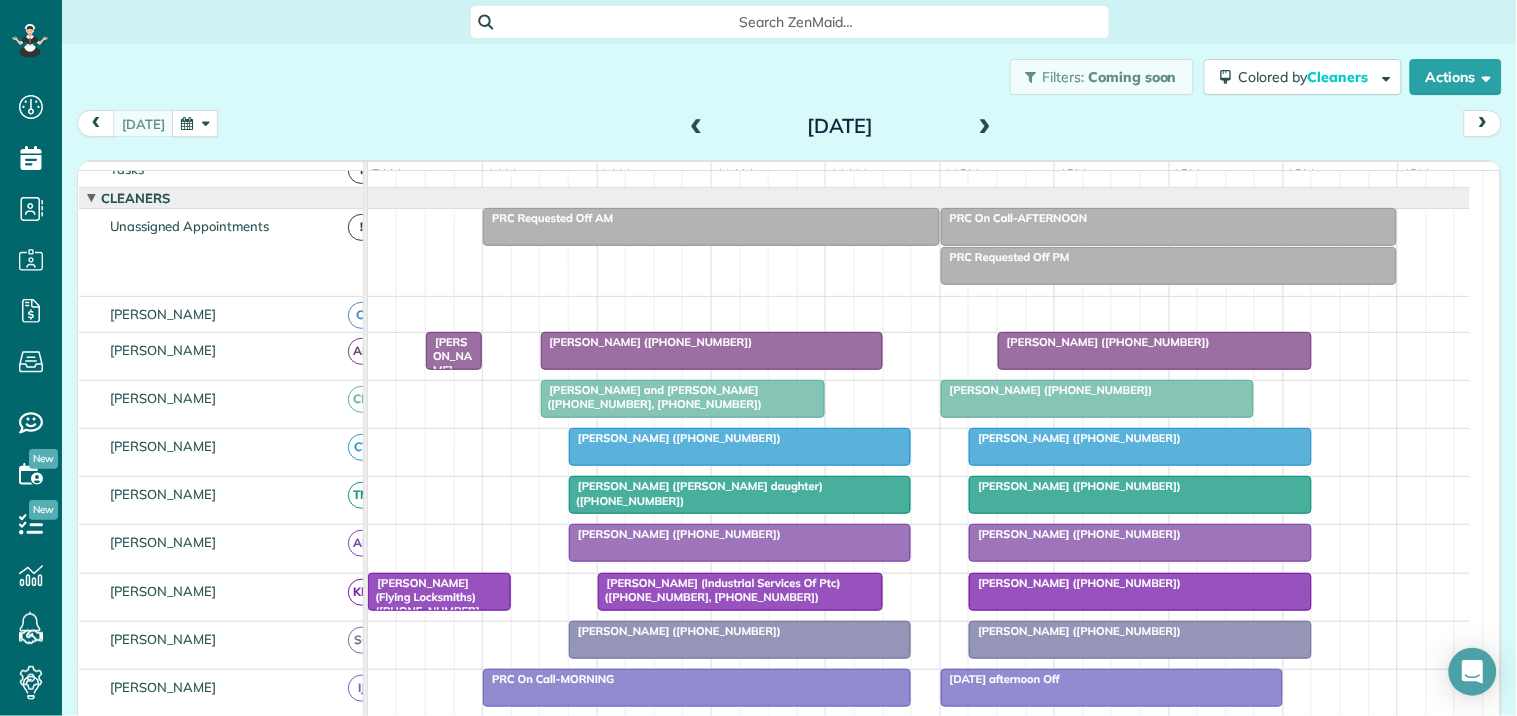 scroll, scrollTop: 484, scrollLeft: 0, axis: vertical 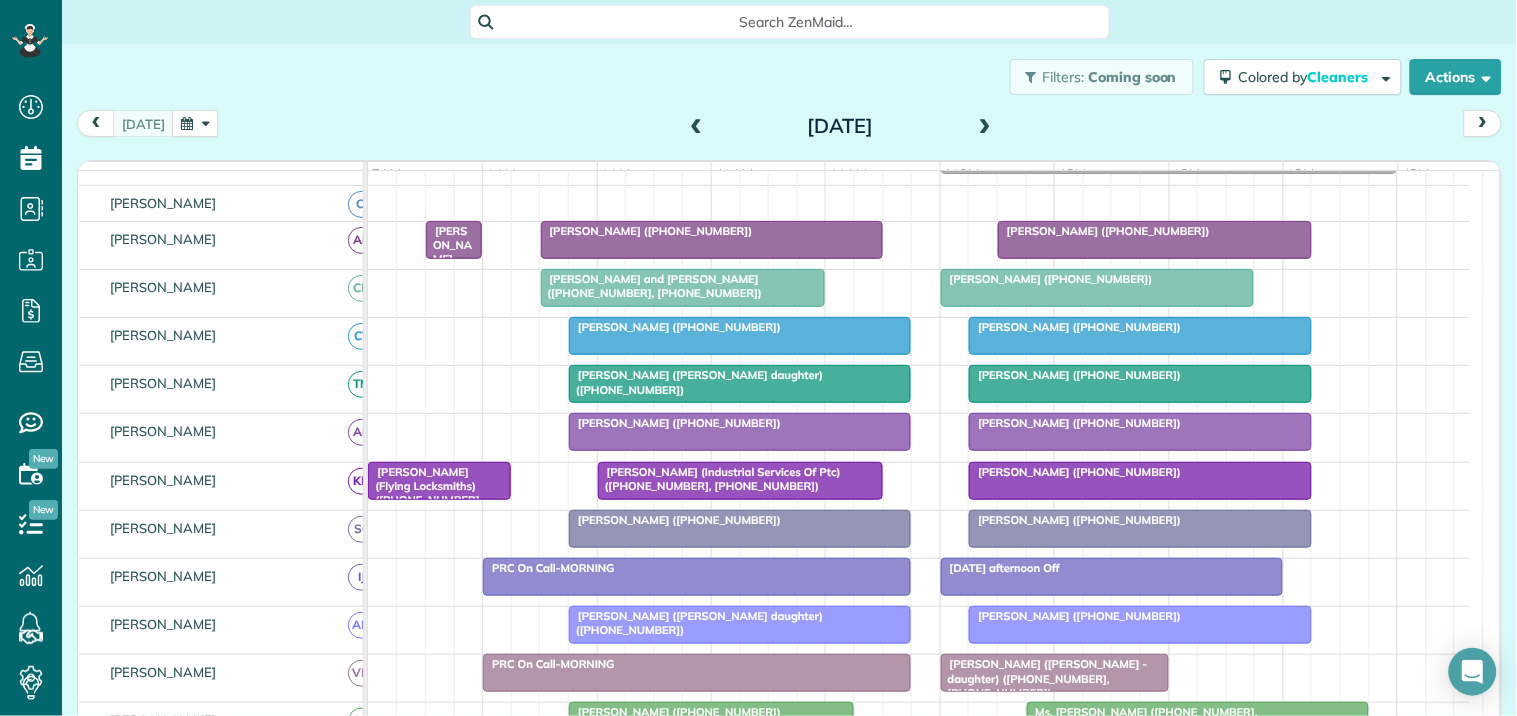 click at bounding box center [985, 127] 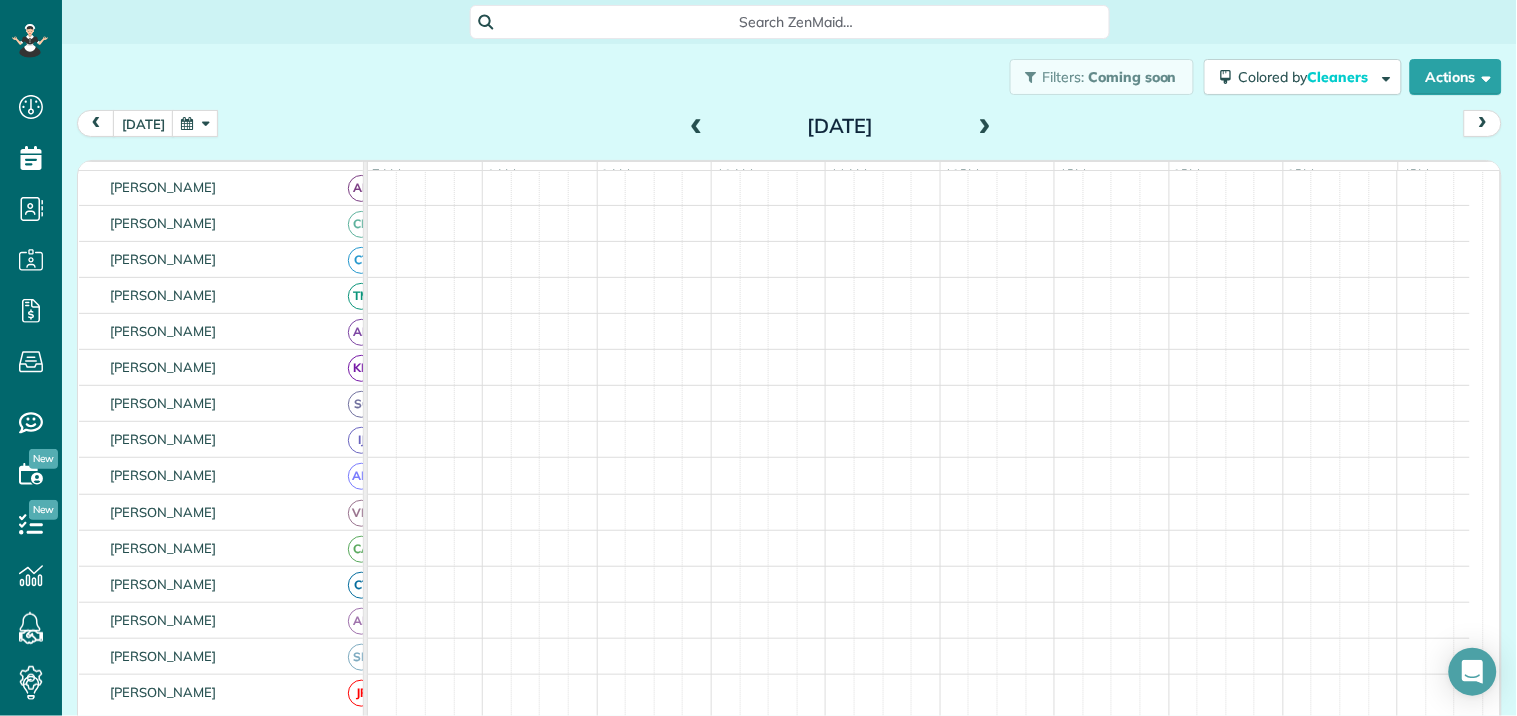 scroll, scrollTop: 98, scrollLeft: 0, axis: vertical 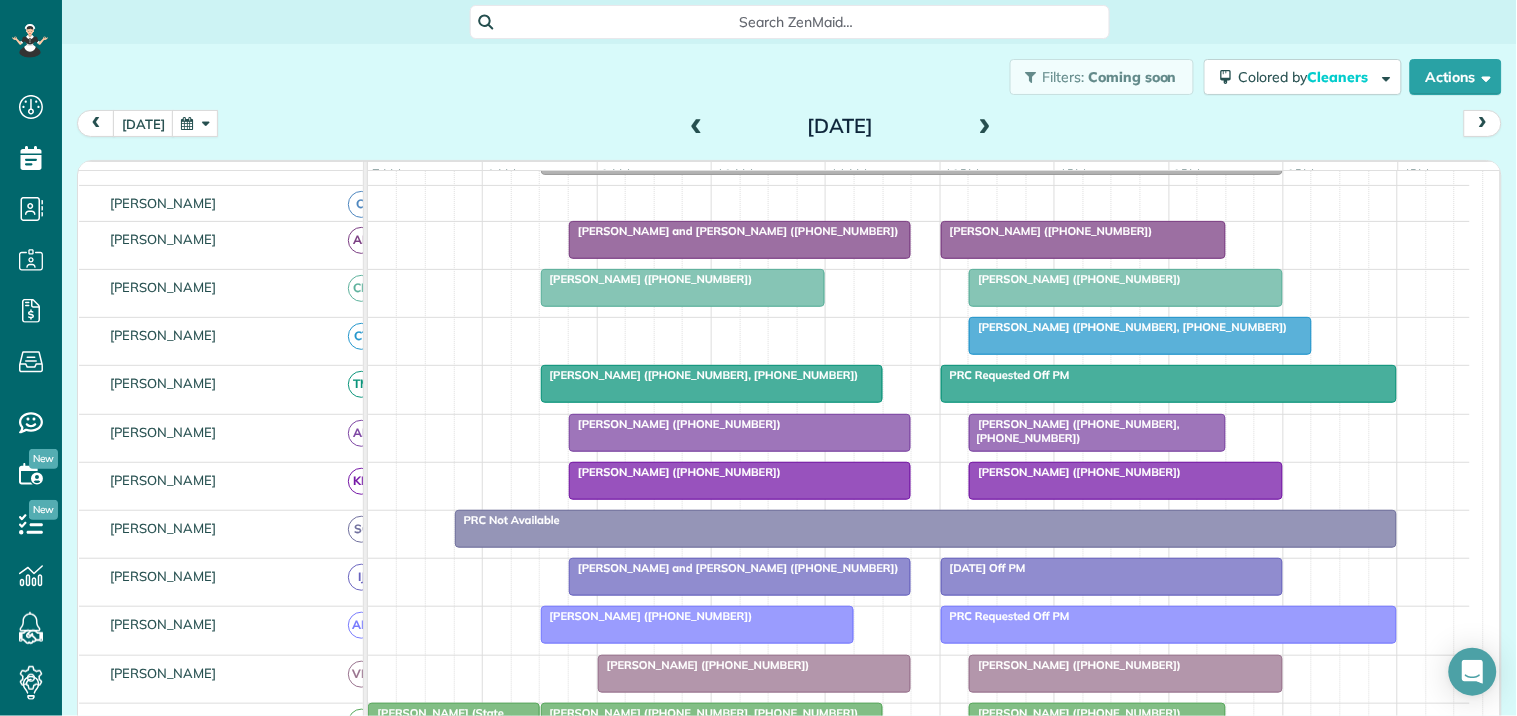 click on "Filters:   Coming soon
Colored by  Cleaners
Color by Cleaner
Color by Team
Color by Status
Color by Recurrence
Color by Paid/Unpaid
Filters  Default
Schedule Changes
Actions
Create Appointment
Create Task
Clock In/Out
Send Work Orders
Print Route Sheets
Today's Emails/Texts
Export data.." at bounding box center [789, 77] 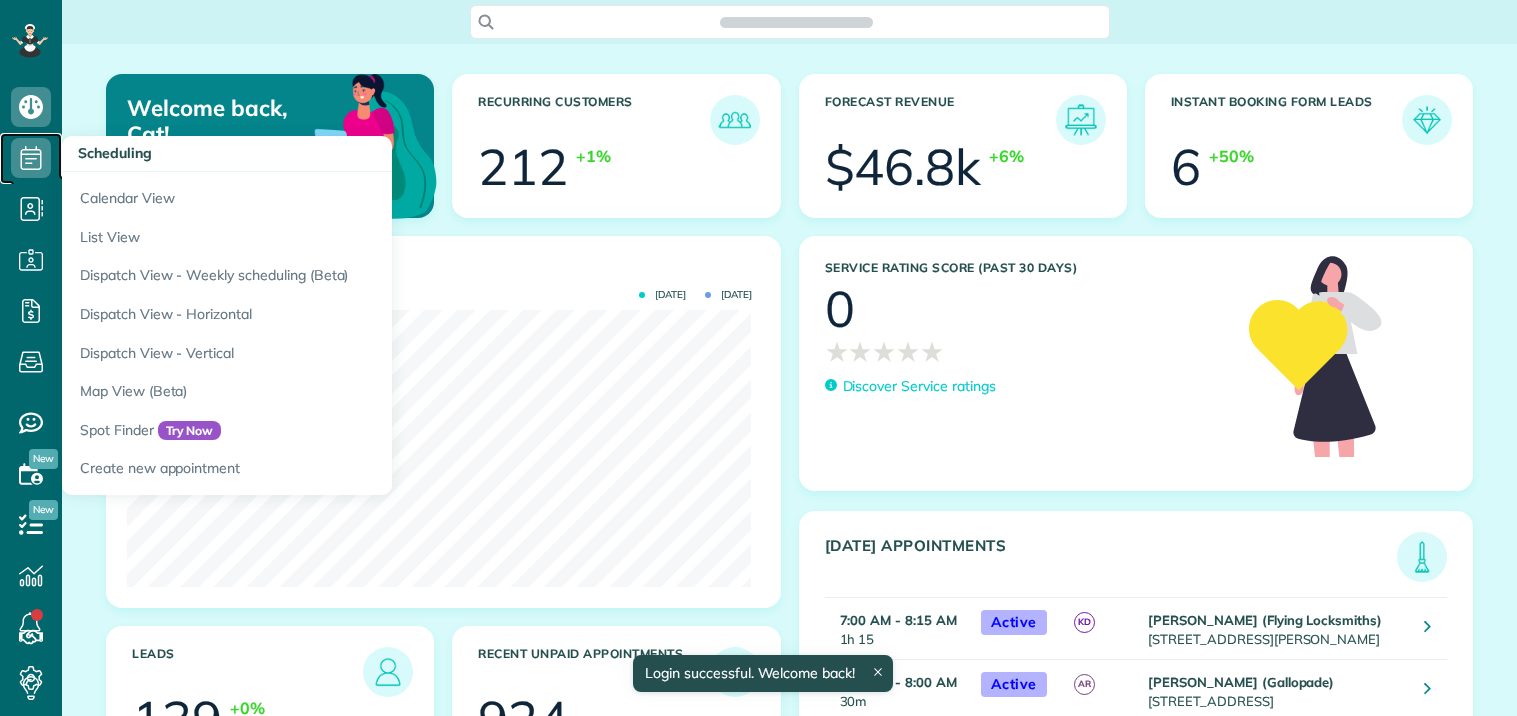 scroll, scrollTop: 0, scrollLeft: 0, axis: both 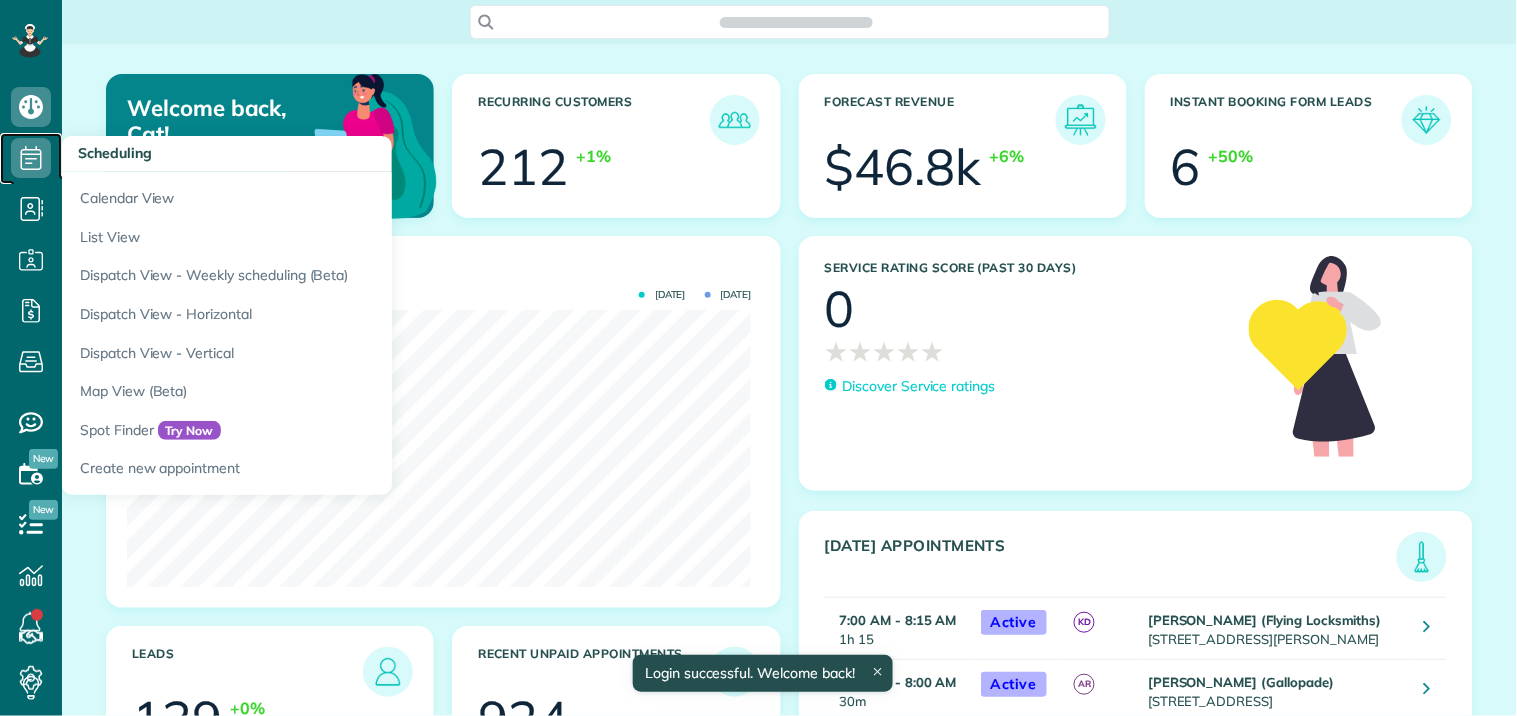 click 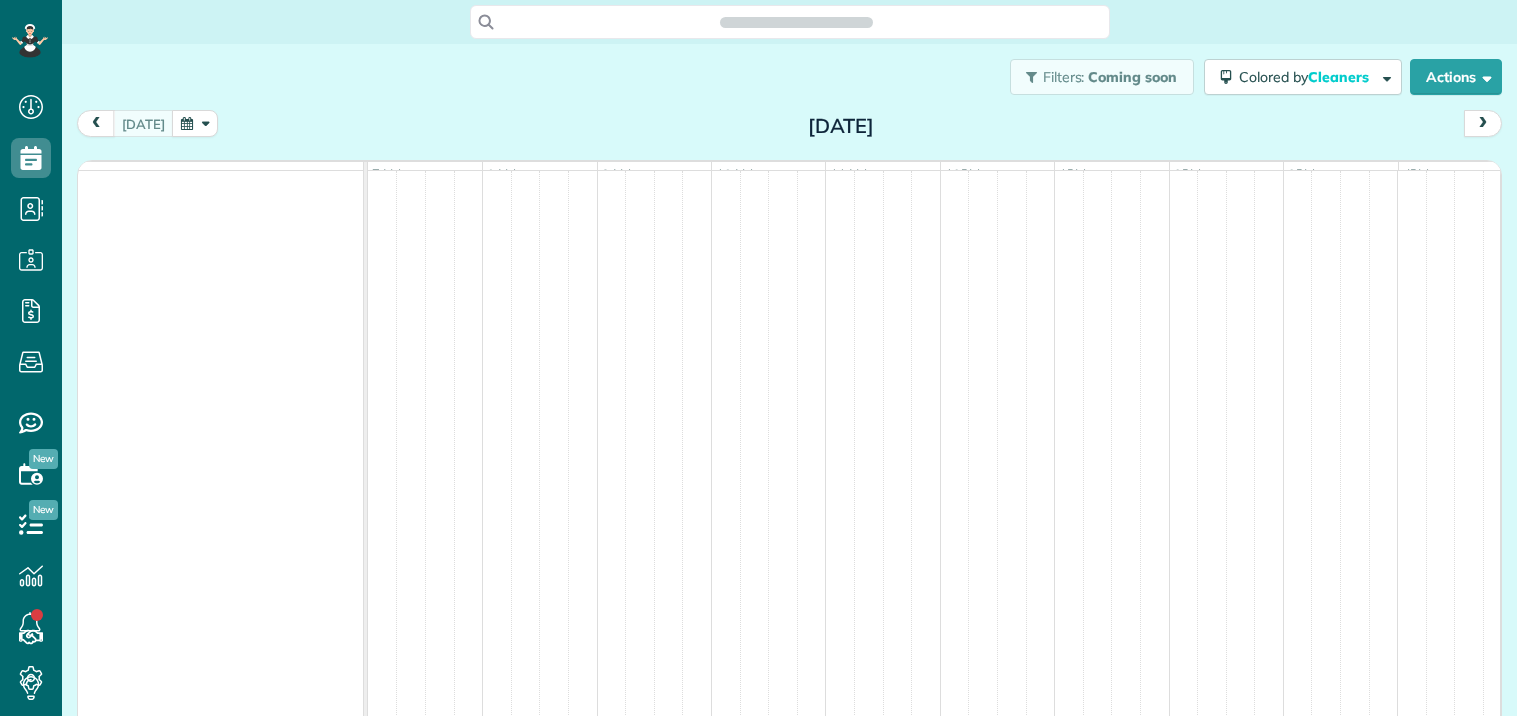 scroll, scrollTop: 0, scrollLeft: 0, axis: both 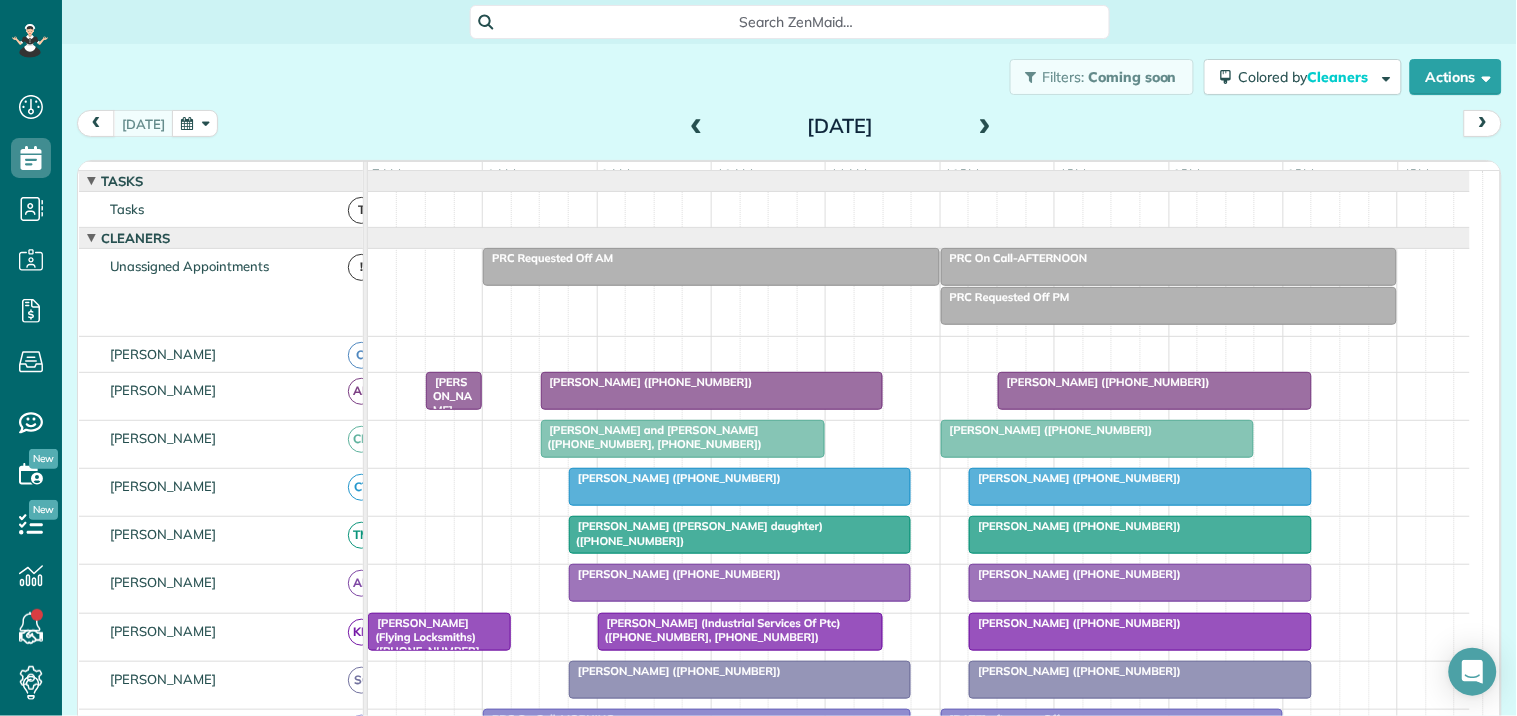 click at bounding box center (195, 123) 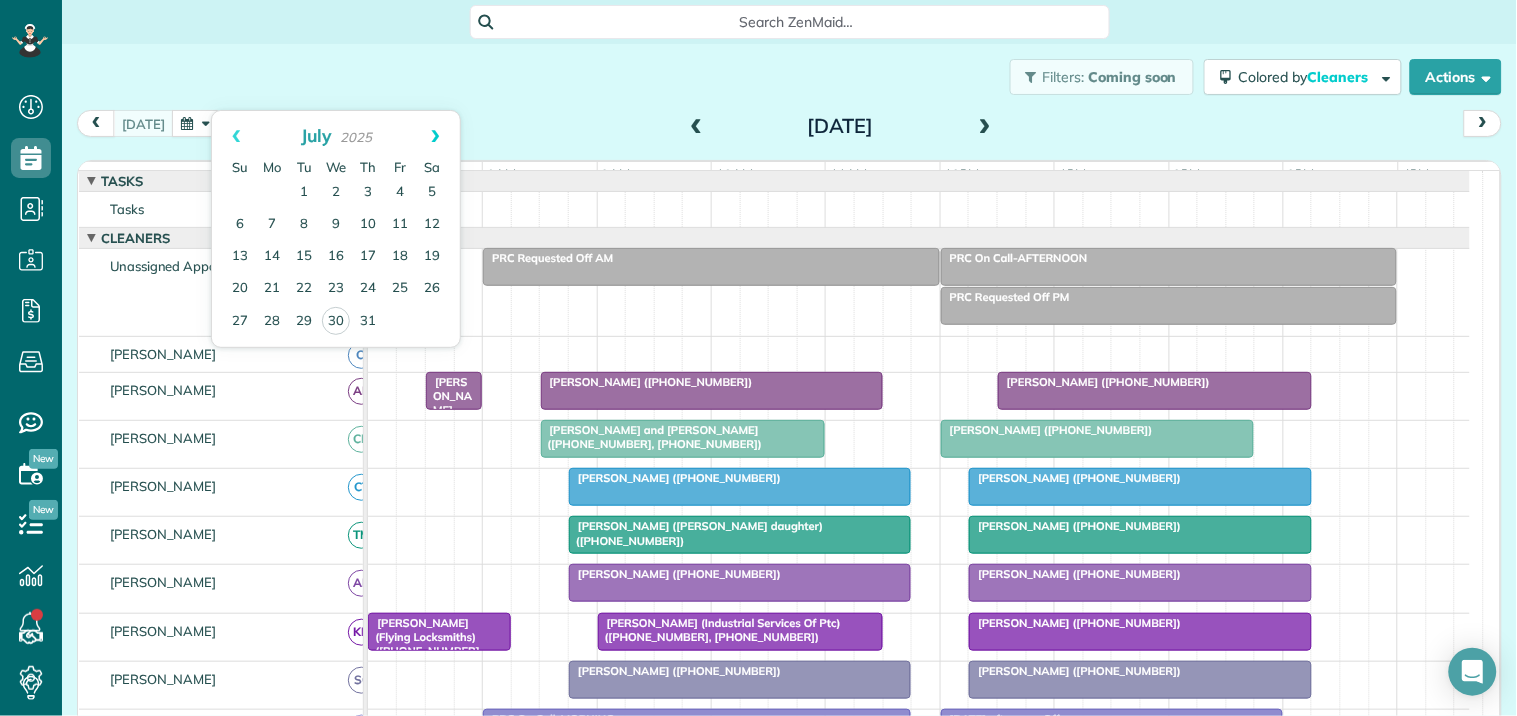 click on "Next" at bounding box center (435, 136) 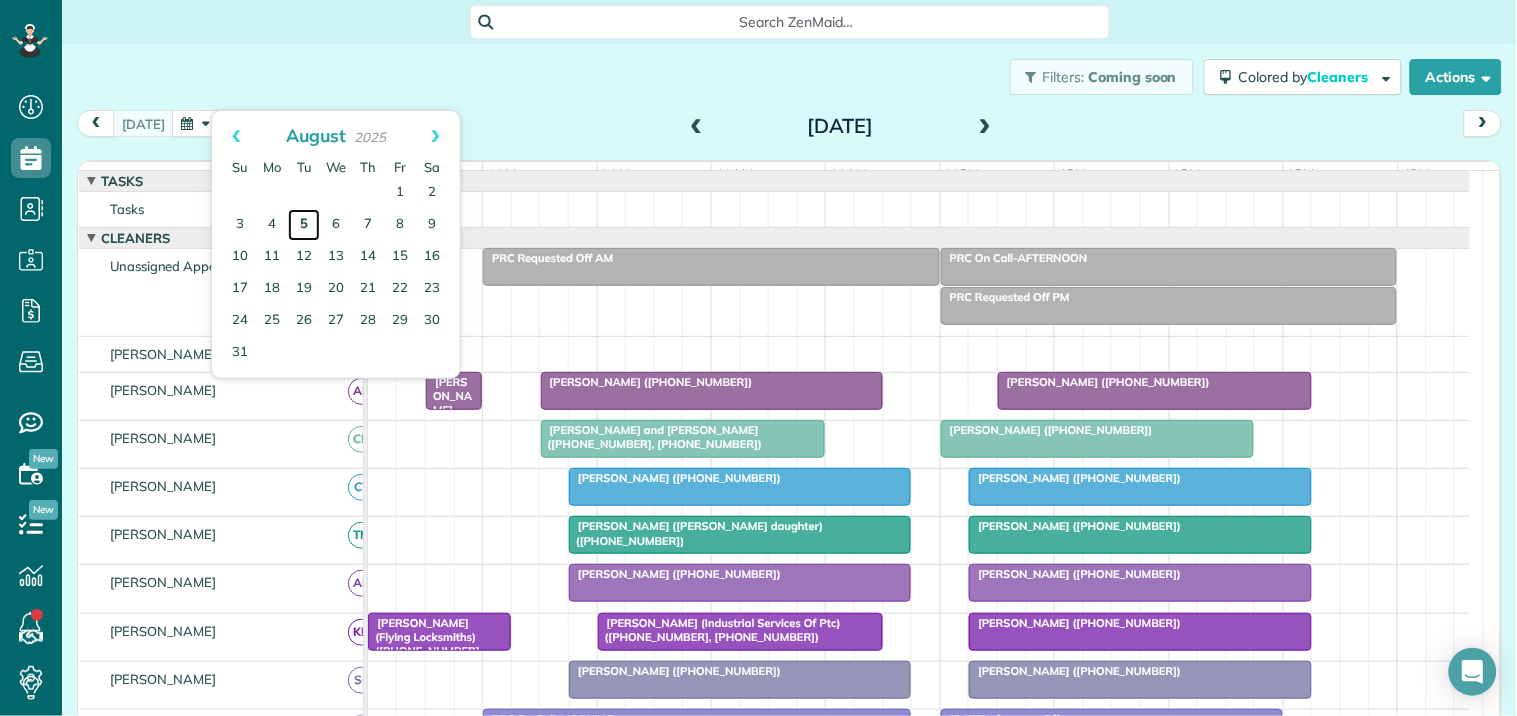 click on "5" at bounding box center [304, 225] 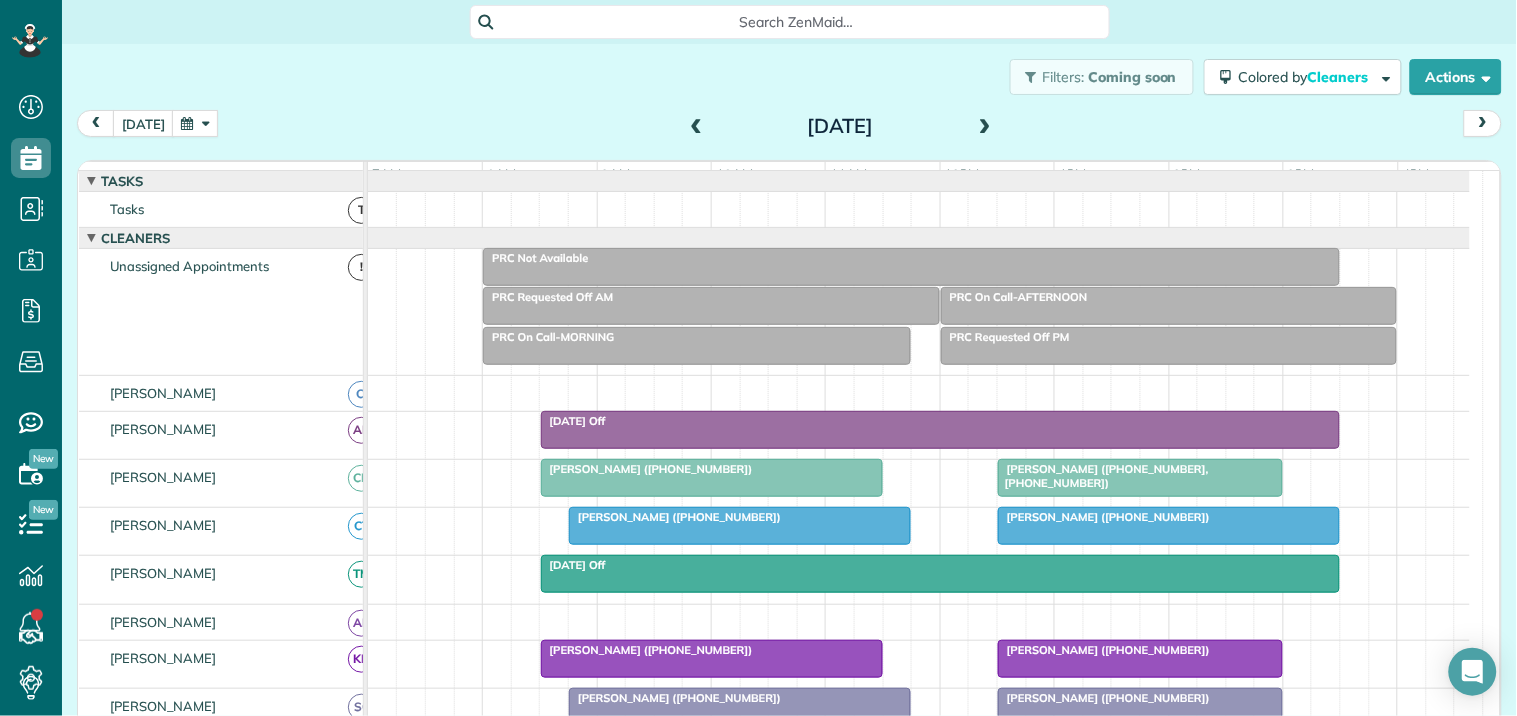 scroll, scrollTop: 218, scrollLeft: 0, axis: vertical 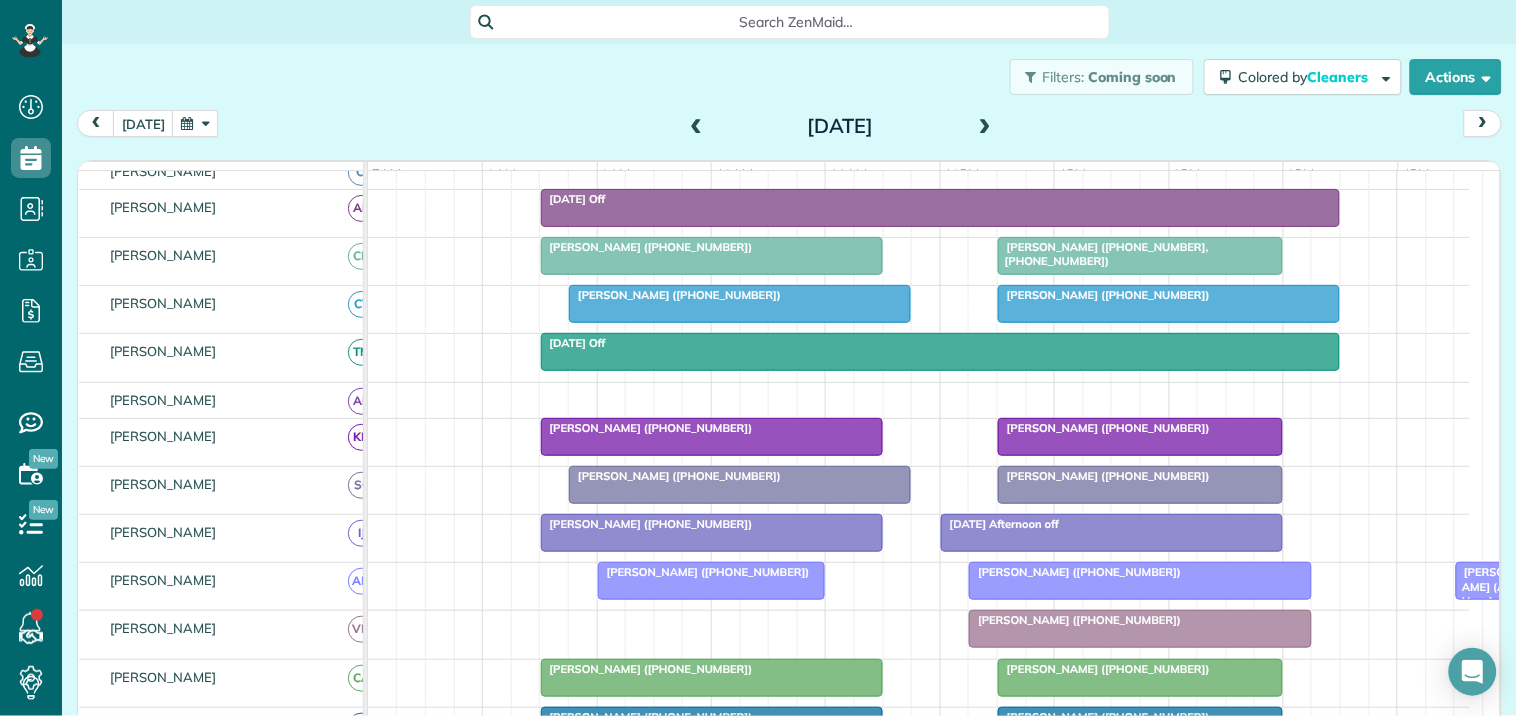 click at bounding box center [941, 352] 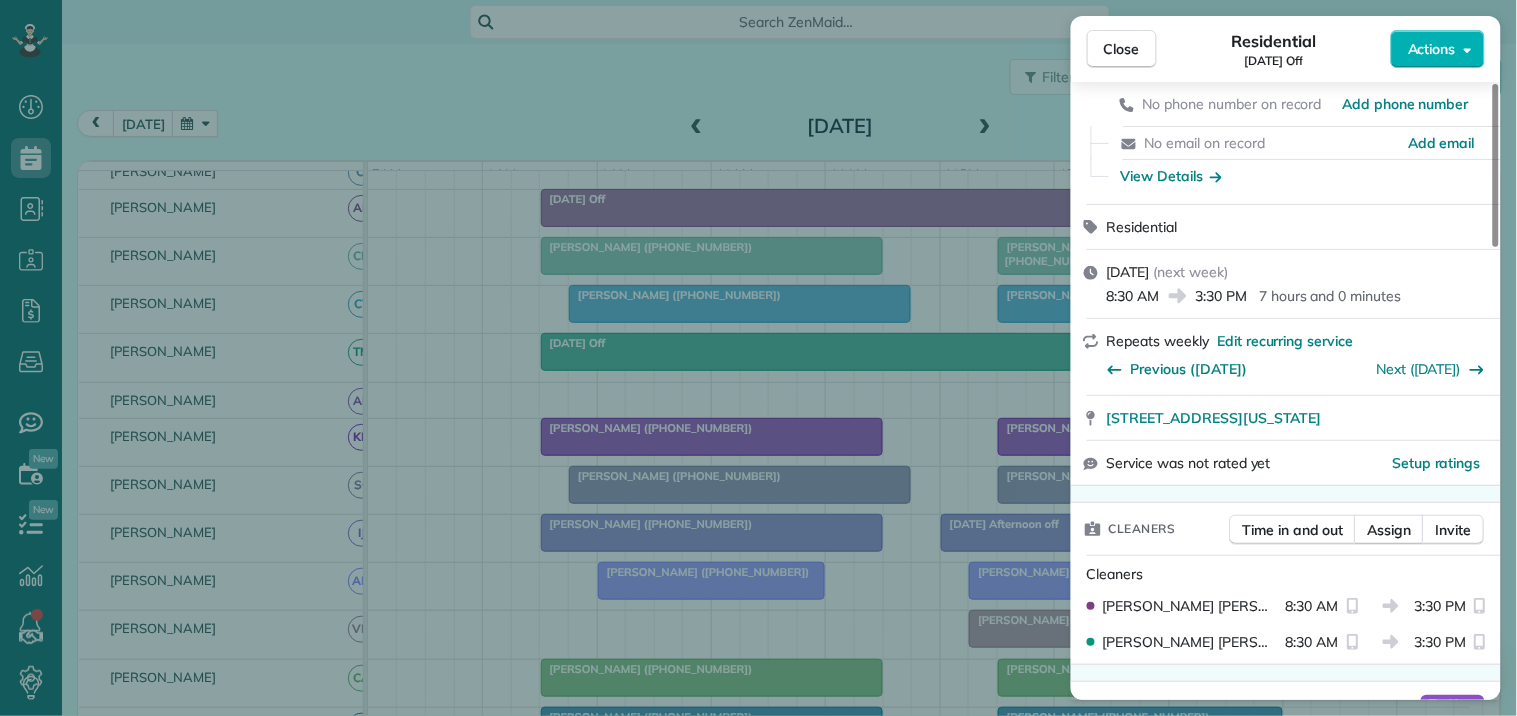scroll, scrollTop: 333, scrollLeft: 0, axis: vertical 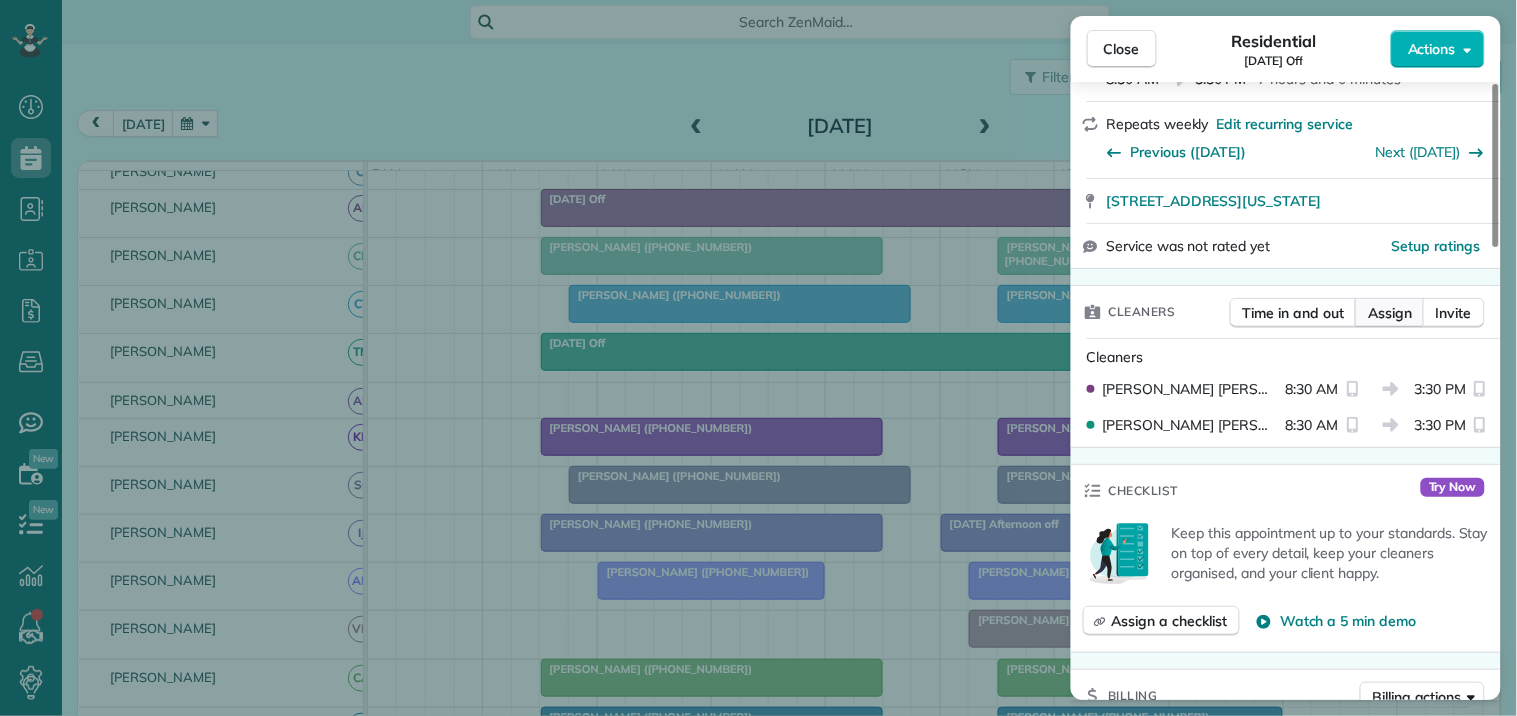 click on "Assign" at bounding box center (1390, 313) 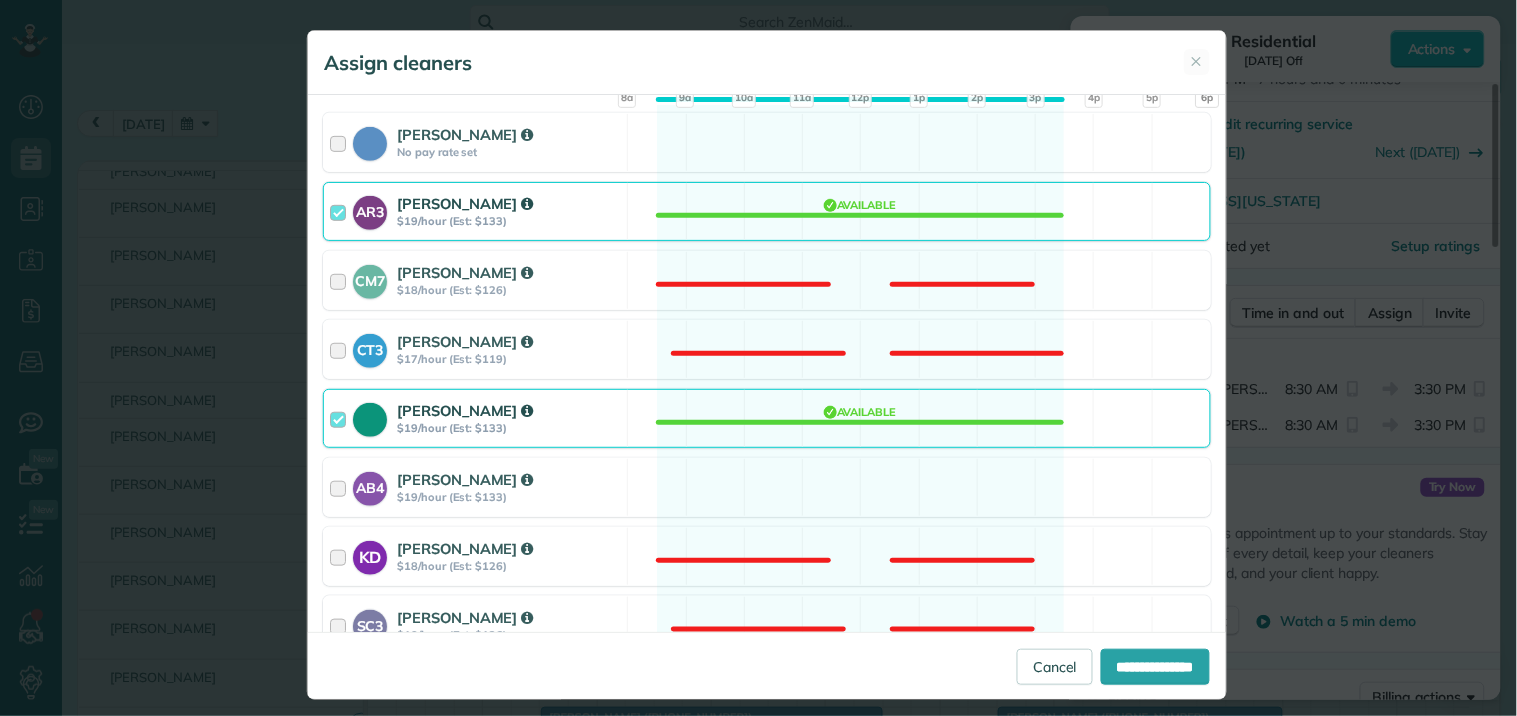 scroll, scrollTop: 444, scrollLeft: 0, axis: vertical 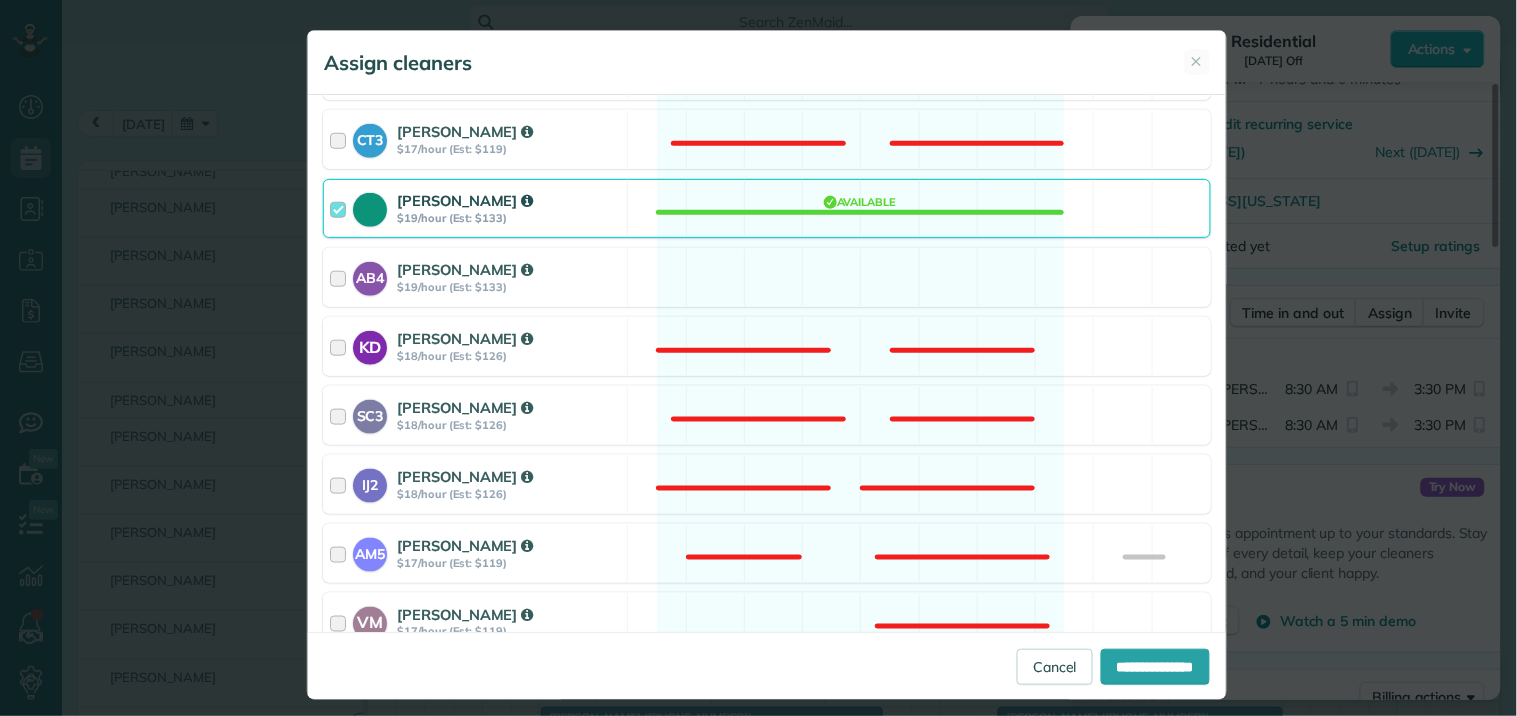 click on "Tamara Mitchell
$19/hour (Est: $133)
Available" at bounding box center (767, 208) 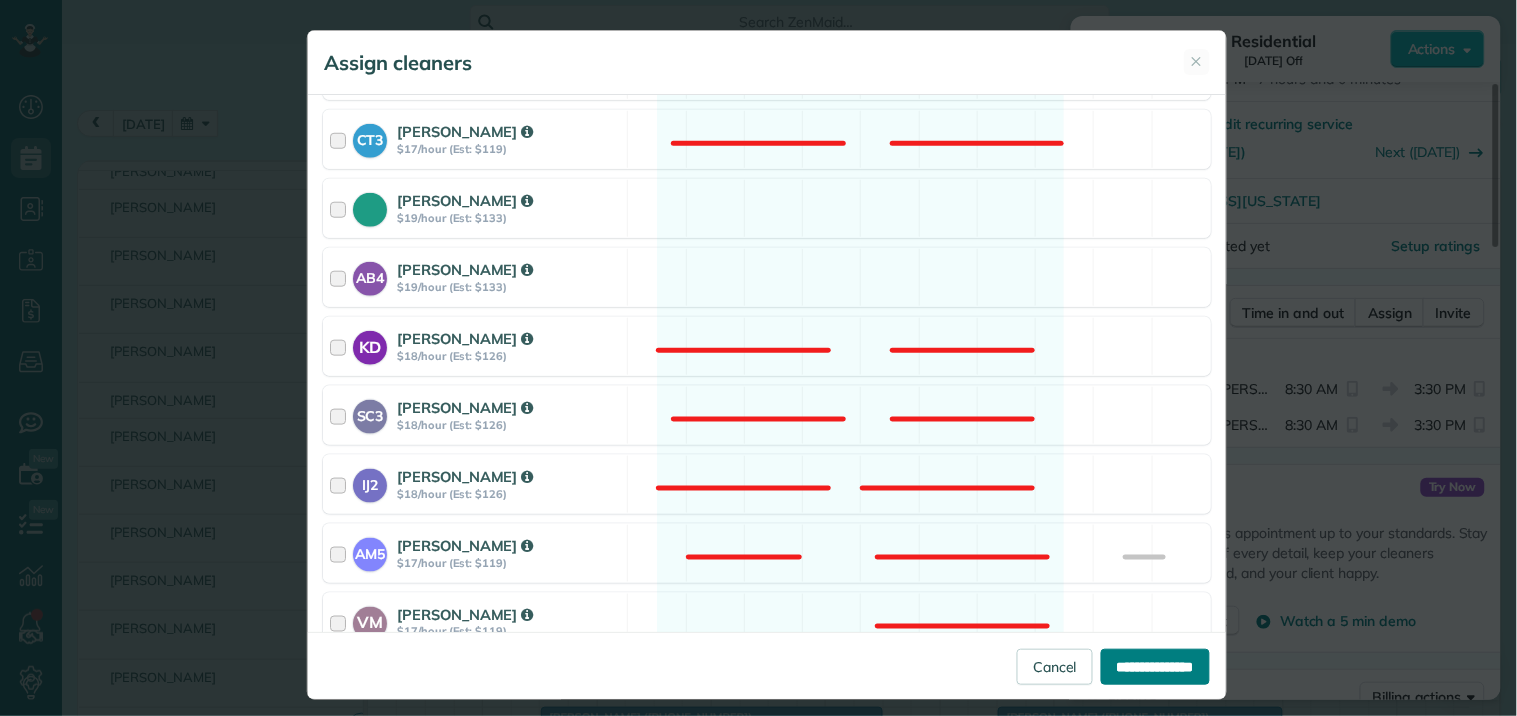 click on "**********" at bounding box center (1155, 667) 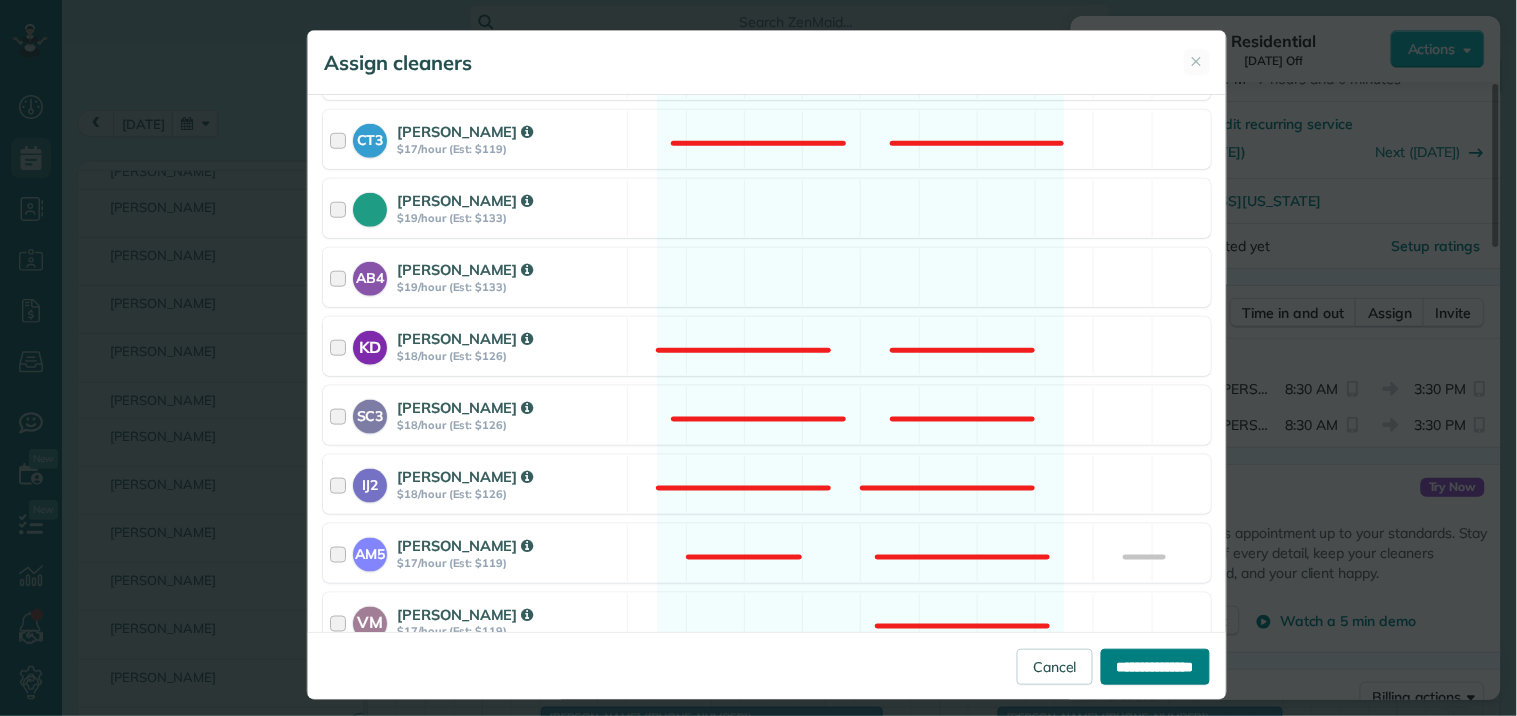 type on "**********" 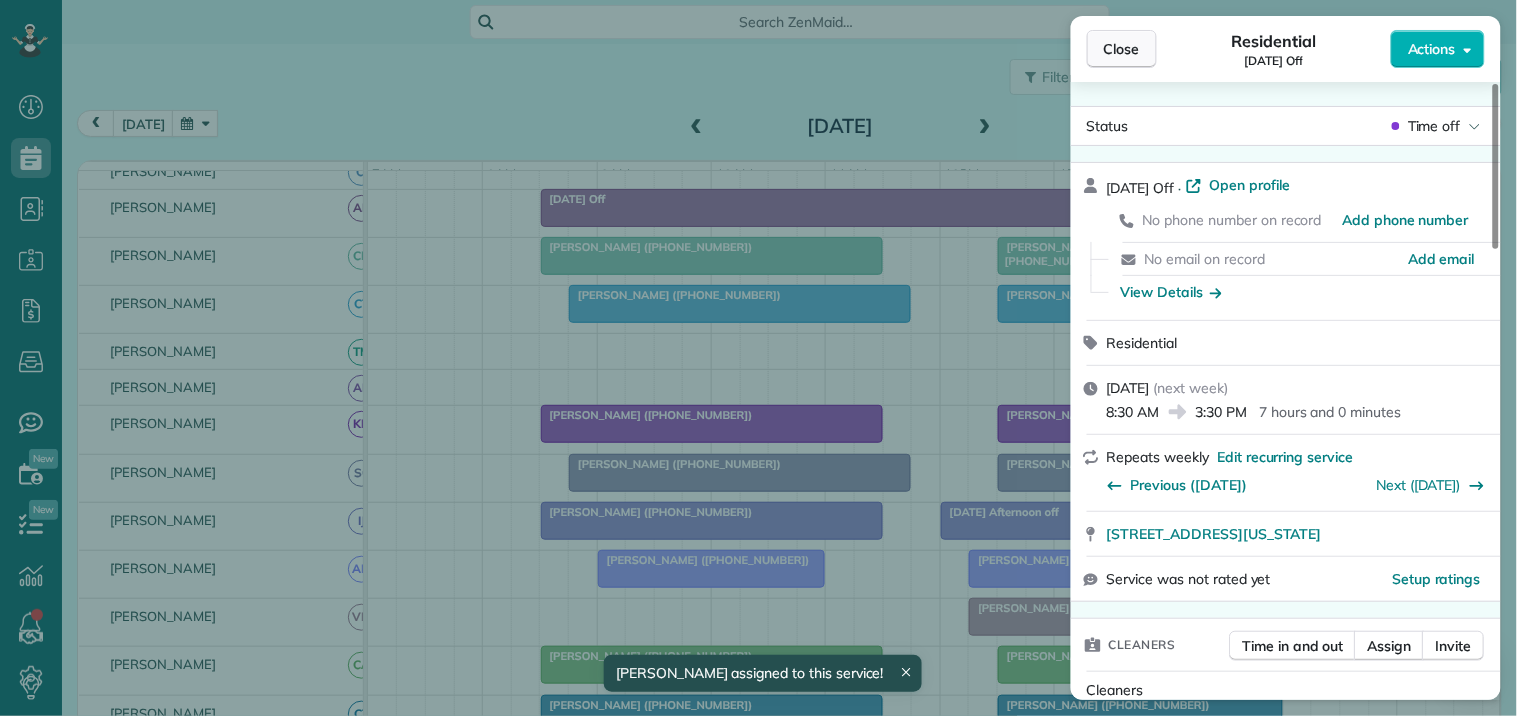 click on "Close" at bounding box center (1122, 49) 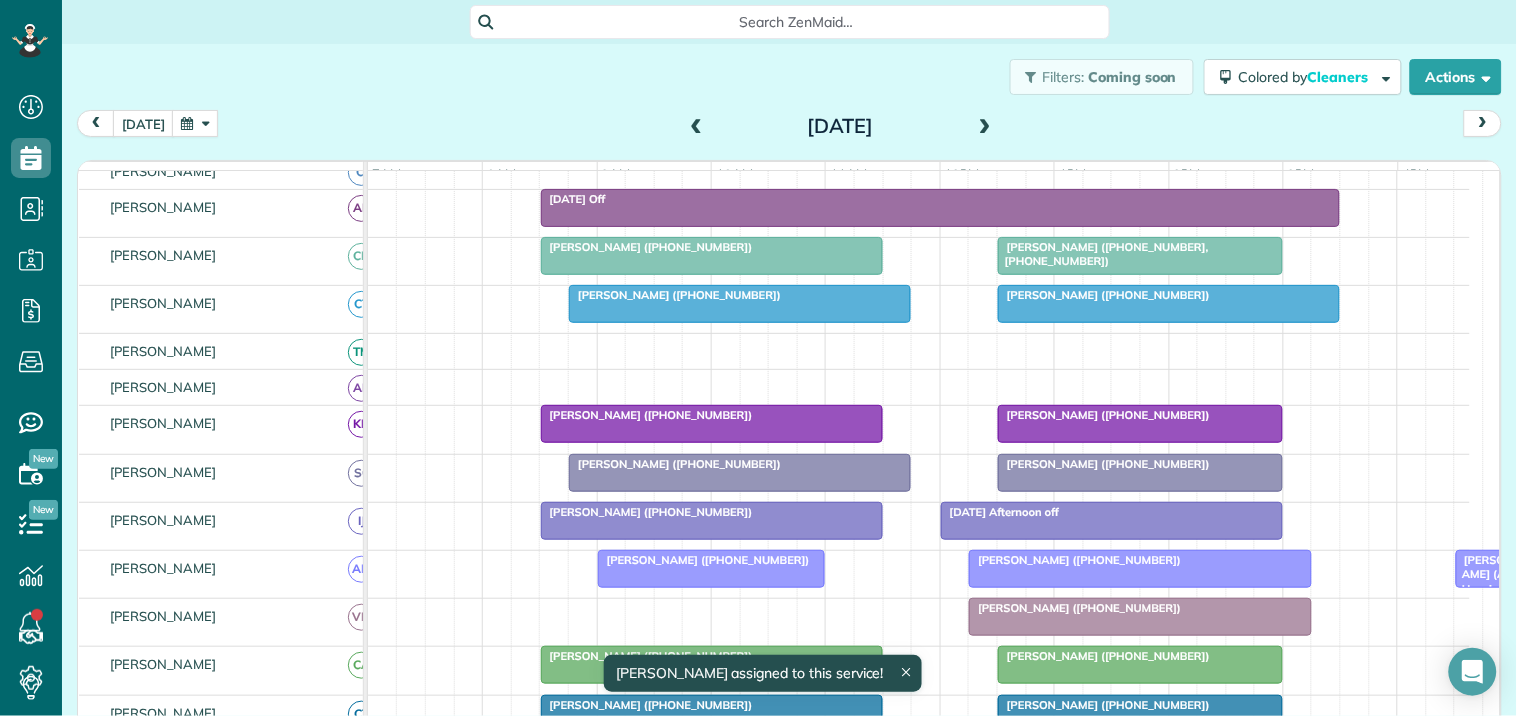 click at bounding box center [195, 123] 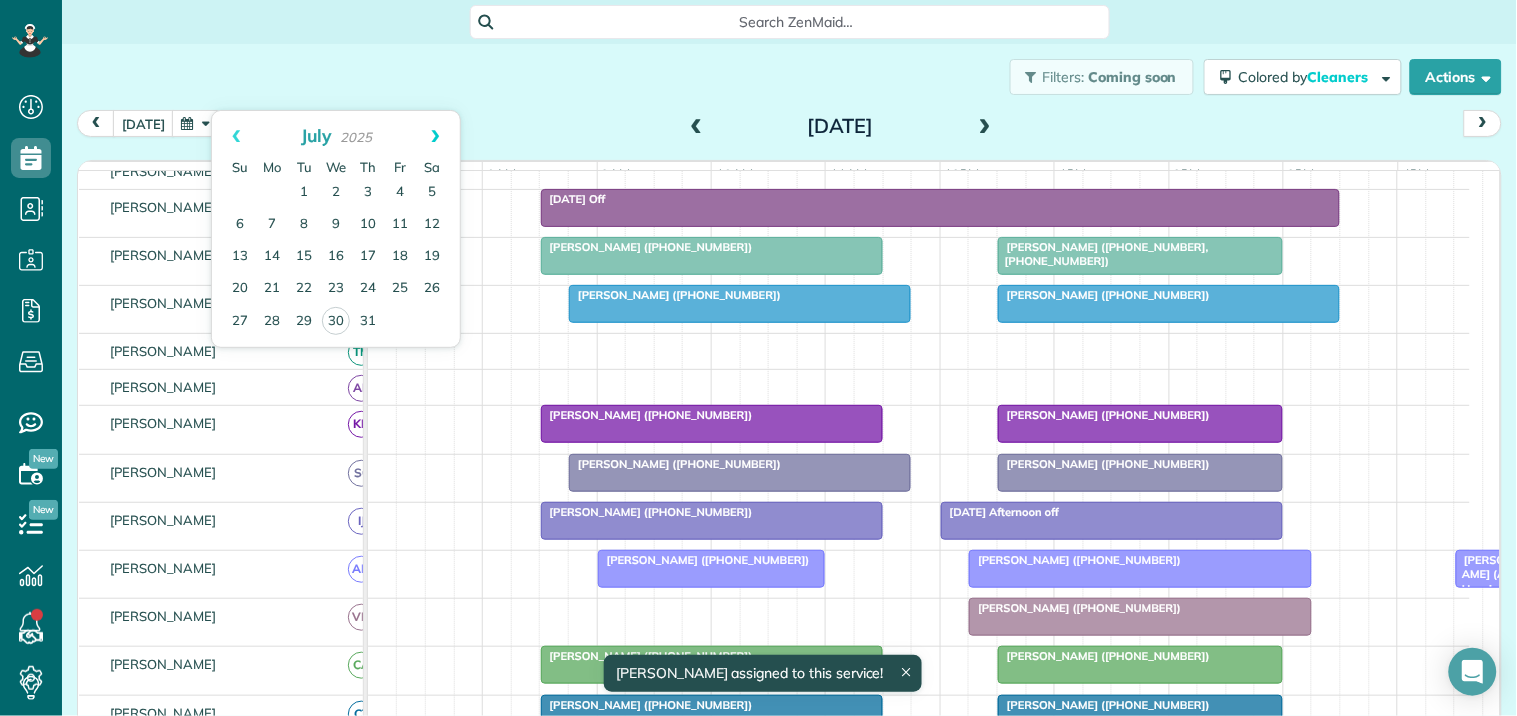 click on "Next" at bounding box center [435, 136] 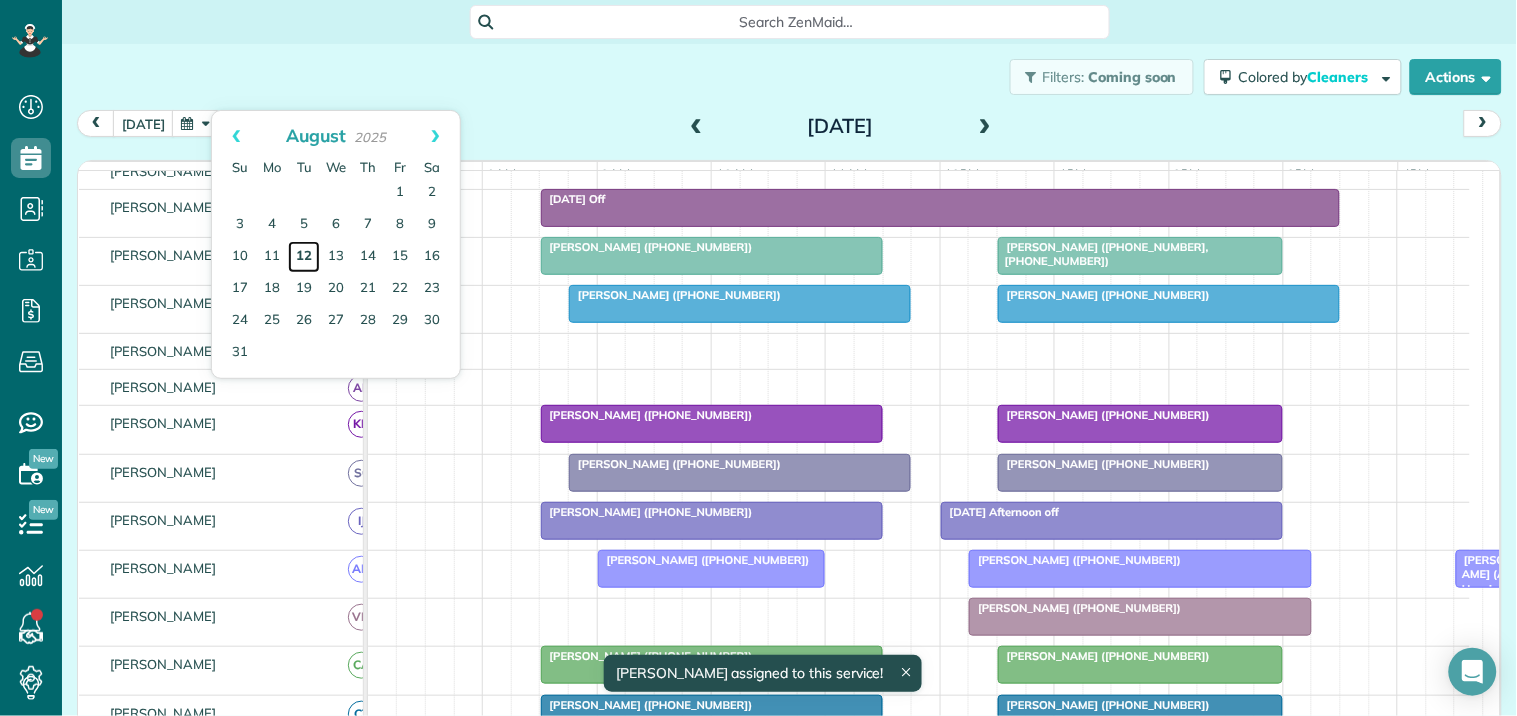 click on "12" at bounding box center (304, 257) 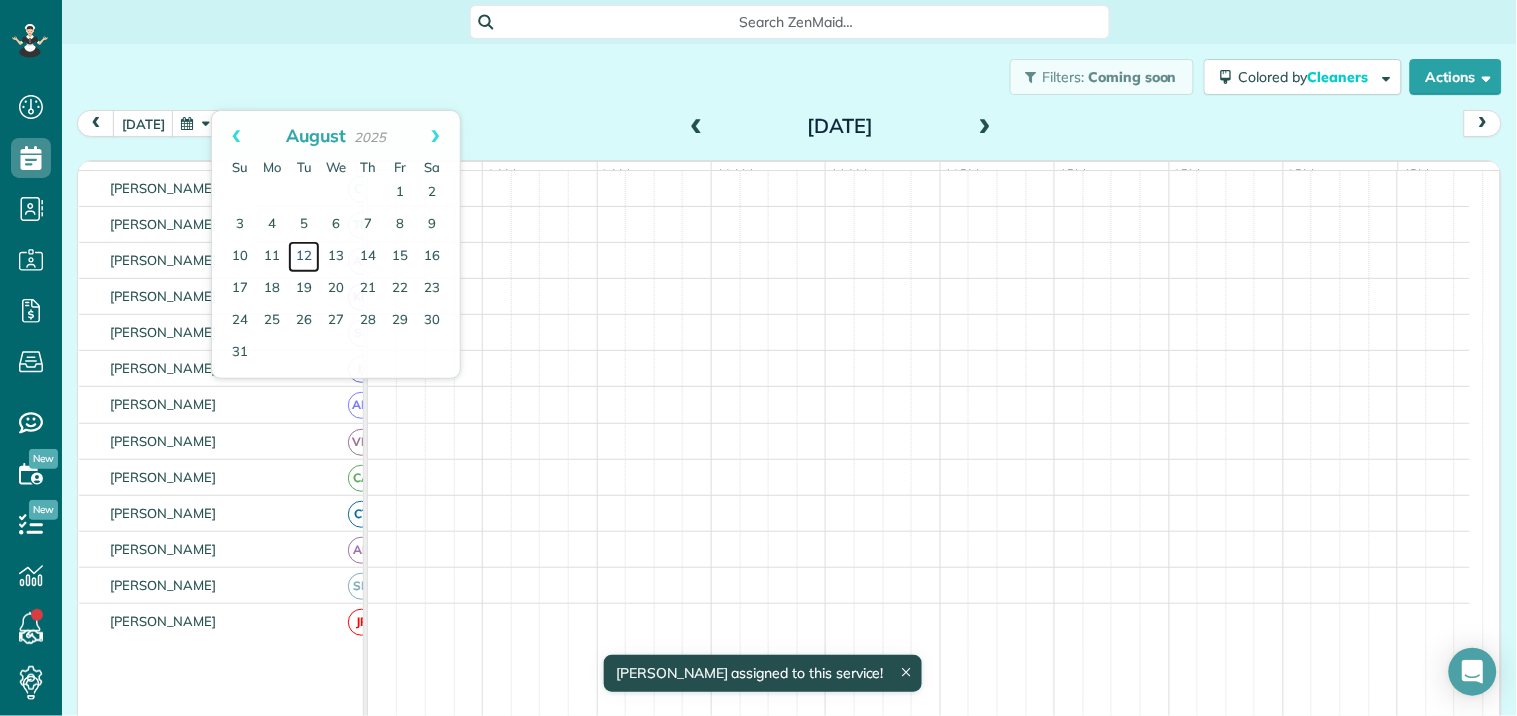 scroll, scrollTop: 131, scrollLeft: 0, axis: vertical 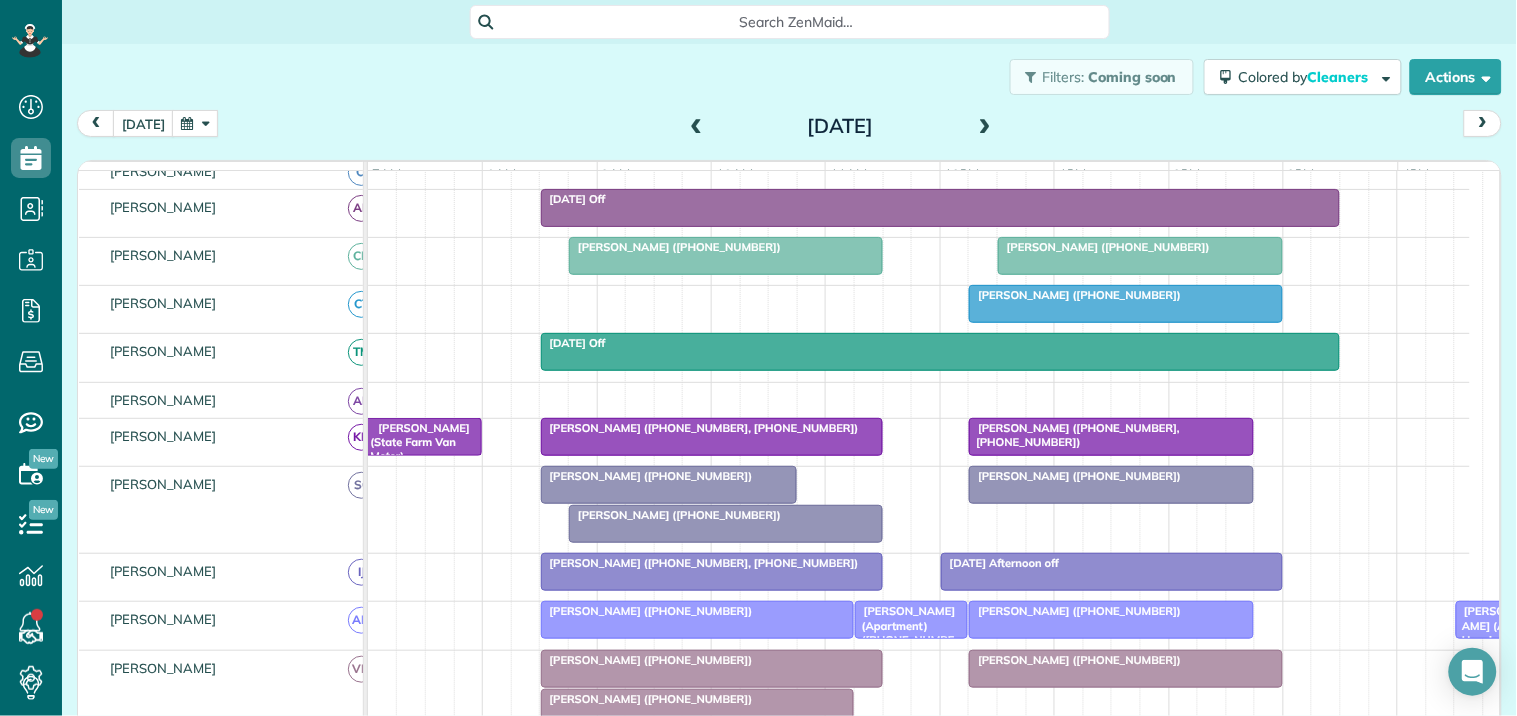 click at bounding box center [941, 352] 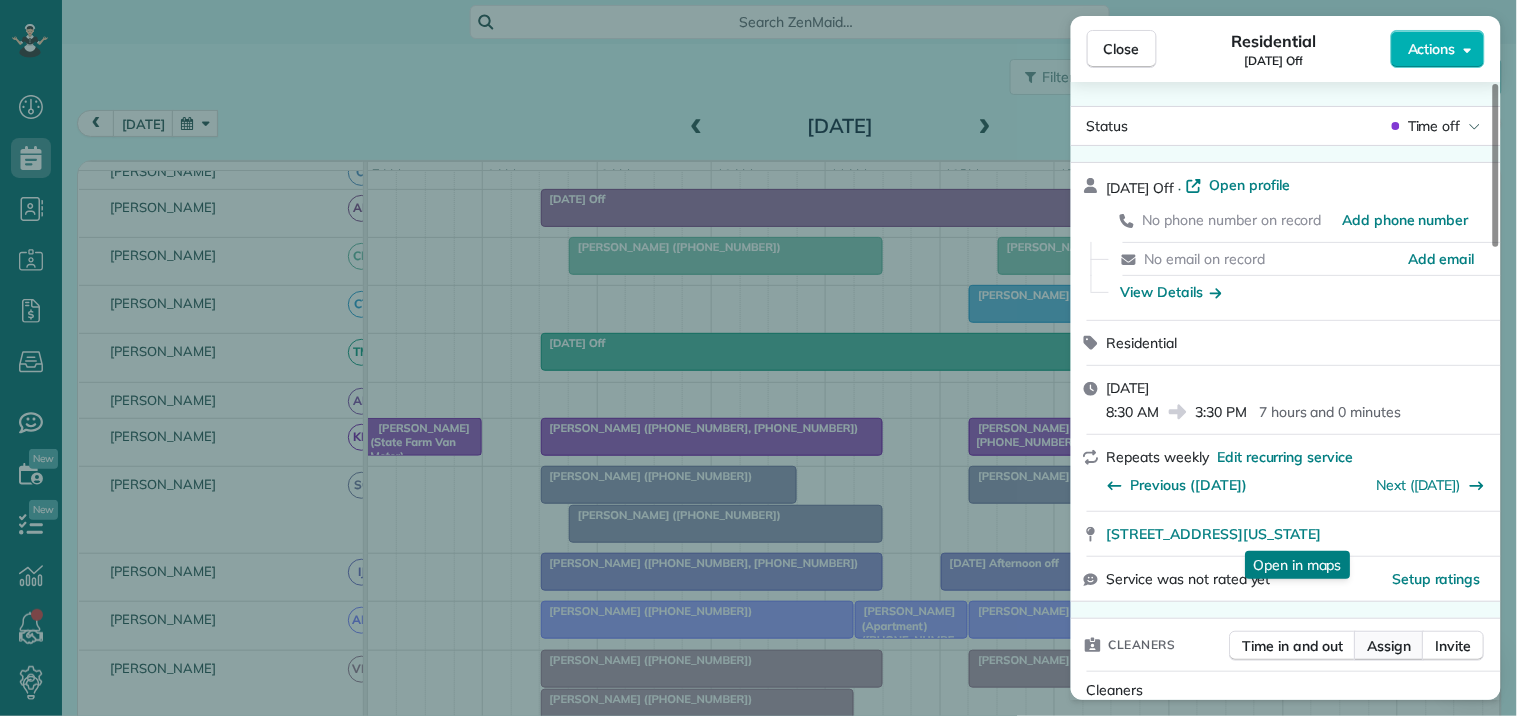 click on "Assign" at bounding box center (1390, 646) 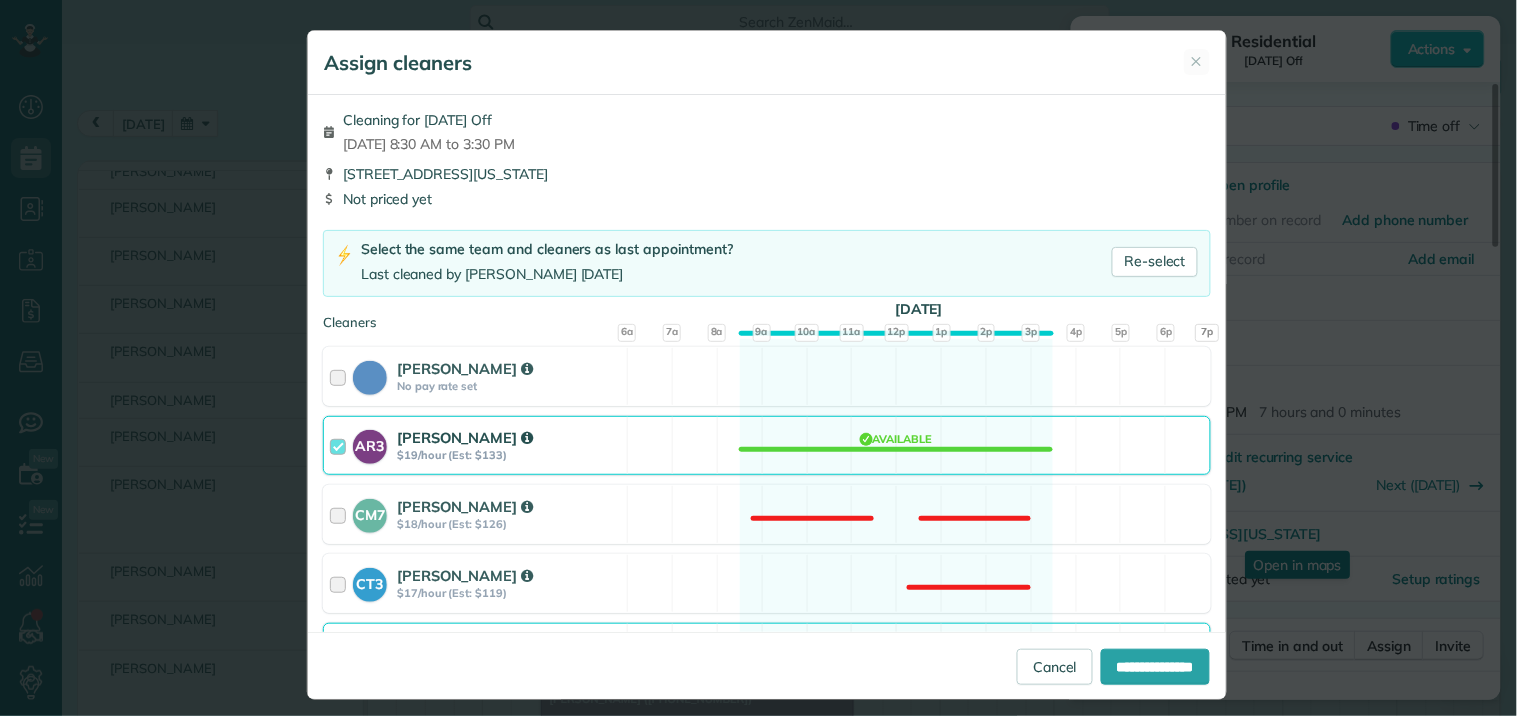 scroll, scrollTop: 555, scrollLeft: 0, axis: vertical 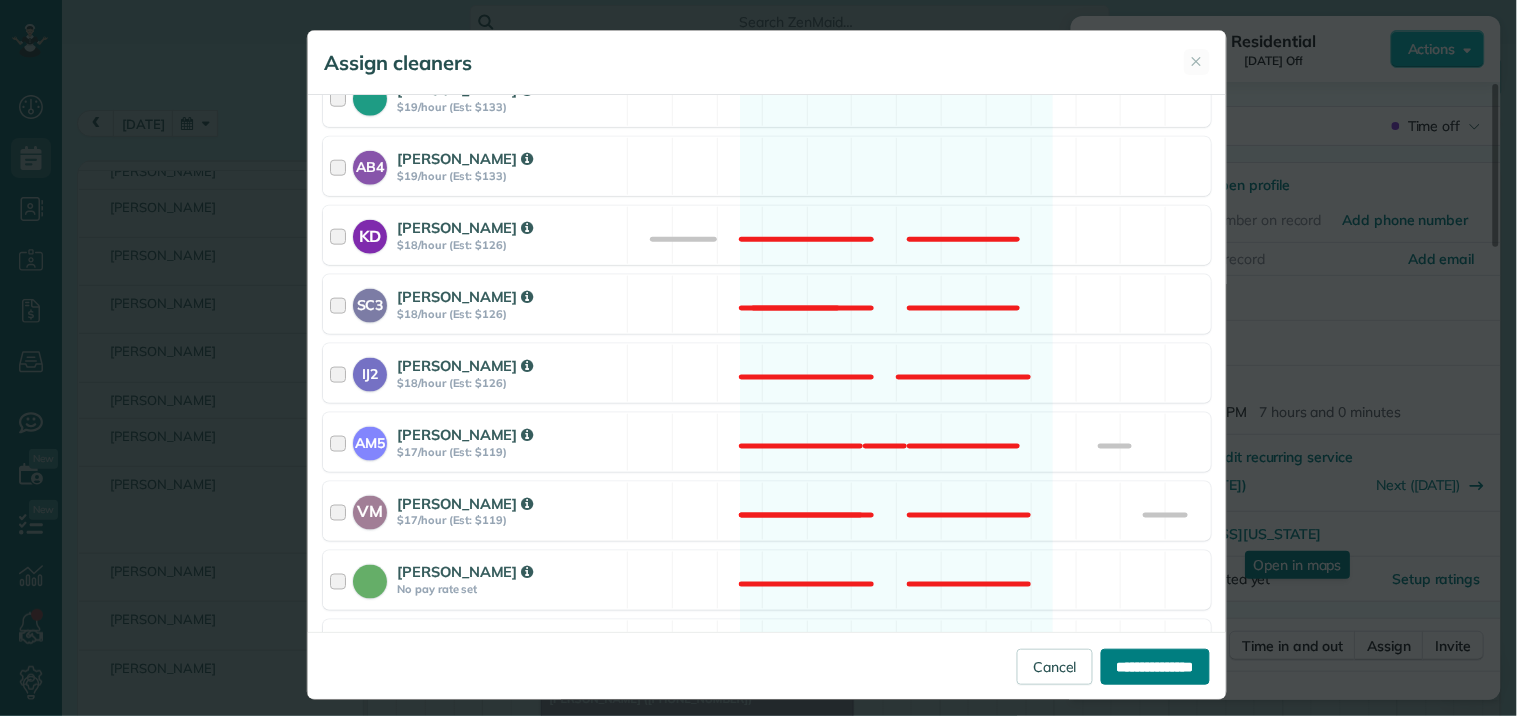 click on "**********" at bounding box center [1155, 667] 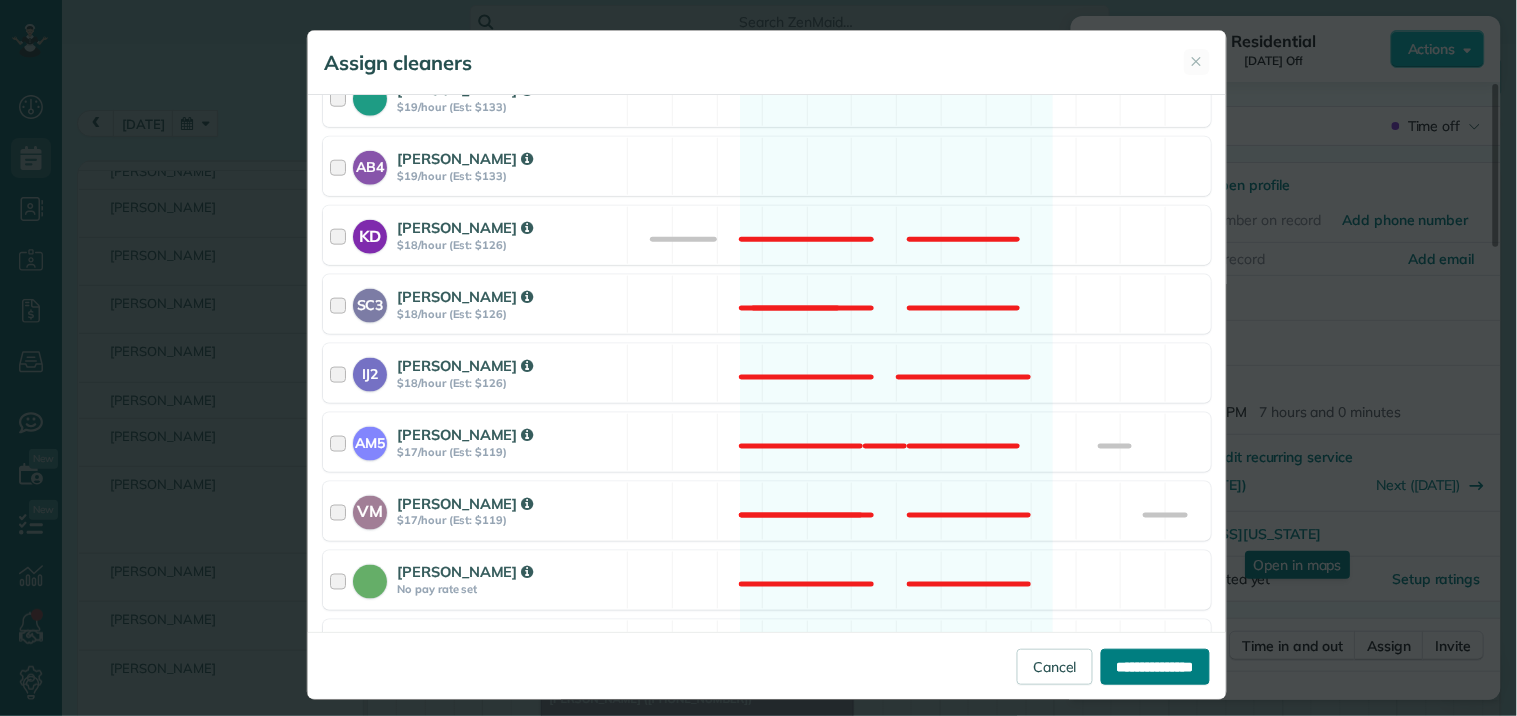 type on "**********" 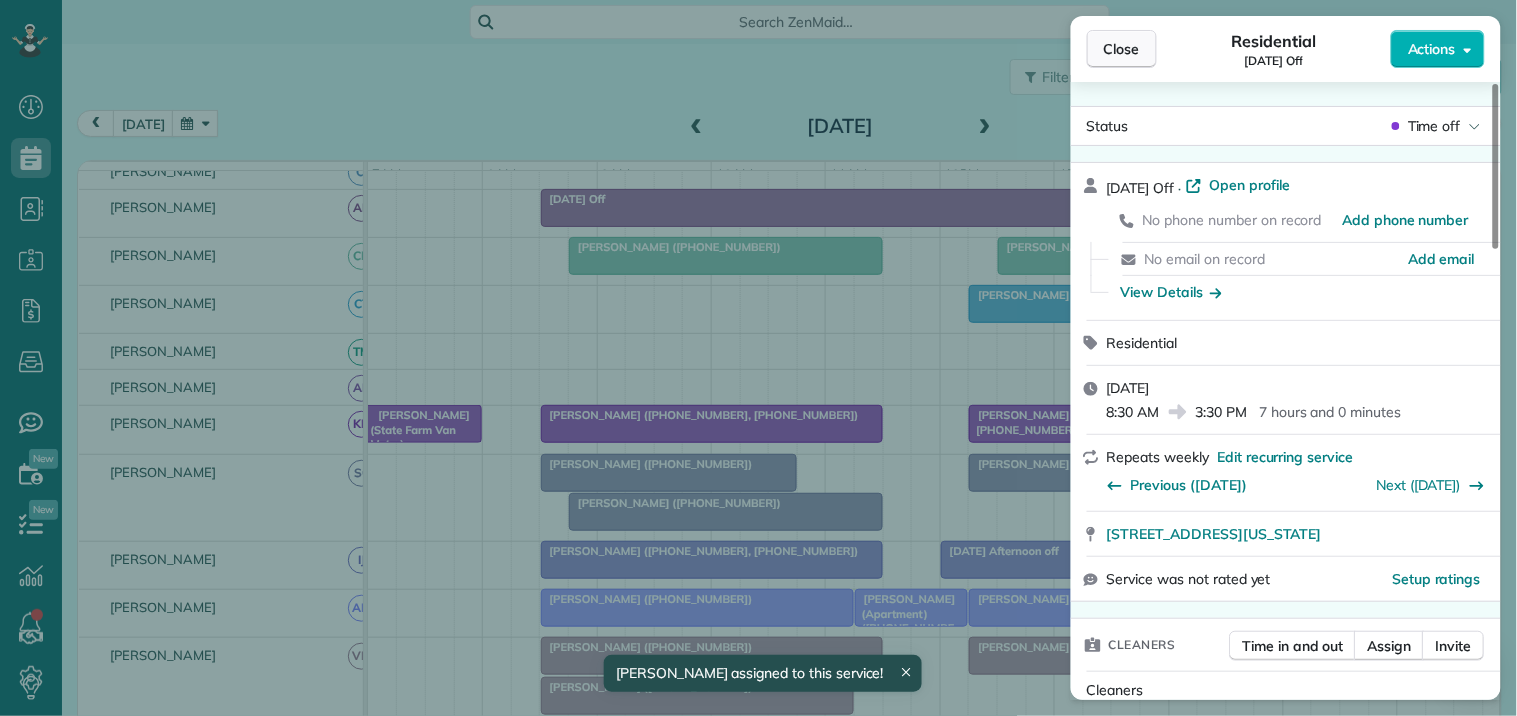 click on "Close" at bounding box center (1122, 49) 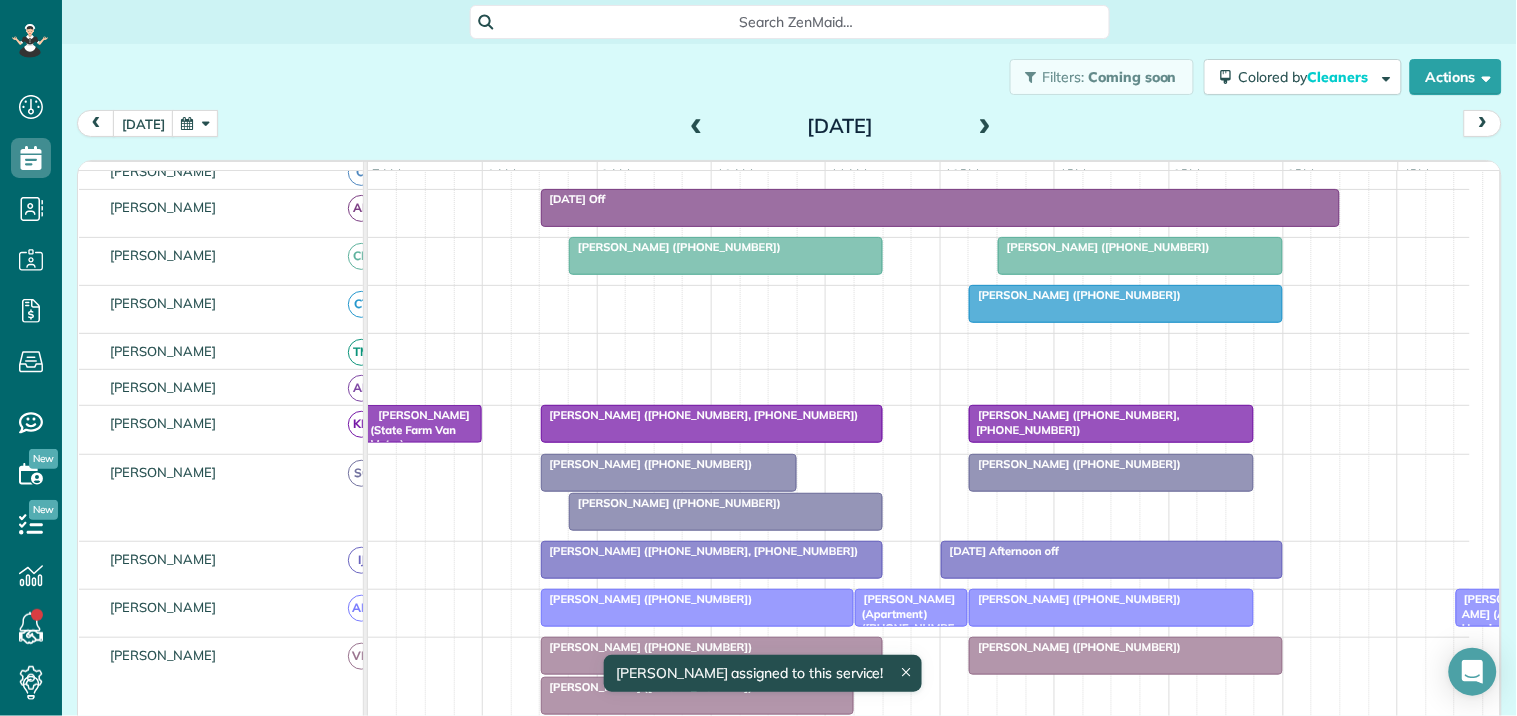 click at bounding box center (195, 123) 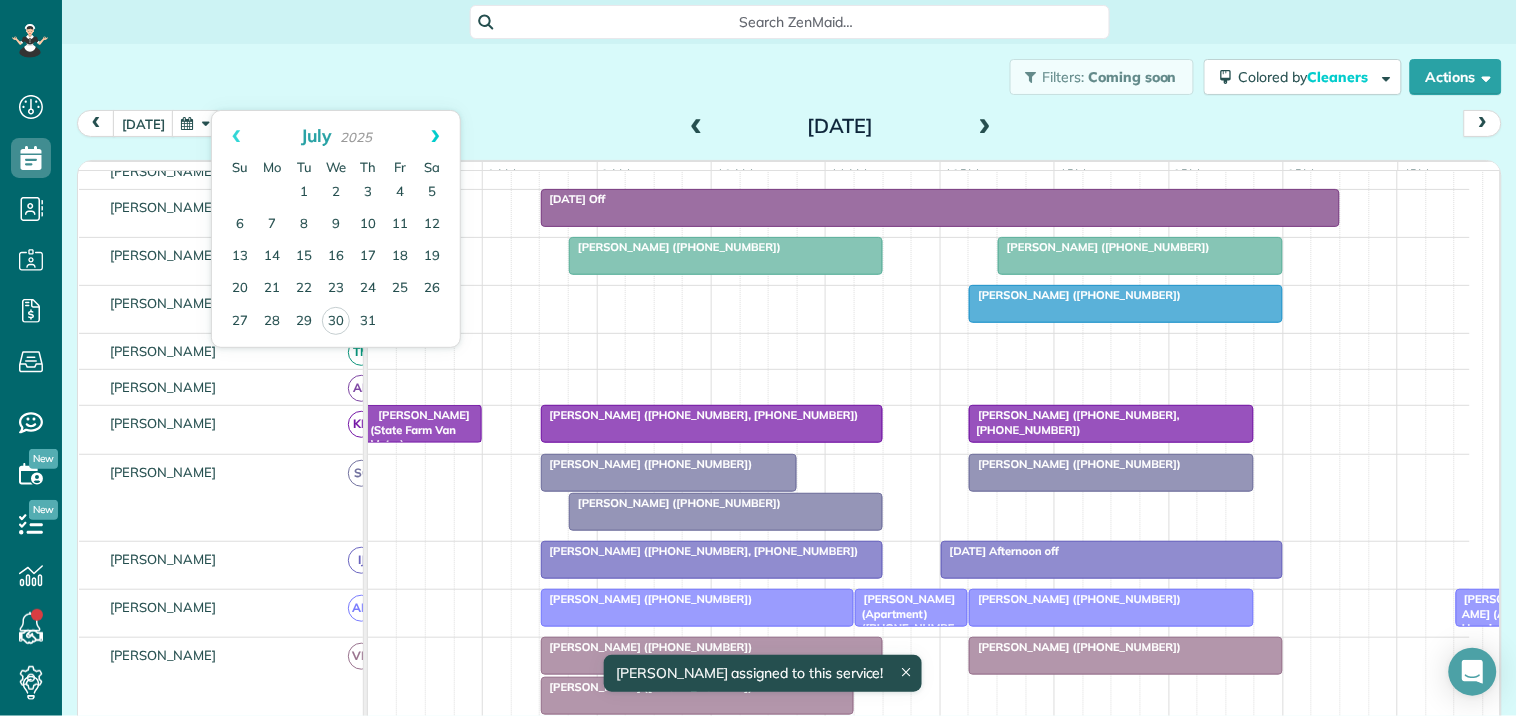 click on "Next" at bounding box center (435, 136) 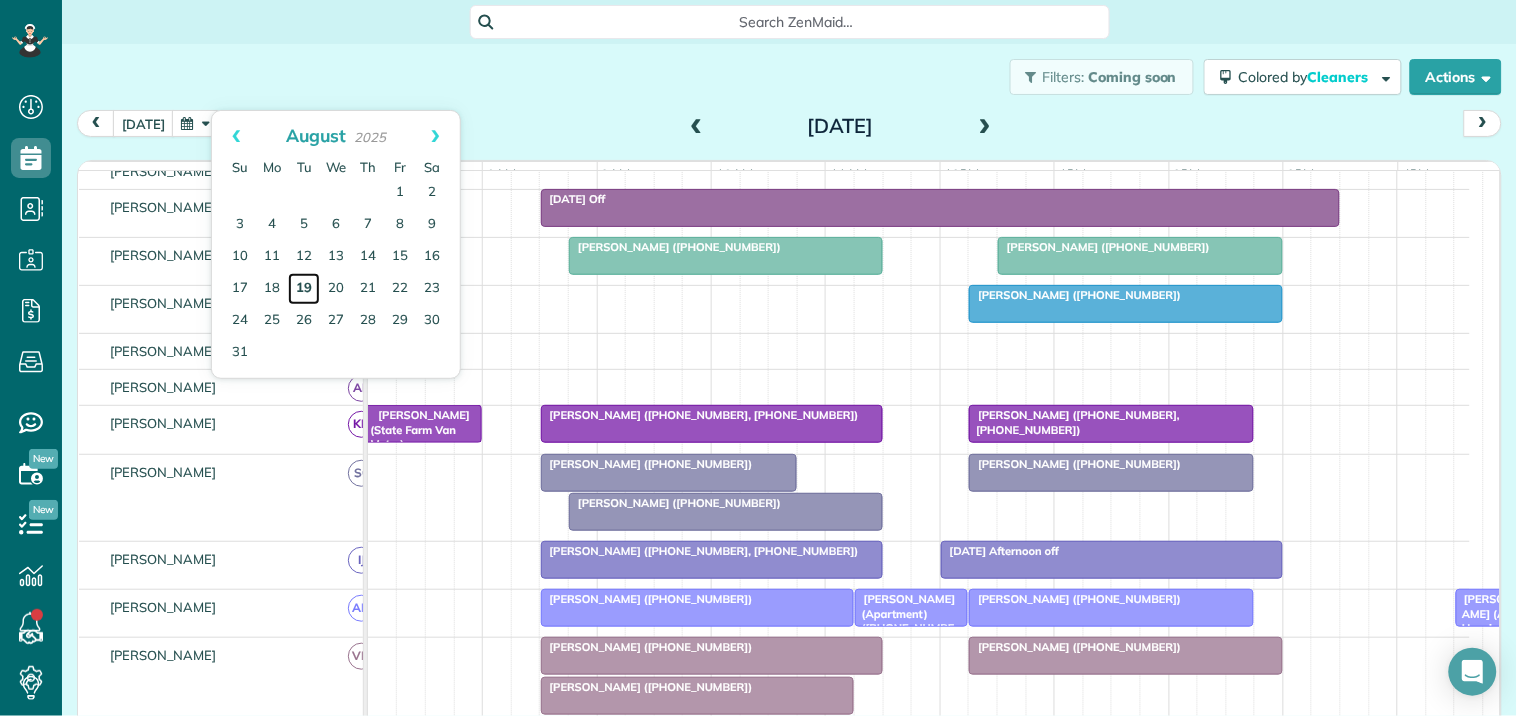 click on "19" at bounding box center (304, 289) 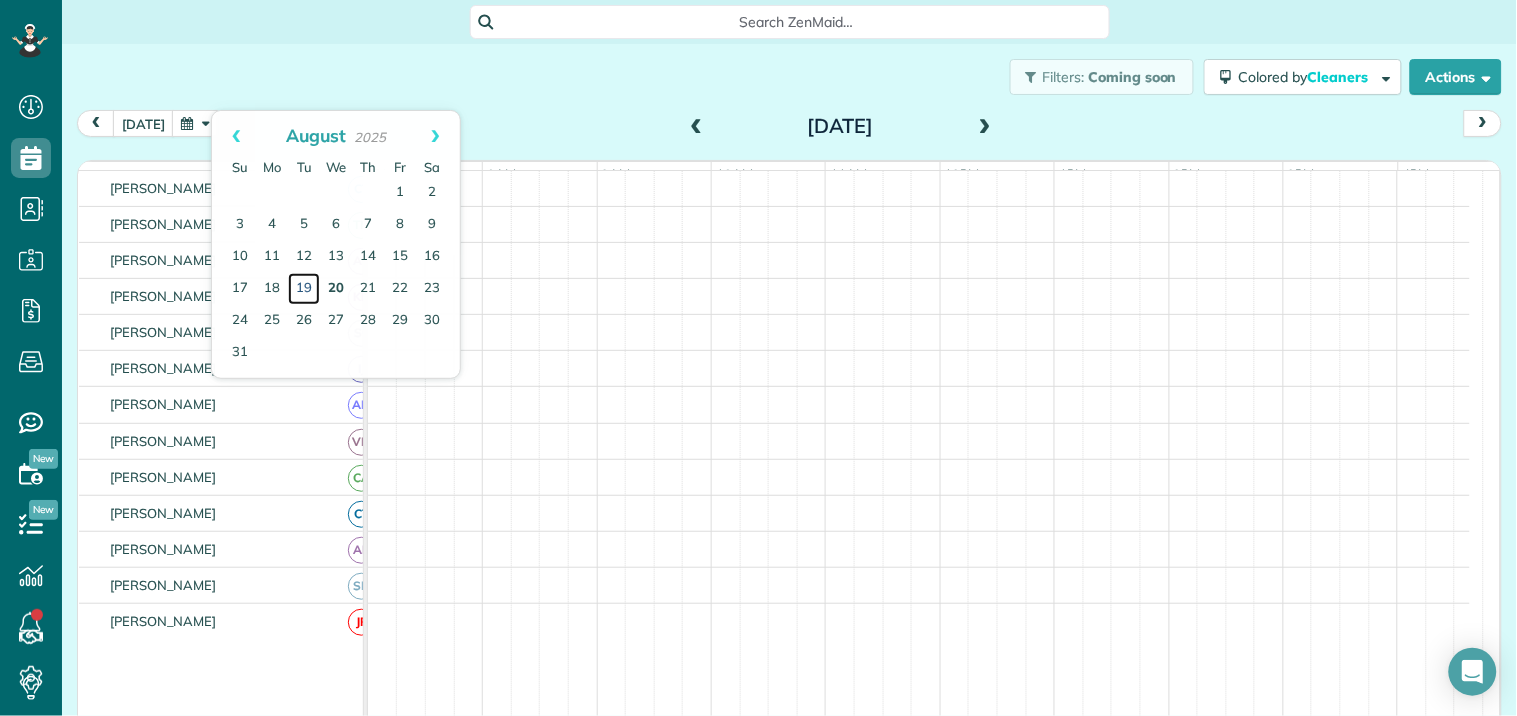scroll, scrollTop: 131, scrollLeft: 0, axis: vertical 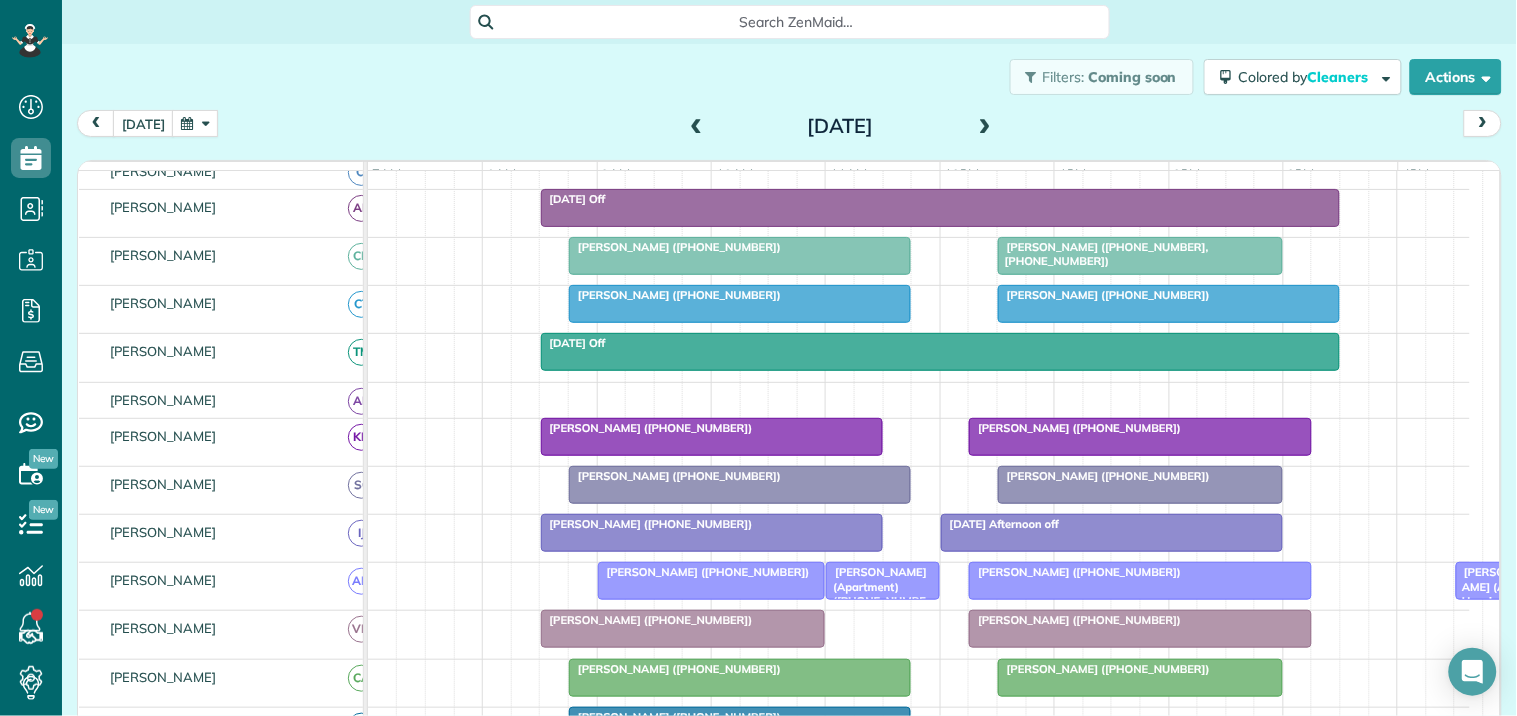 click at bounding box center (941, 352) 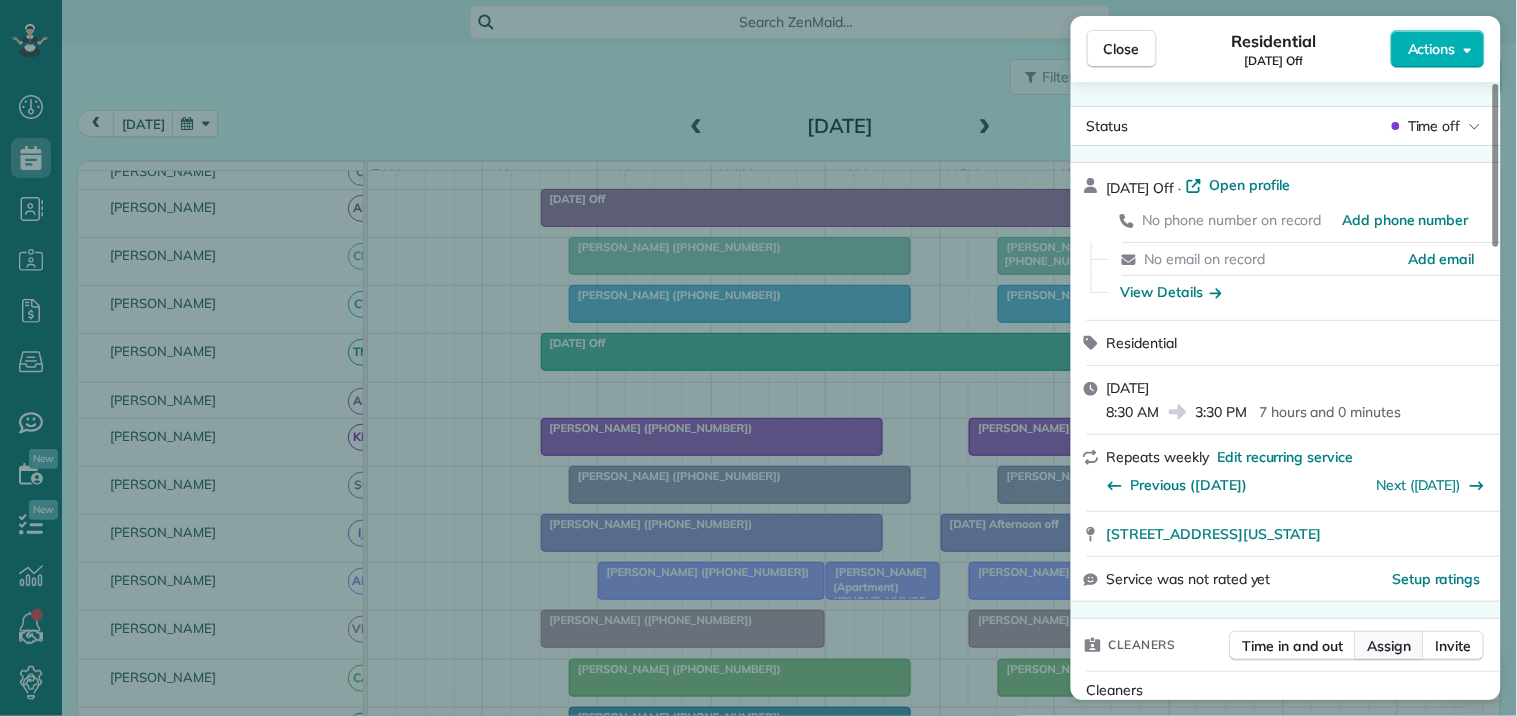 click on "Assign" at bounding box center [1390, 646] 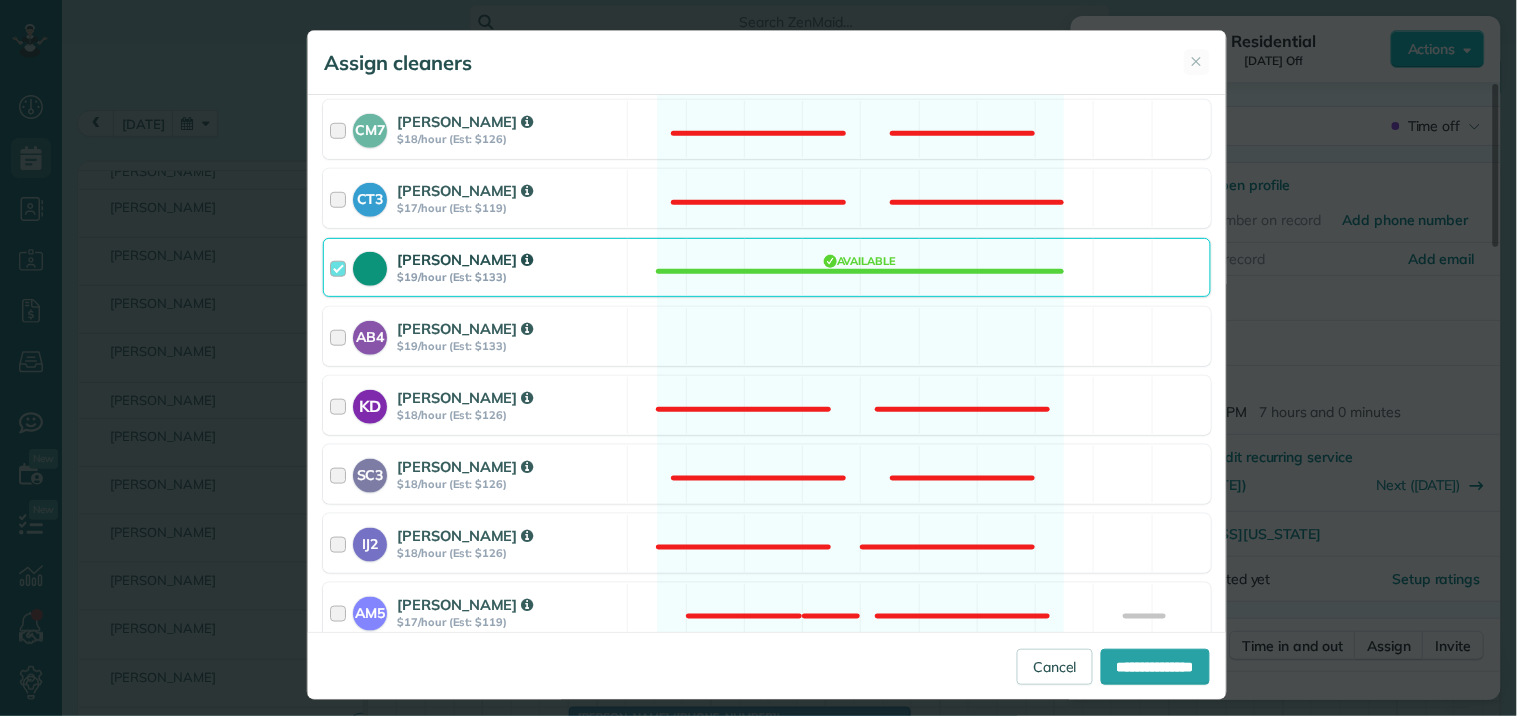 scroll, scrollTop: 444, scrollLeft: 0, axis: vertical 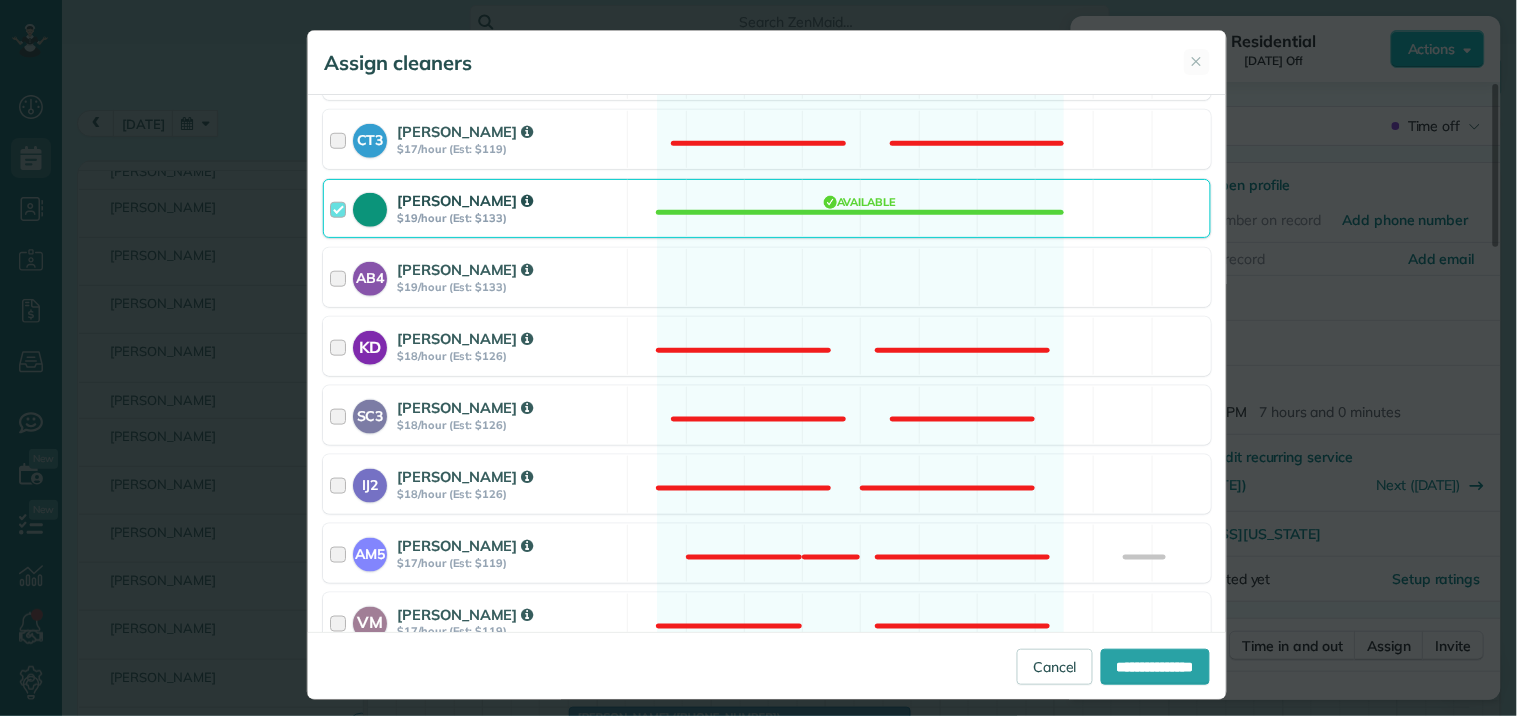 click on "Tamara Mitchell
$19/hour (Est: $133)
Available" at bounding box center [767, 208] 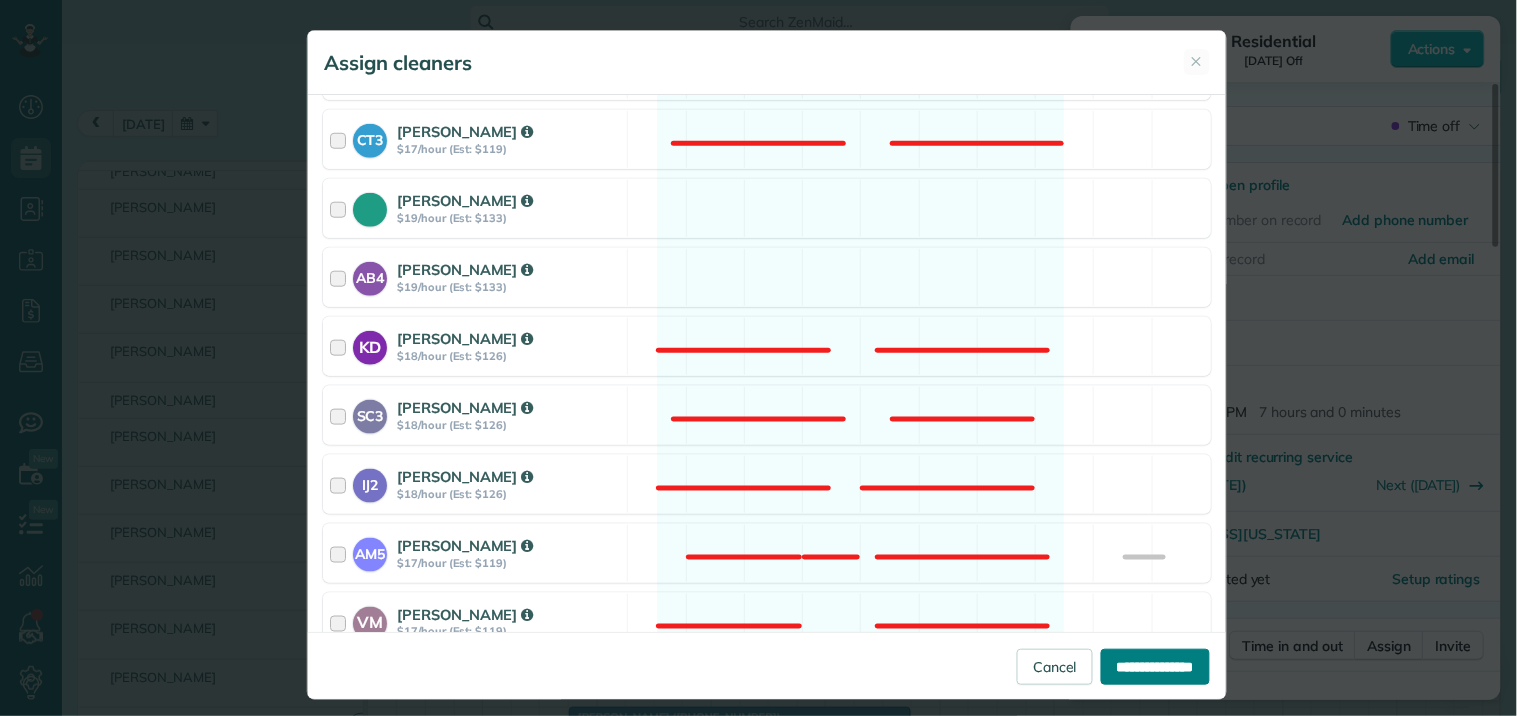click on "**********" at bounding box center [1155, 667] 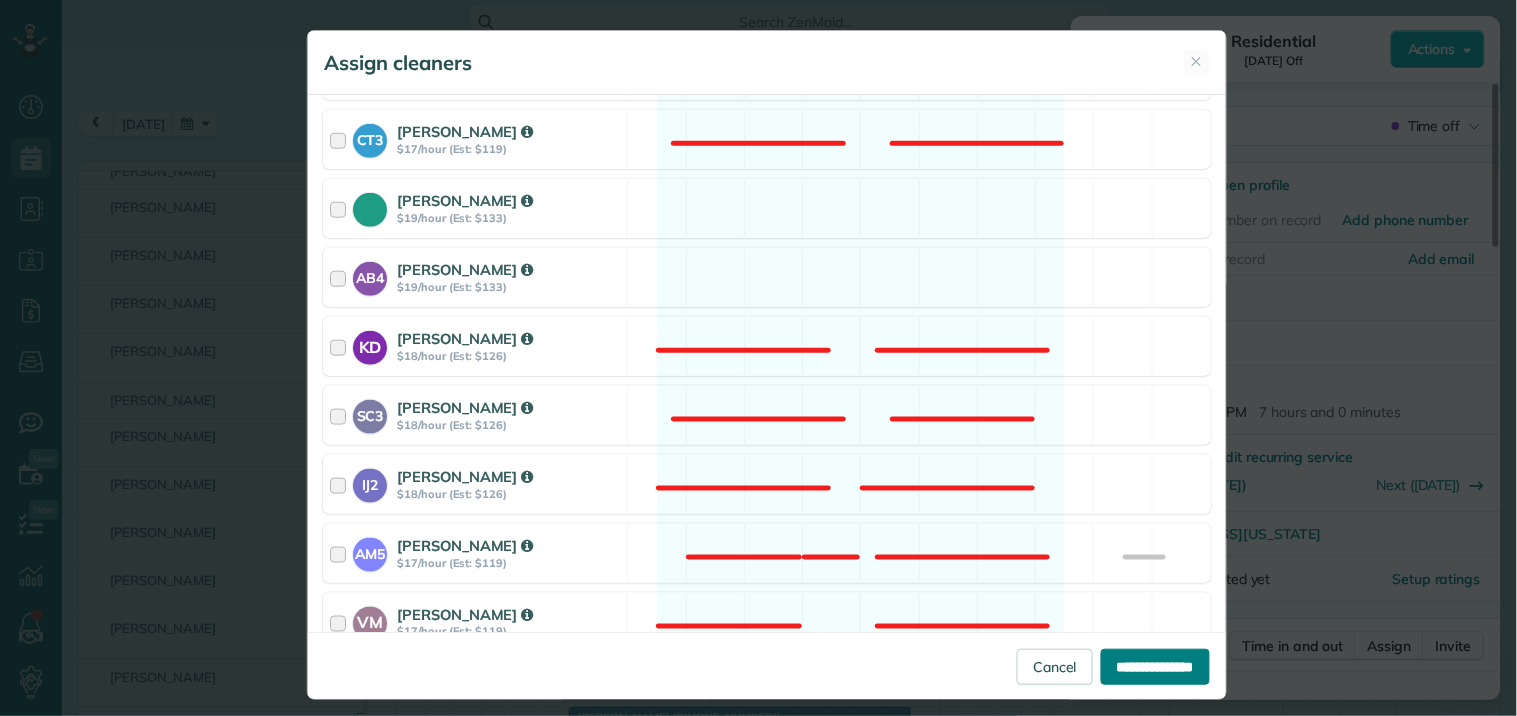 type on "**********" 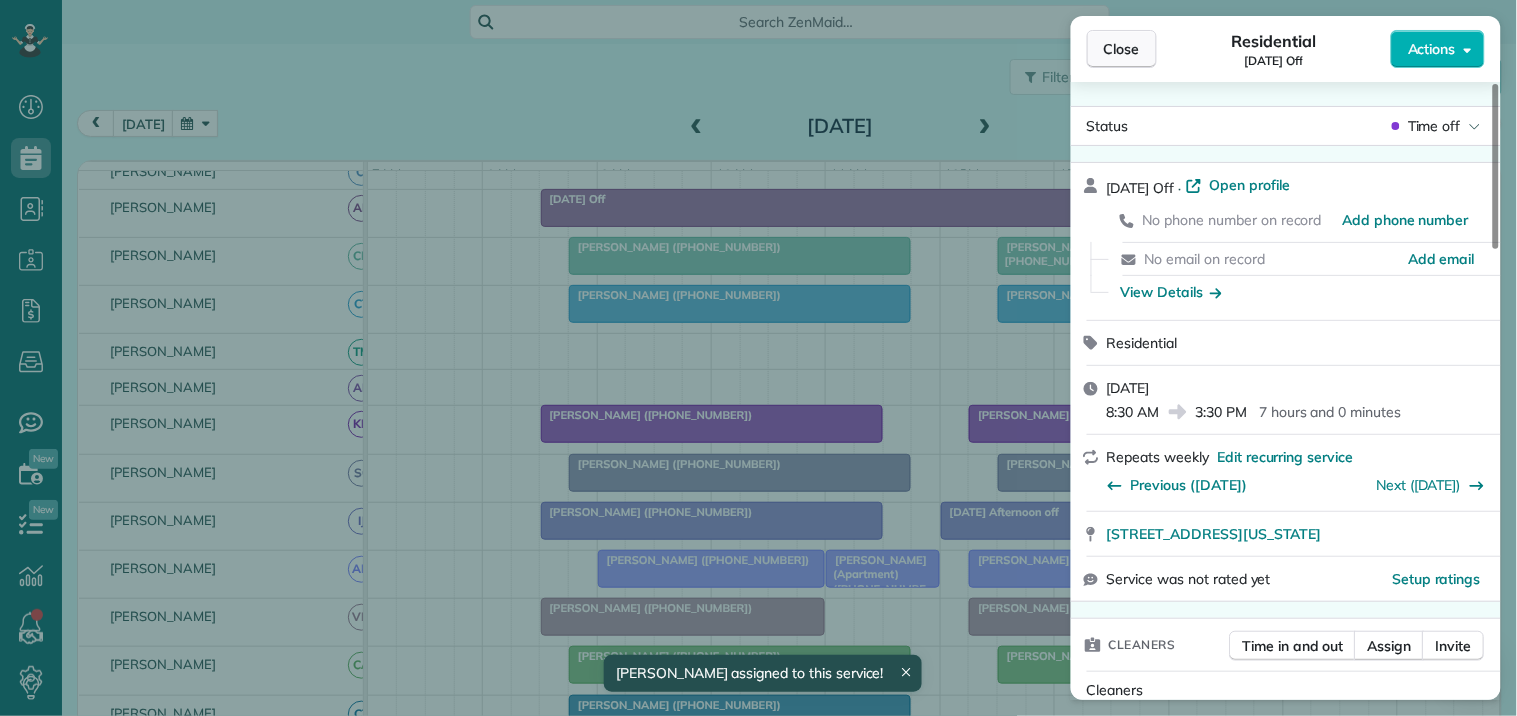 click on "Close" at bounding box center (1122, 49) 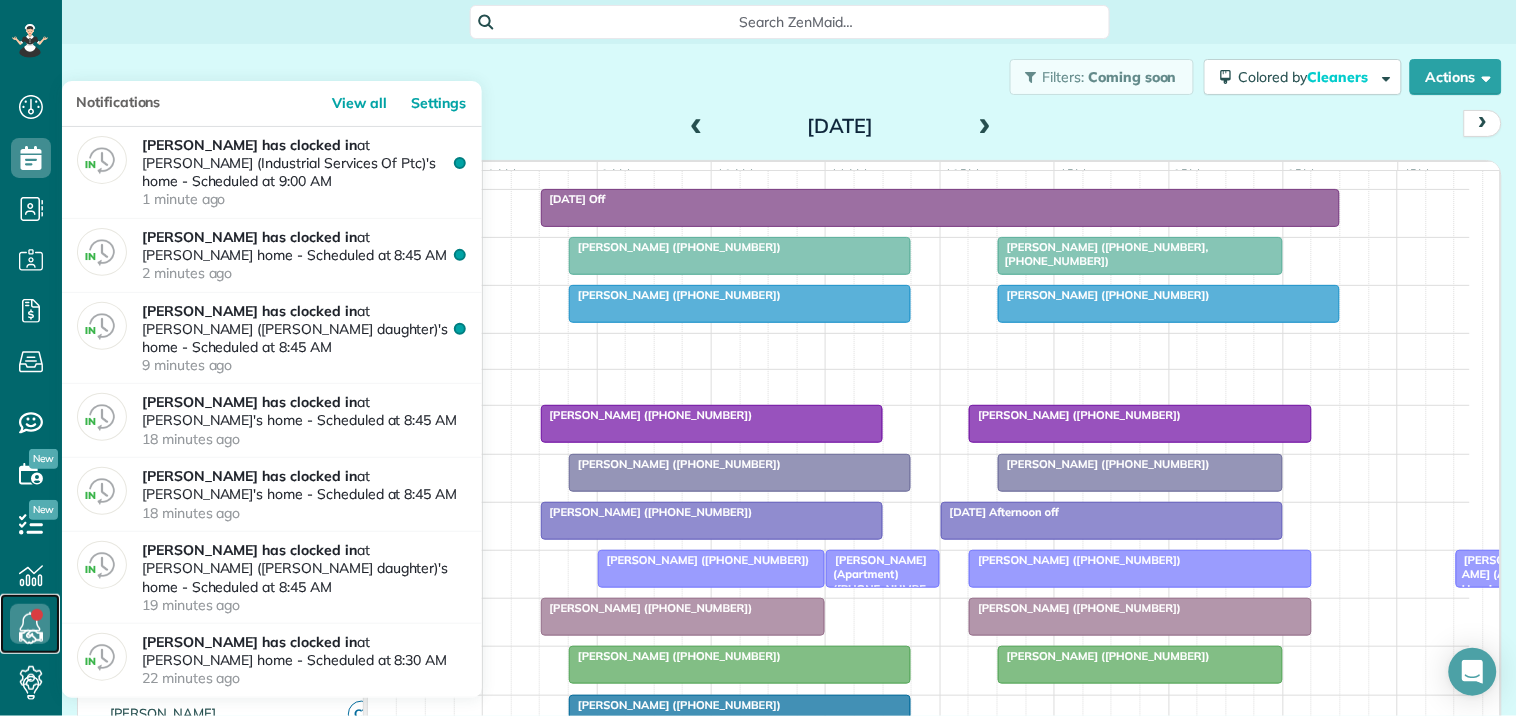 click at bounding box center [30, 624] 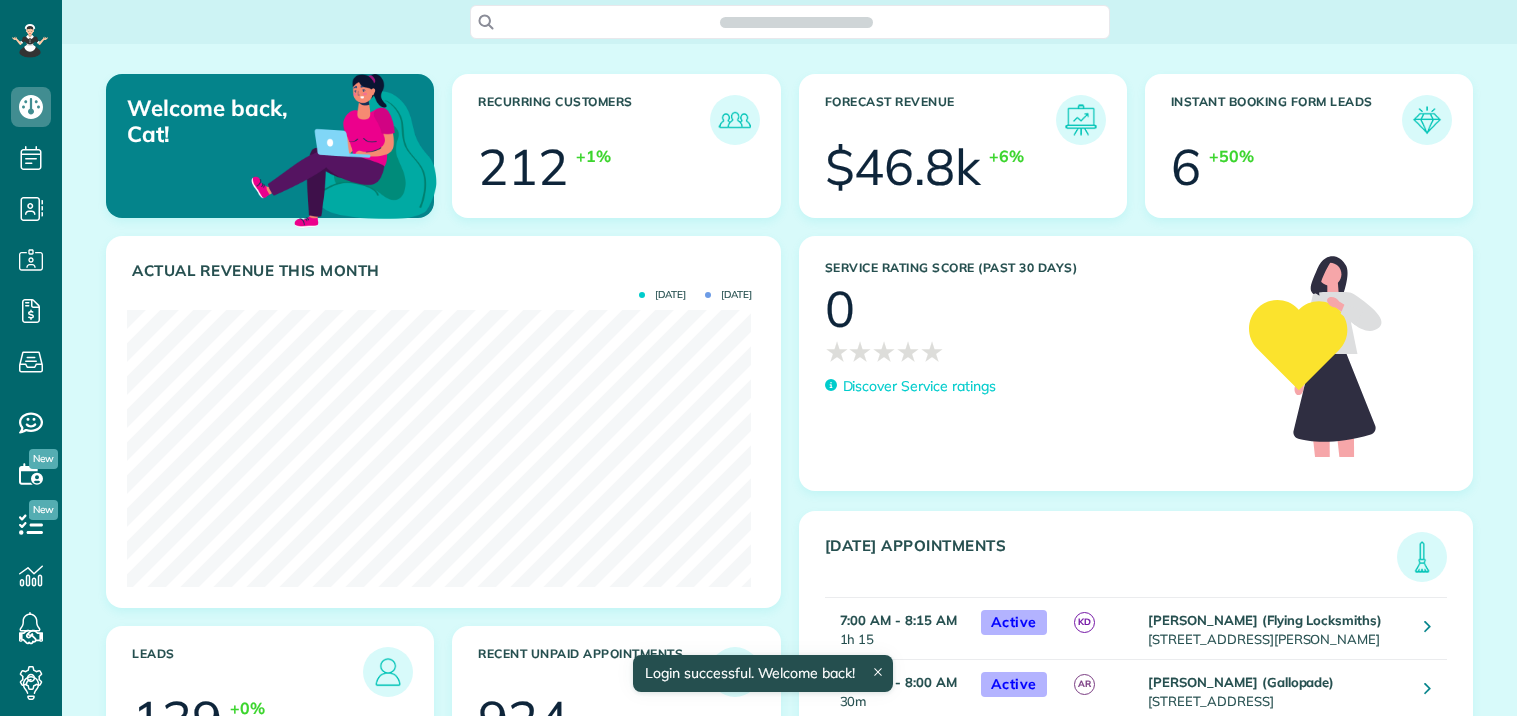 scroll, scrollTop: 0, scrollLeft: 0, axis: both 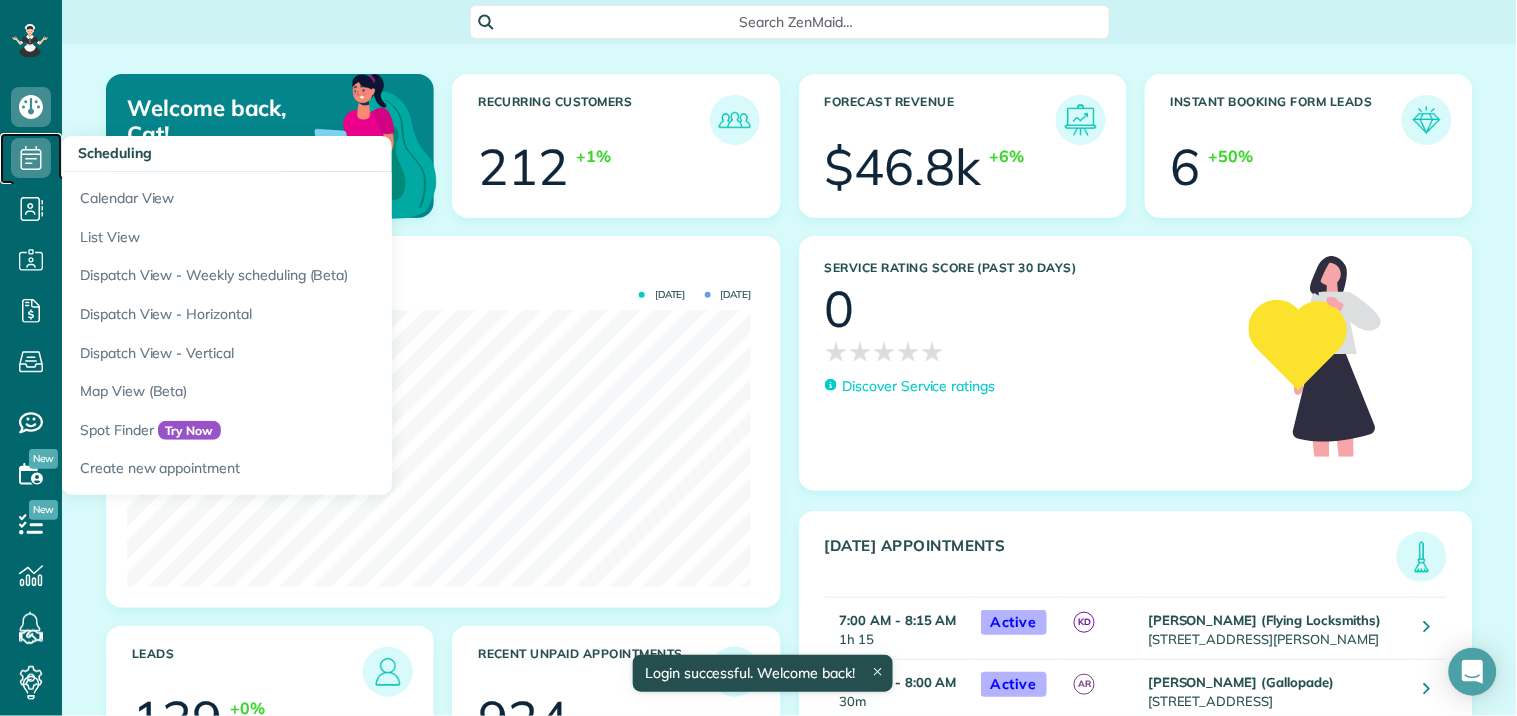 click 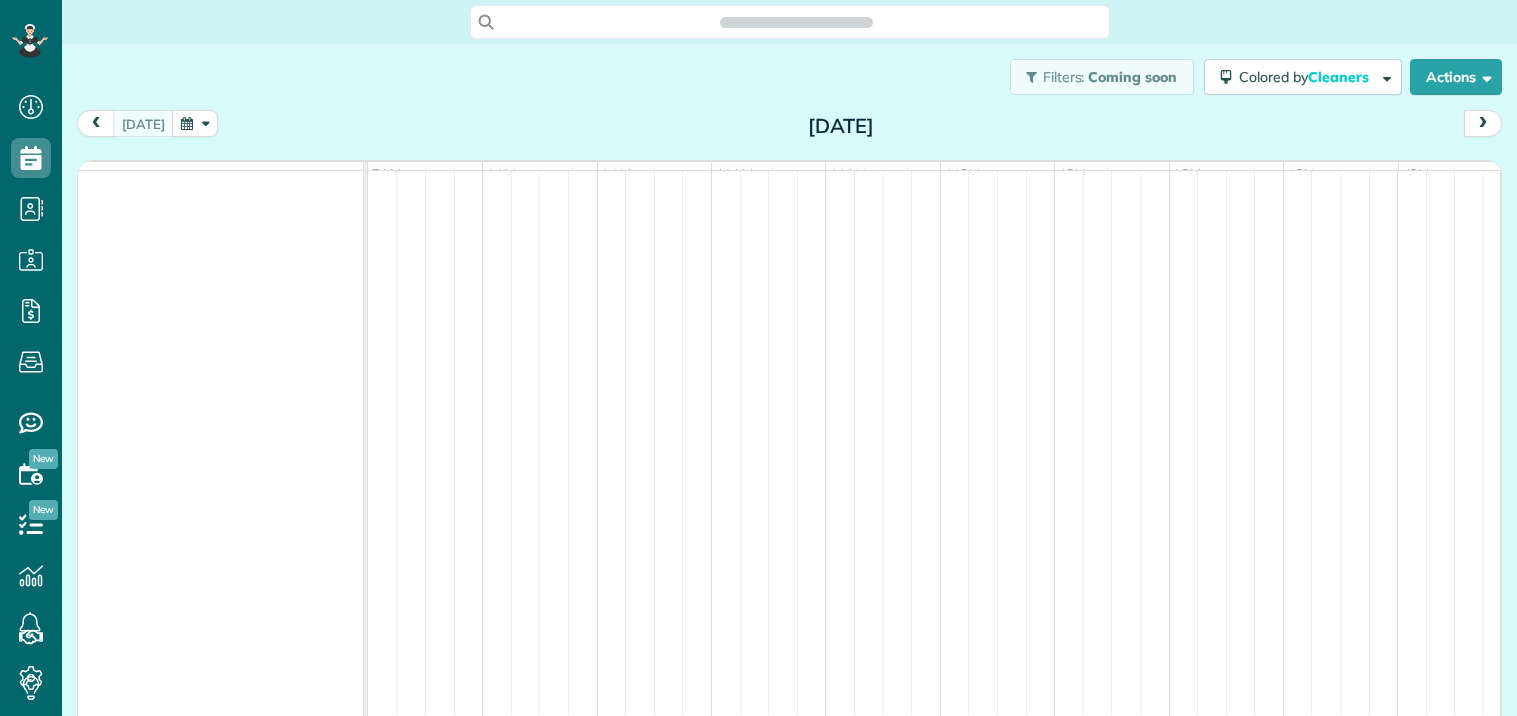 scroll, scrollTop: 0, scrollLeft: 0, axis: both 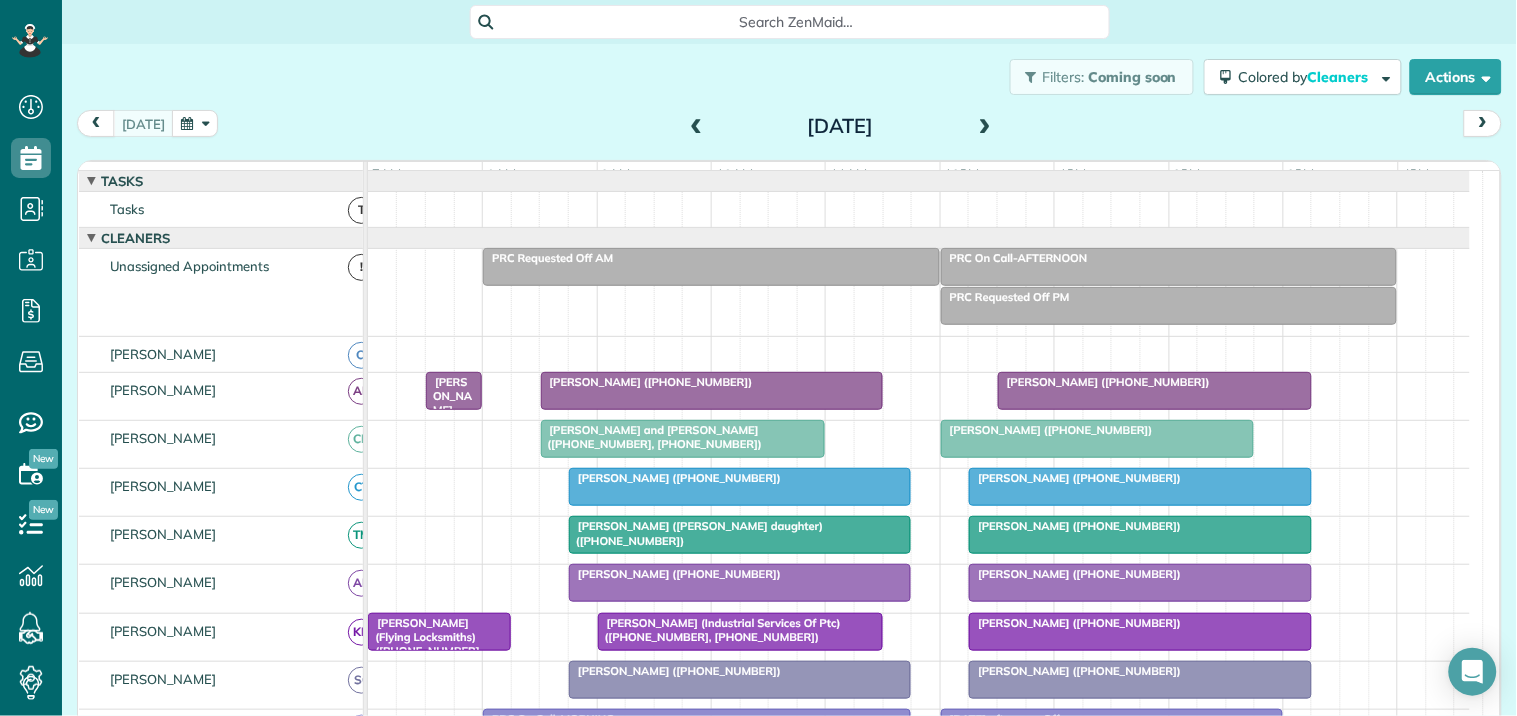 click at bounding box center [195, 123] 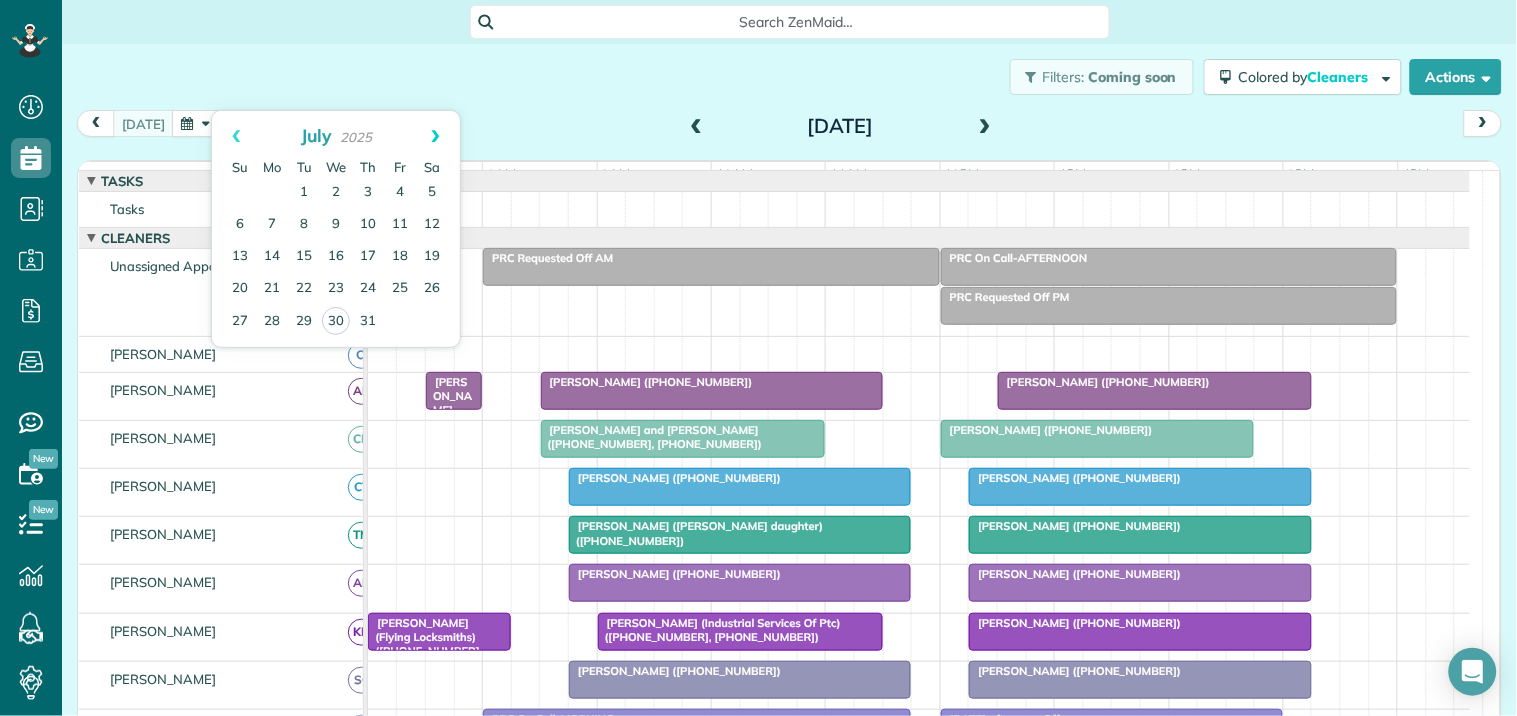 click on "Next" at bounding box center (435, 136) 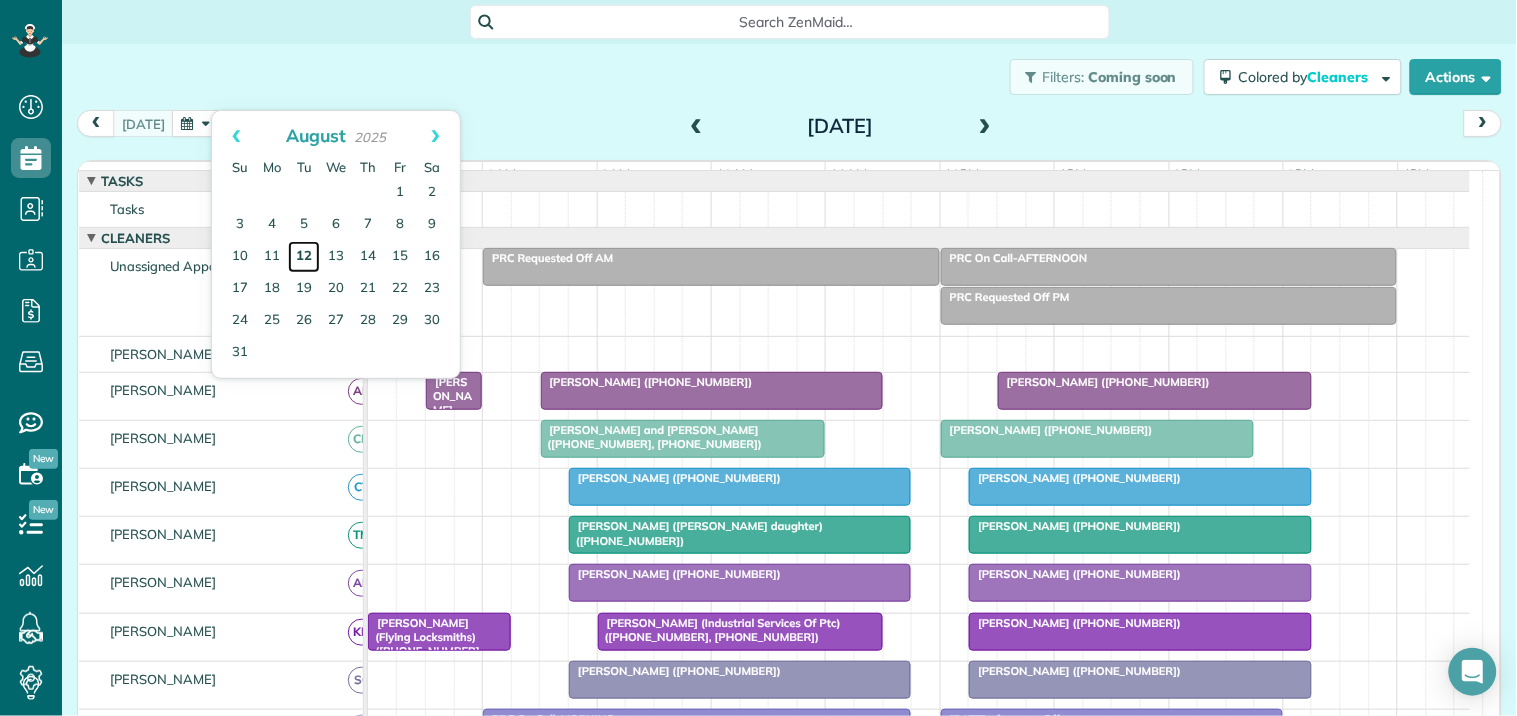 click on "12" at bounding box center [304, 257] 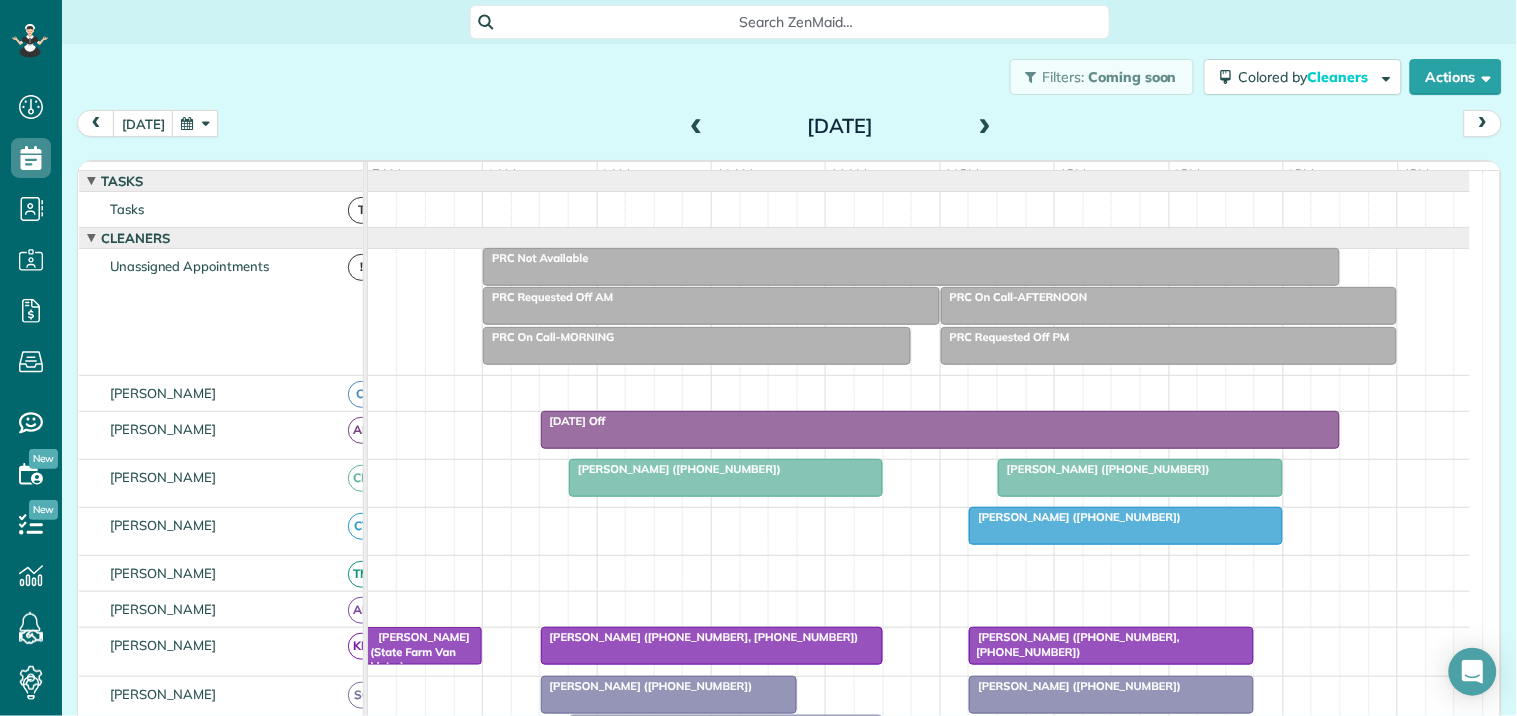 scroll, scrollTop: 191, scrollLeft: 0, axis: vertical 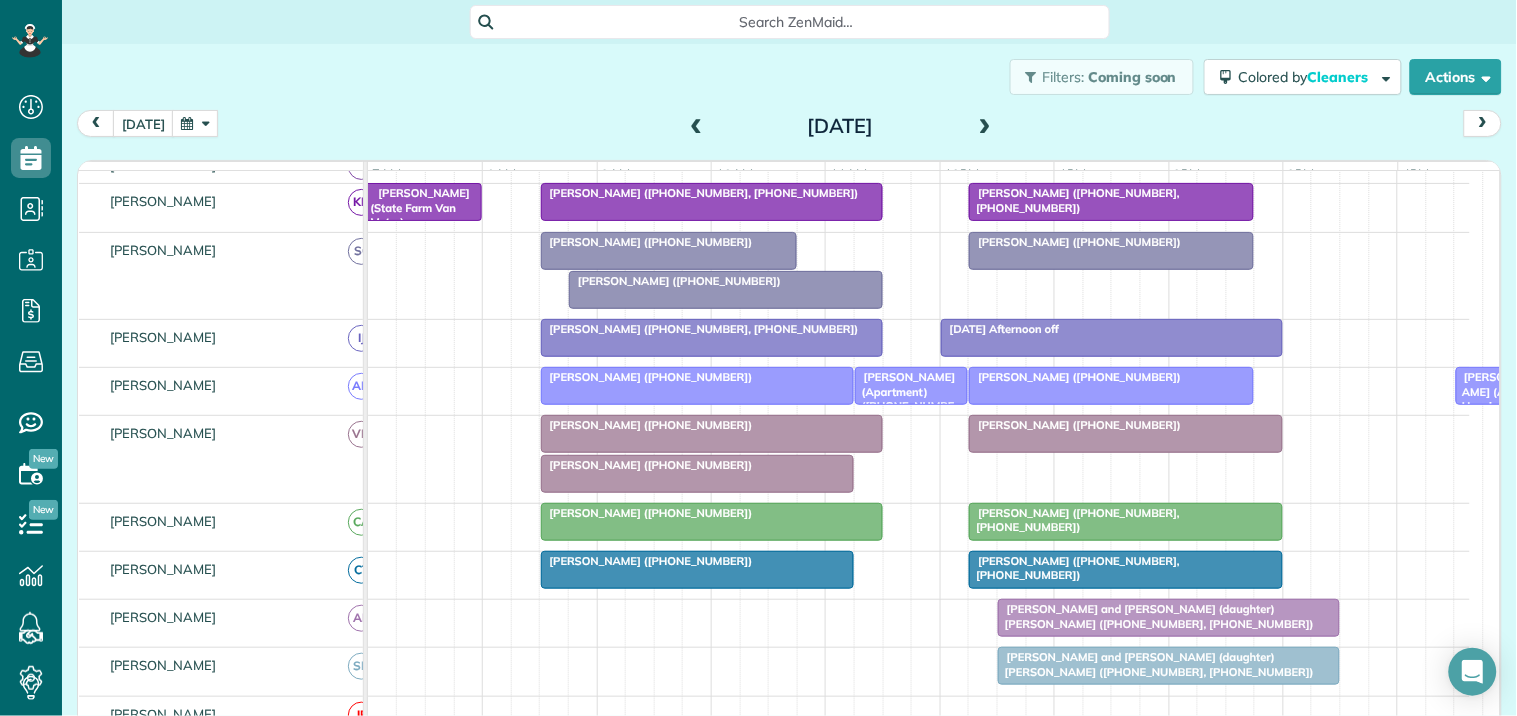 click at bounding box center [669, 251] 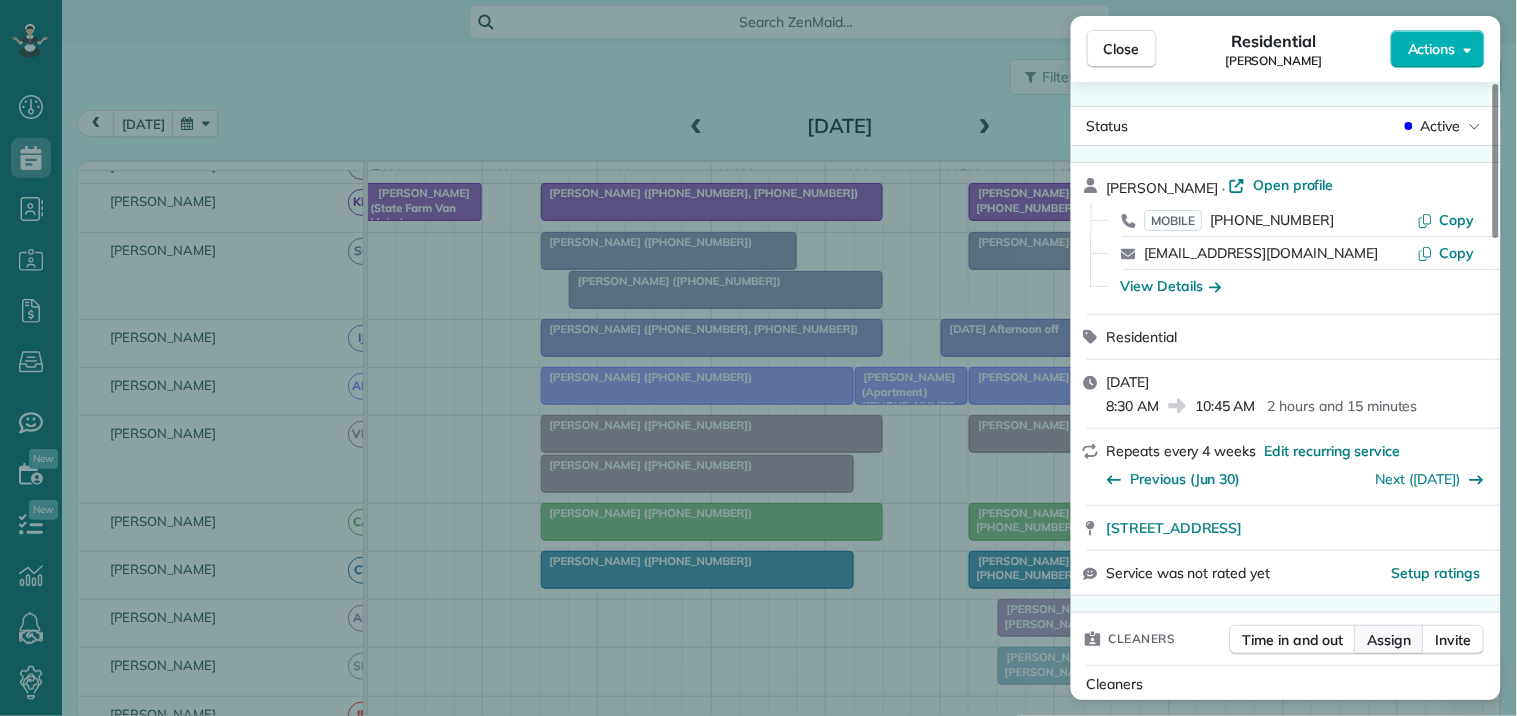 click on "Assign" at bounding box center (1390, 640) 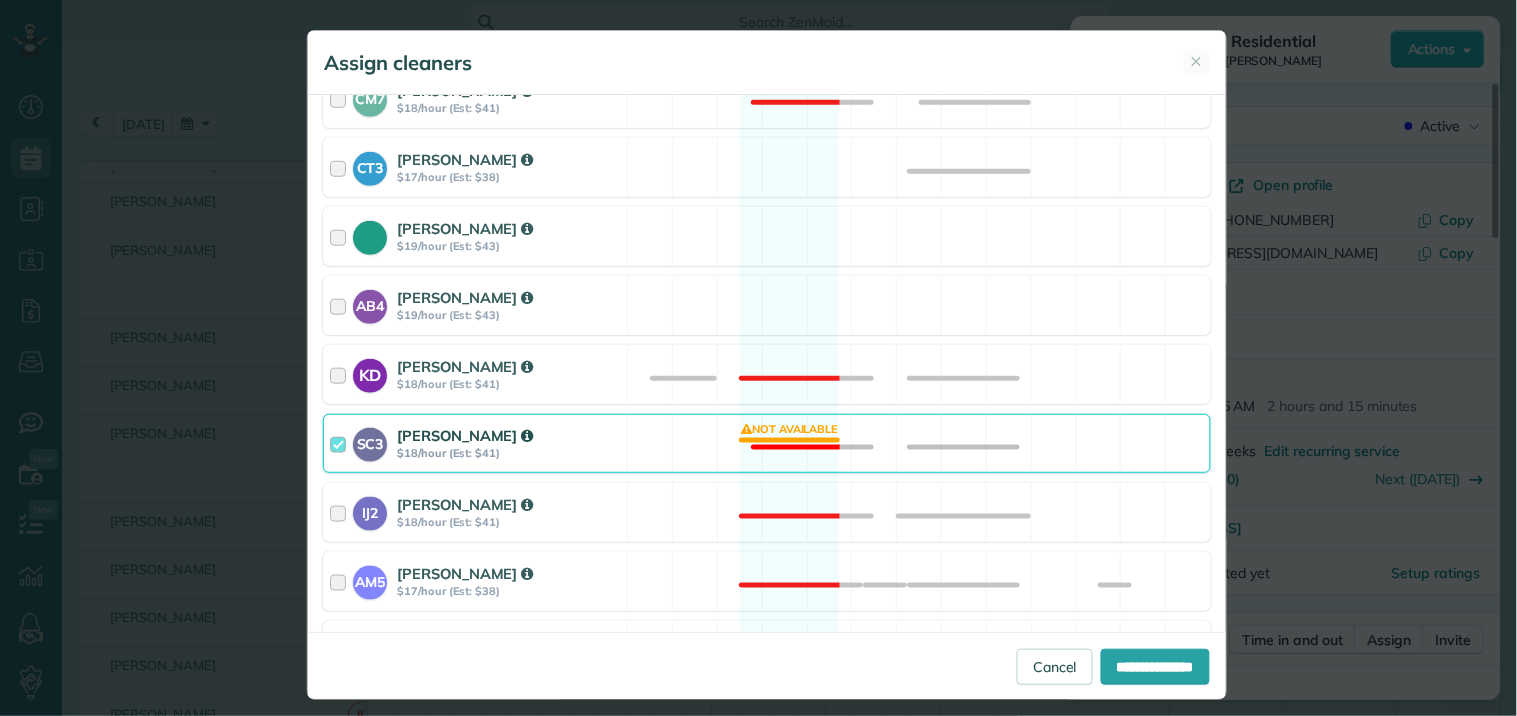 scroll, scrollTop: 555, scrollLeft: 0, axis: vertical 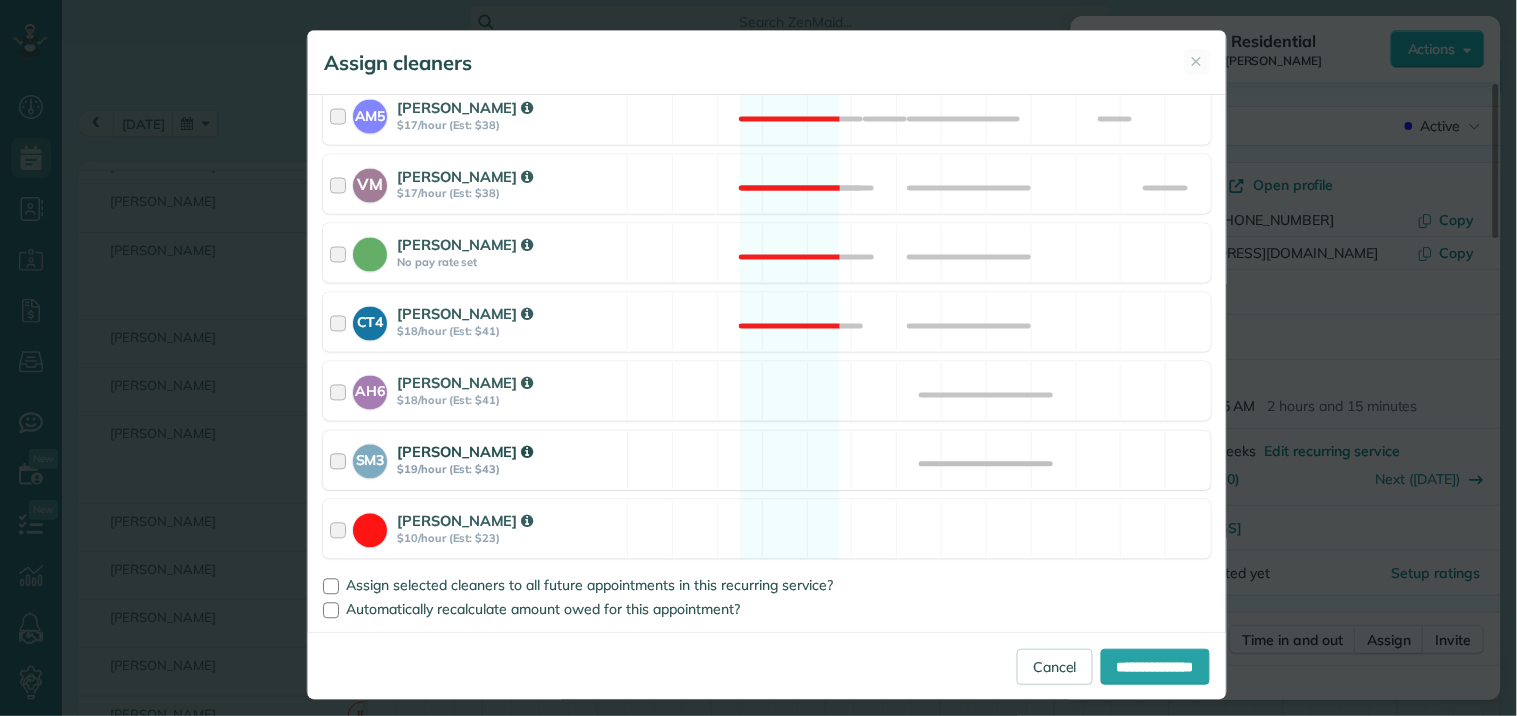 click on "SM3
[PERSON_NAME]
$19/hour (Est: $43)
Available" at bounding box center [767, 460] 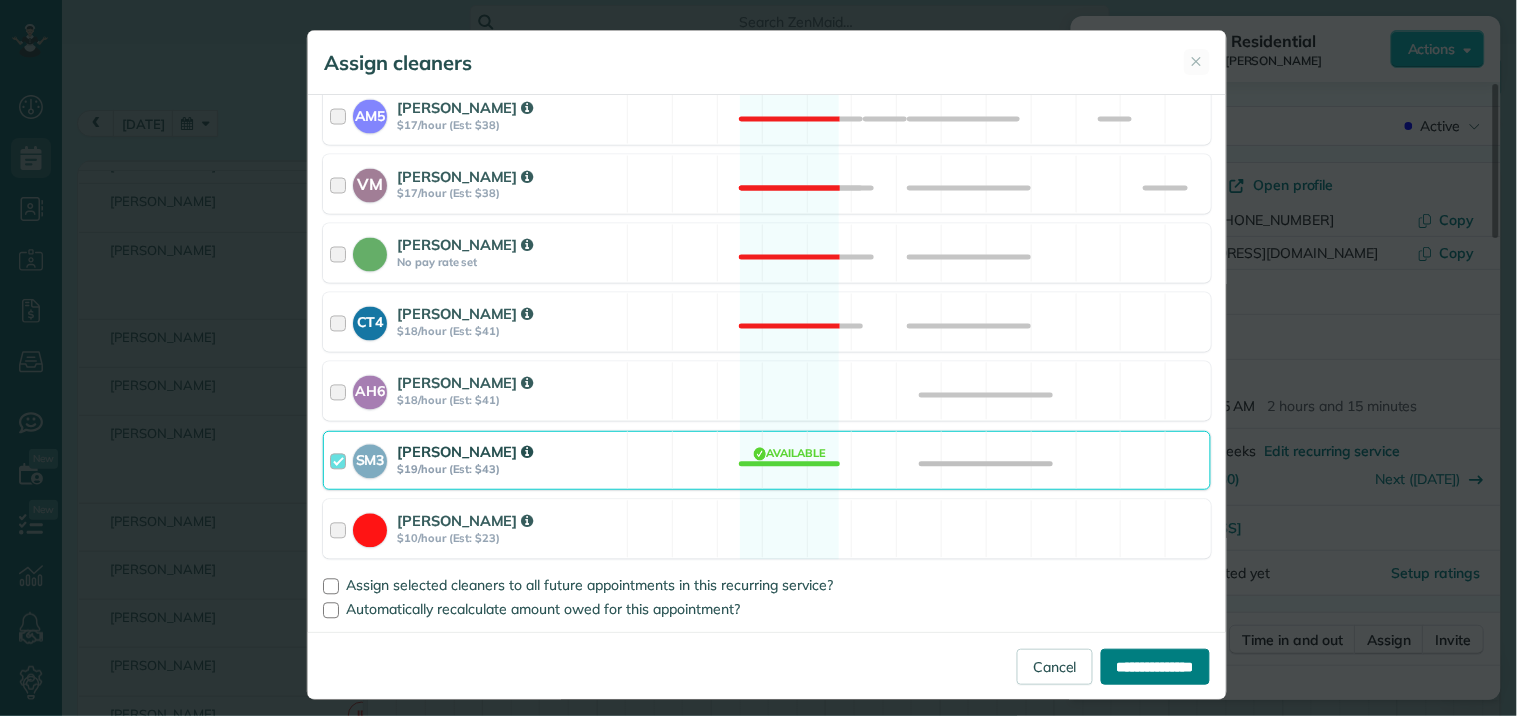 click on "**********" at bounding box center (1155, 667) 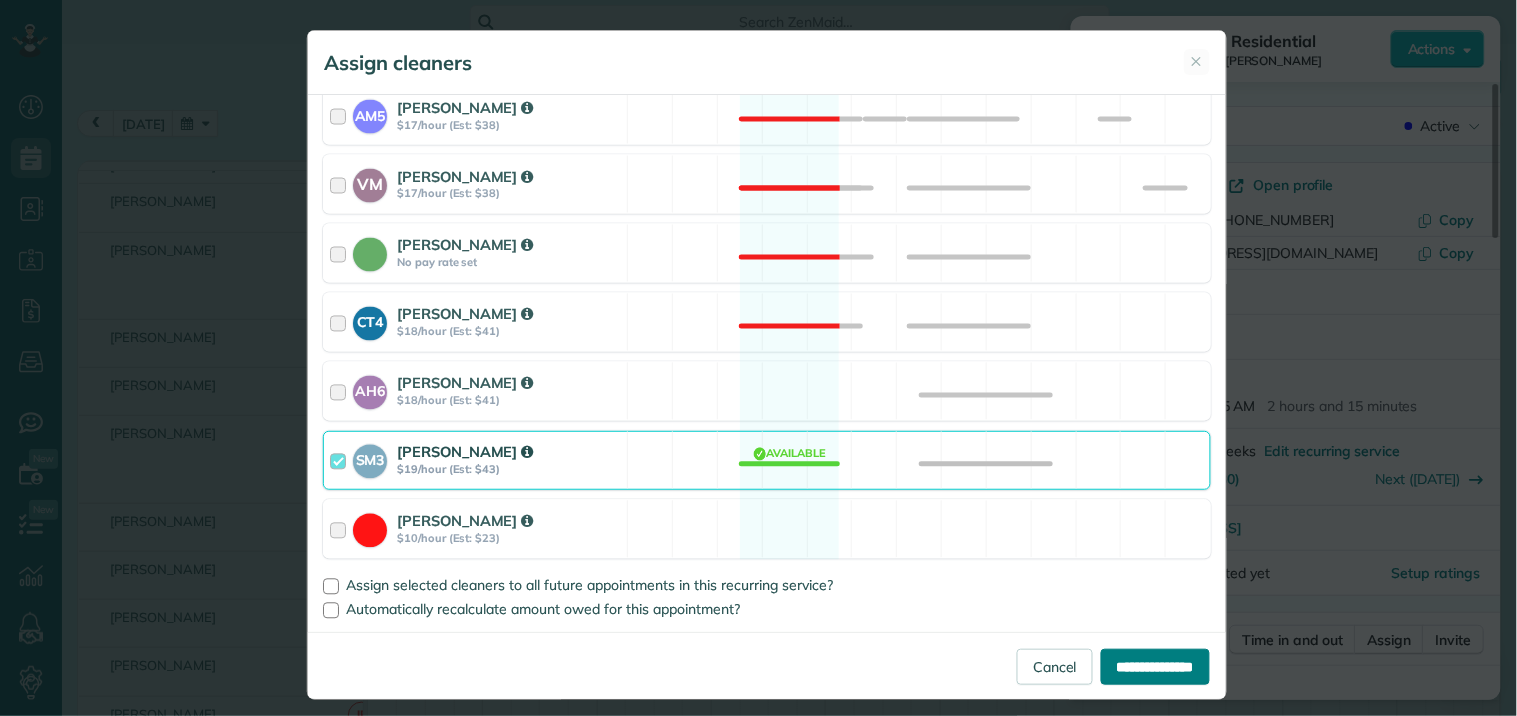 type on "**********" 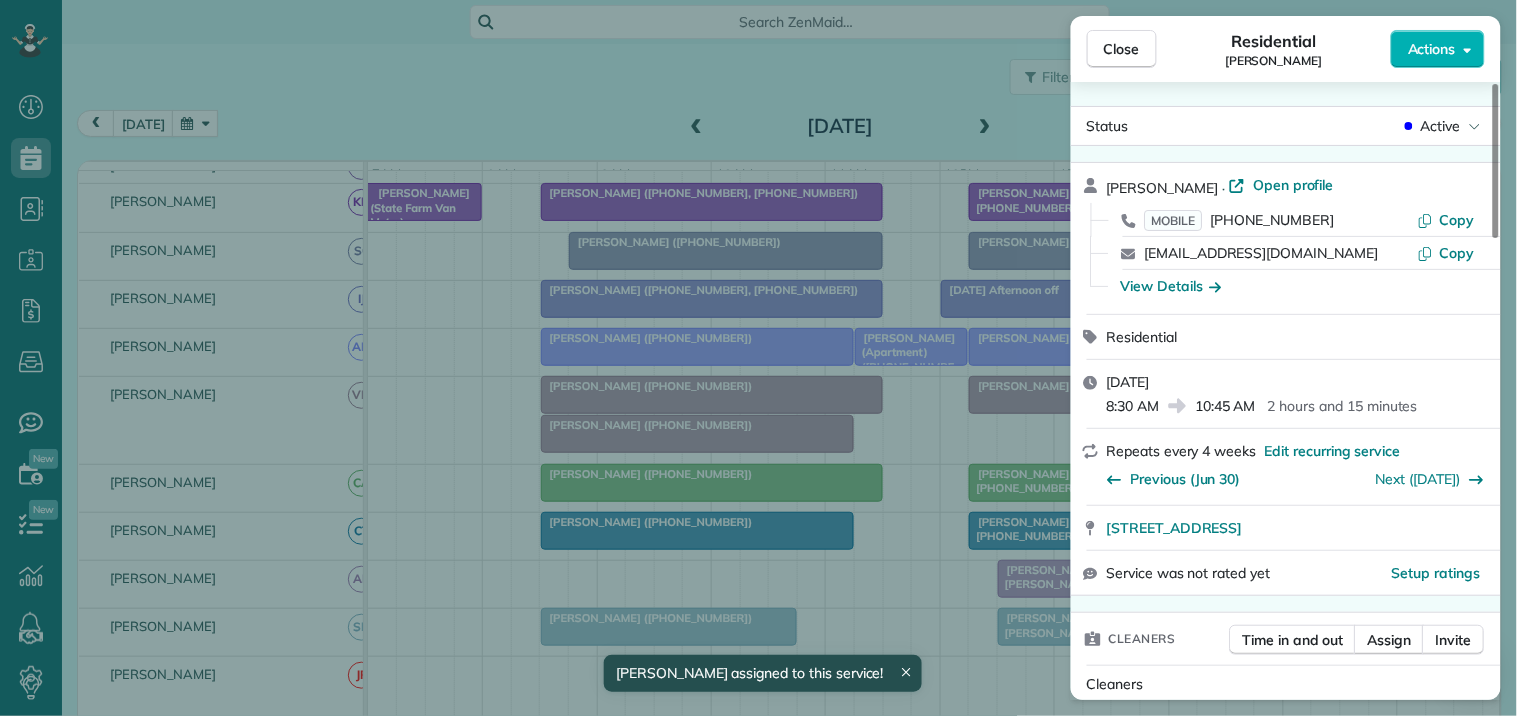 click on "Close" at bounding box center (1122, 49) 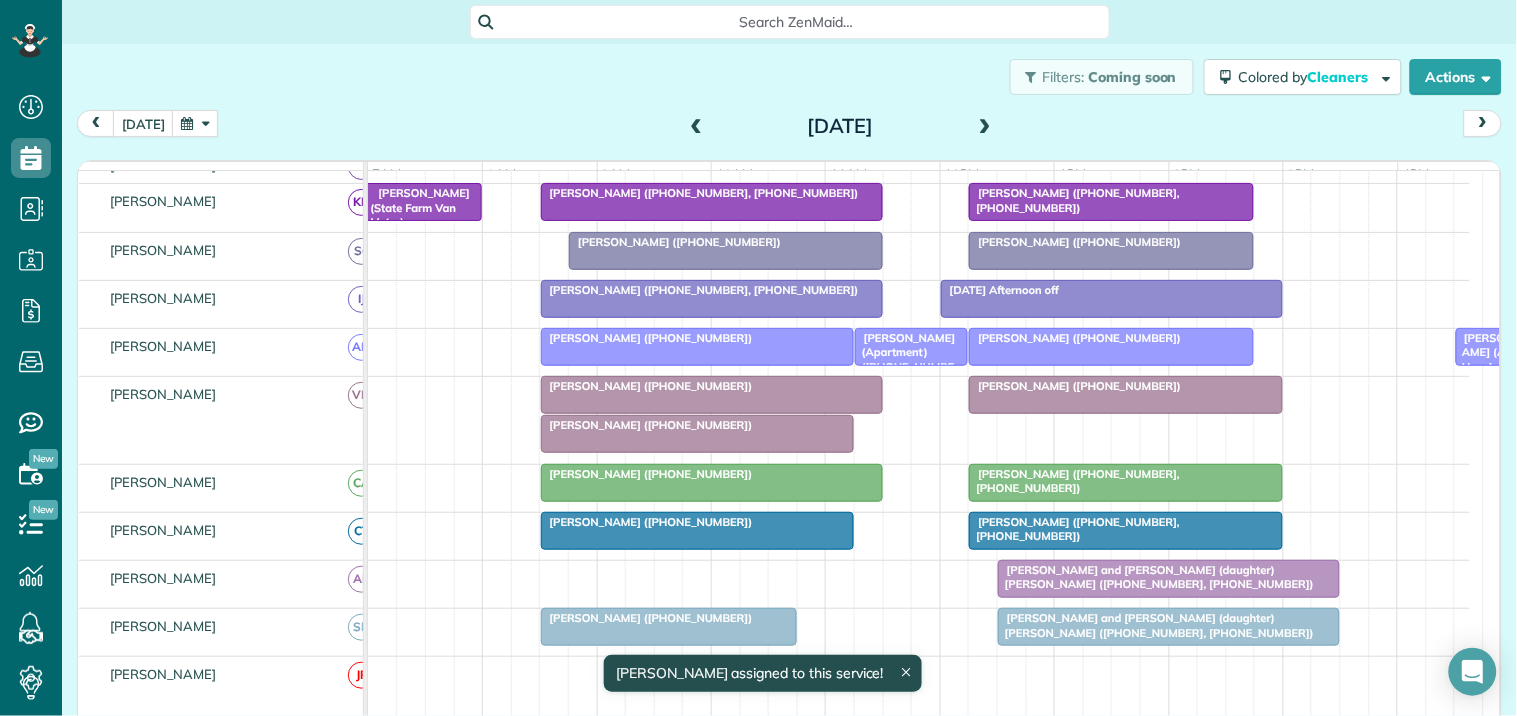 scroll, scrollTop: 222, scrollLeft: 0, axis: vertical 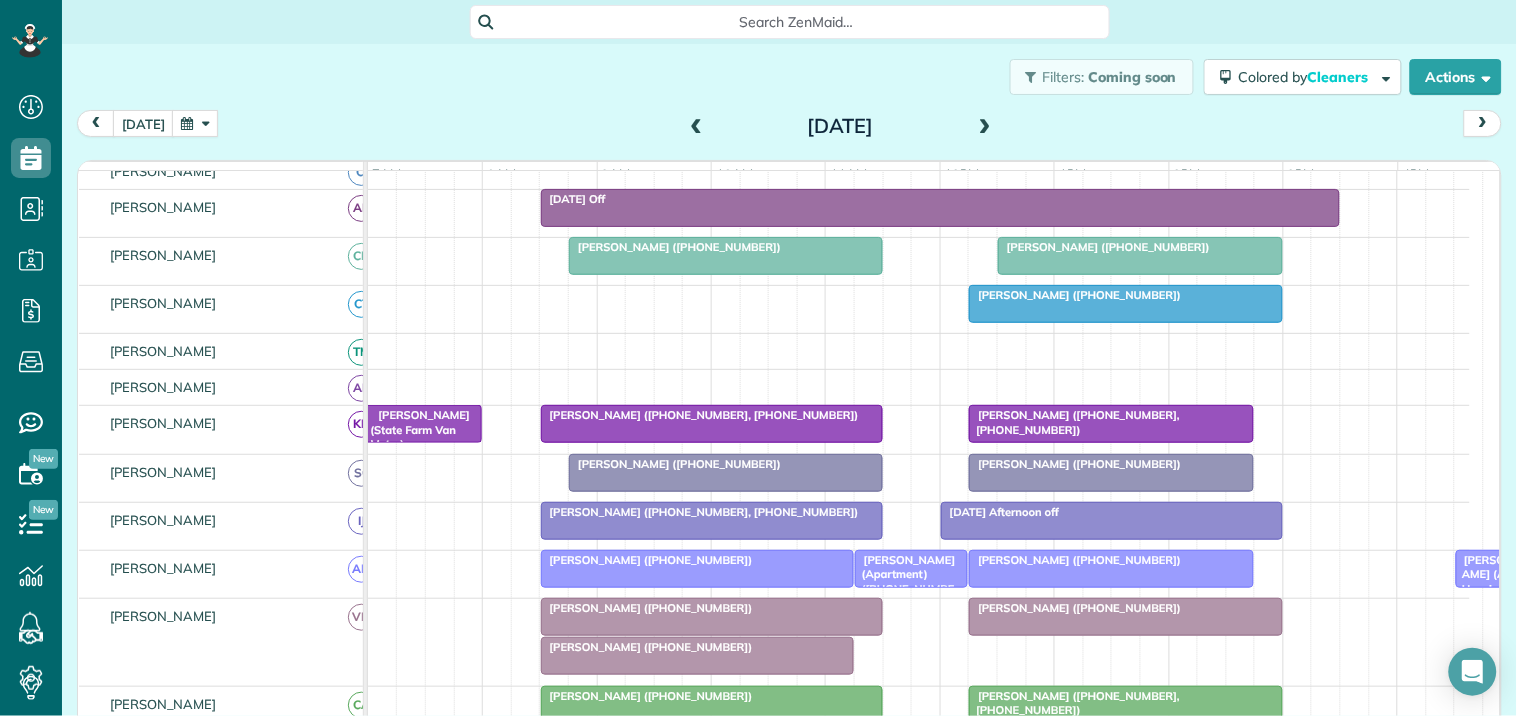 click at bounding box center [985, 127] 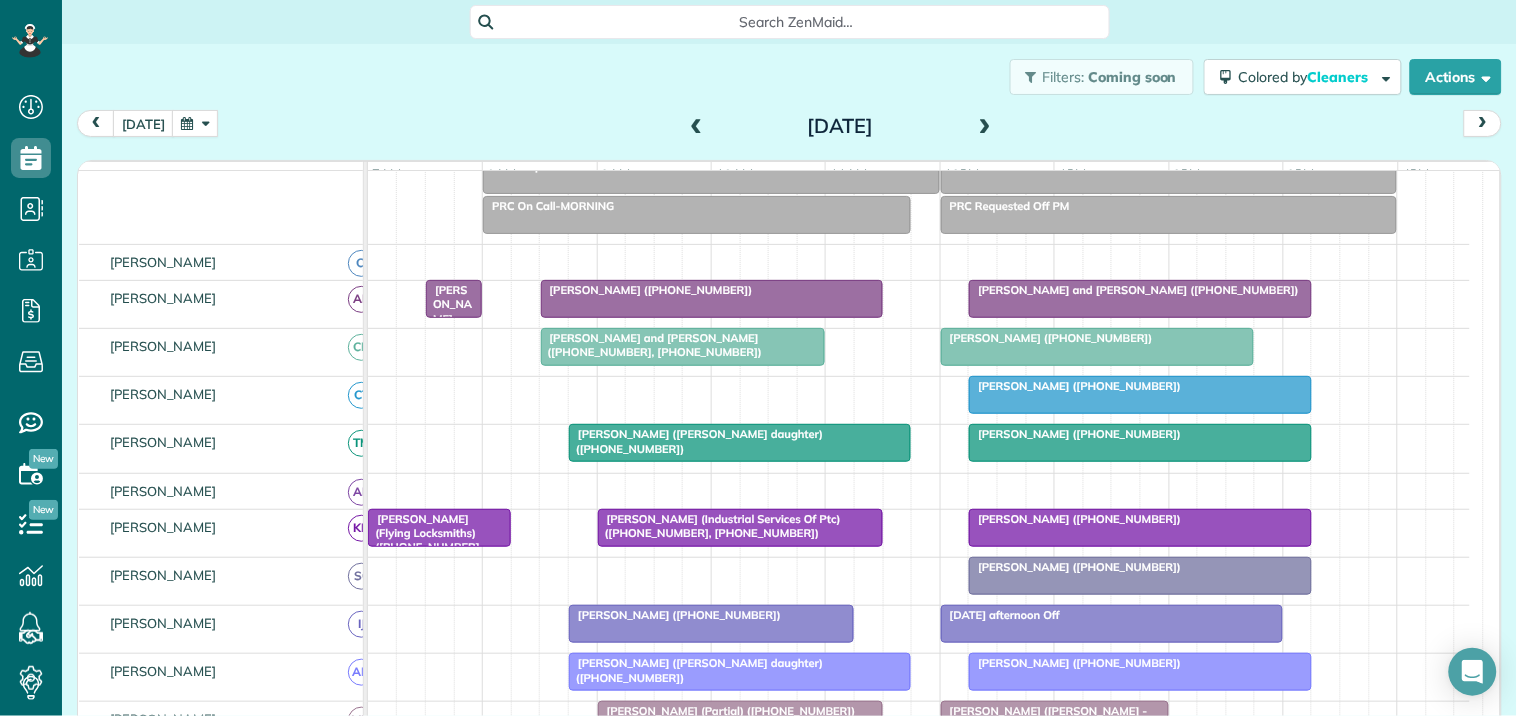 scroll, scrollTop: 222, scrollLeft: 0, axis: vertical 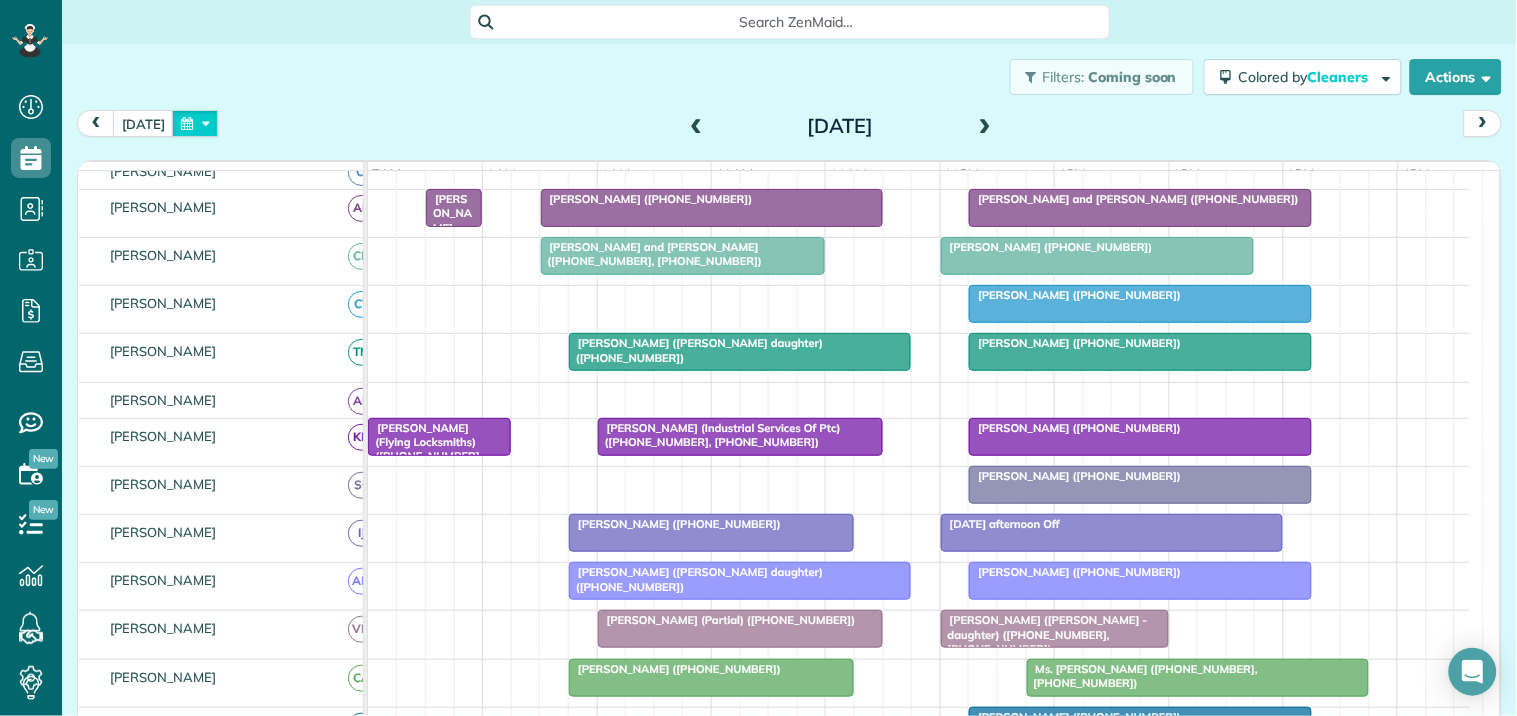 click at bounding box center [195, 123] 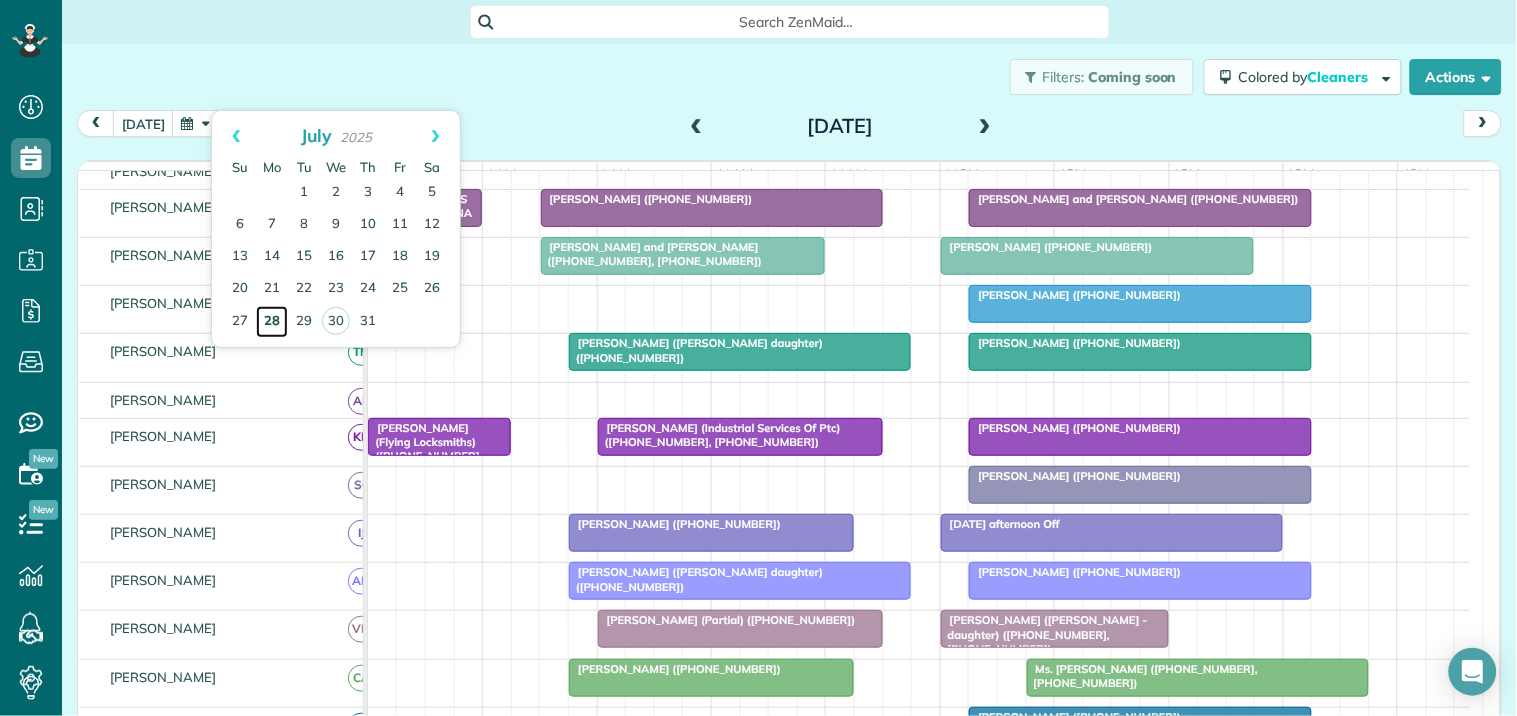click on "28" at bounding box center (272, 322) 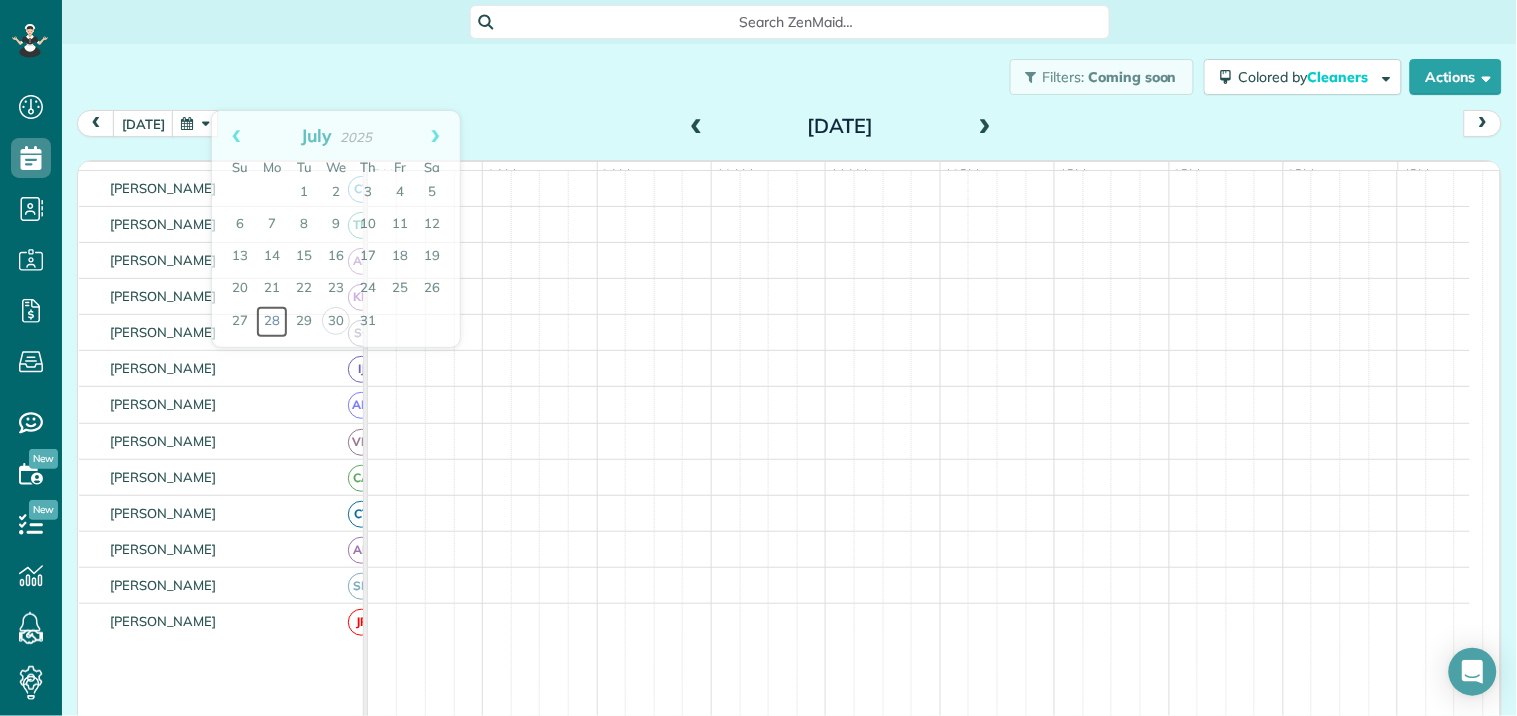 scroll, scrollTop: 131, scrollLeft: 0, axis: vertical 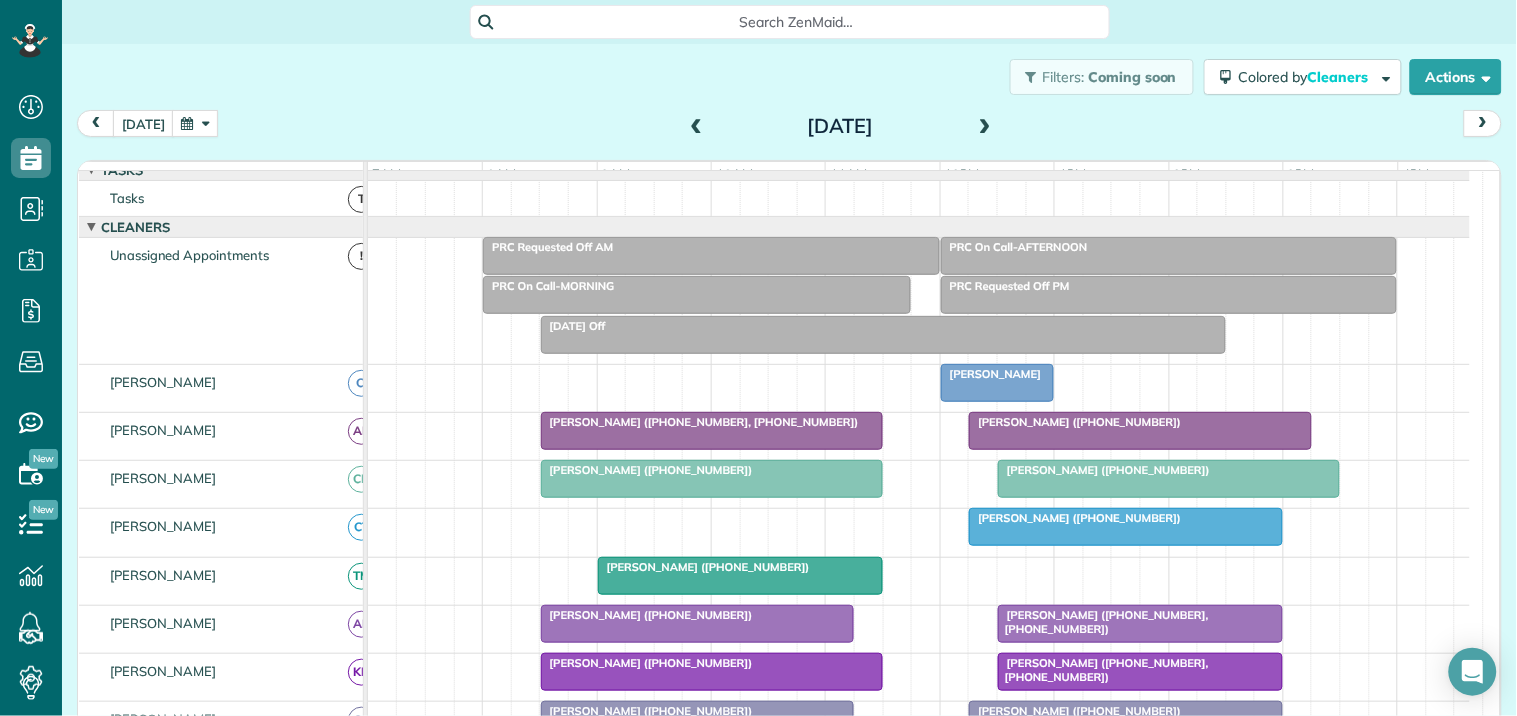 click on "[PERSON_NAME]" at bounding box center [991, 374] 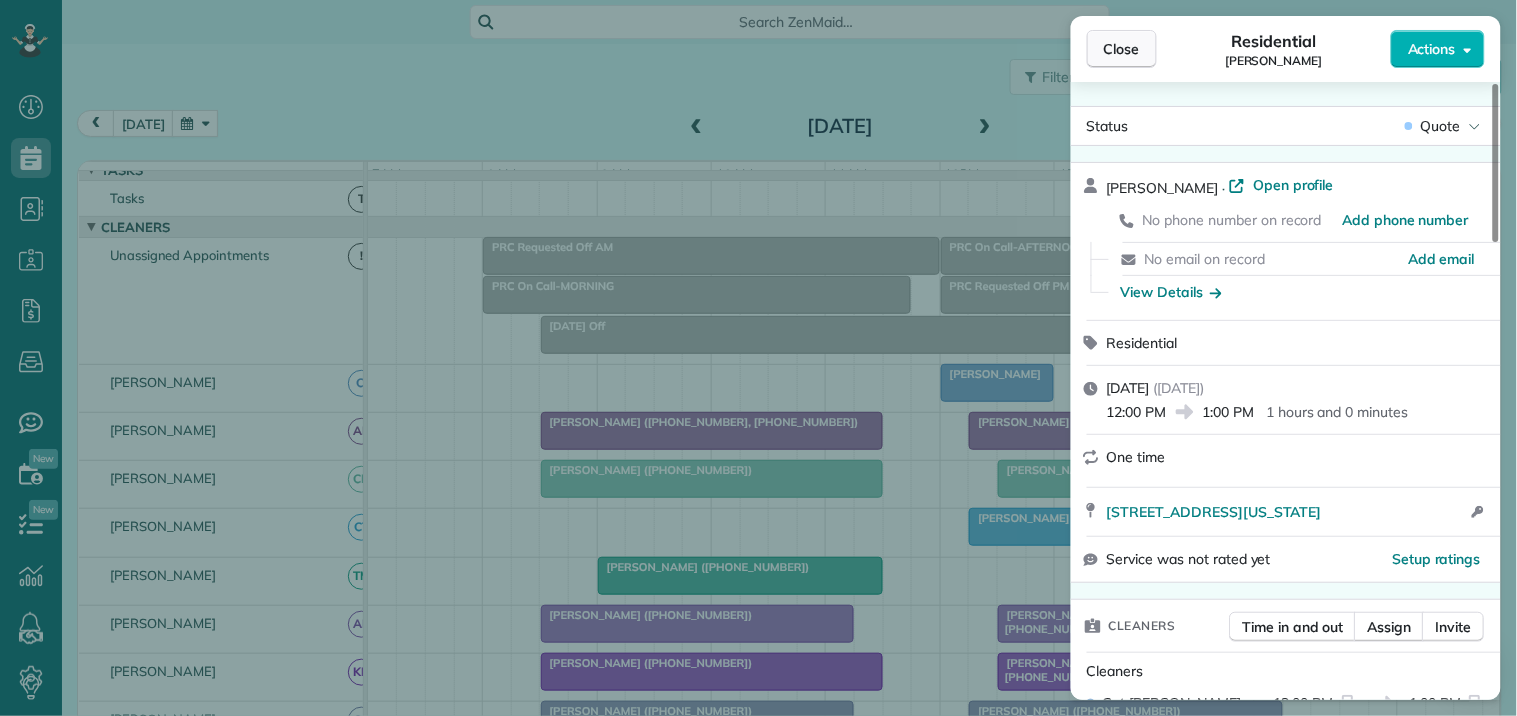 click on "Close" at bounding box center (1122, 49) 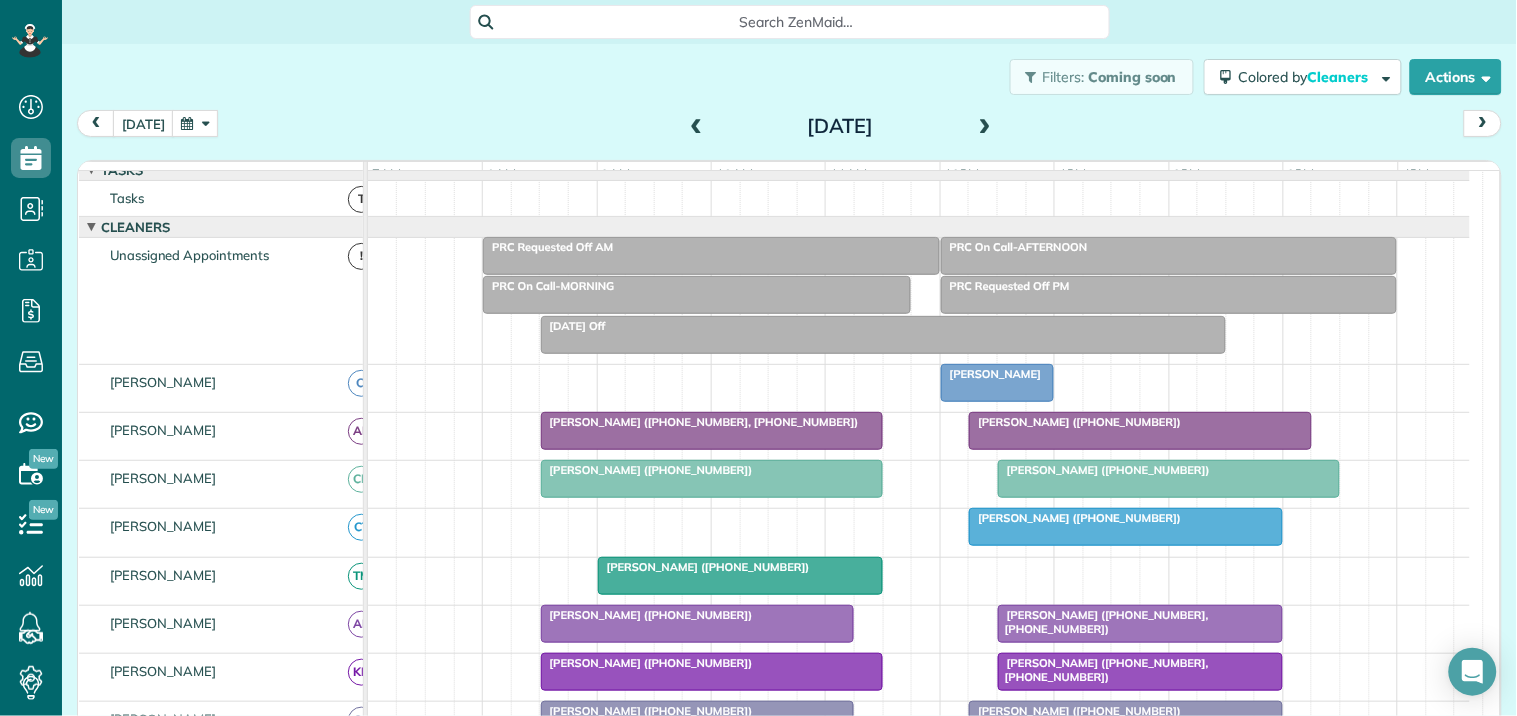 click at bounding box center (195, 123) 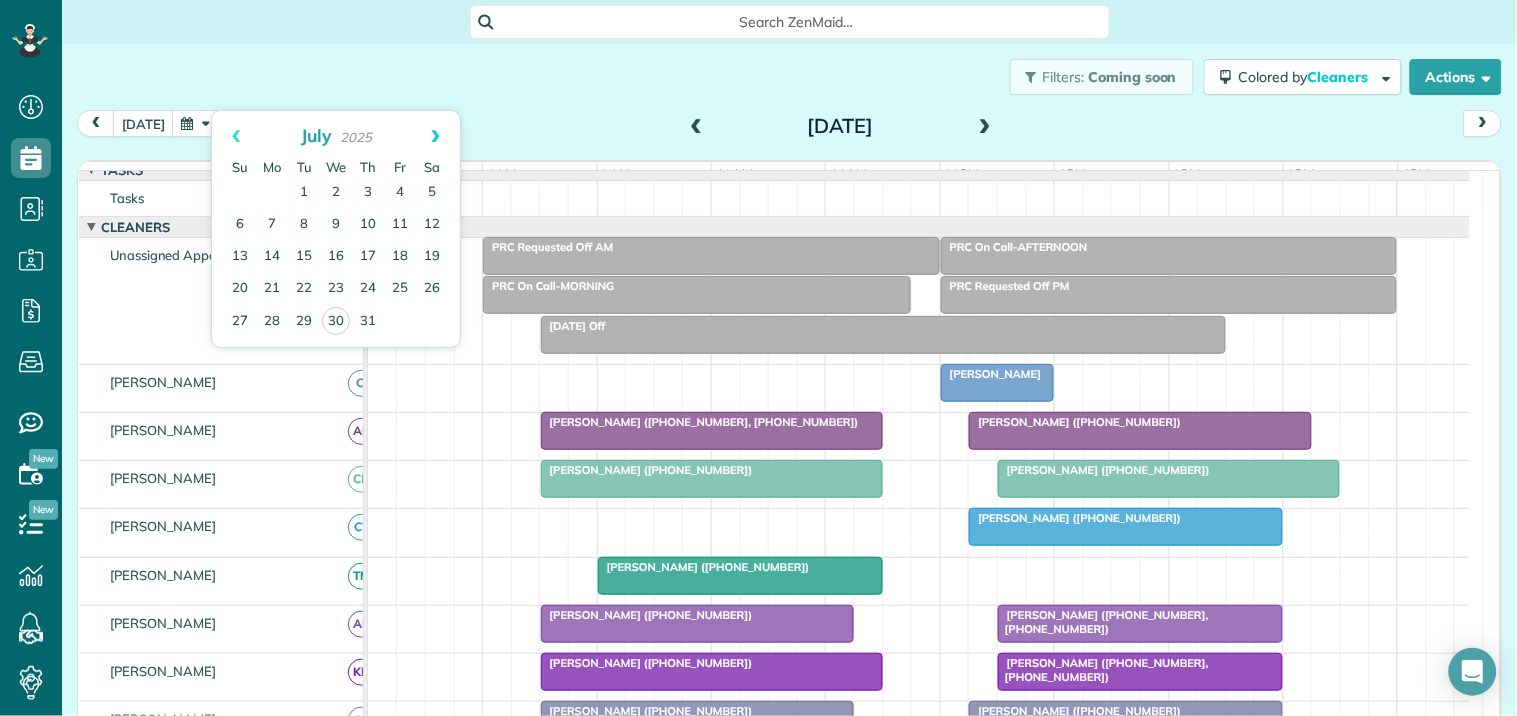 click on "Next" at bounding box center (435, 136) 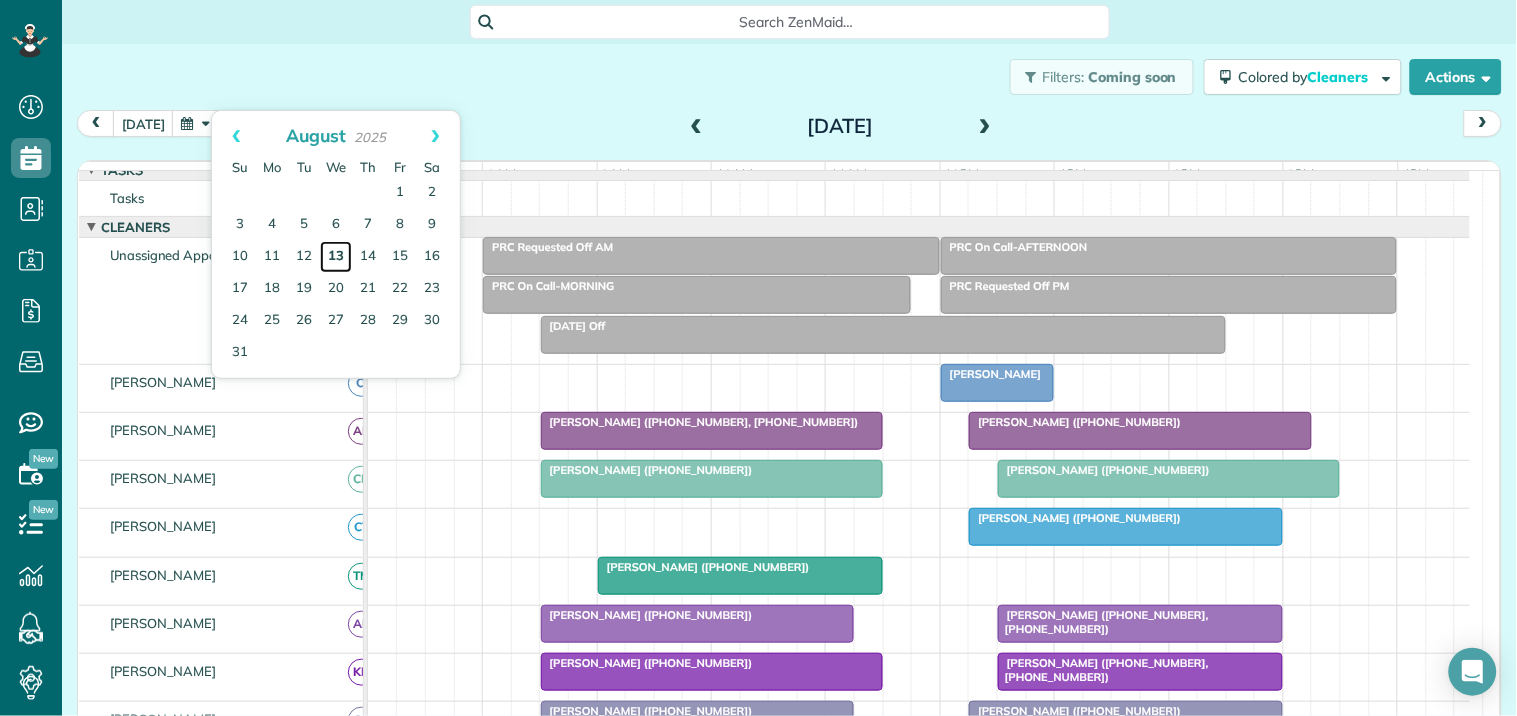 click on "13" at bounding box center [336, 257] 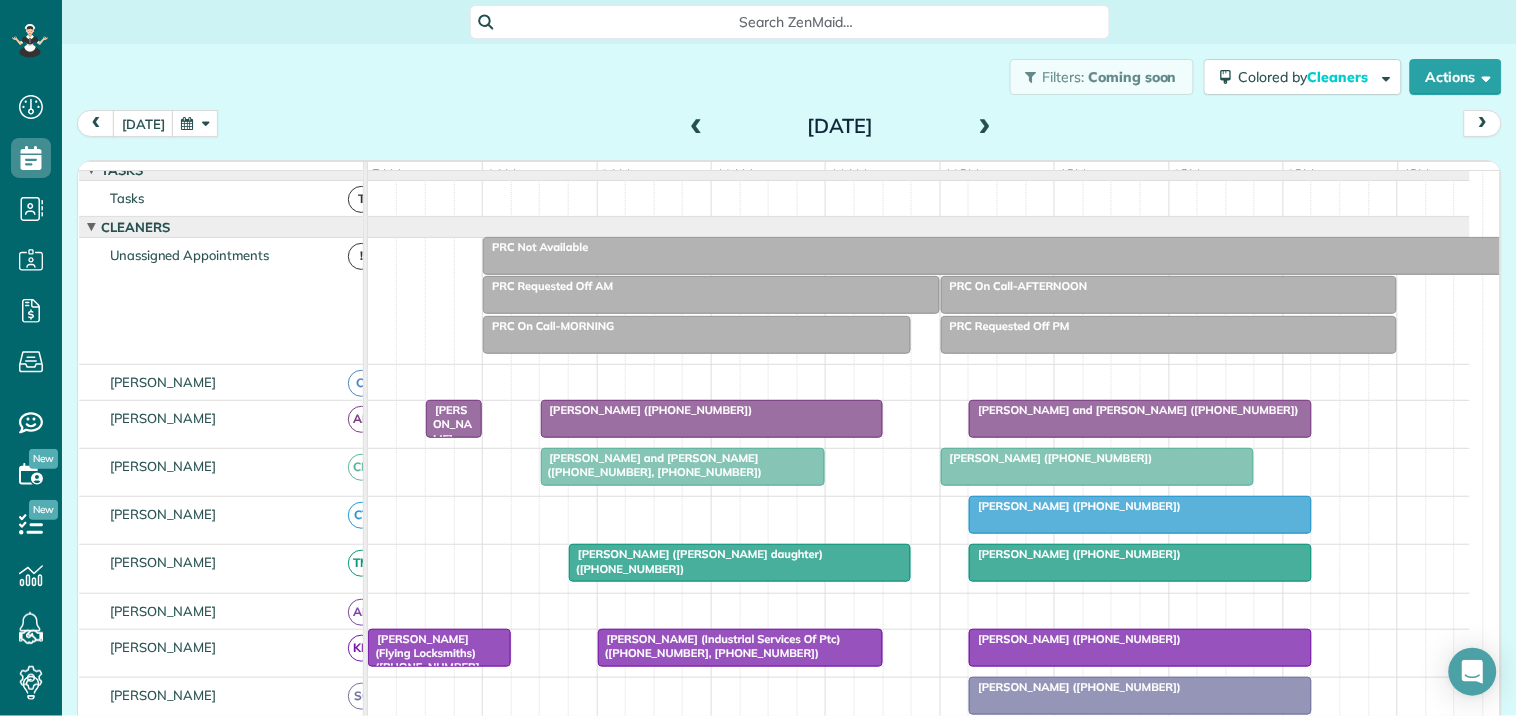 scroll, scrollTop: 444, scrollLeft: 0, axis: vertical 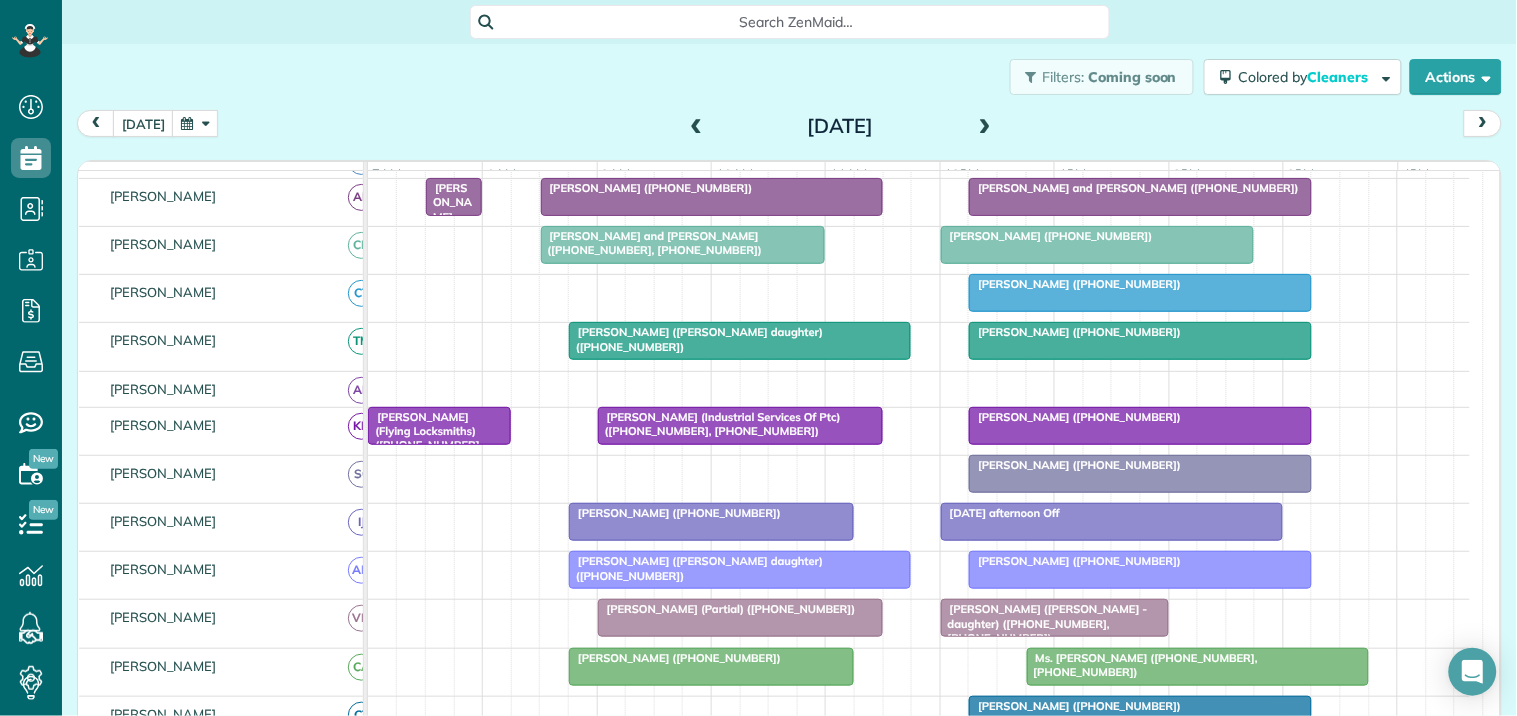 click at bounding box center (712, 197) 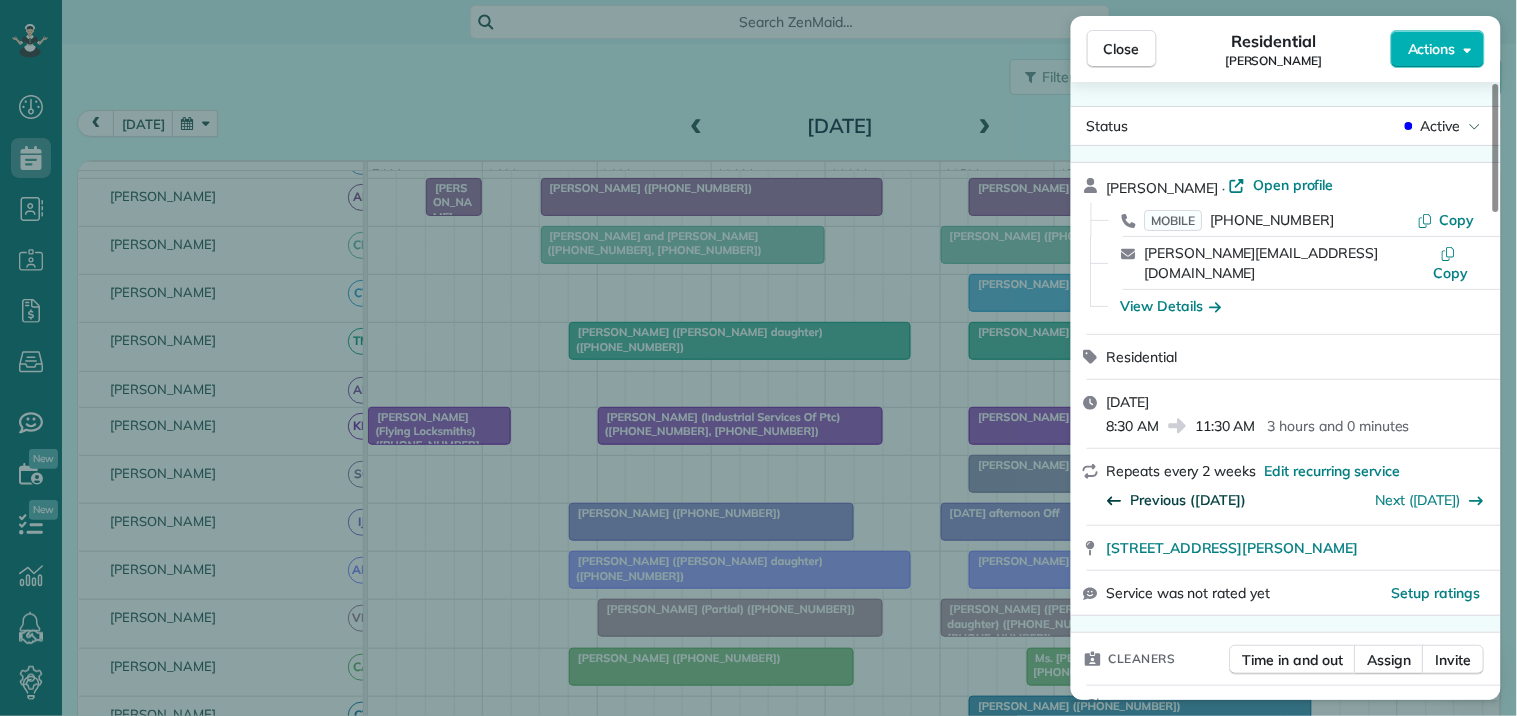 click on "Previous ([DATE])" at bounding box center (1189, 500) 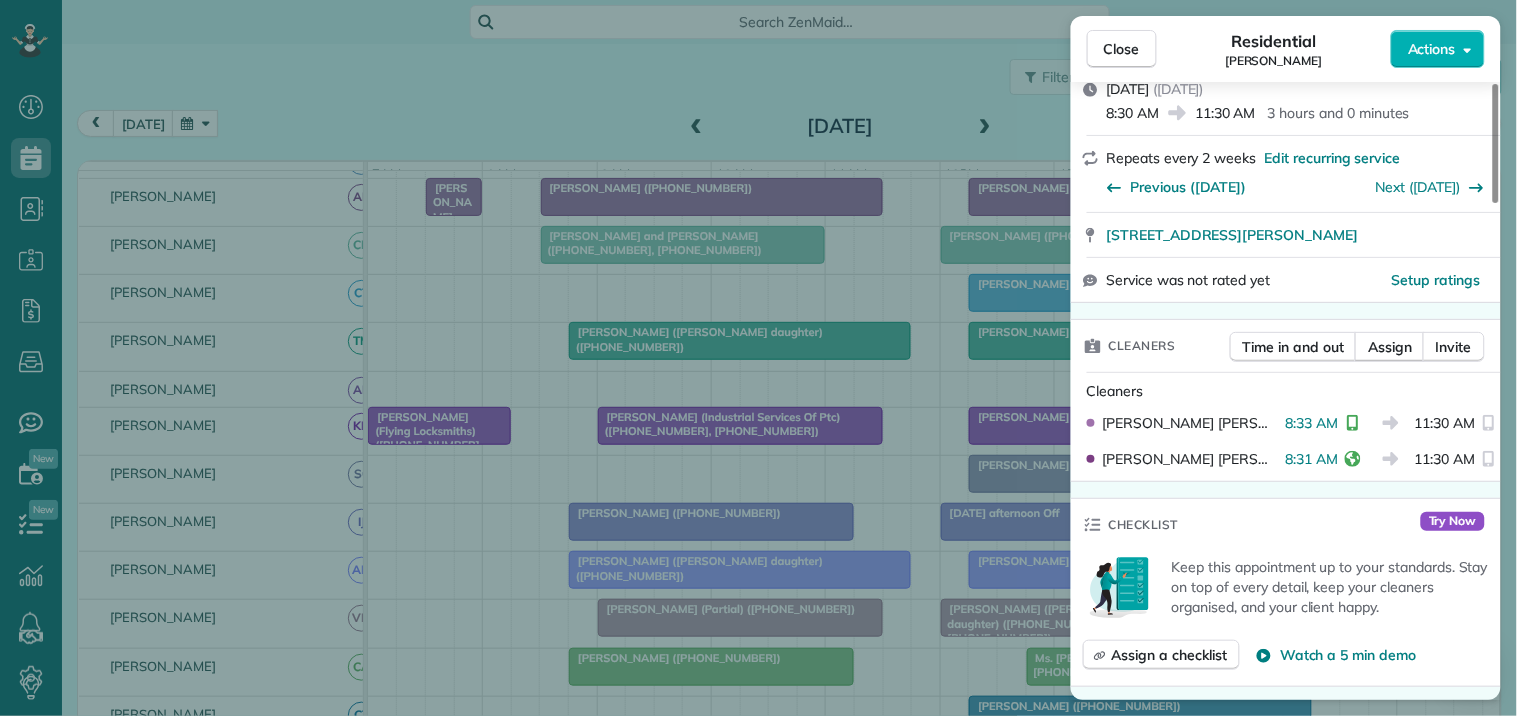 scroll, scrollTop: 333, scrollLeft: 0, axis: vertical 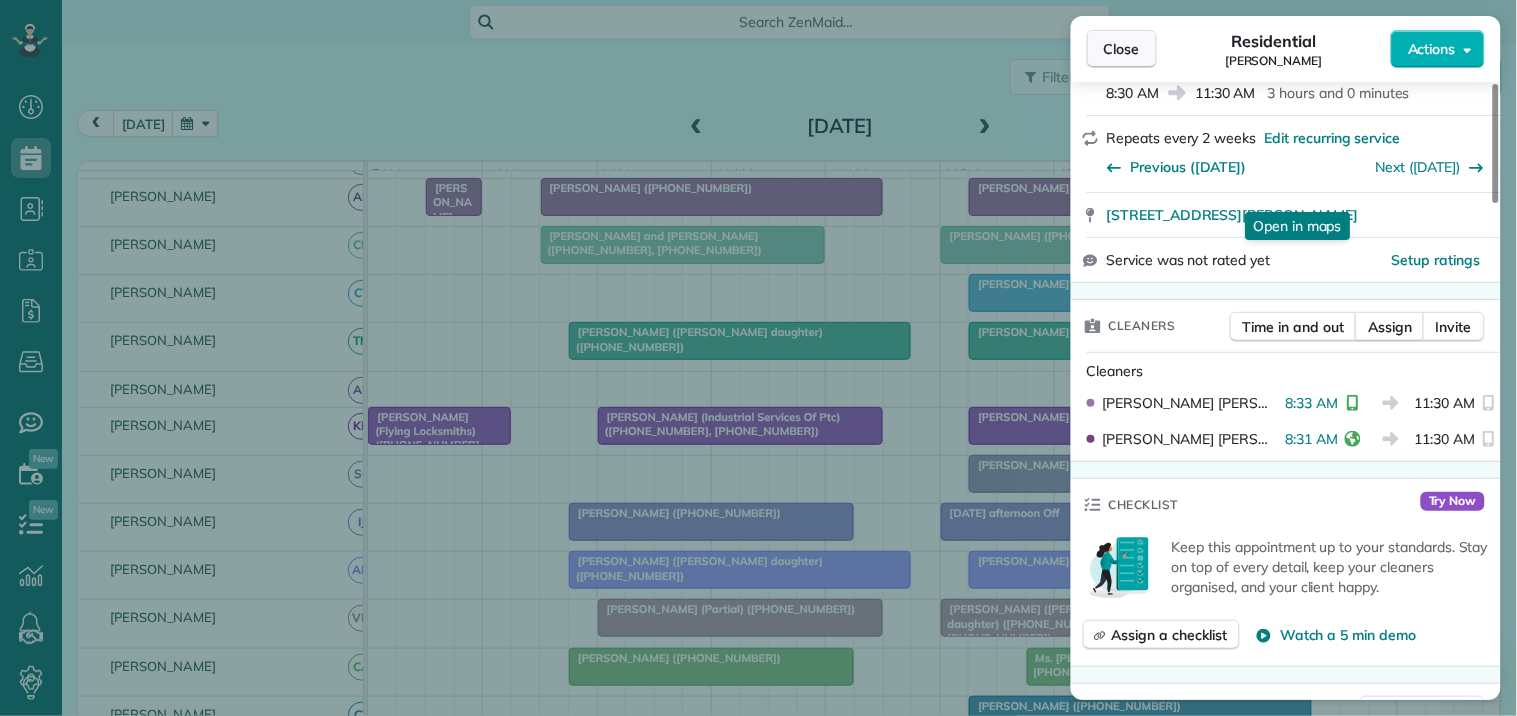 click on "Close" at bounding box center [1122, 49] 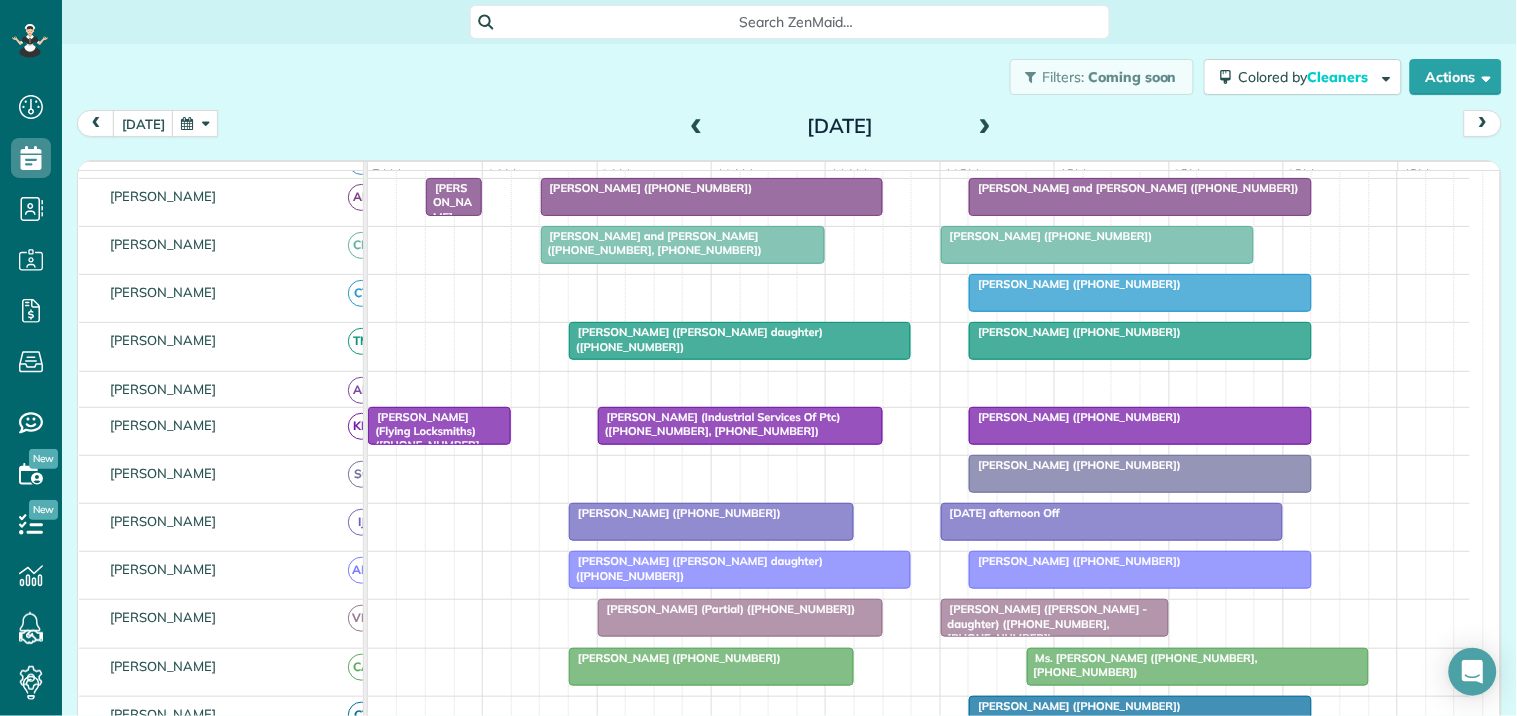 scroll, scrollTop: 280, scrollLeft: 0, axis: vertical 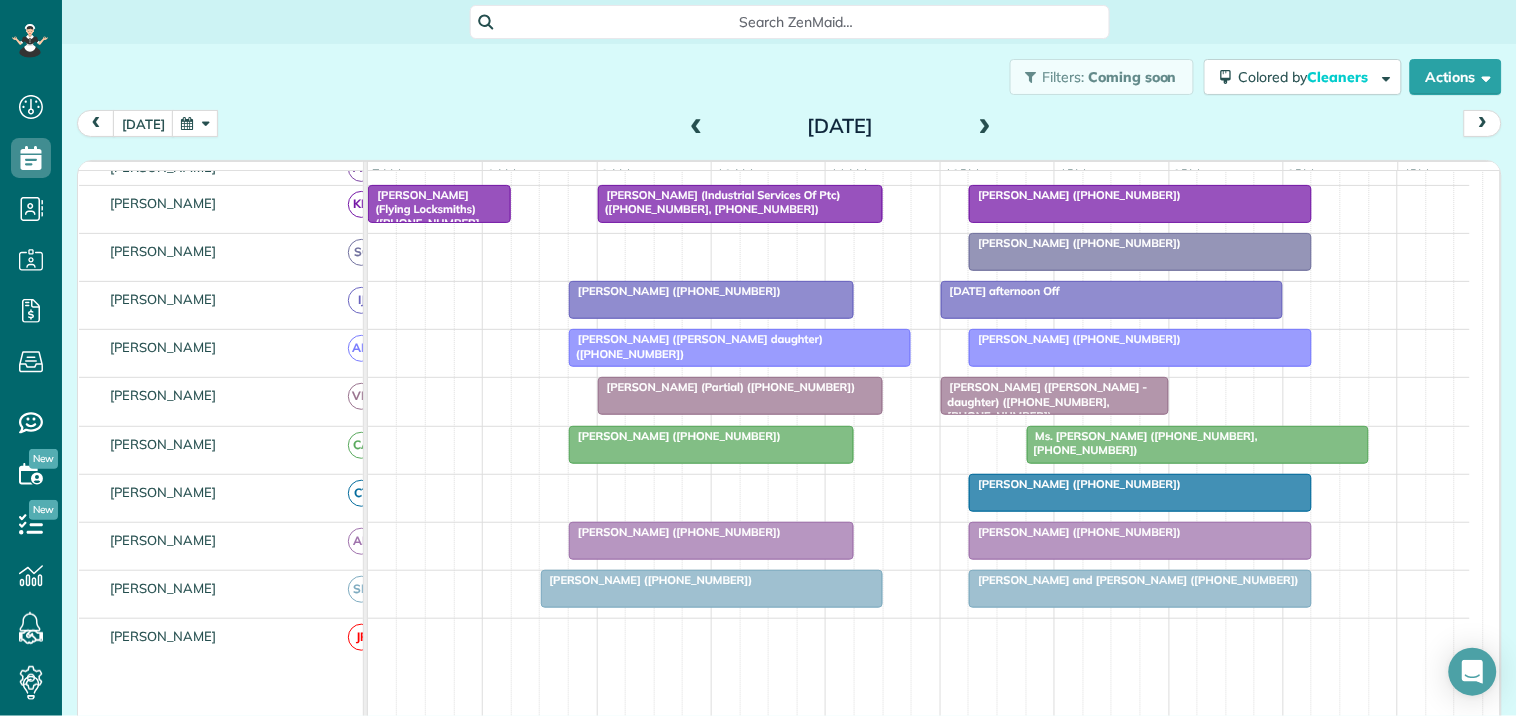 click on "[PERSON_NAME] ([PHONE_NUMBER])" at bounding box center [675, 291] 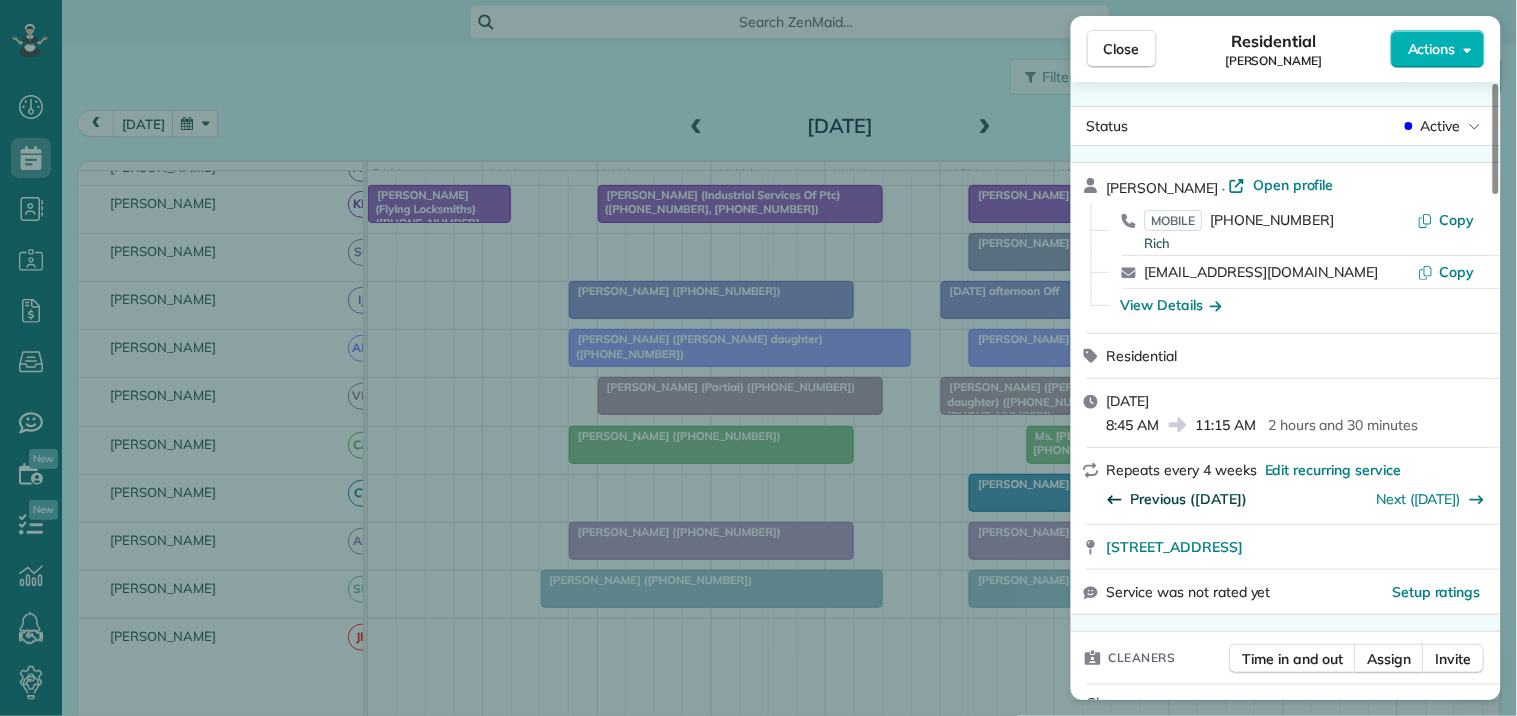 click on "Previous ([DATE])" at bounding box center (1189, 499) 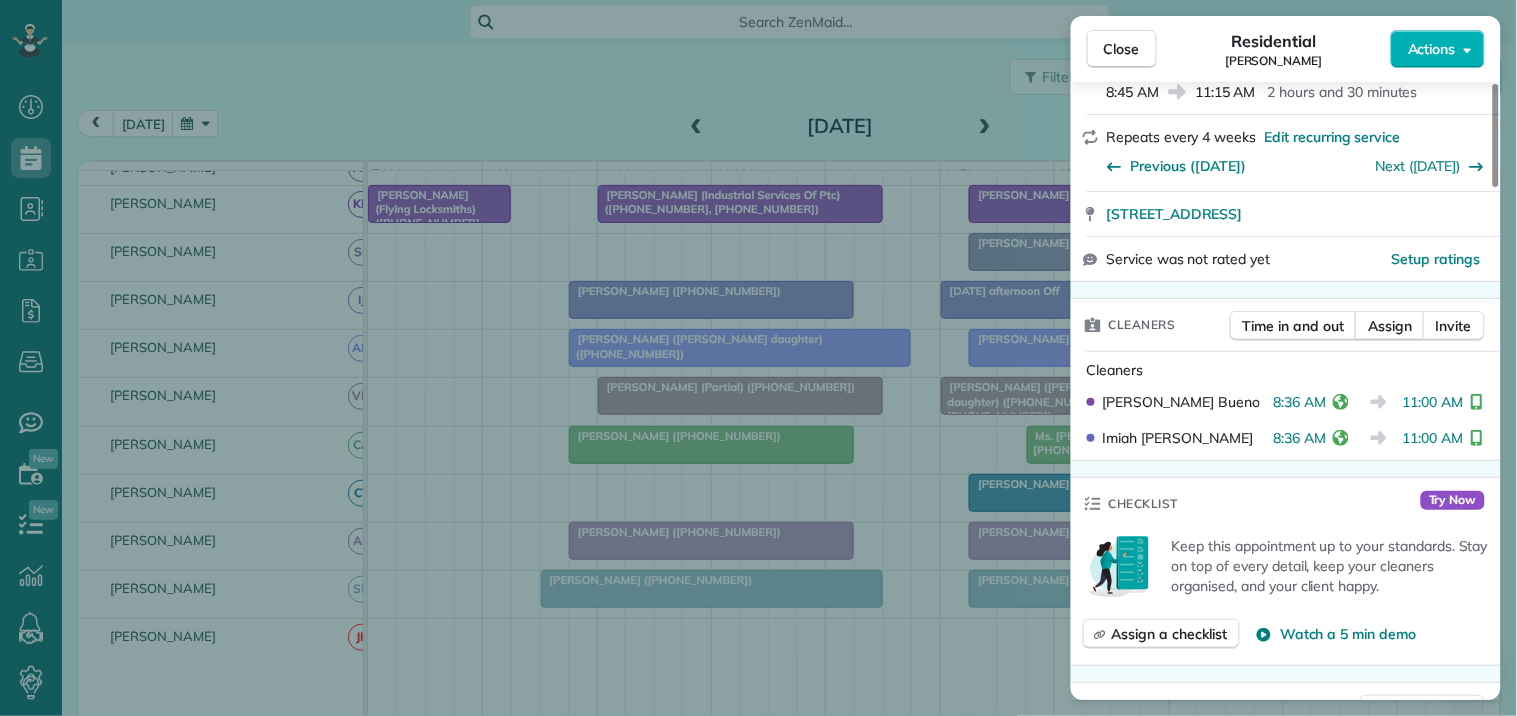 scroll, scrollTop: 0, scrollLeft: 0, axis: both 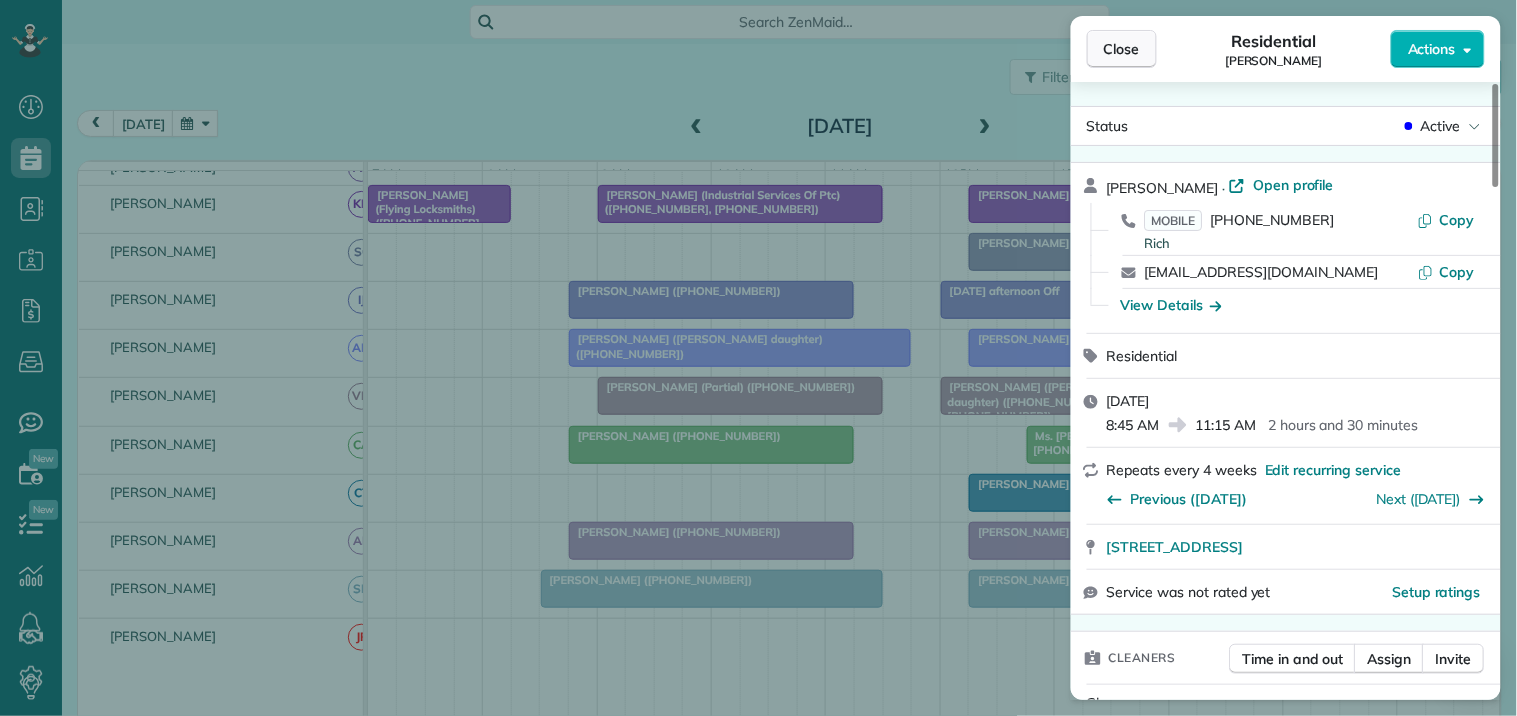 click on "Close" at bounding box center (1122, 49) 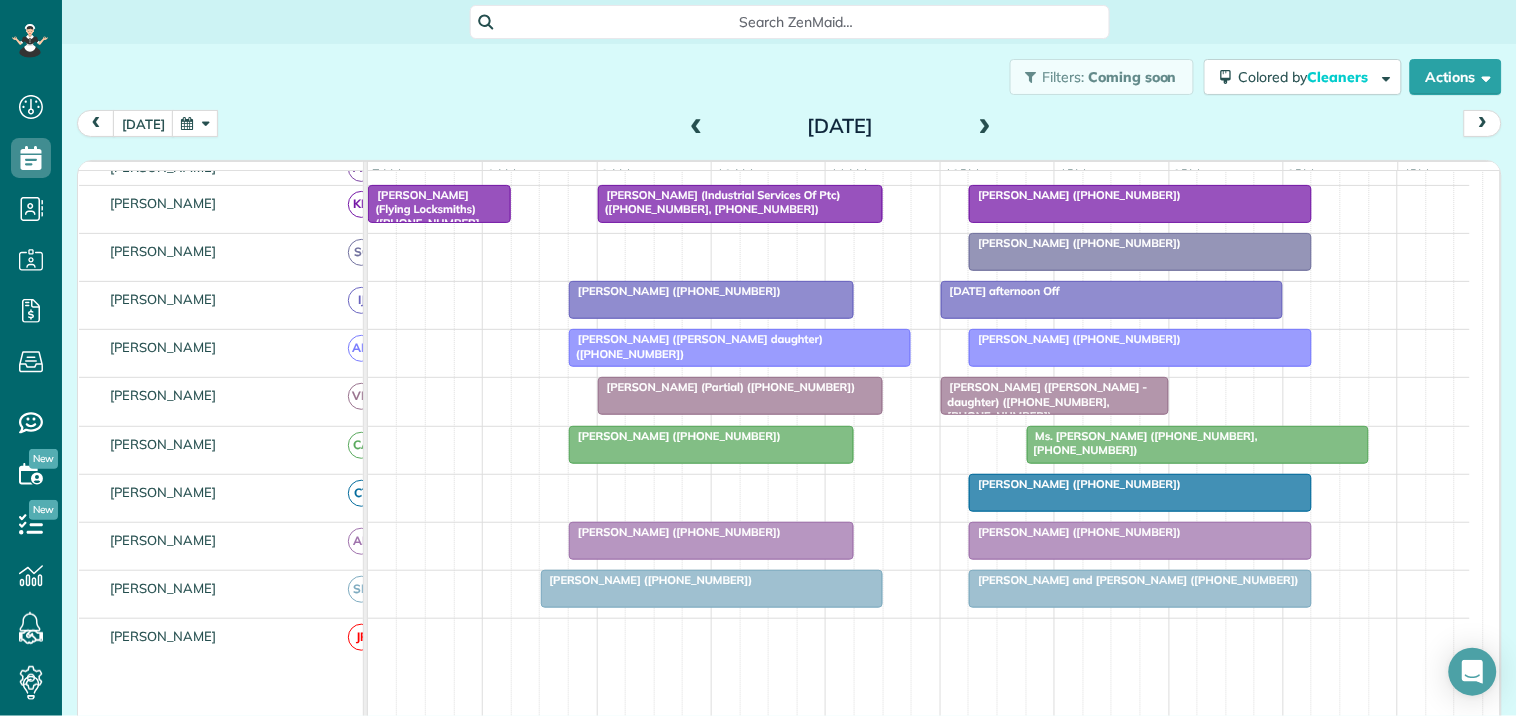 click at bounding box center [712, 589] 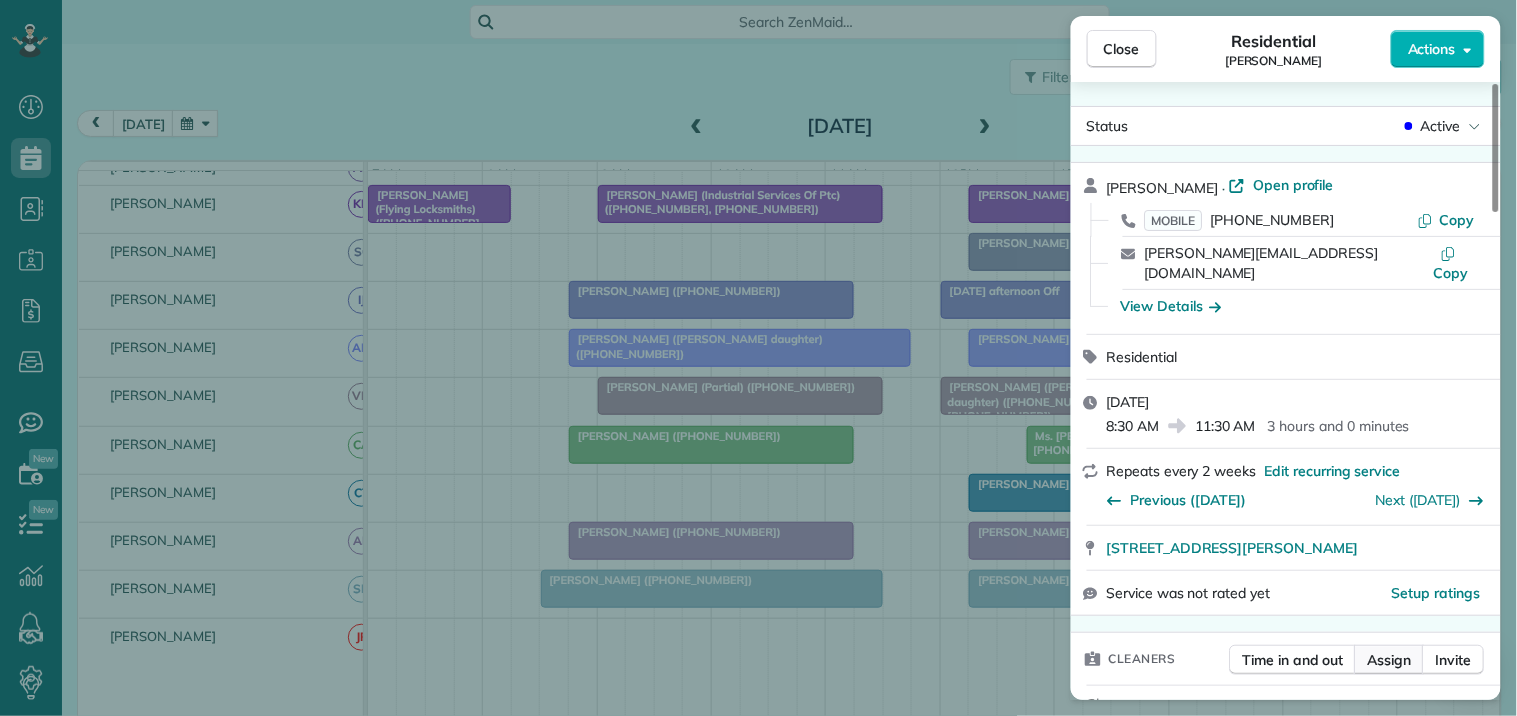 click on "Assign" at bounding box center [1390, 660] 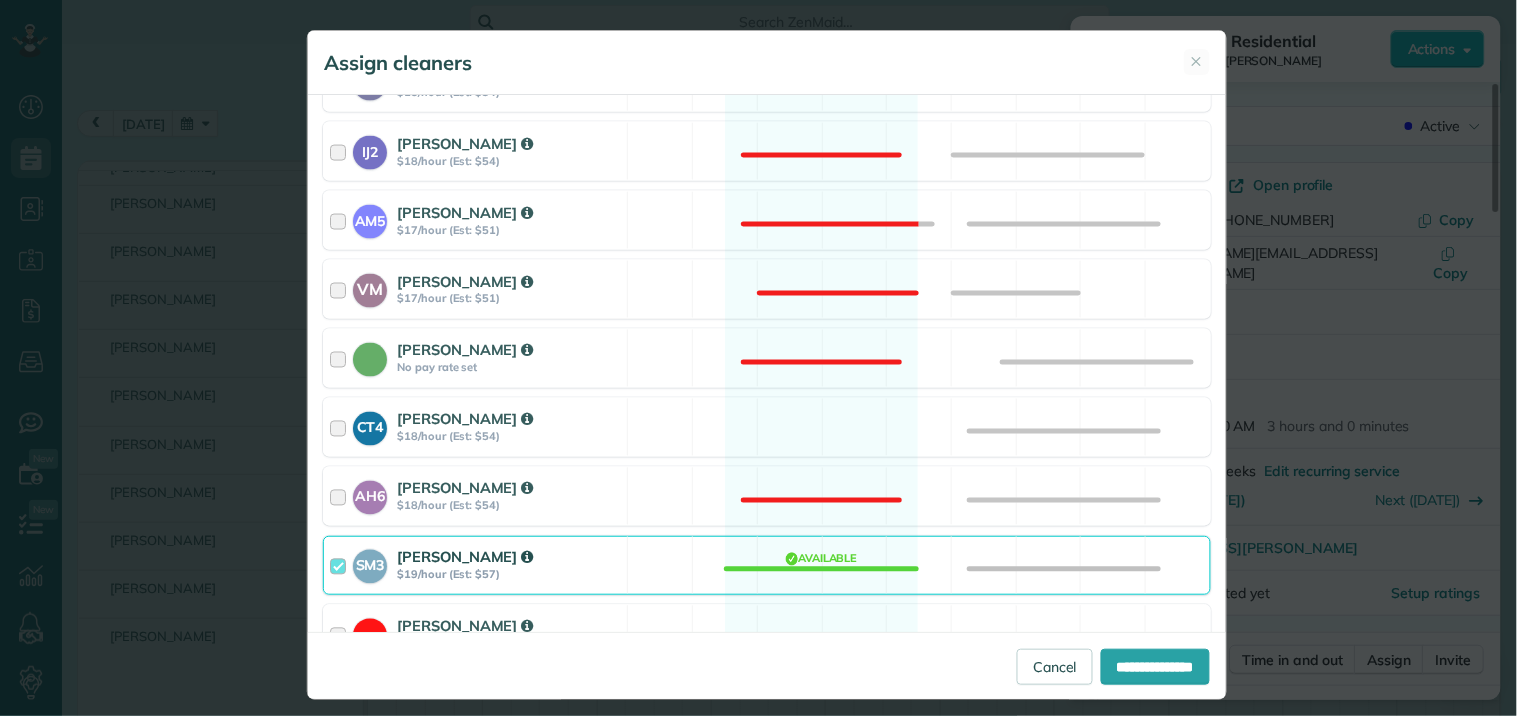 scroll, scrollTop: 884, scrollLeft: 0, axis: vertical 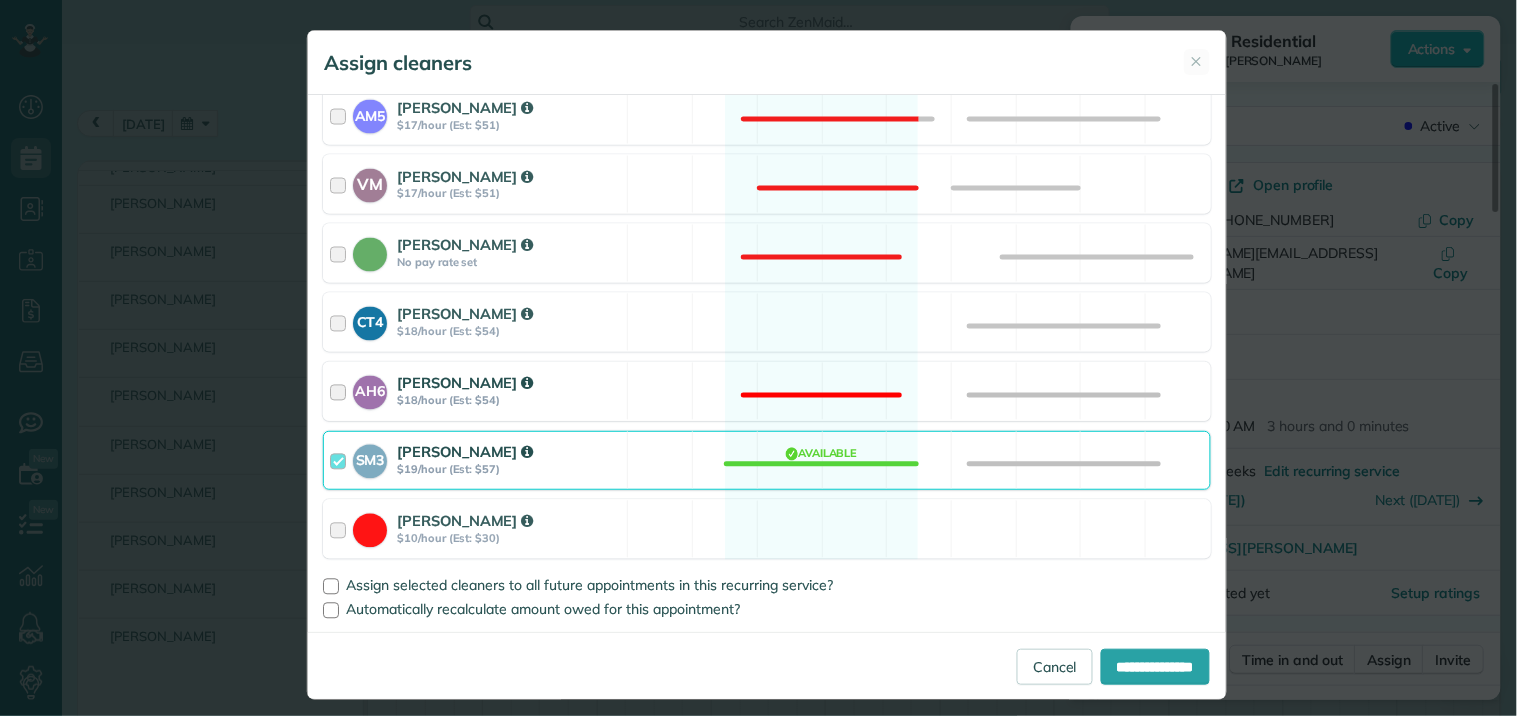 drag, startPoint x: 750, startPoint y: 378, endPoint x: 745, endPoint y: 396, distance: 18.681541 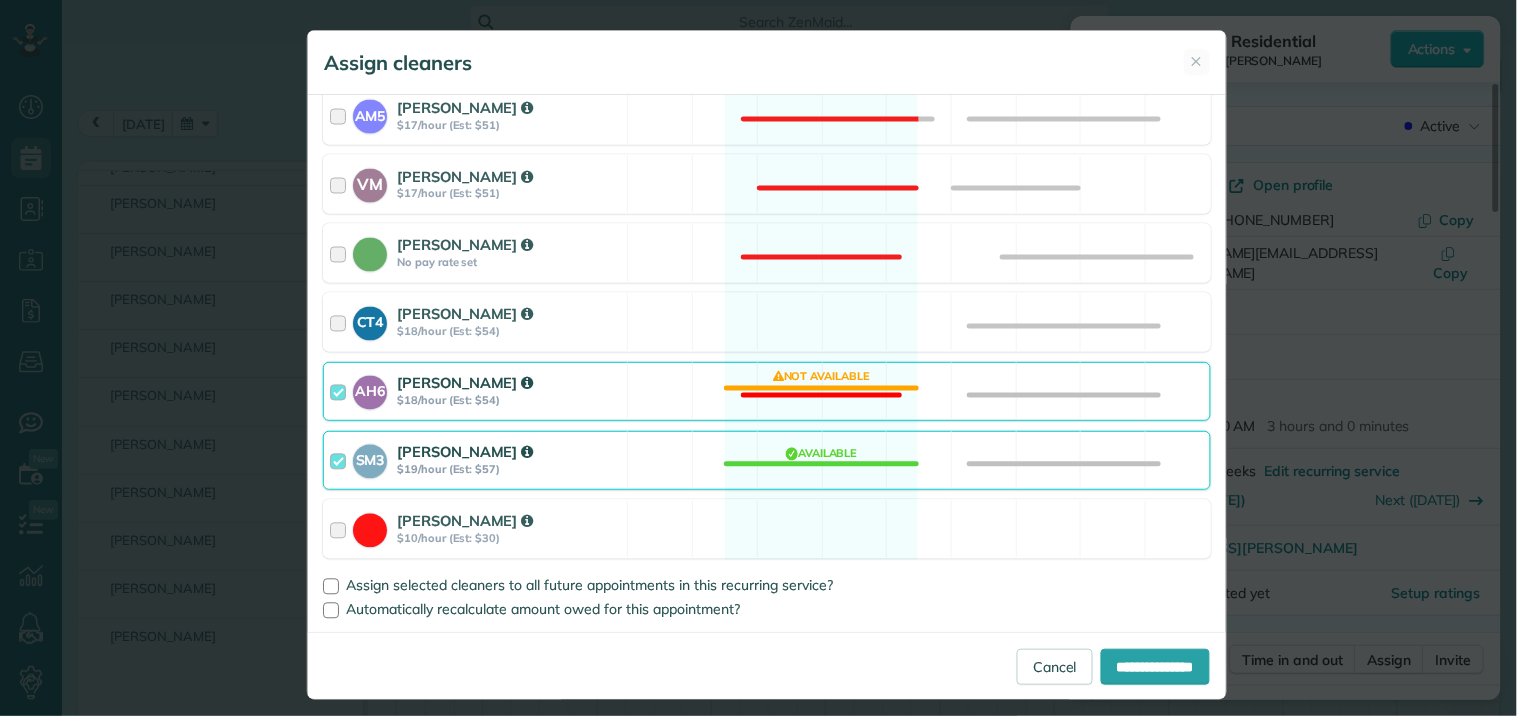 click on "SM3
[PERSON_NAME]
$19/hour (Est: $57)
Available" at bounding box center (767, 460) 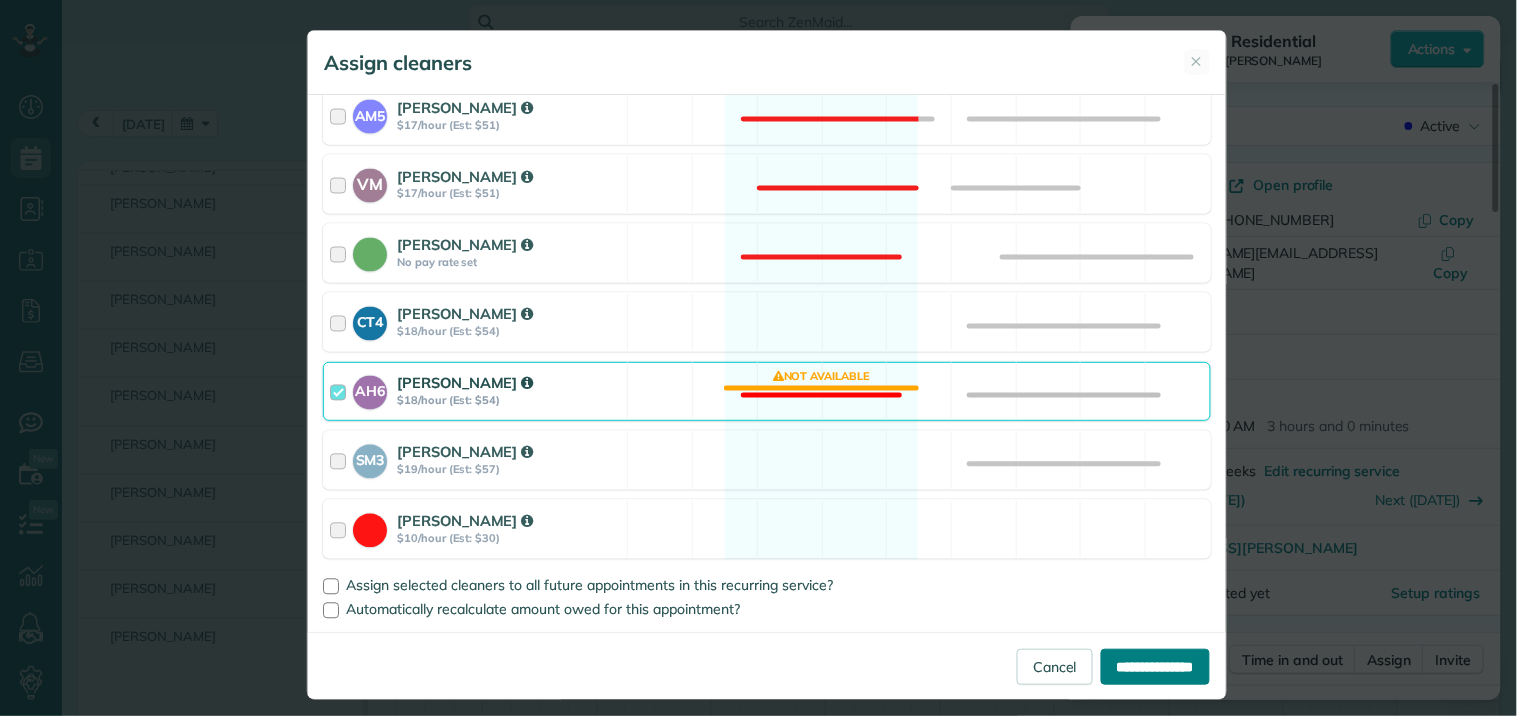 click on "**********" at bounding box center (1155, 667) 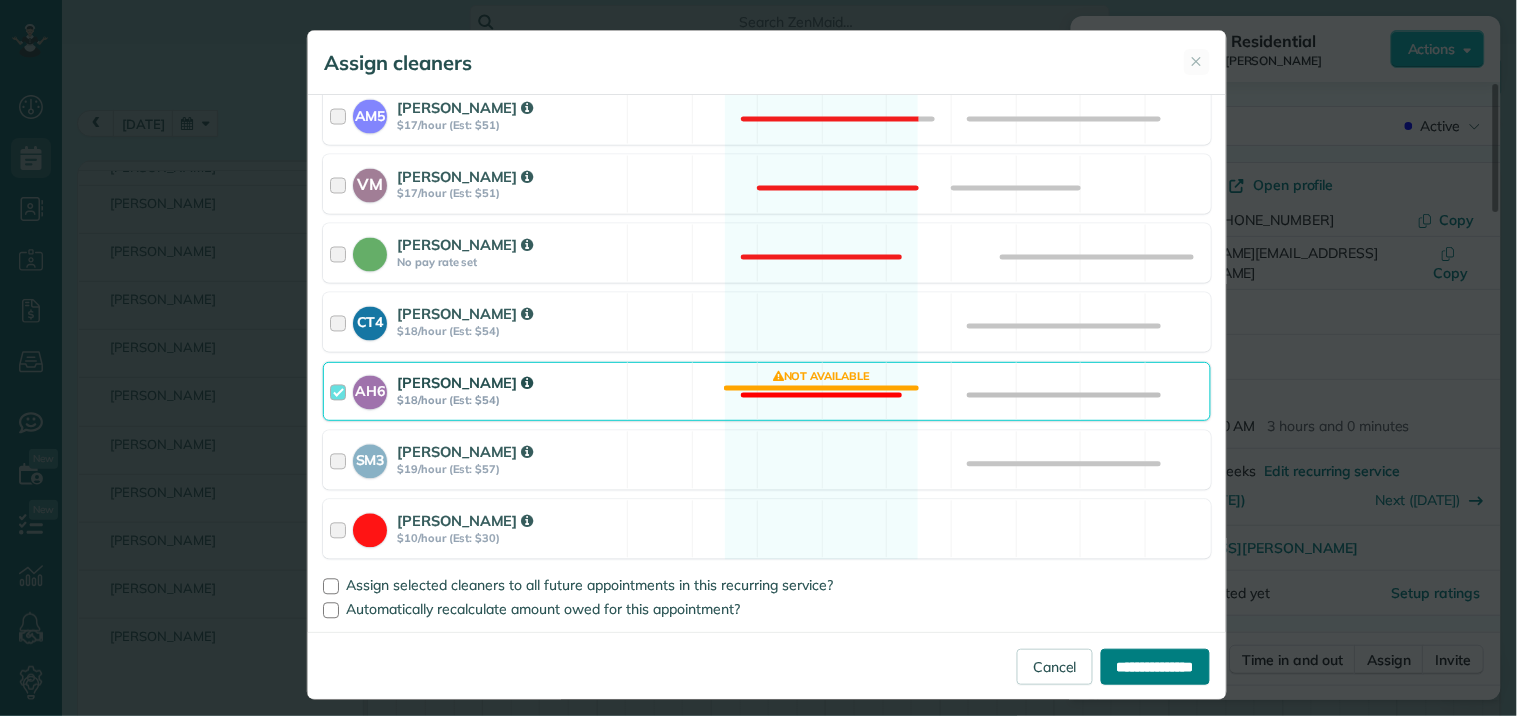 type on "**********" 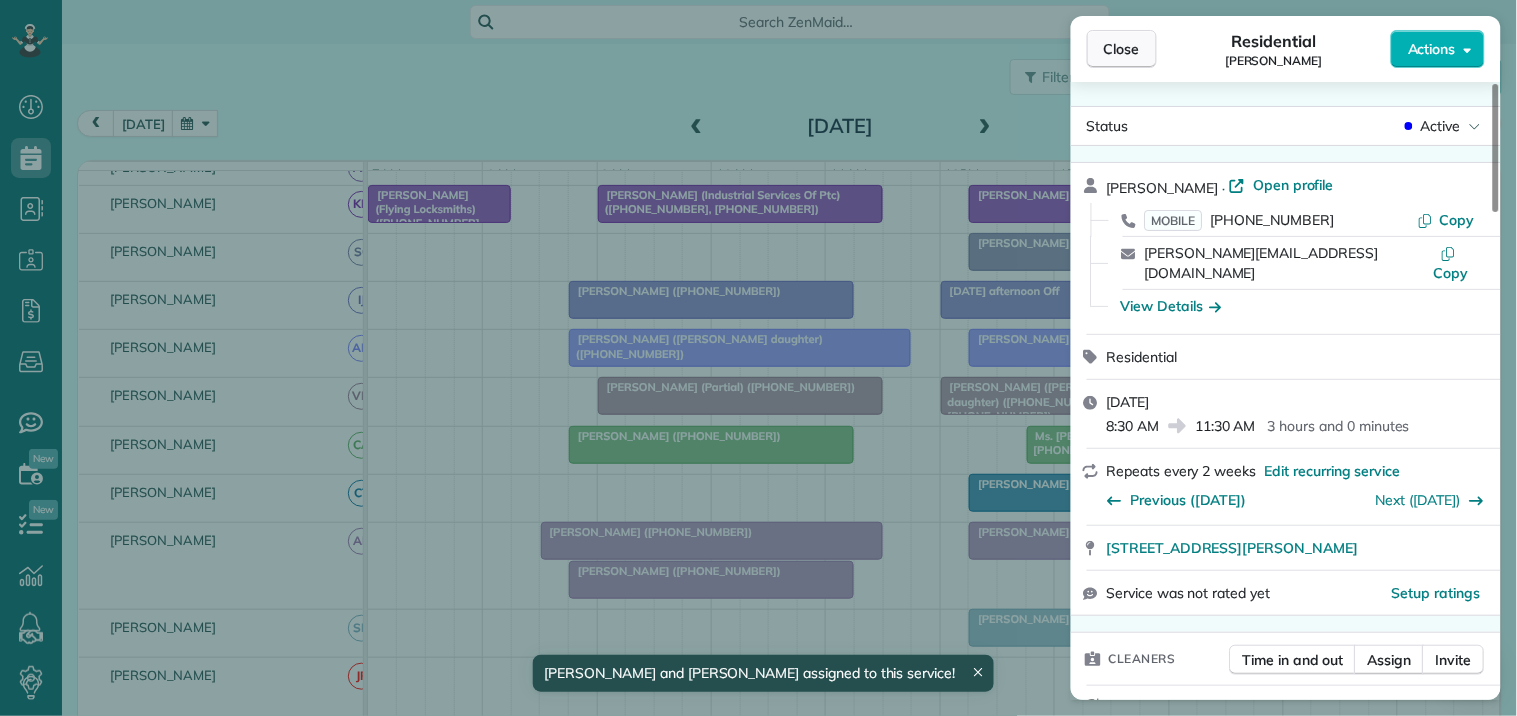 click on "Close" at bounding box center [1122, 49] 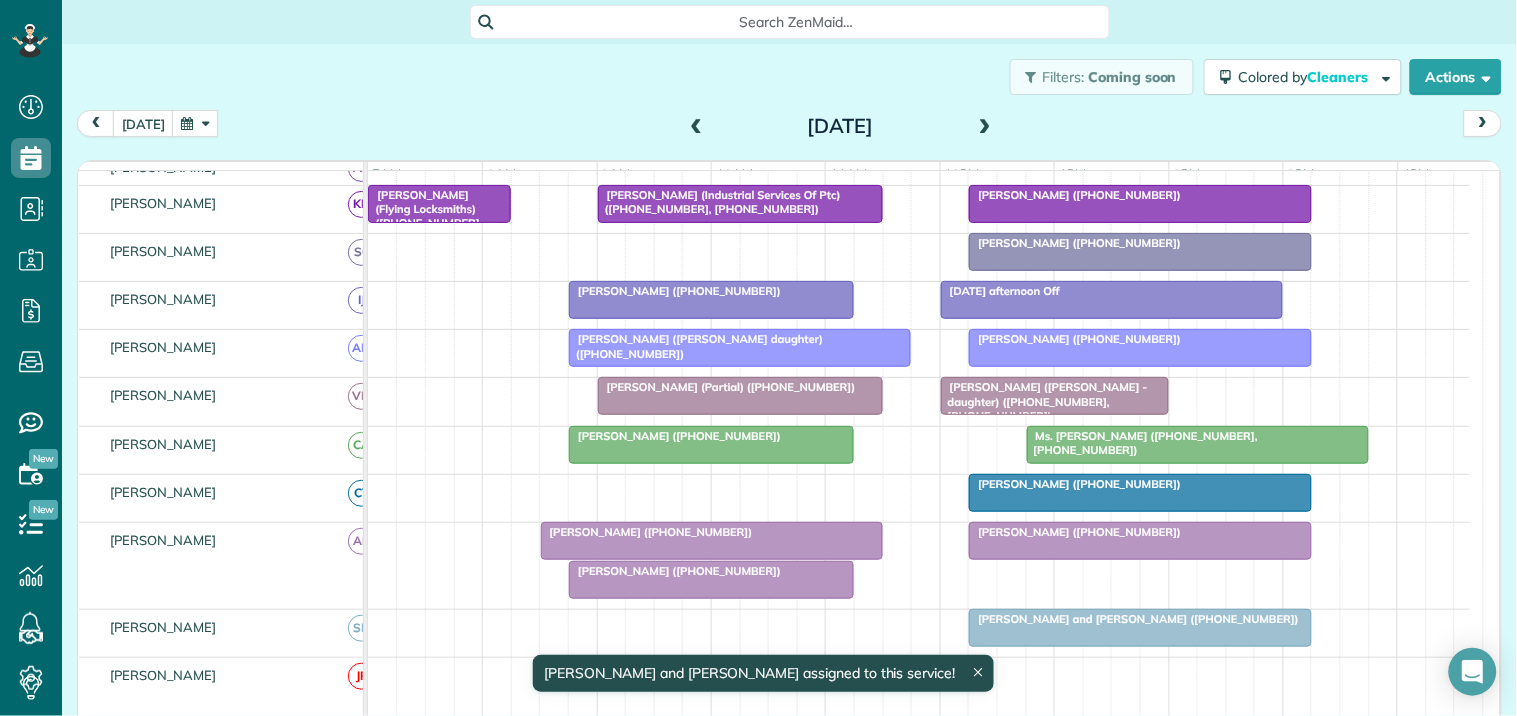 scroll, scrollTop: 552, scrollLeft: 0, axis: vertical 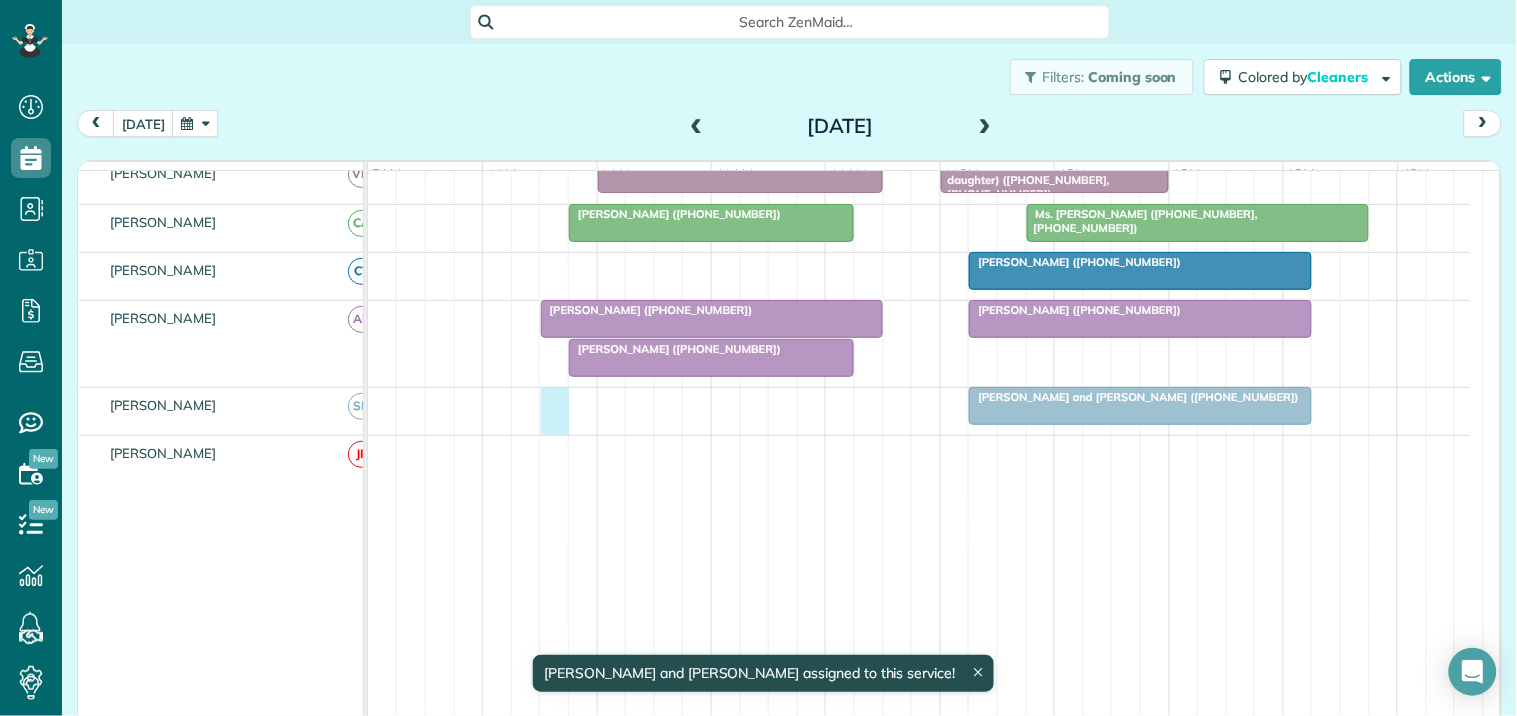 click on "[PERSON_NAME] and [PERSON_NAME] ([PHONE_NUMBER])" at bounding box center (919, 411) 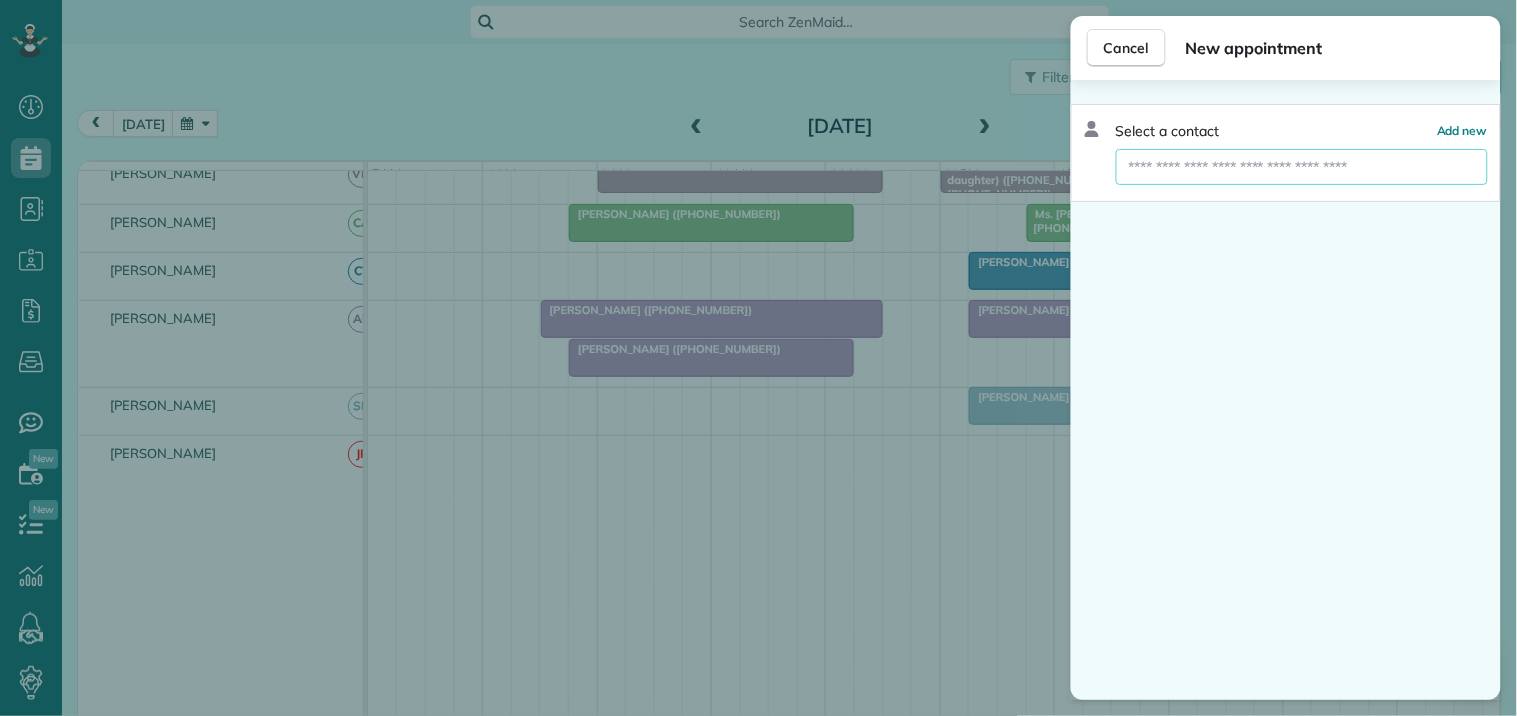 click at bounding box center (1302, 167) 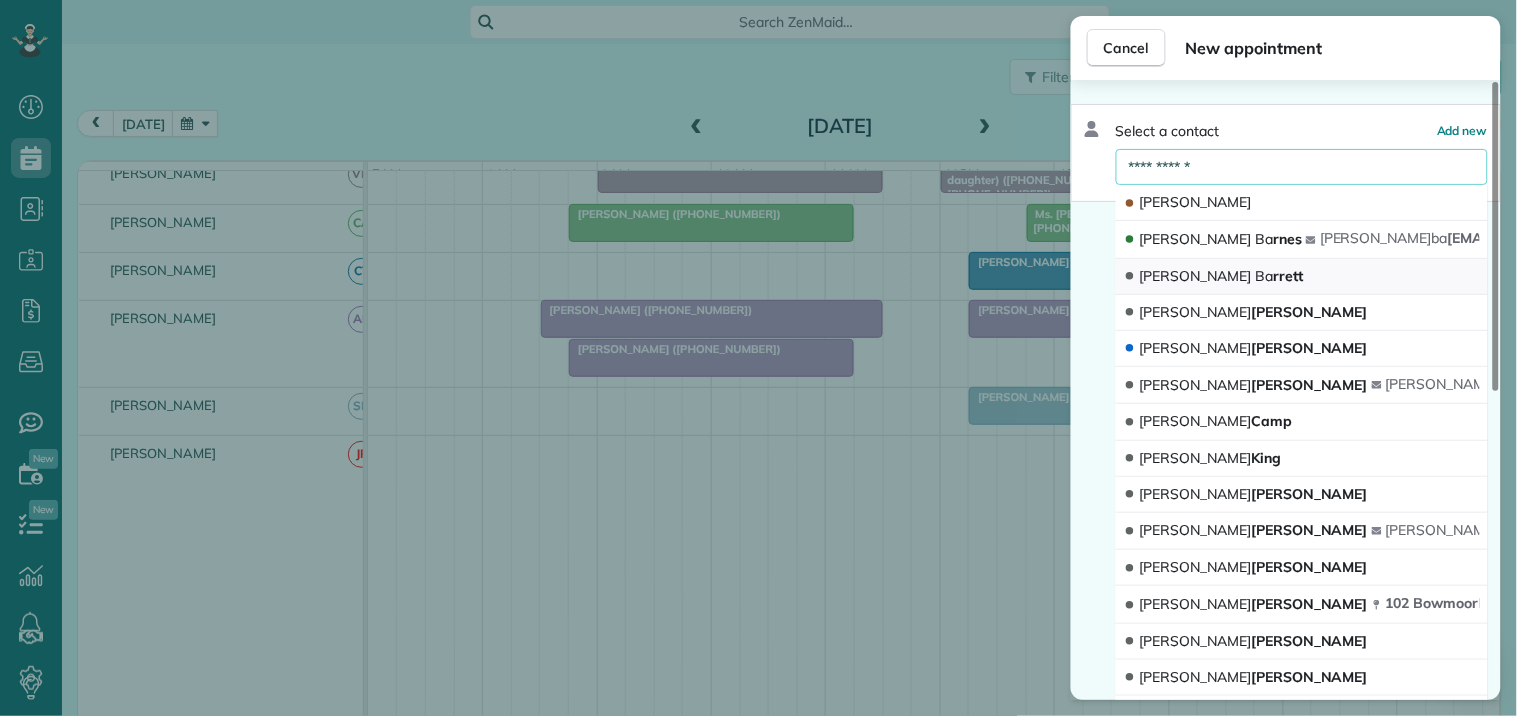 type on "**********" 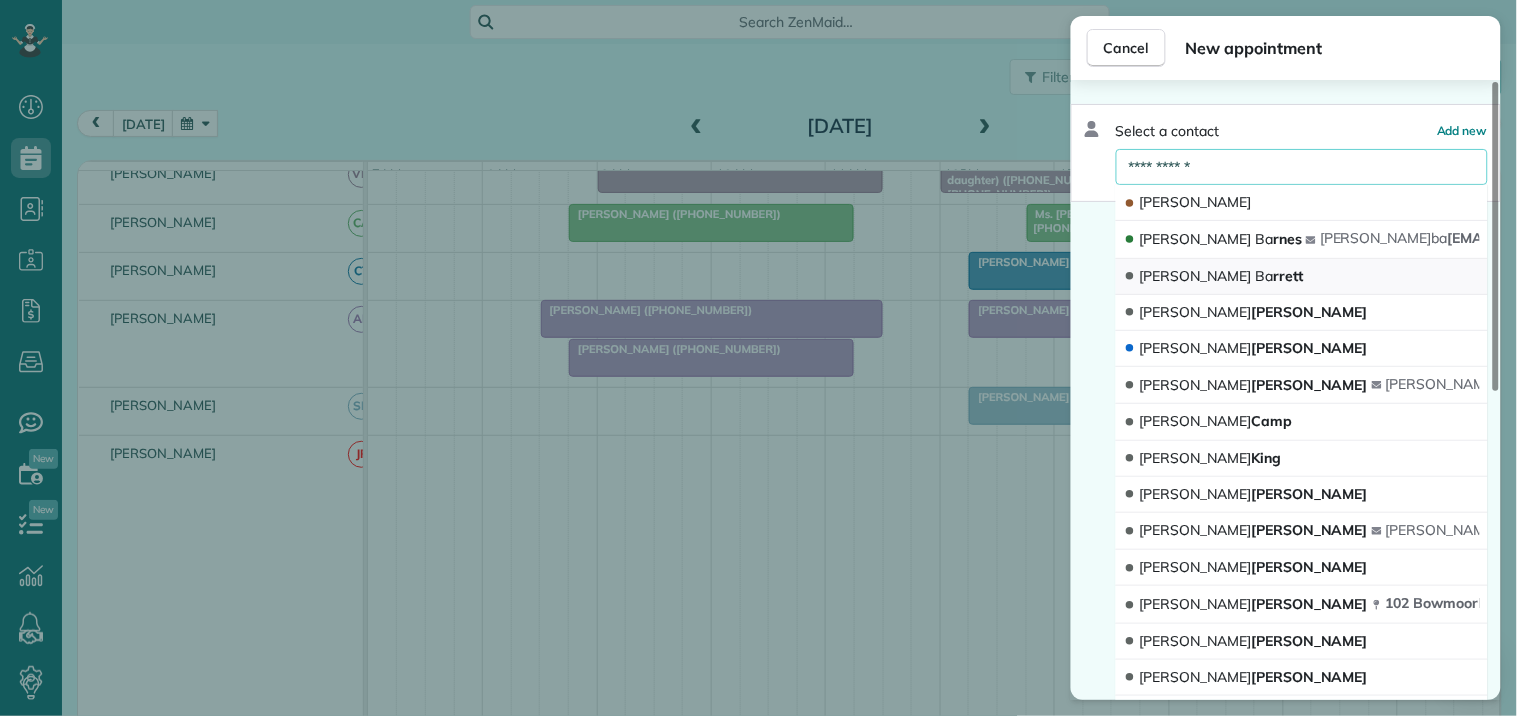 click on "Ba" 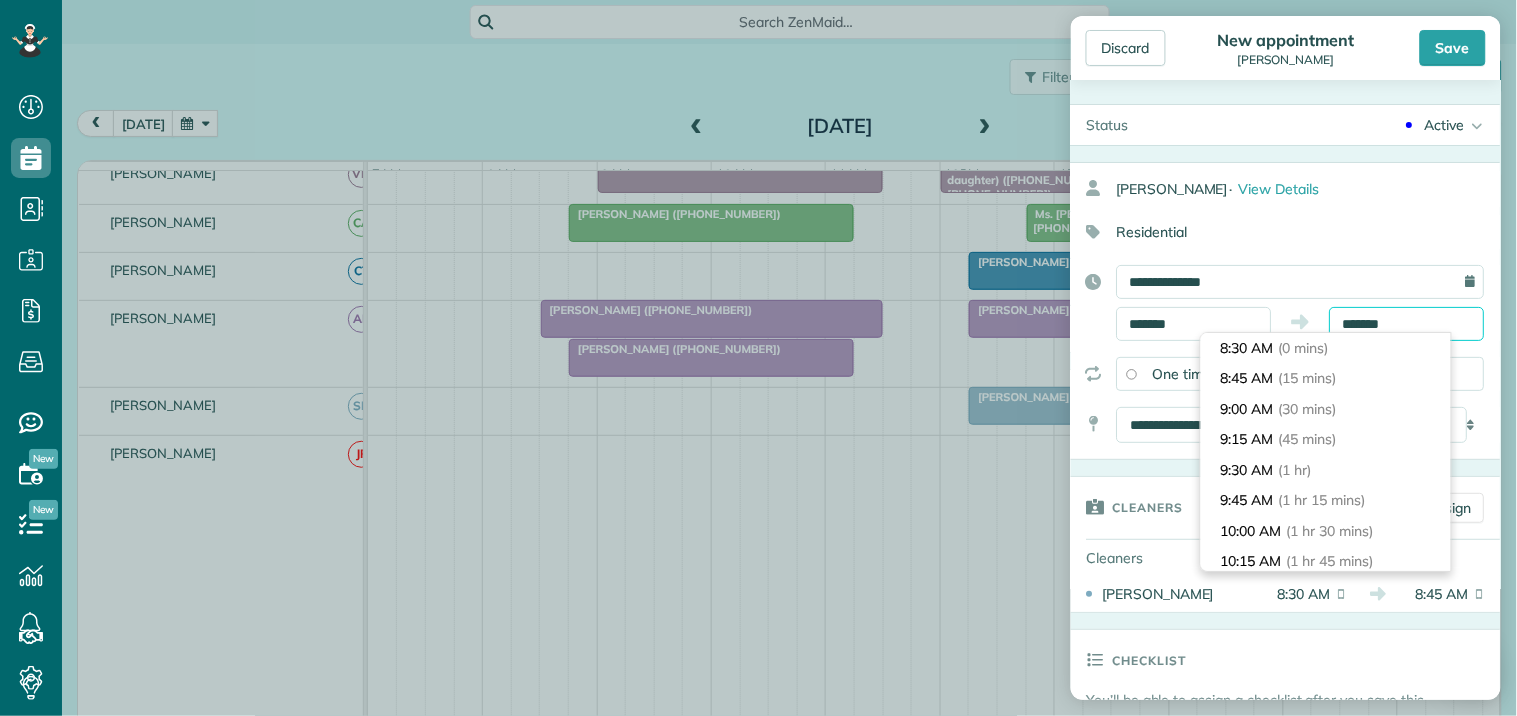 click on "*******" at bounding box center [1407, 324] 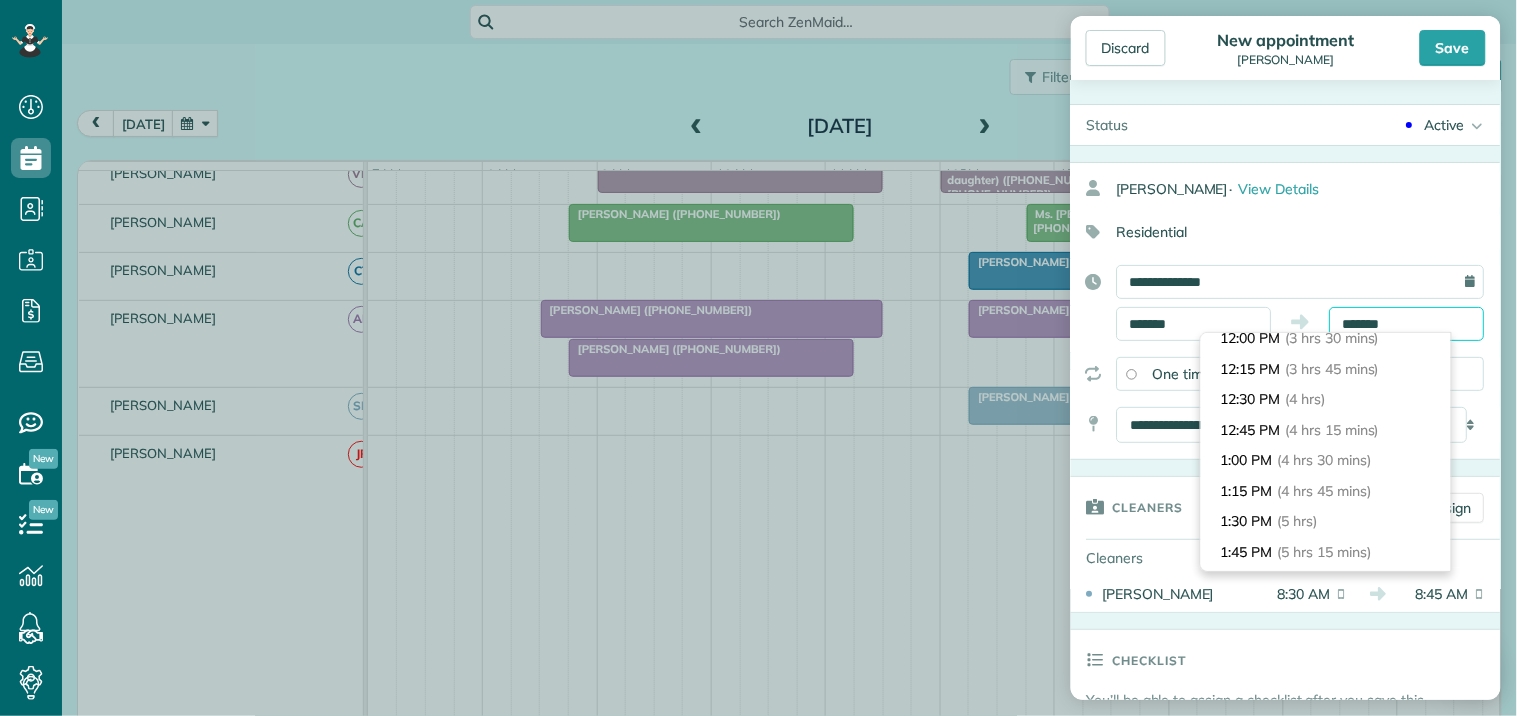 scroll, scrollTop: 444, scrollLeft: 0, axis: vertical 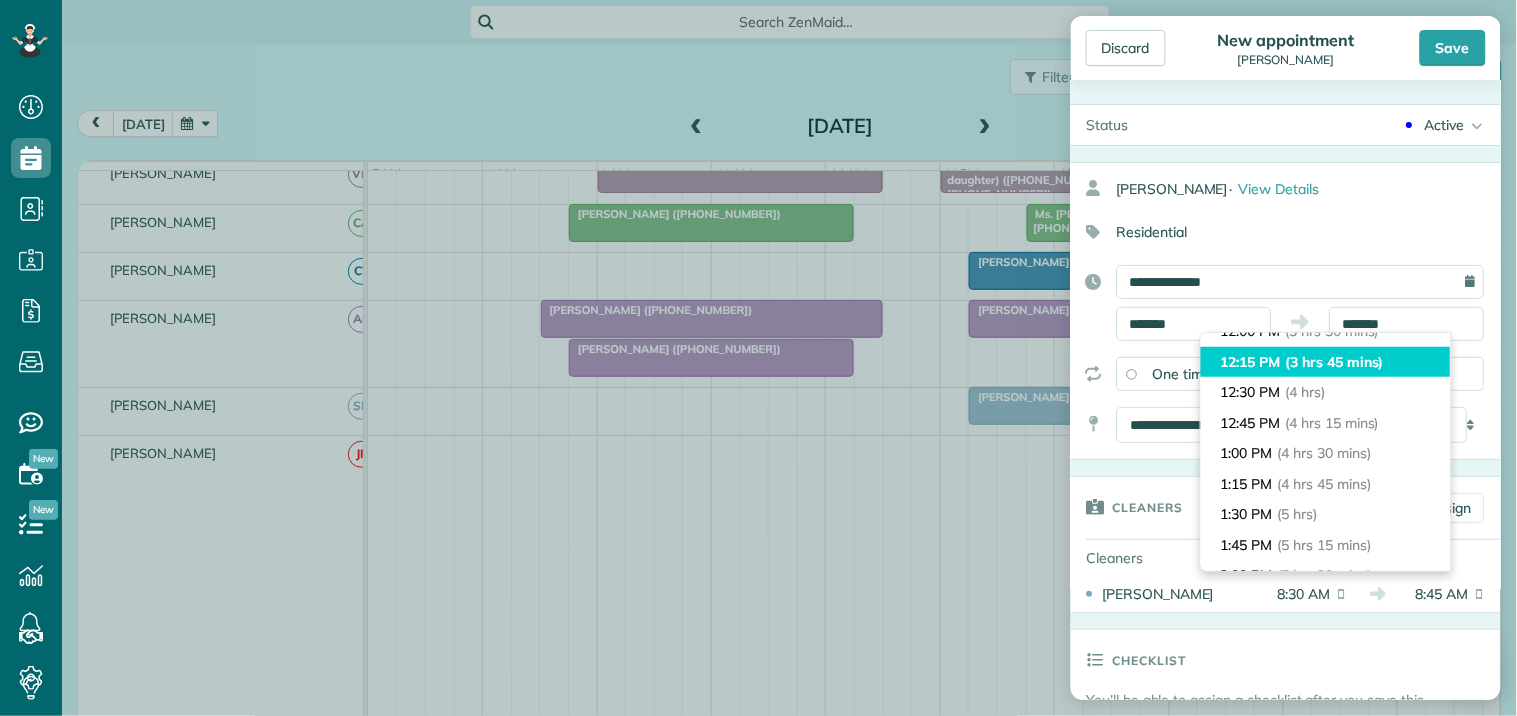 type on "********" 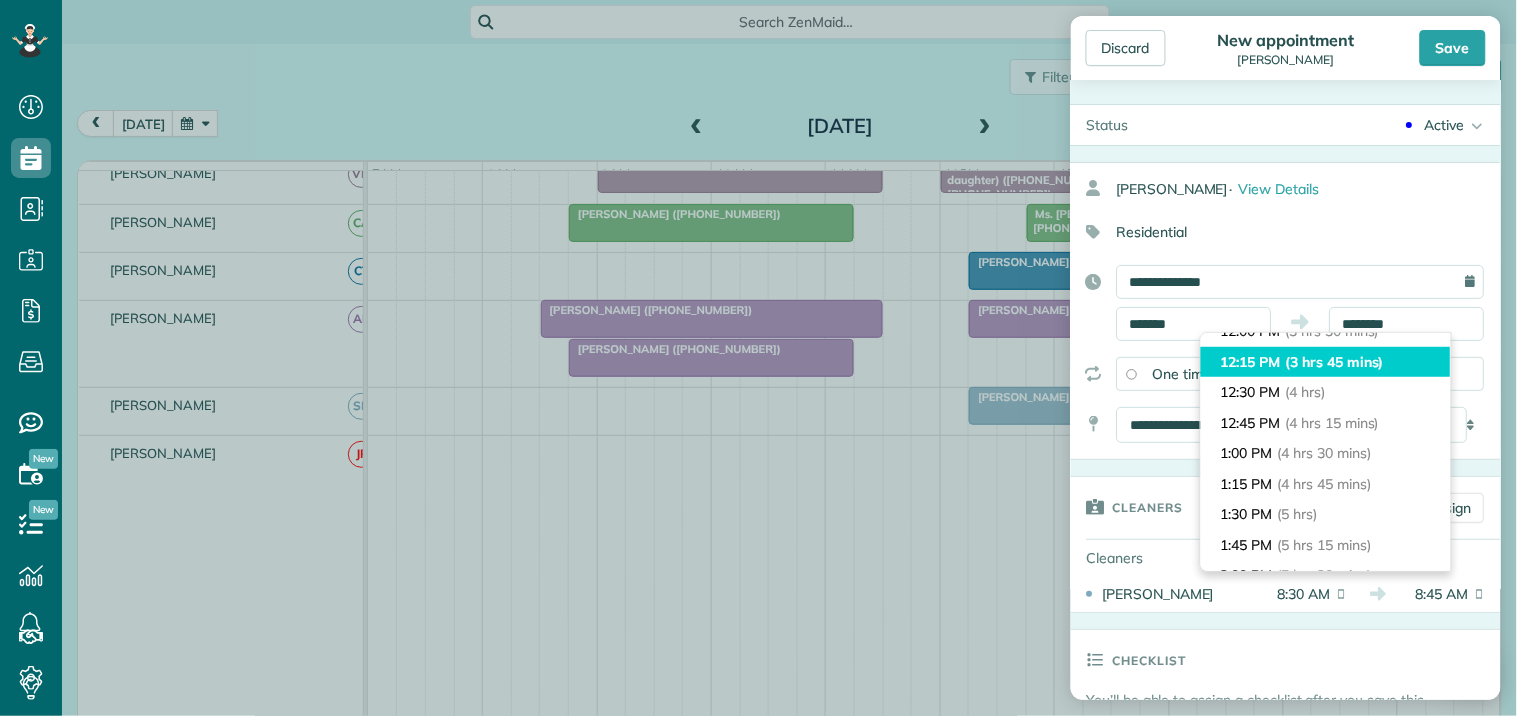 click on "(3 hrs 45 mins)" at bounding box center (1335, 362) 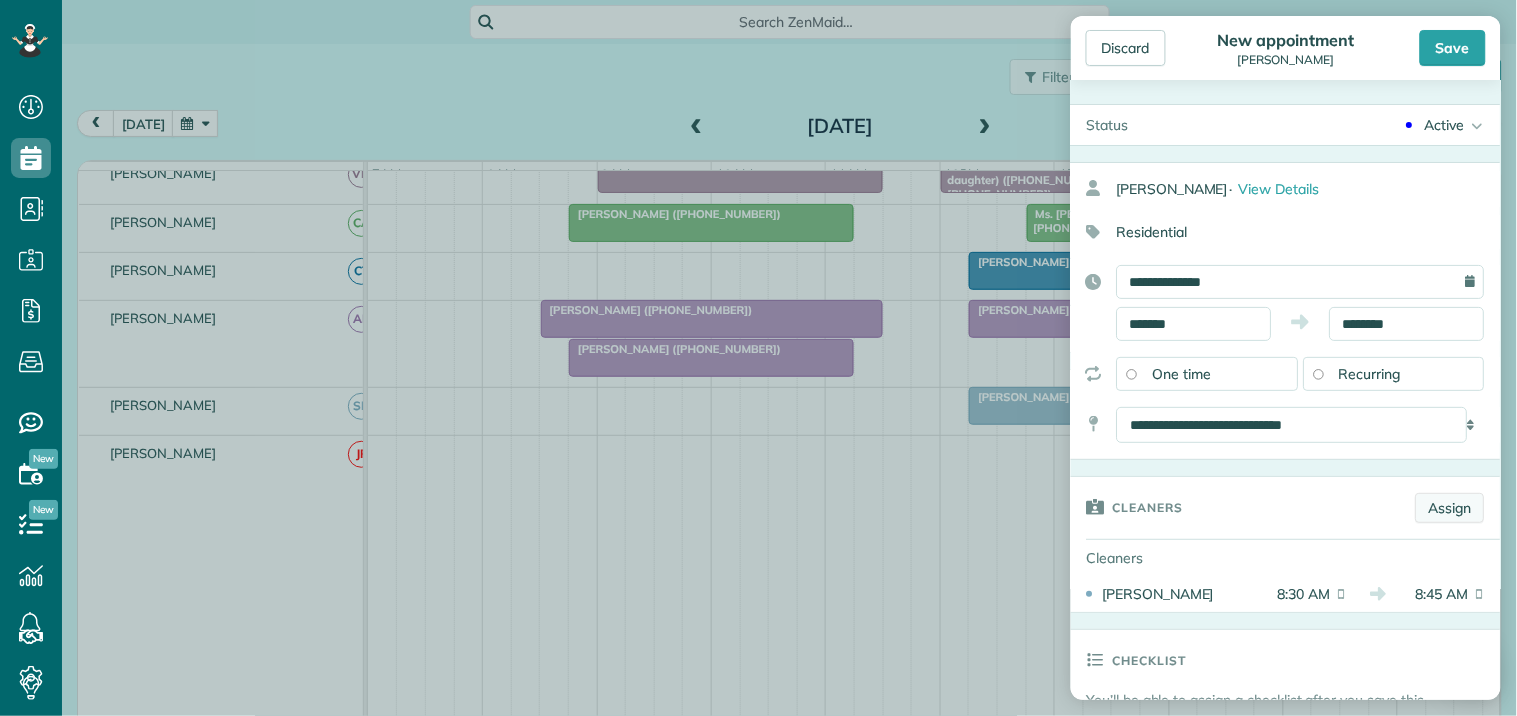 click on "Assign" at bounding box center [1450, 508] 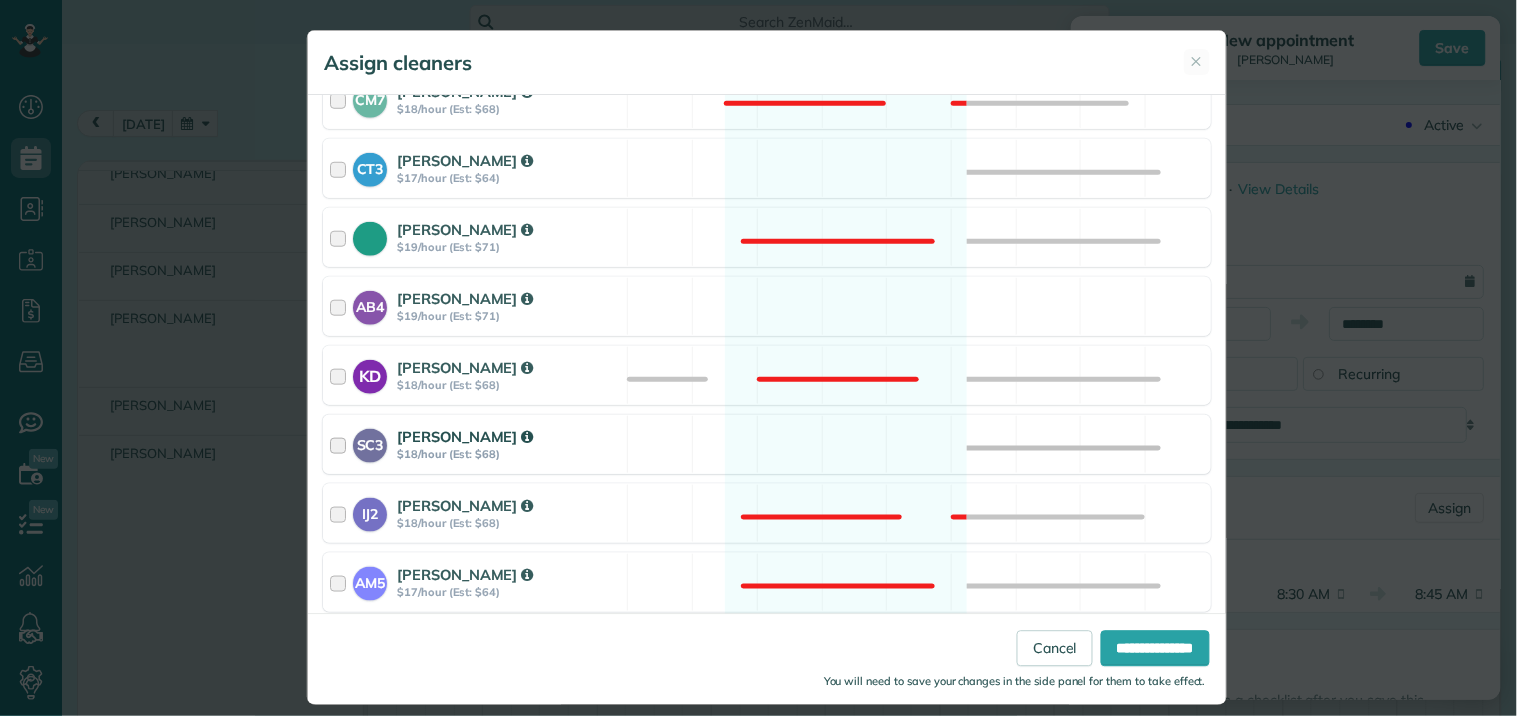 scroll, scrollTop: 392, scrollLeft: 0, axis: vertical 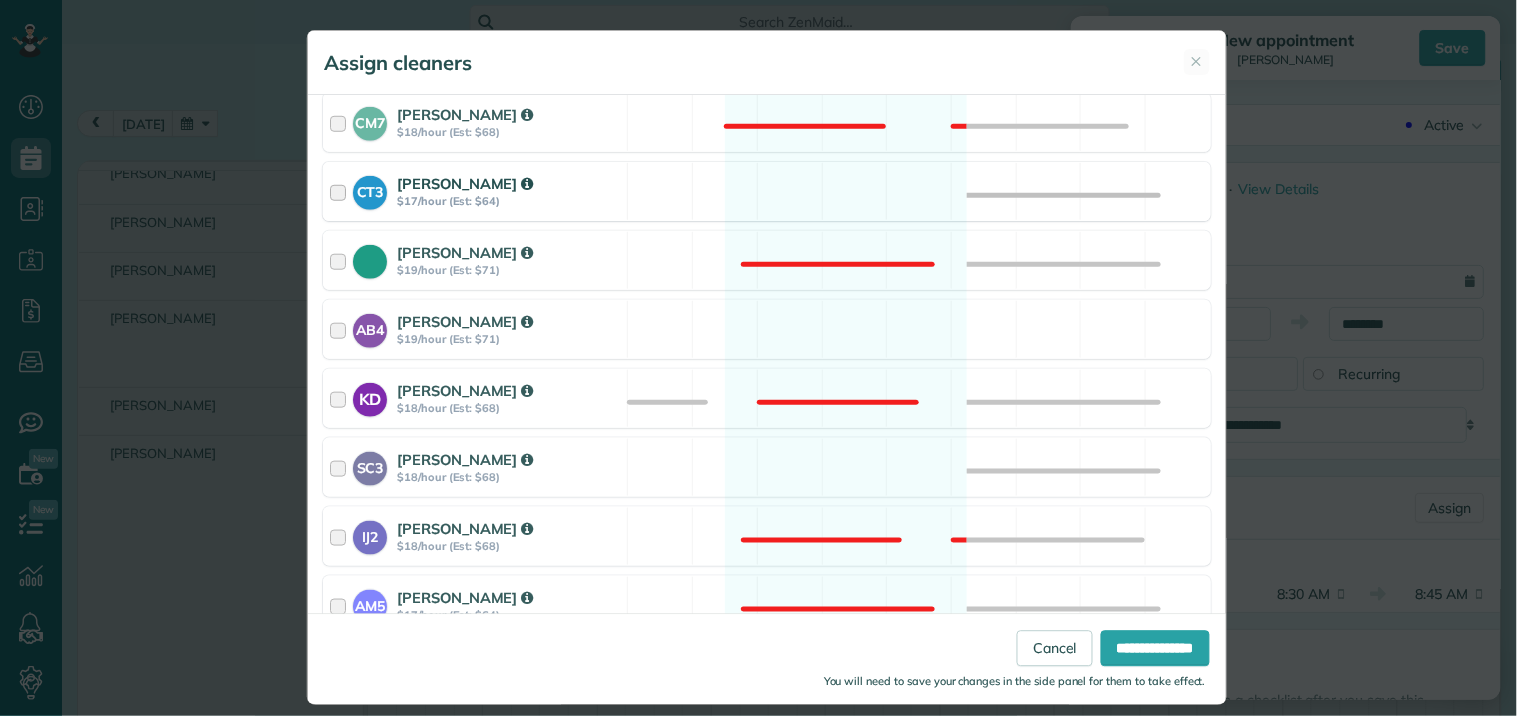 click on "CT3
[PERSON_NAME]
$17/hour (Est: $64)
Not available" at bounding box center (767, 191) 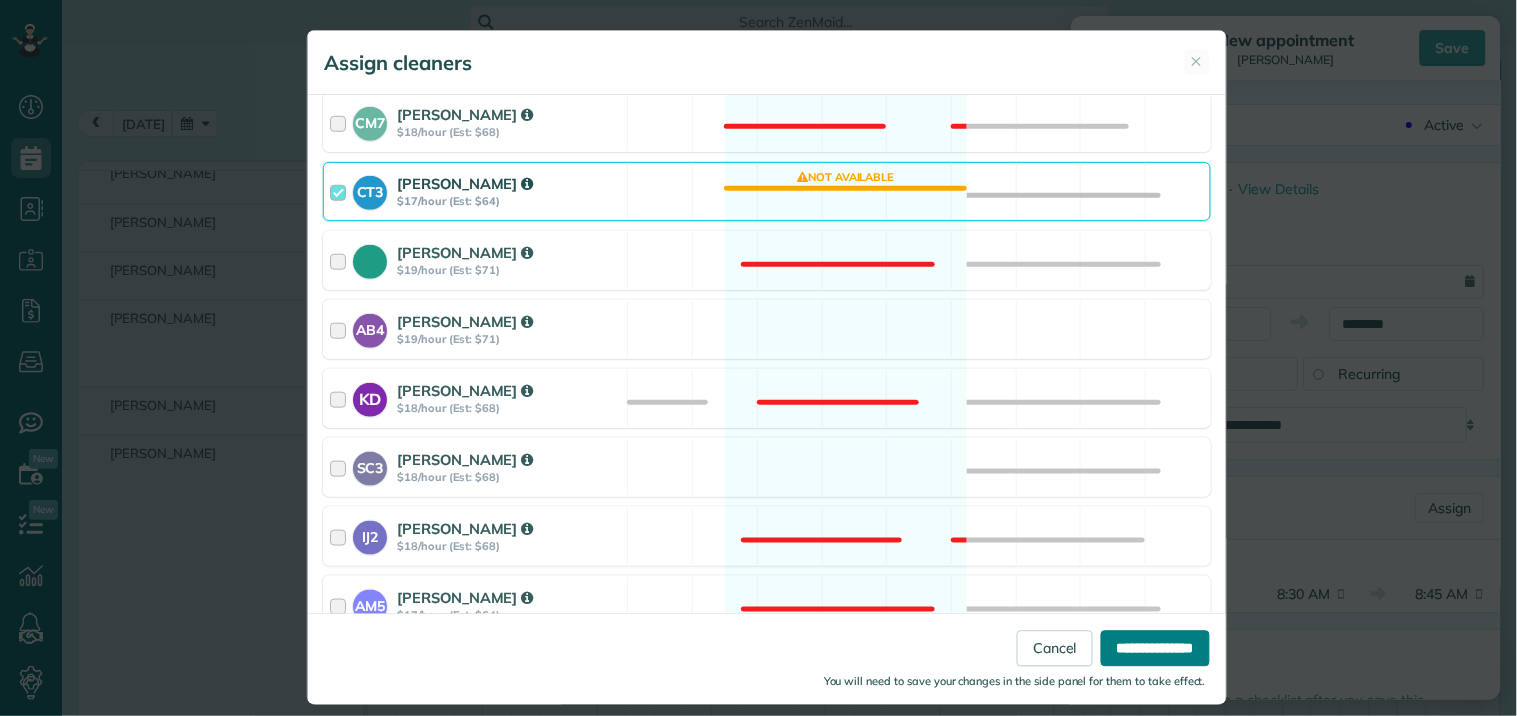 click on "**********" at bounding box center [1155, 649] 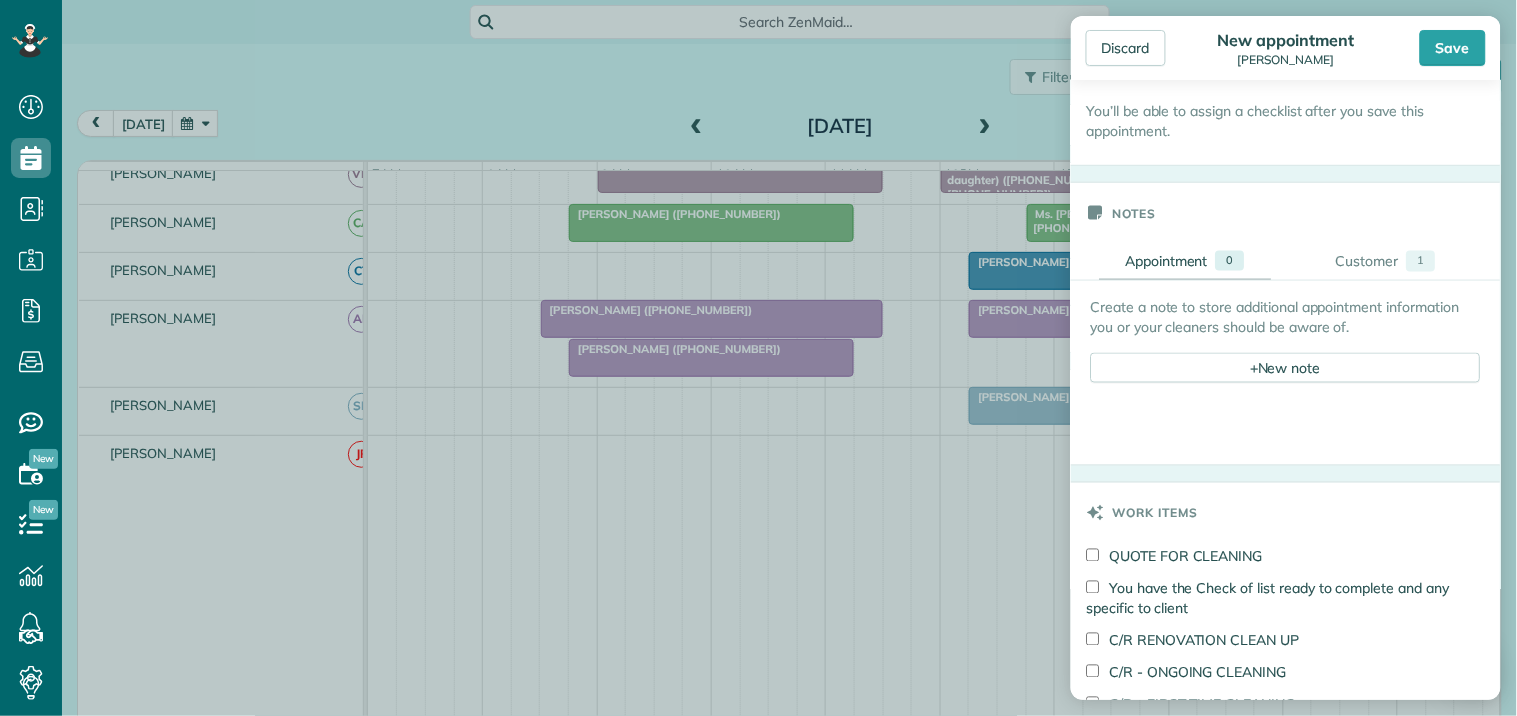 scroll, scrollTop: 666, scrollLeft: 0, axis: vertical 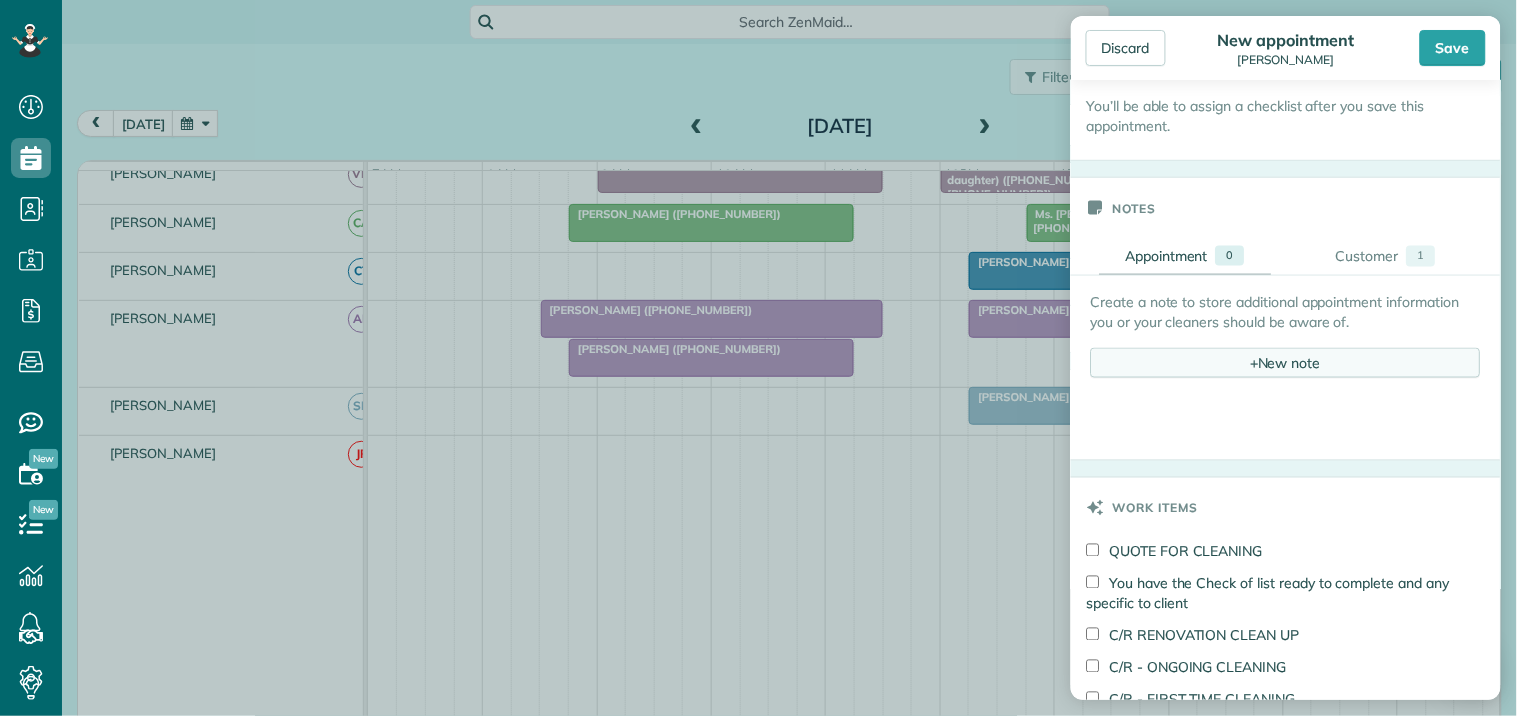 click on "+ New note" at bounding box center [1286, 363] 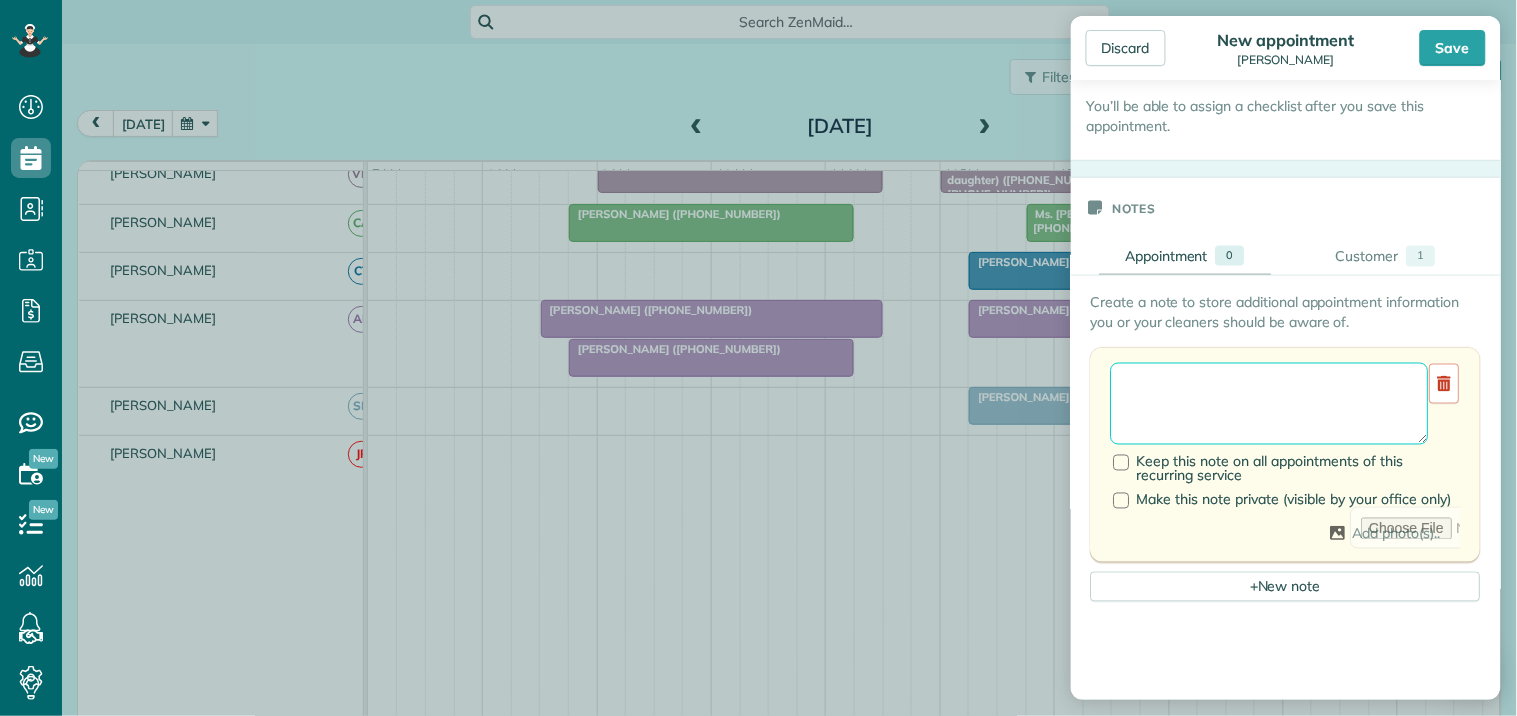 click at bounding box center (1270, 404) 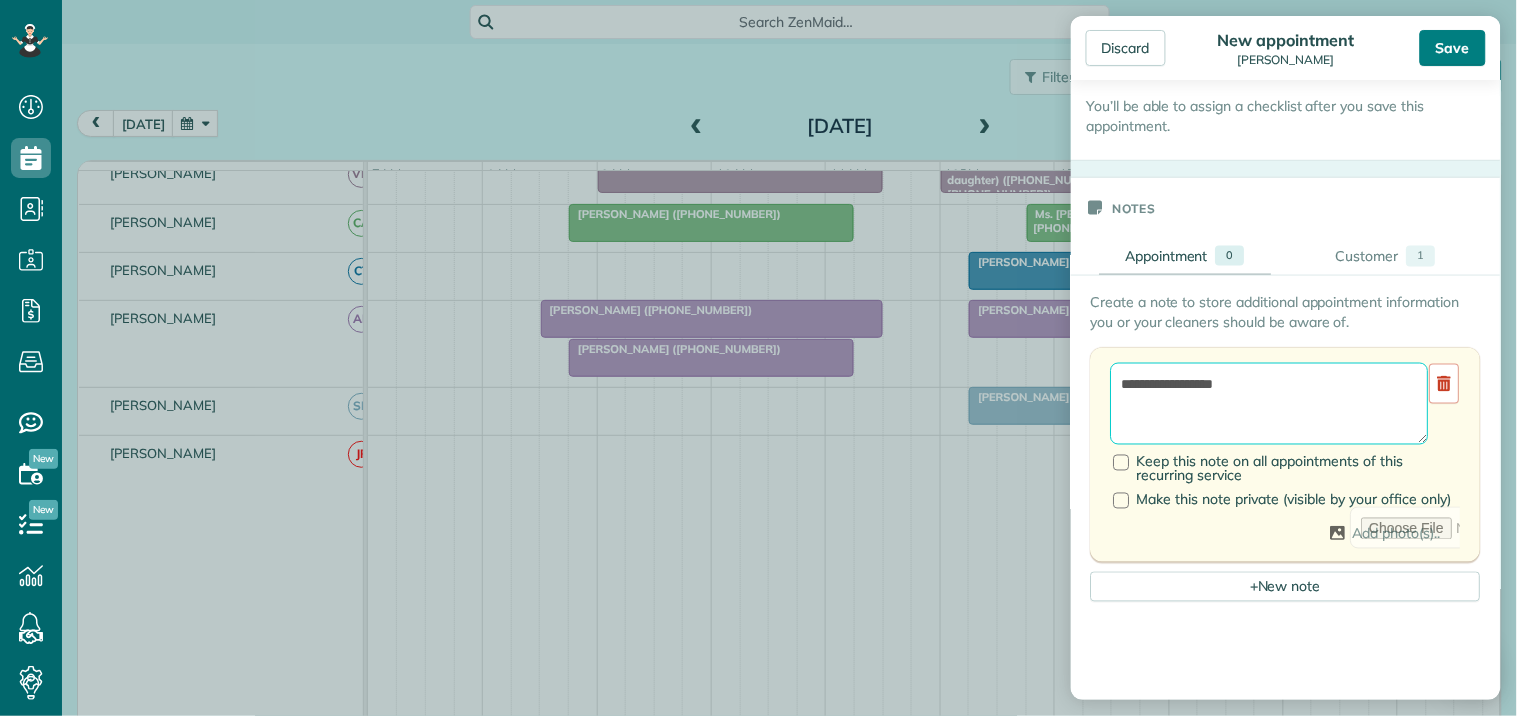 type on "**********" 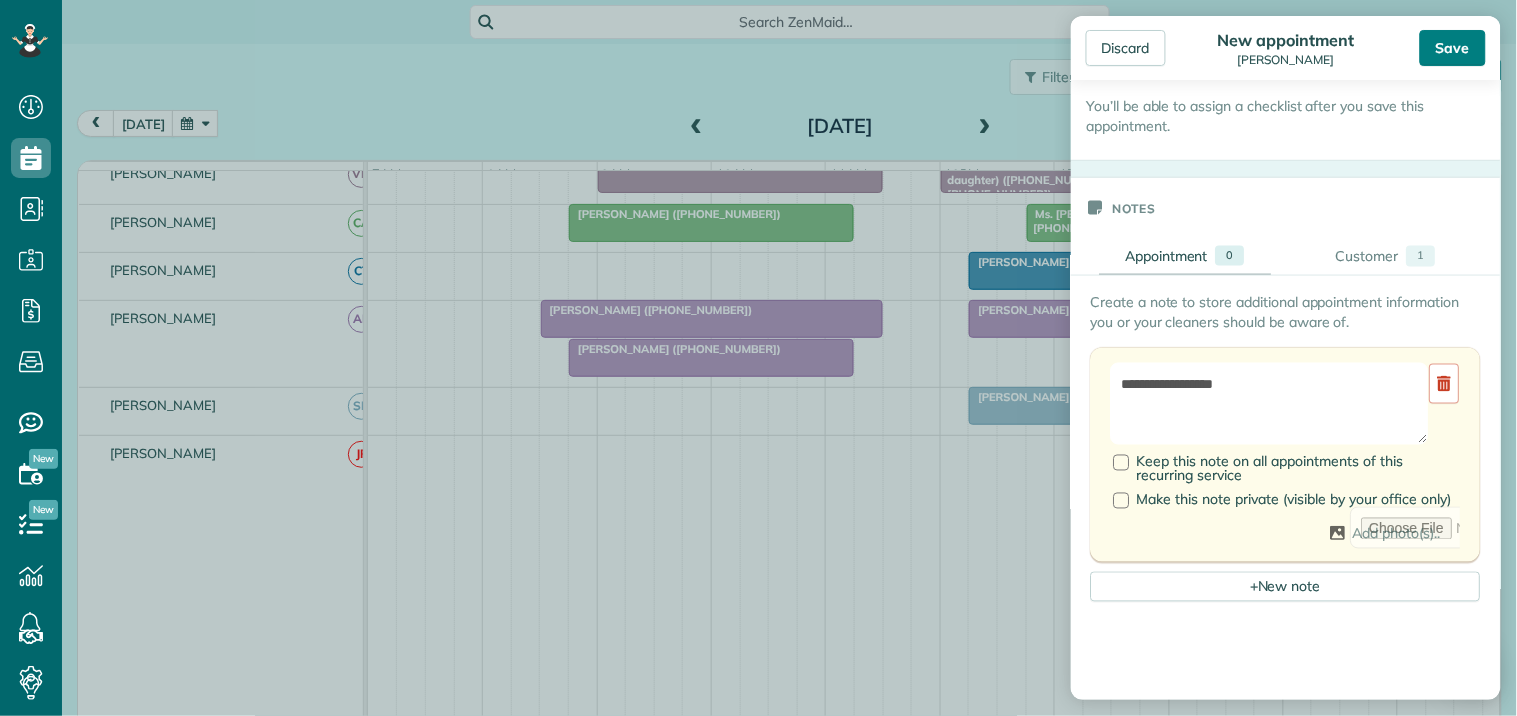 click on "Save" at bounding box center [1453, 48] 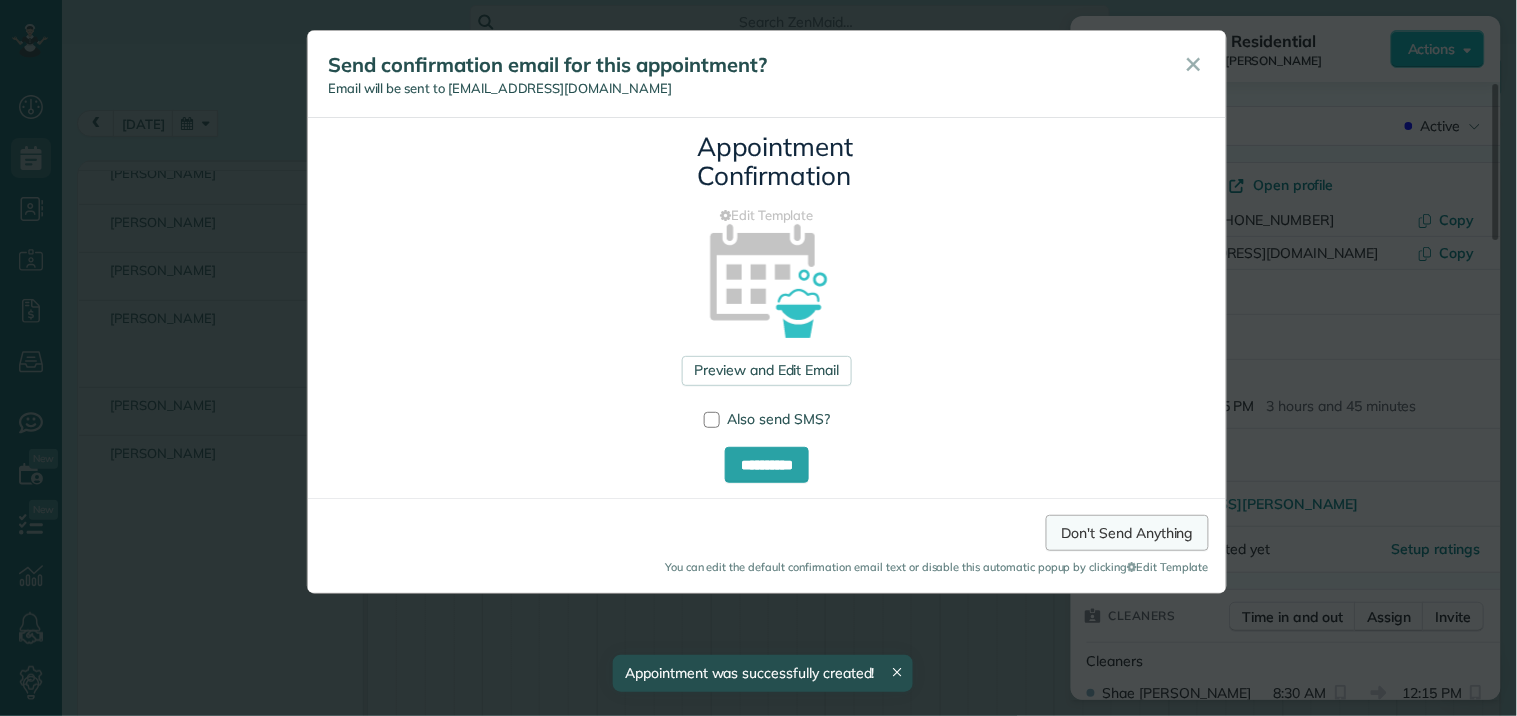 click on "Don't Send Anything" at bounding box center [1127, 533] 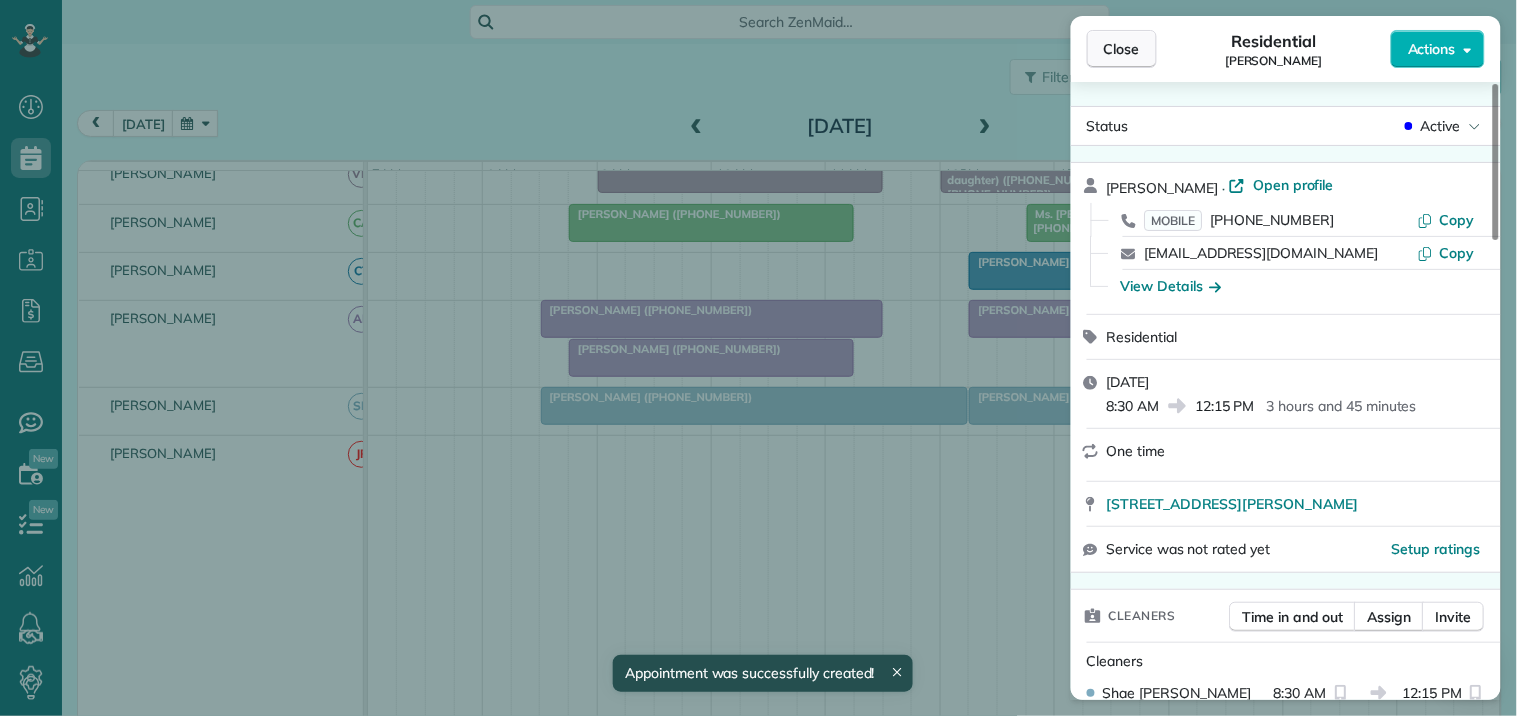 click on "Close" at bounding box center (1122, 49) 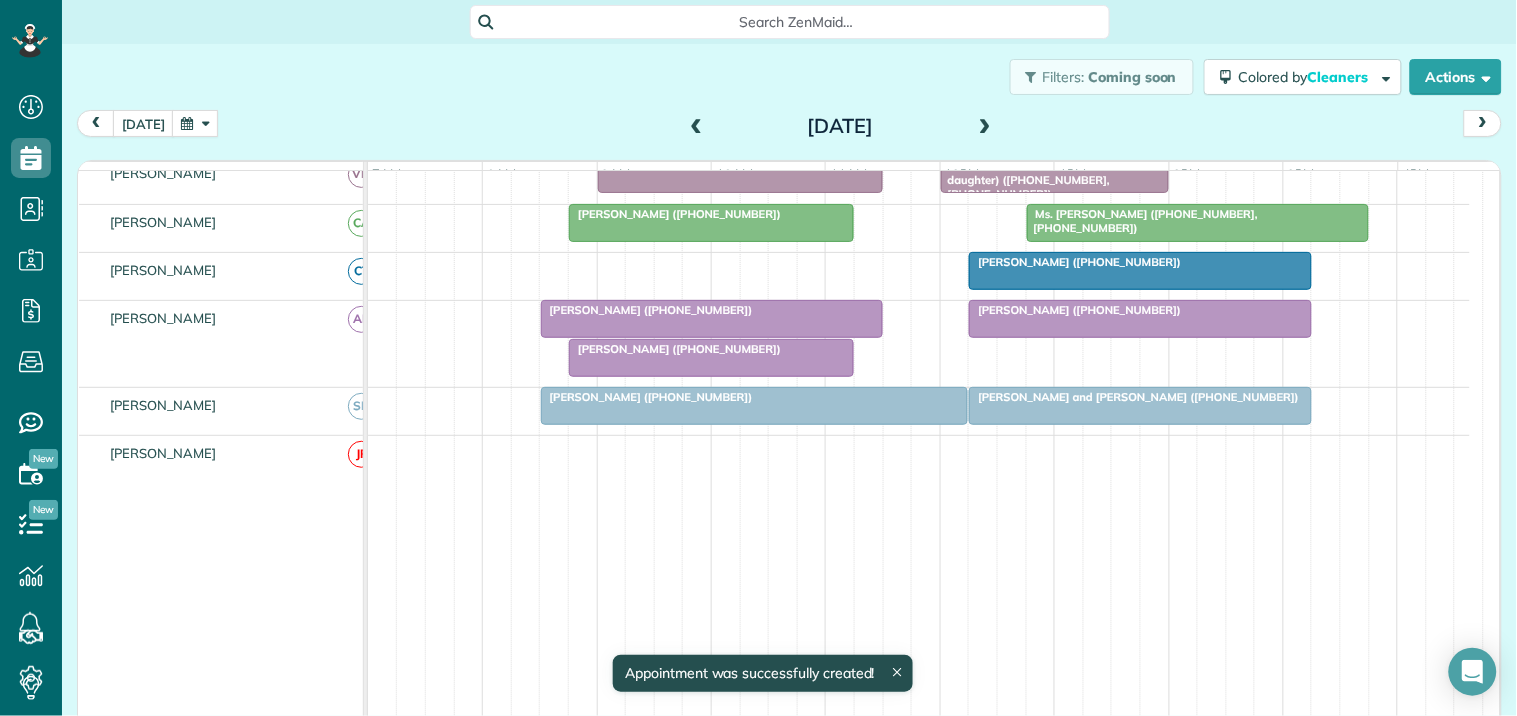 scroll, scrollTop: 280, scrollLeft: 0, axis: vertical 